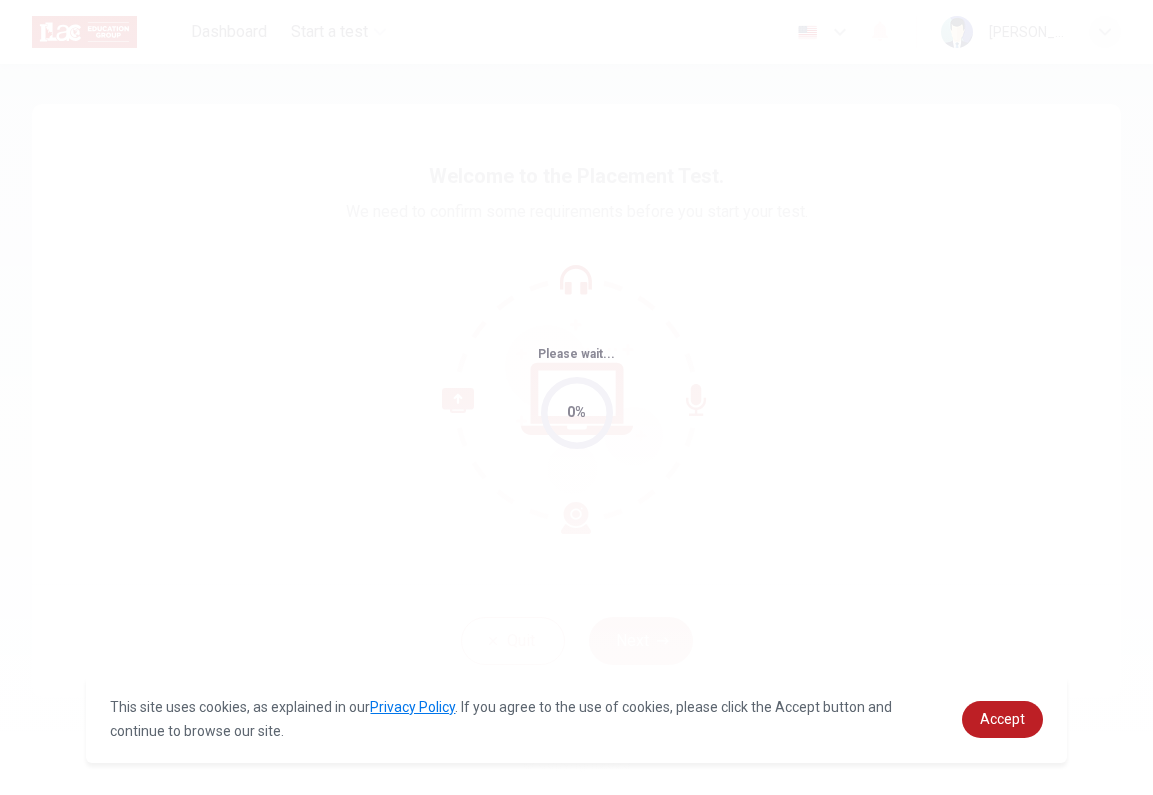 scroll, scrollTop: 0, scrollLeft: 0, axis: both 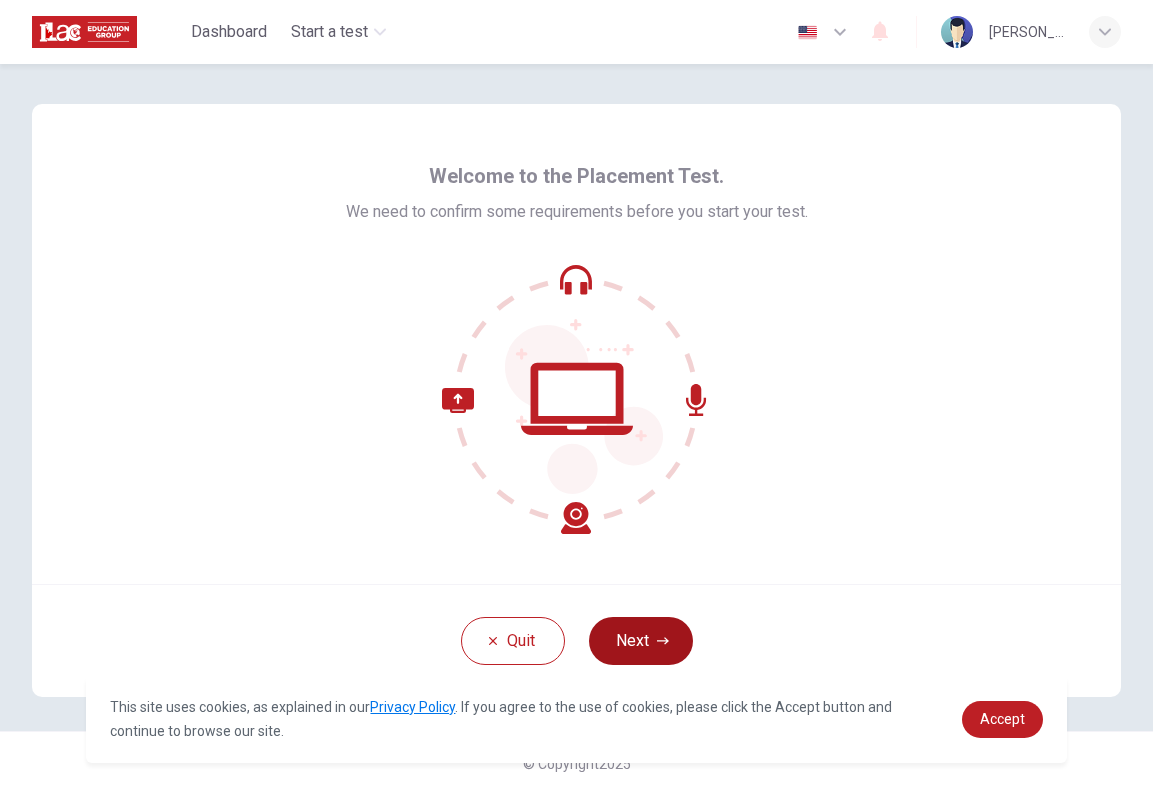 click on "Next" at bounding box center [641, 641] 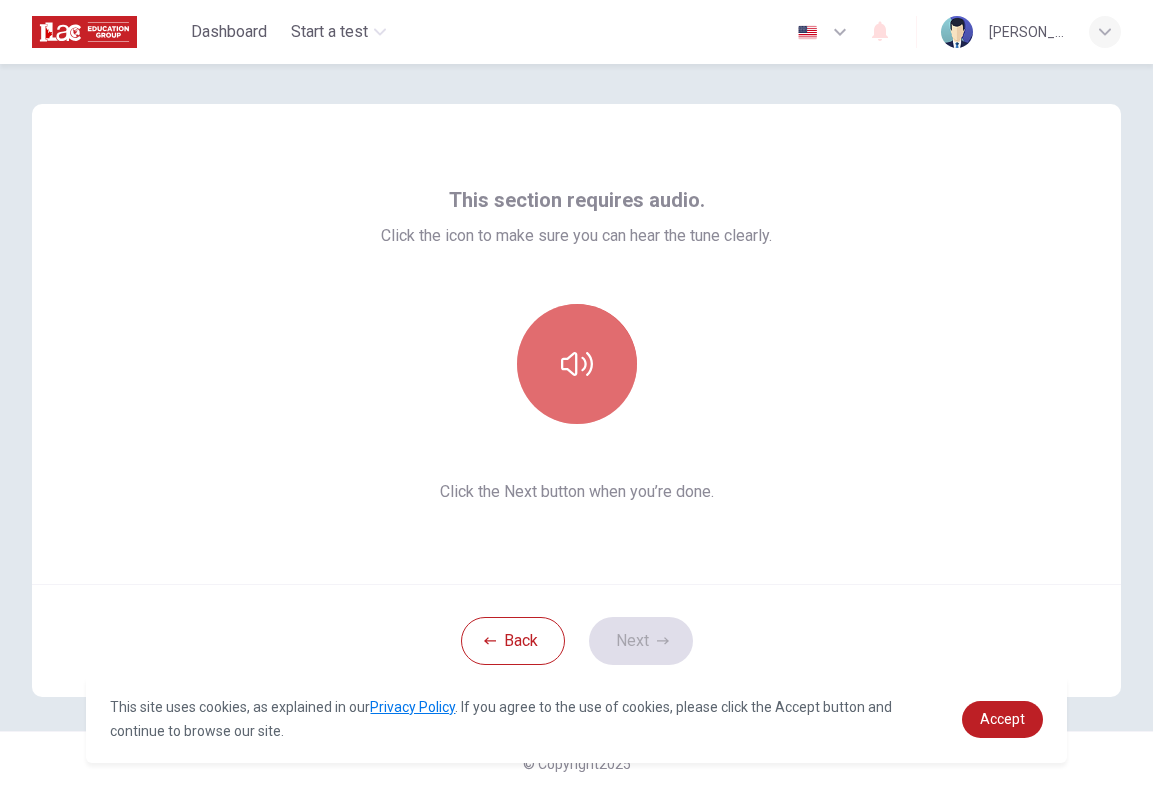 click at bounding box center [577, 364] 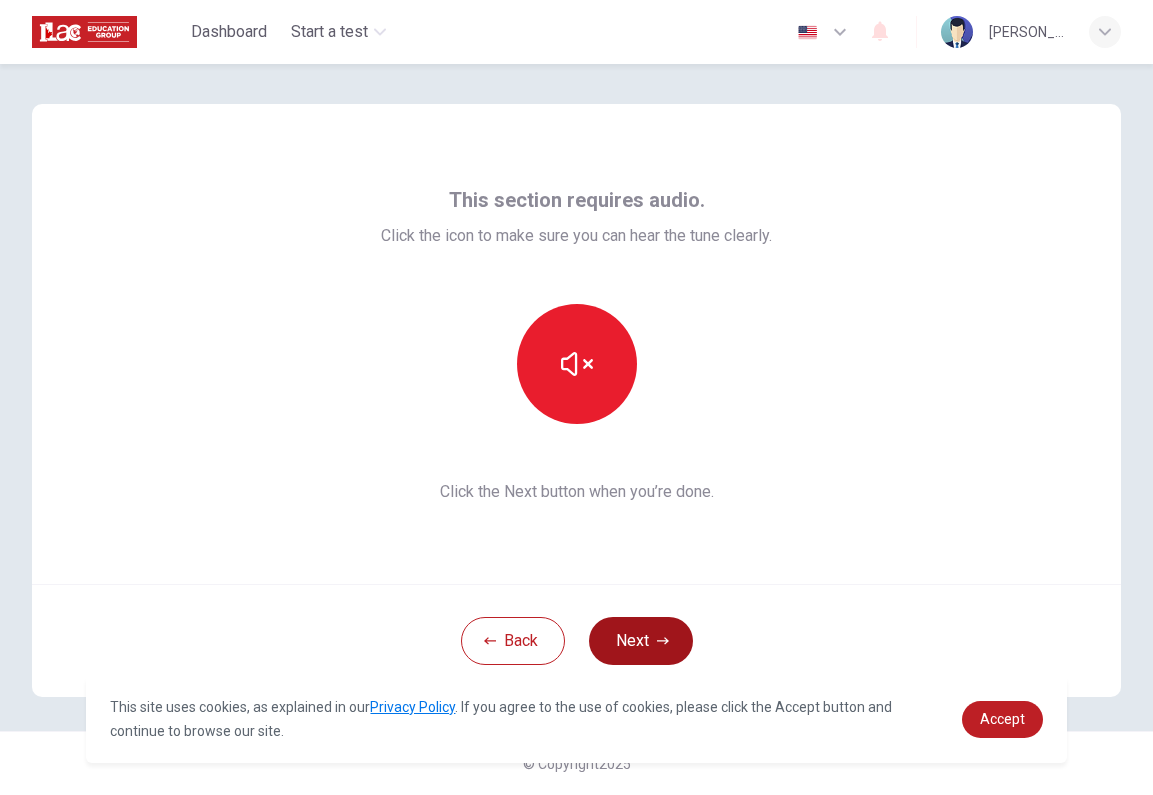 click on "Next" at bounding box center [641, 641] 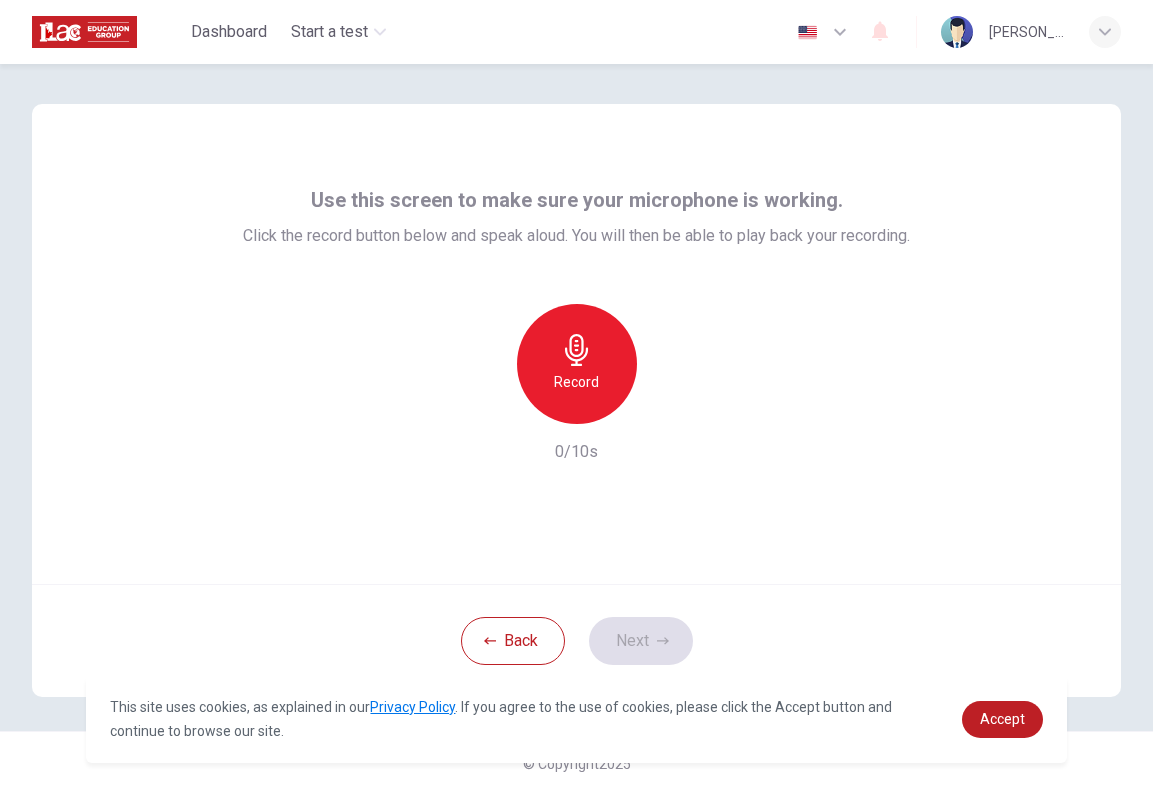 click on "Record" at bounding box center [576, 382] 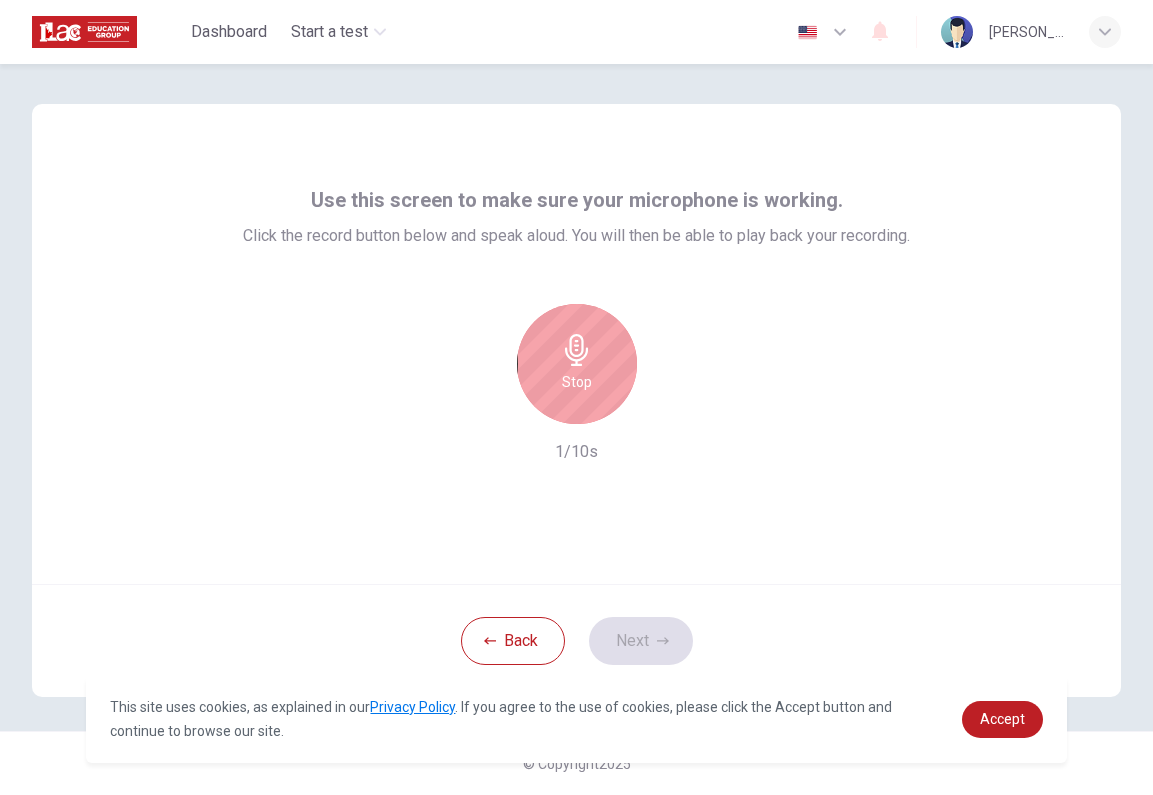 click on "Stop" at bounding box center (577, 382) 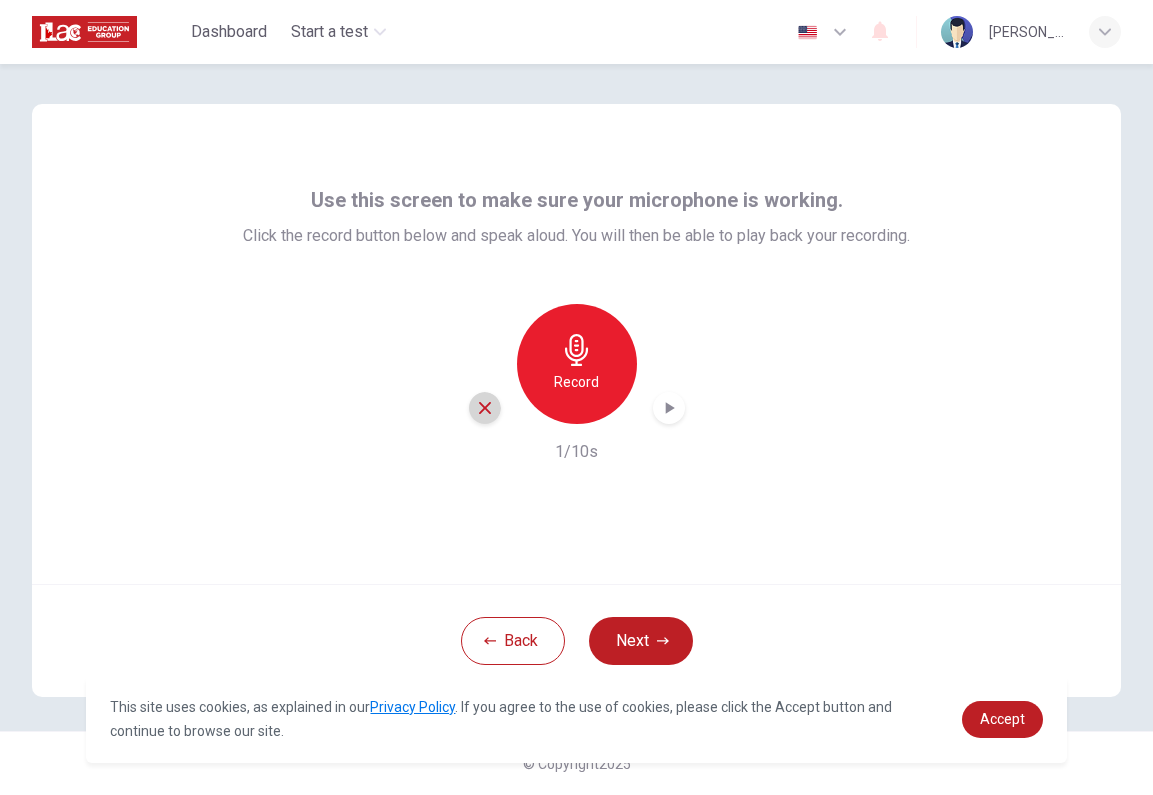 click at bounding box center [485, 408] 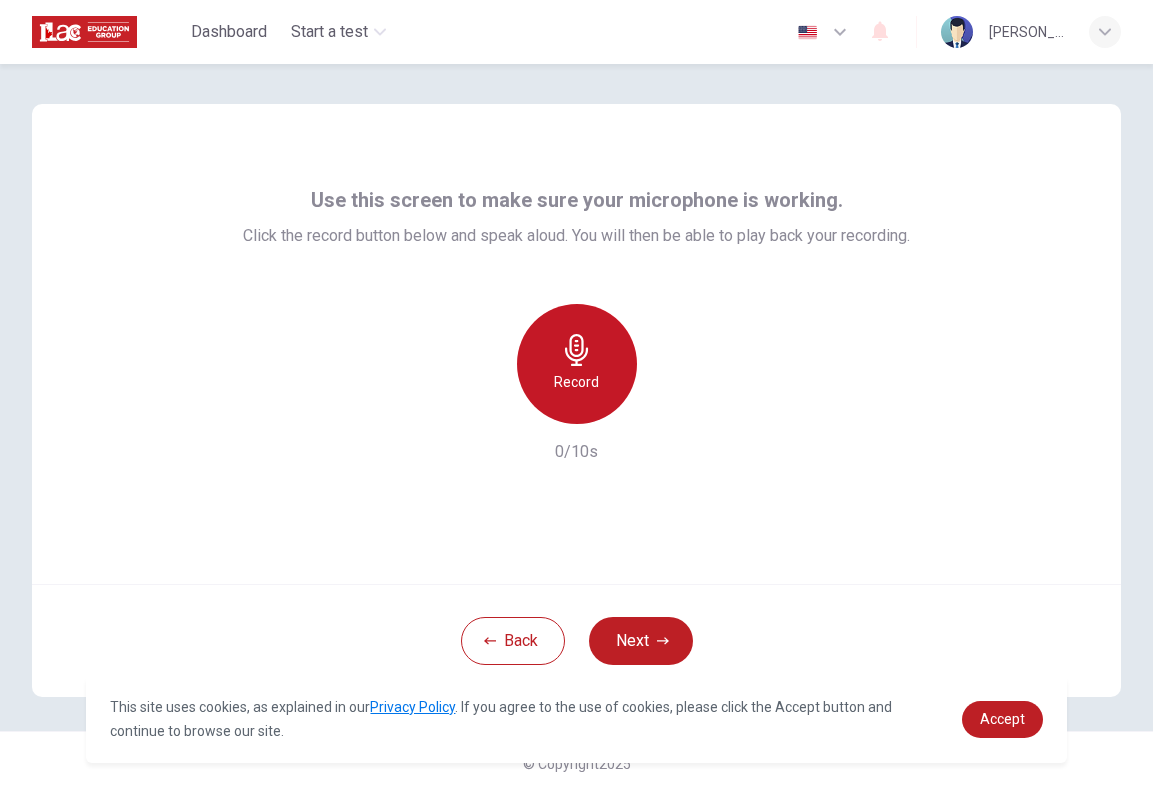 click on "Record" at bounding box center [576, 382] 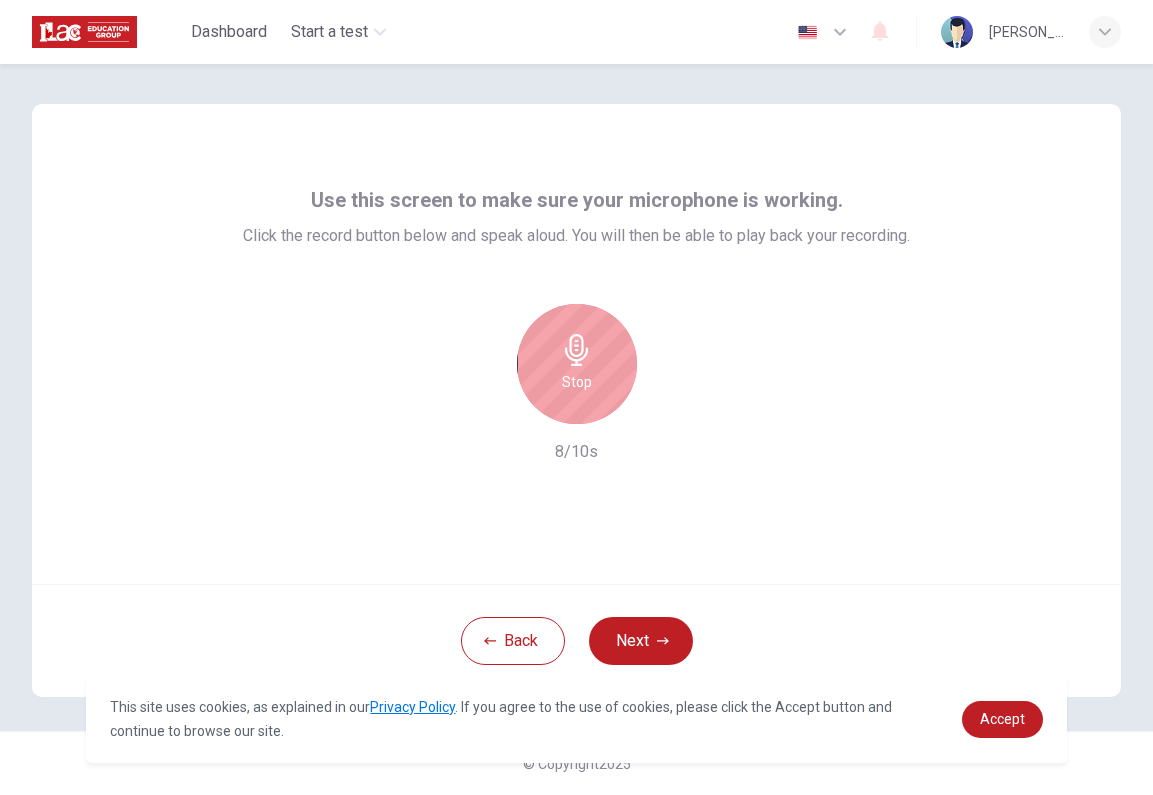 click on "Stop" at bounding box center (577, 364) 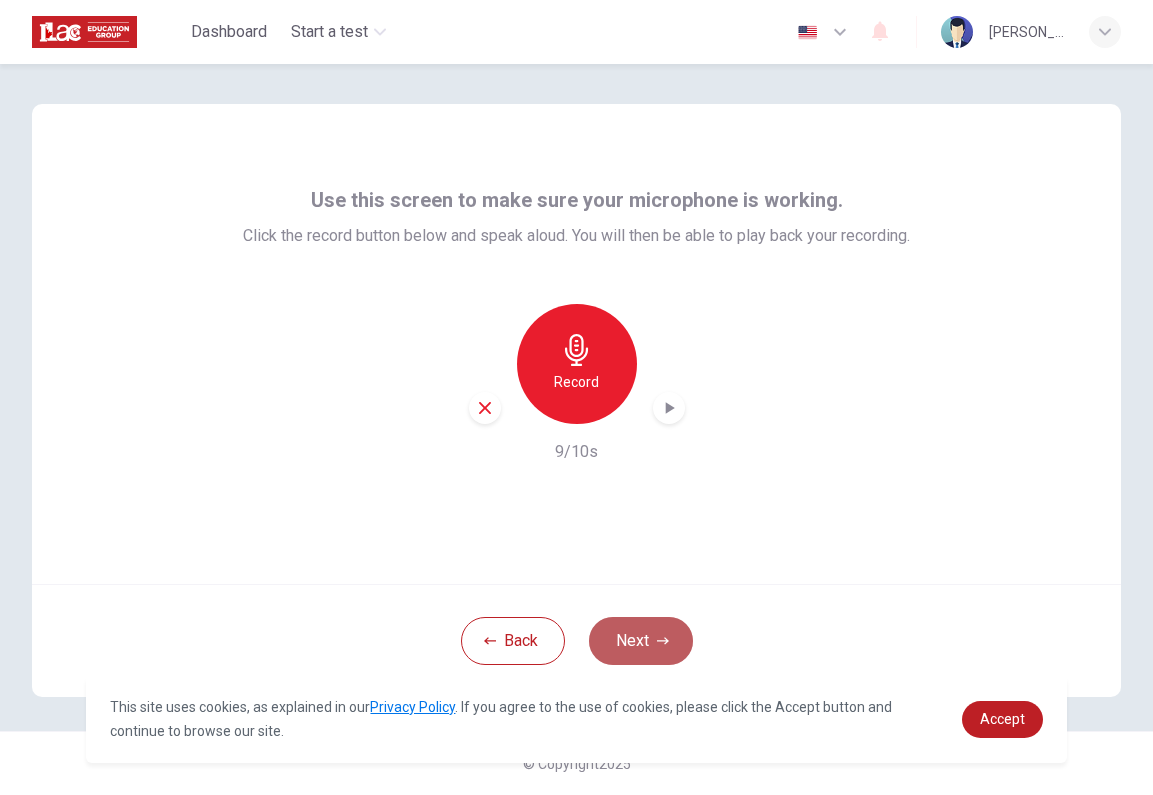 click on "Next" at bounding box center [641, 641] 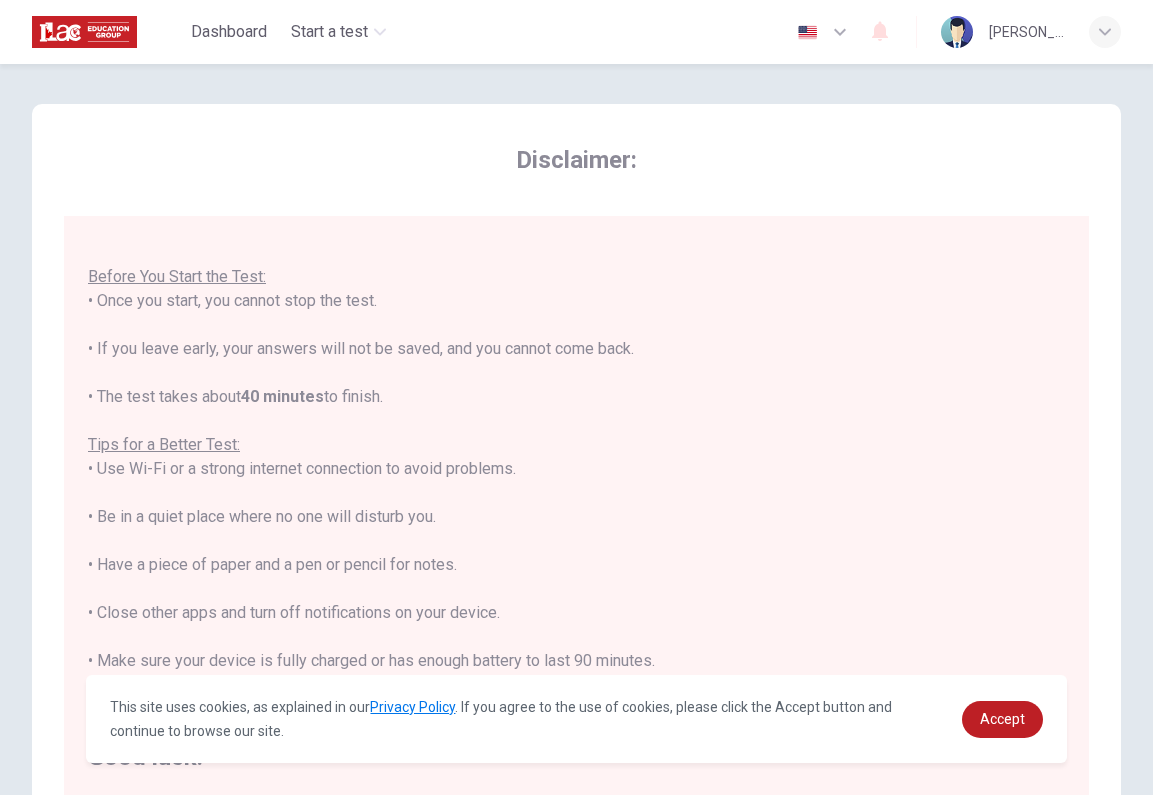 scroll, scrollTop: 21, scrollLeft: 0, axis: vertical 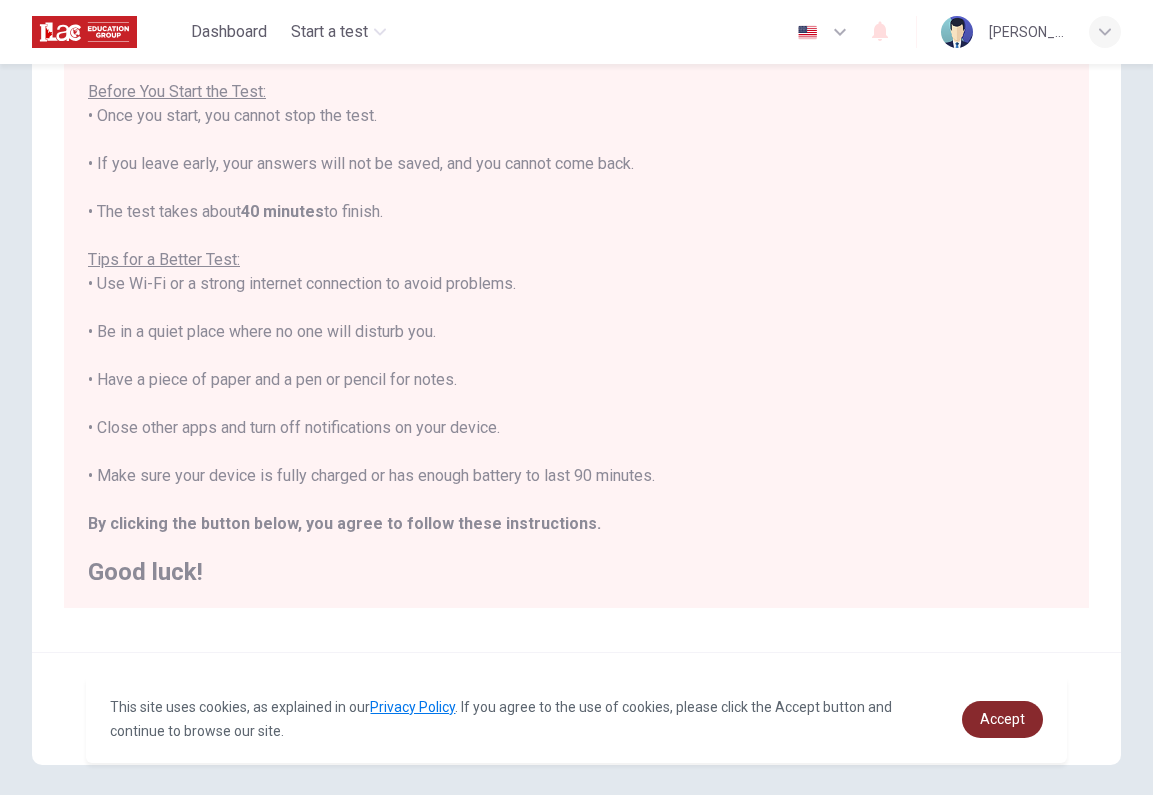 click on "Accept" at bounding box center [1002, 719] 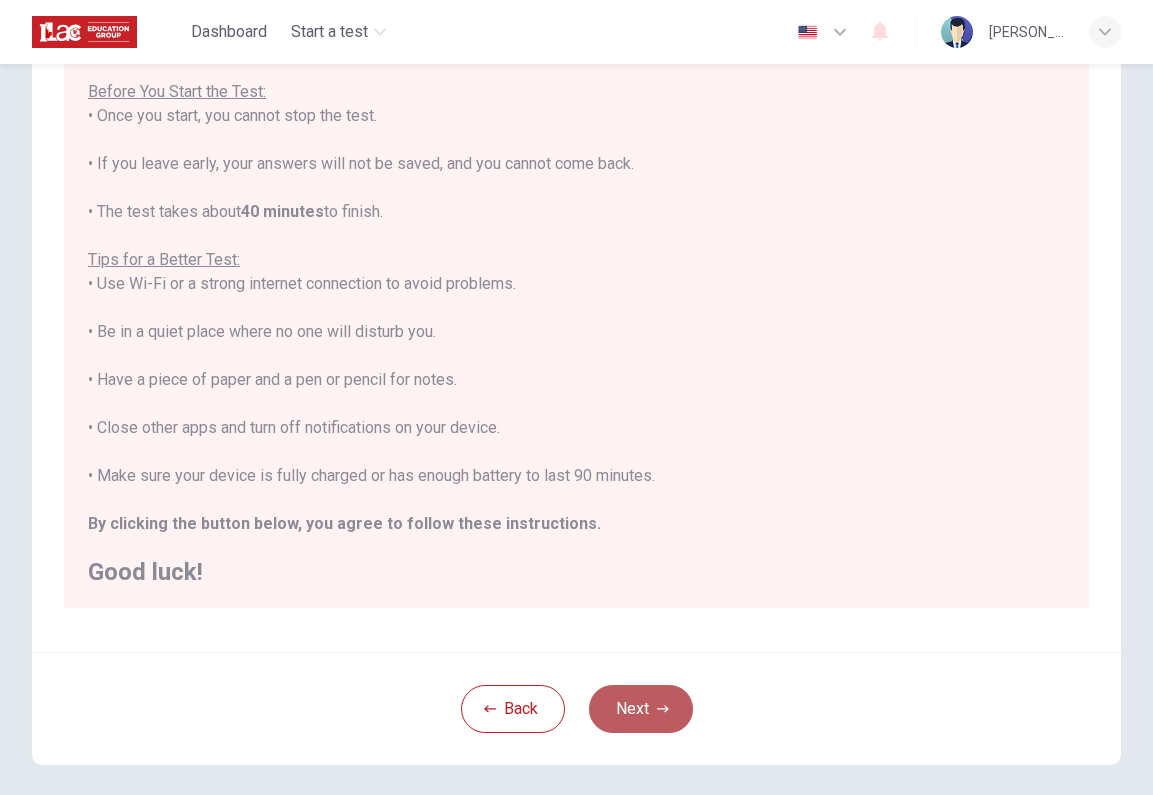 click on "Next" at bounding box center (641, 709) 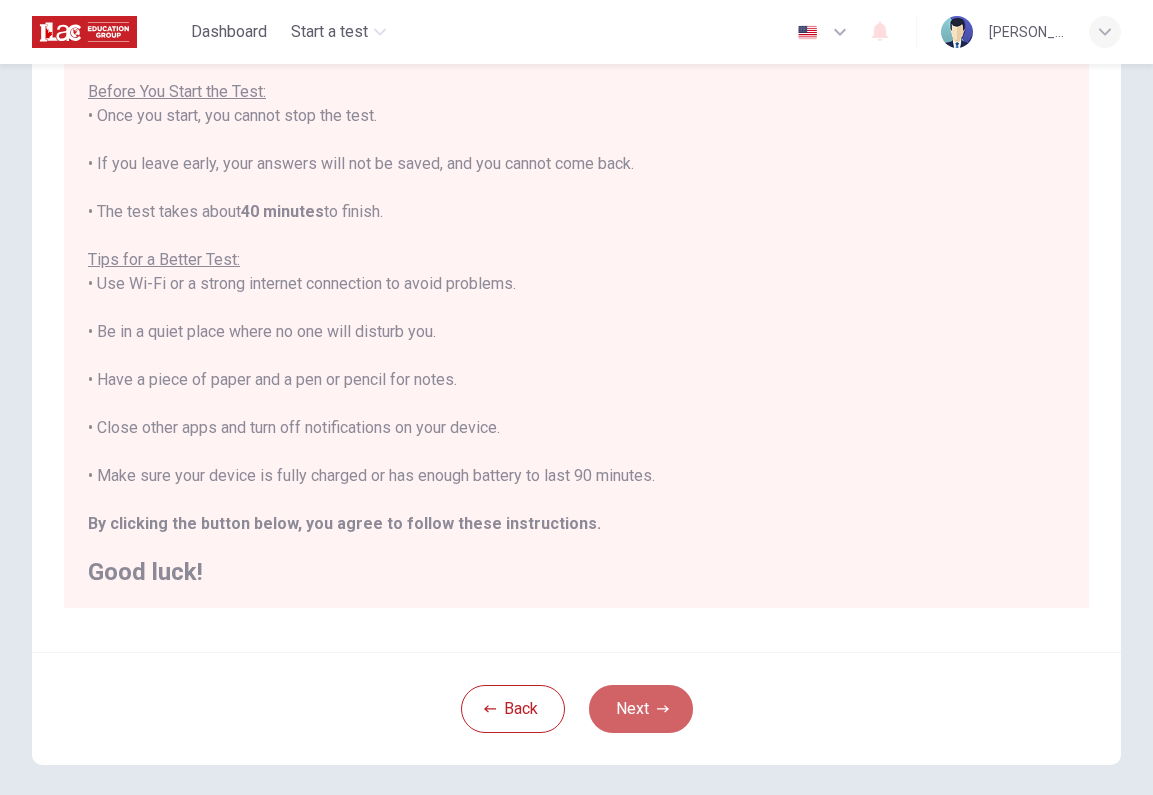 scroll, scrollTop: 0, scrollLeft: 0, axis: both 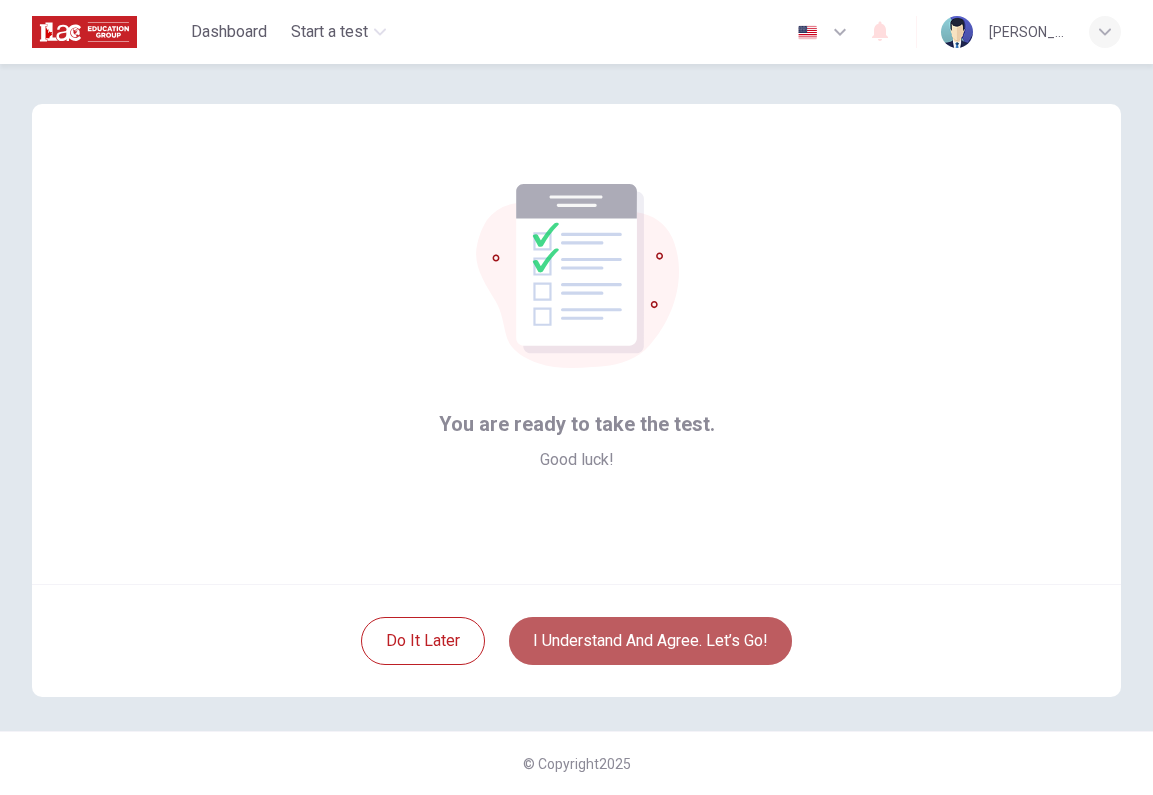 click on "I understand and agree. Let’s go!" at bounding box center [650, 641] 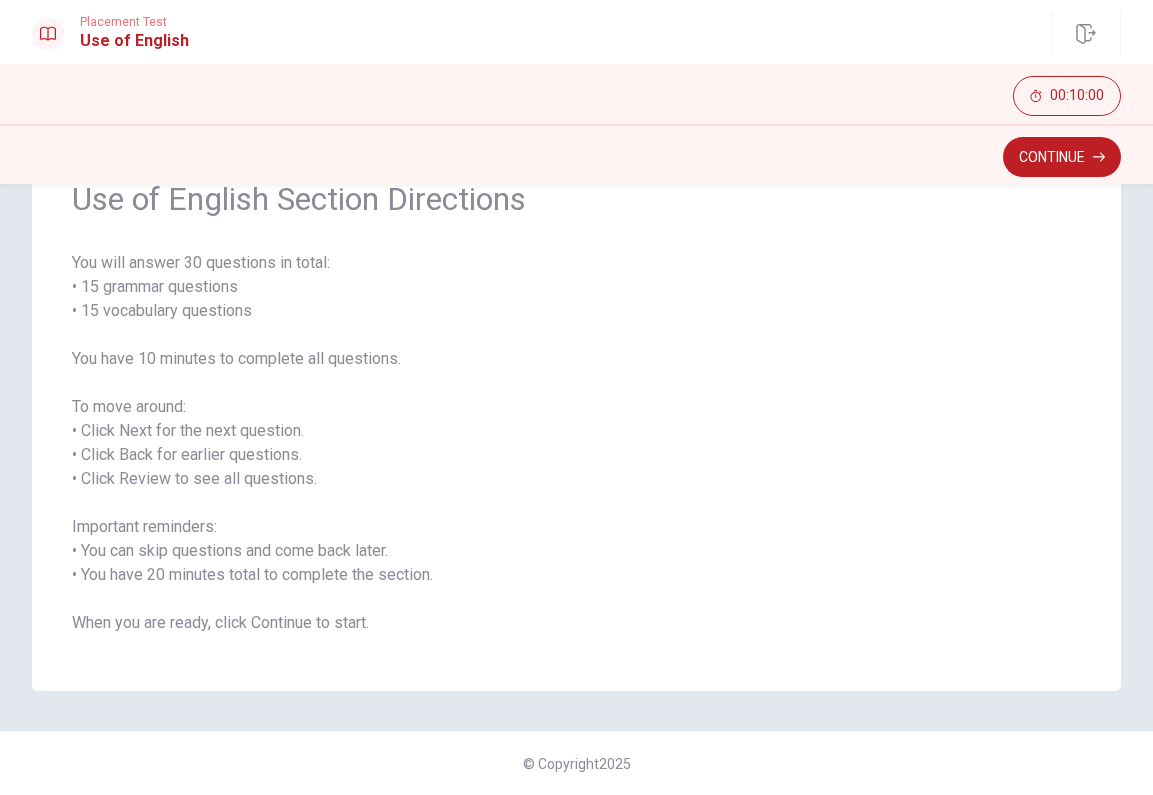 scroll, scrollTop: 101, scrollLeft: 0, axis: vertical 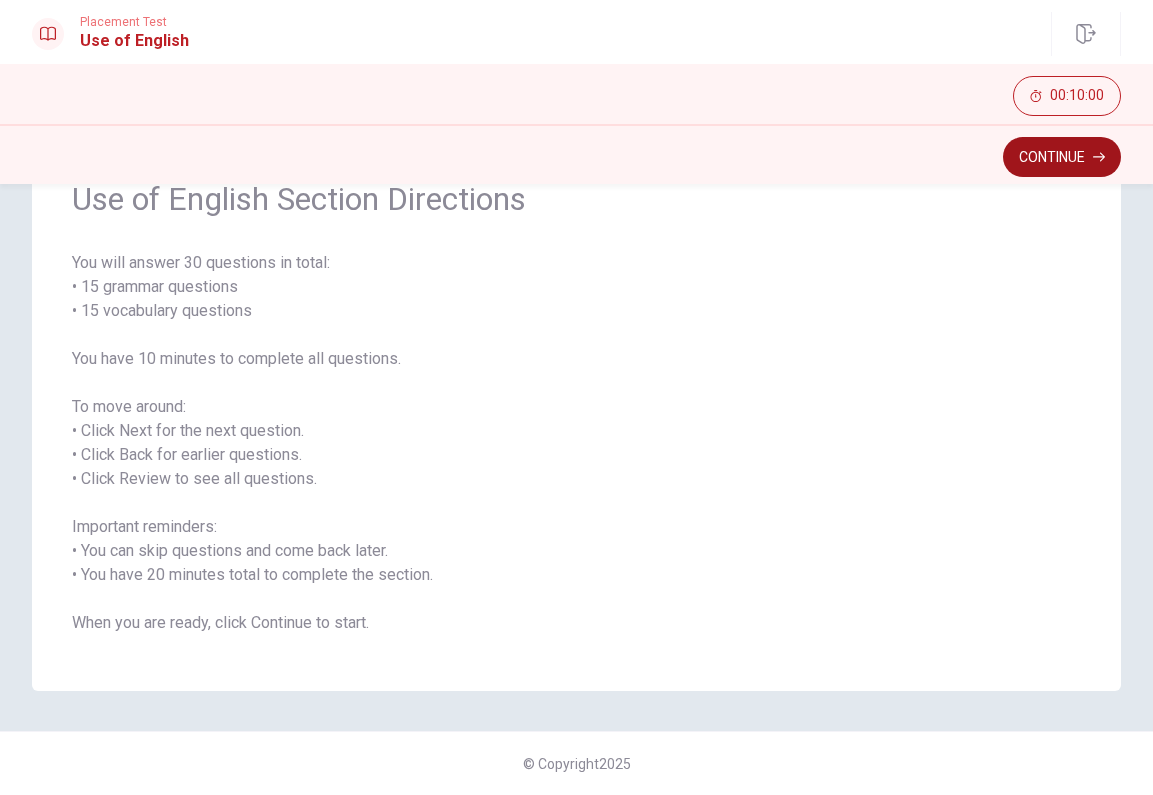 click on "Continue" at bounding box center (1062, 157) 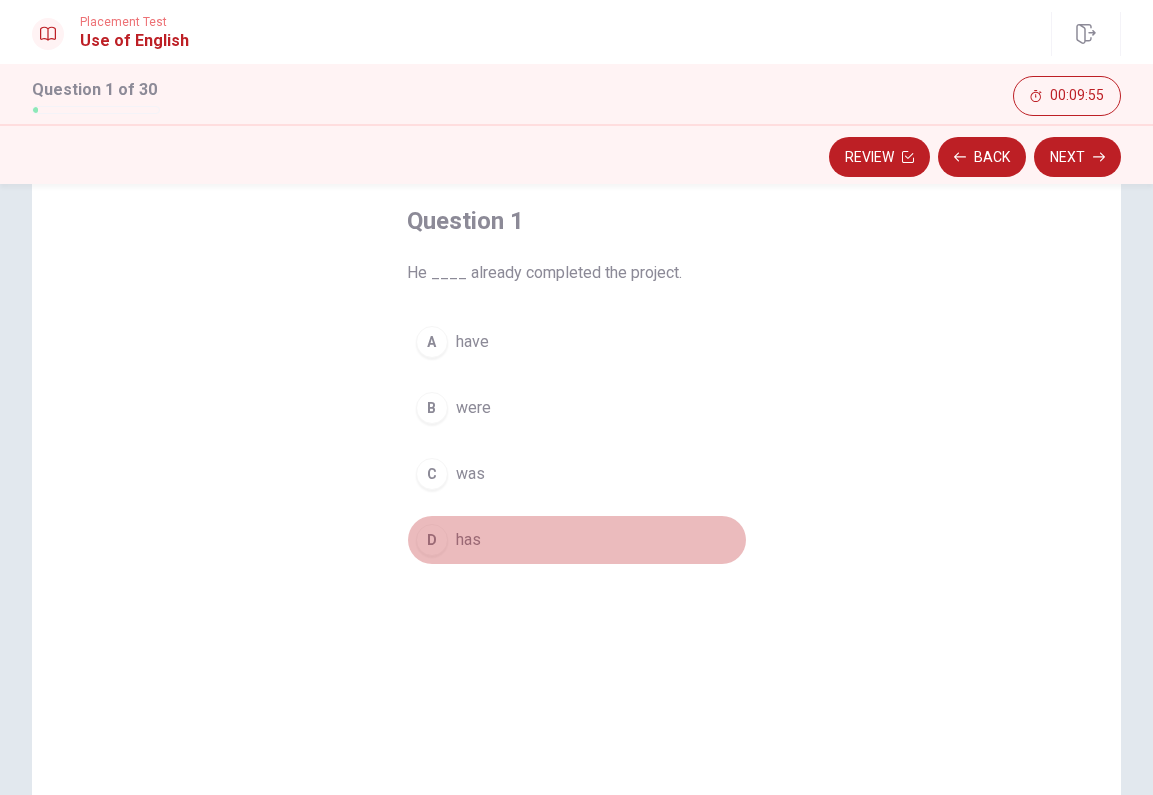 click on "has" at bounding box center (468, 540) 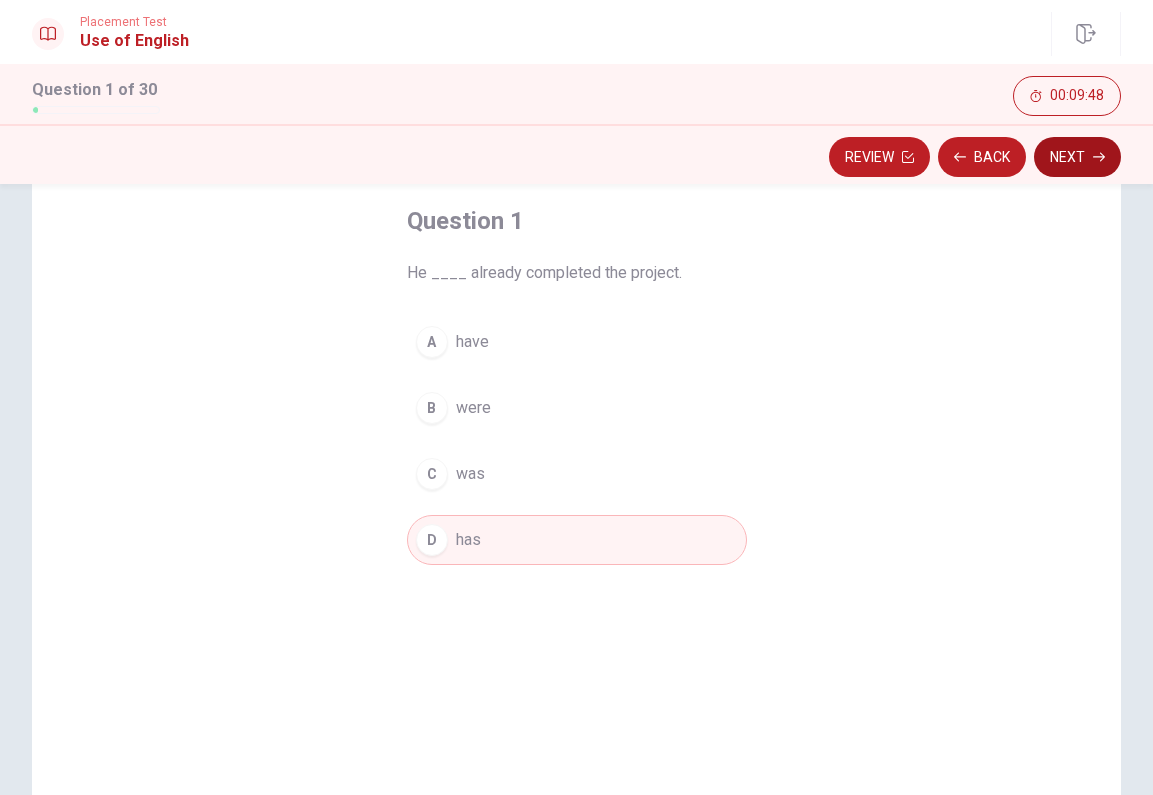 click on "Next" at bounding box center [1077, 157] 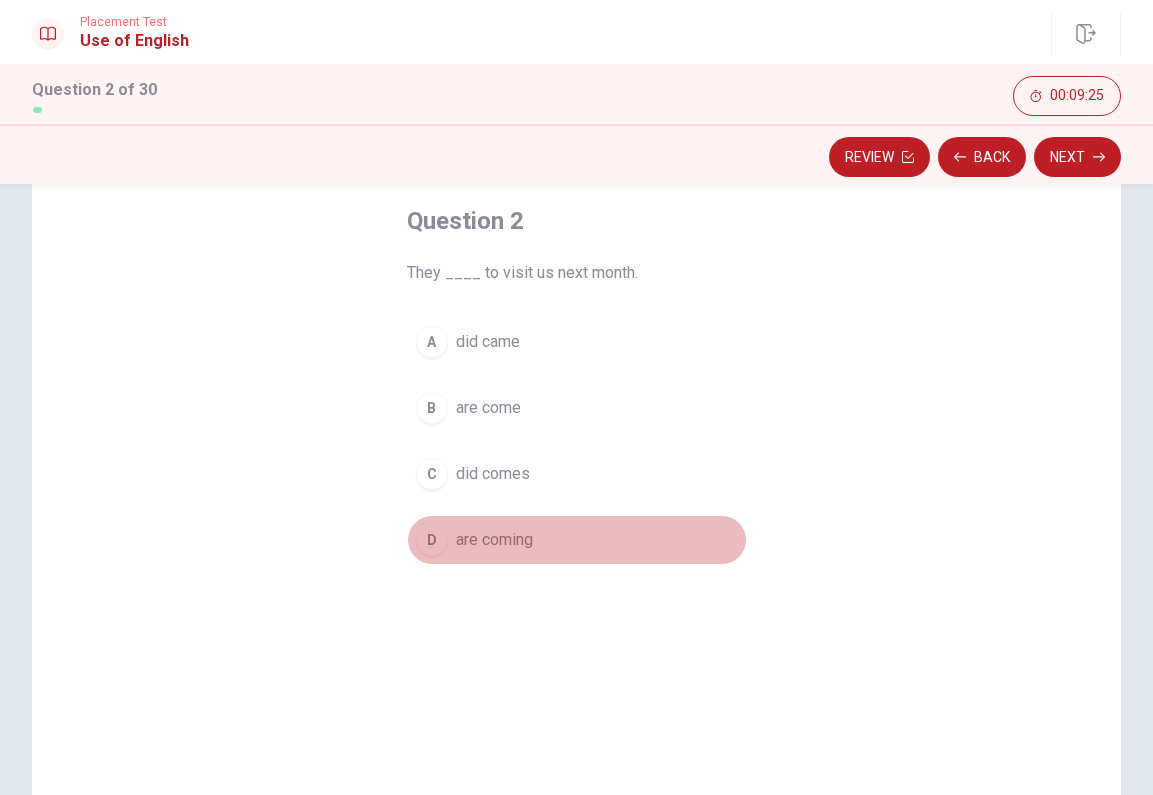 click on "are coming" at bounding box center (494, 540) 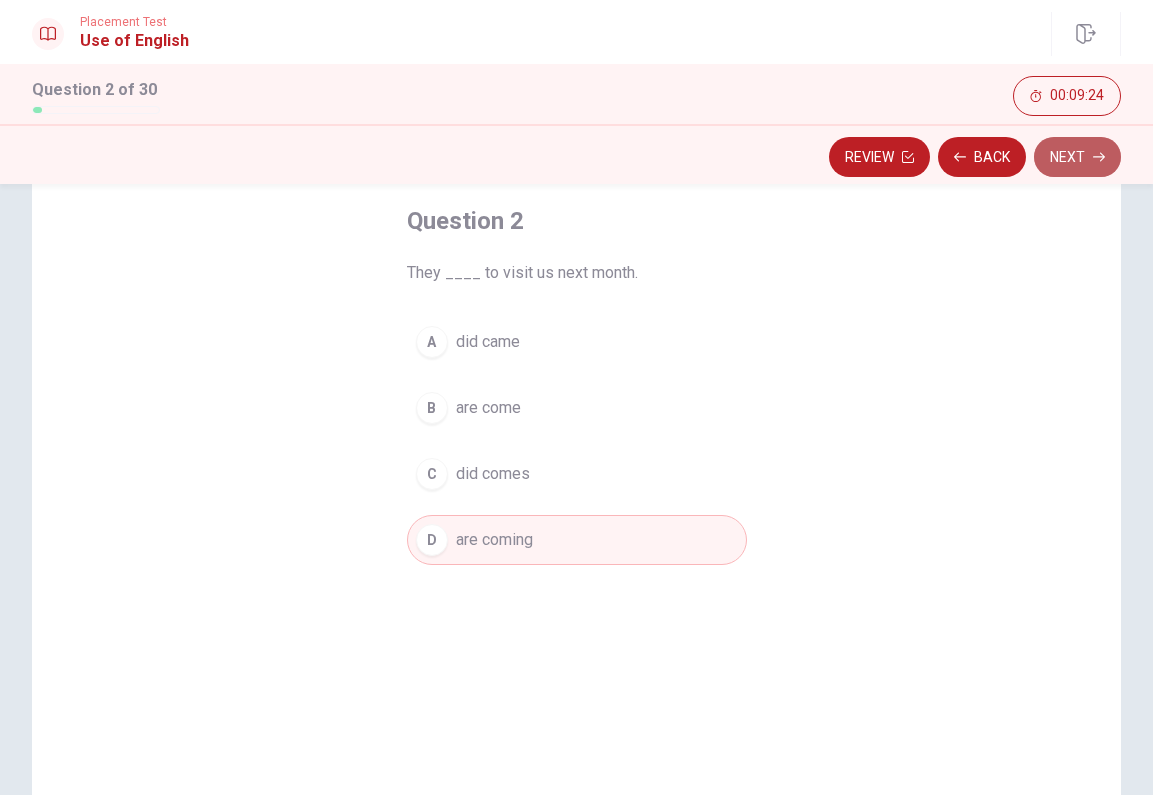 click 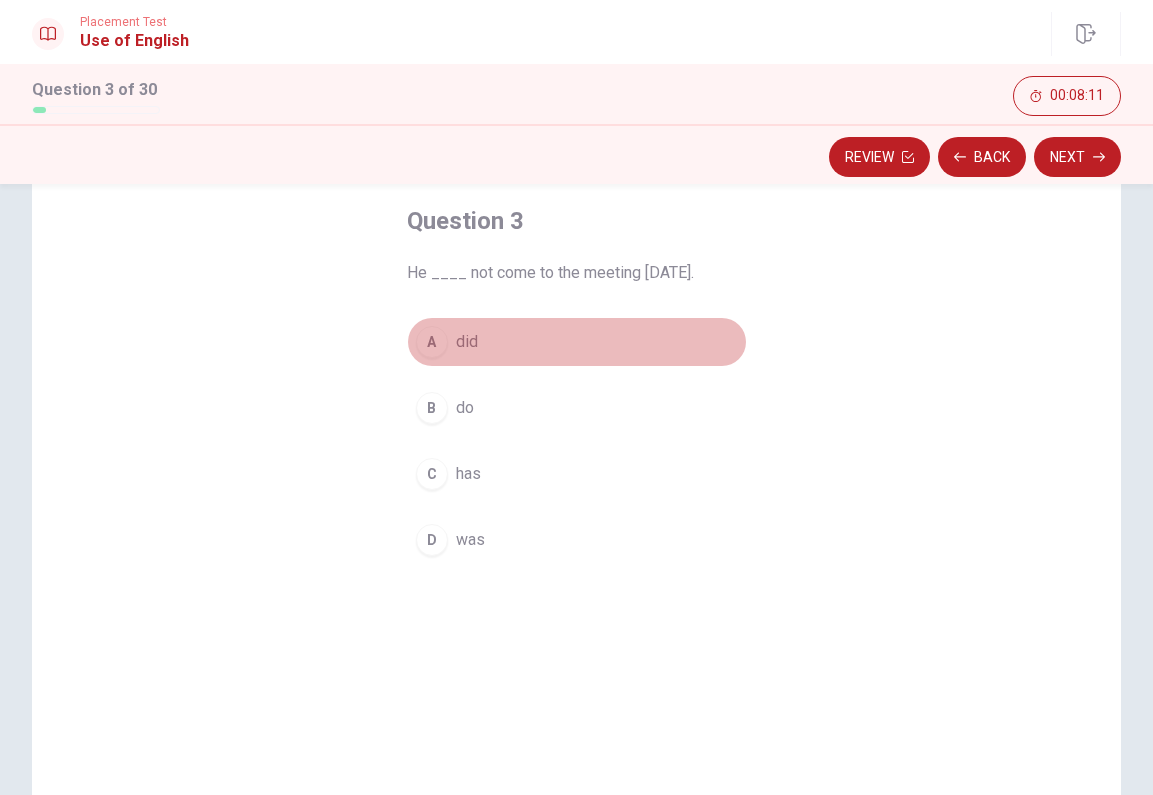 click on "did" at bounding box center (467, 342) 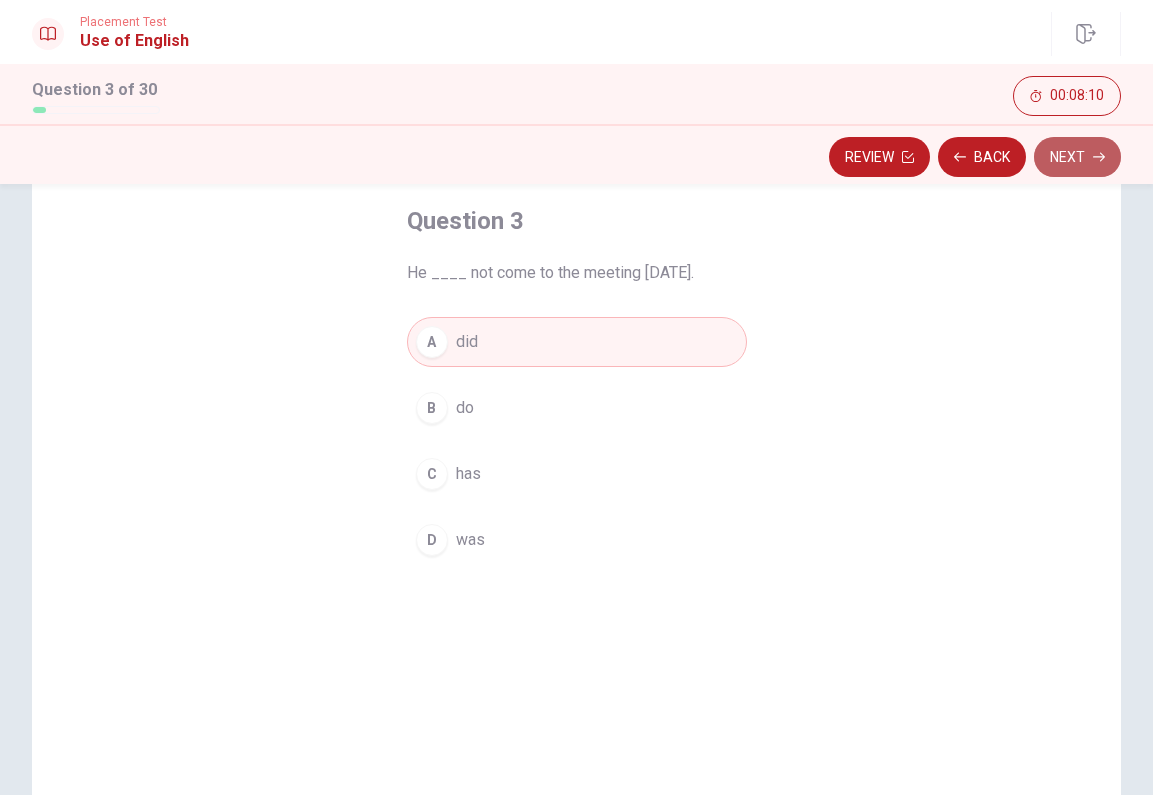 click on "Next" at bounding box center [1077, 157] 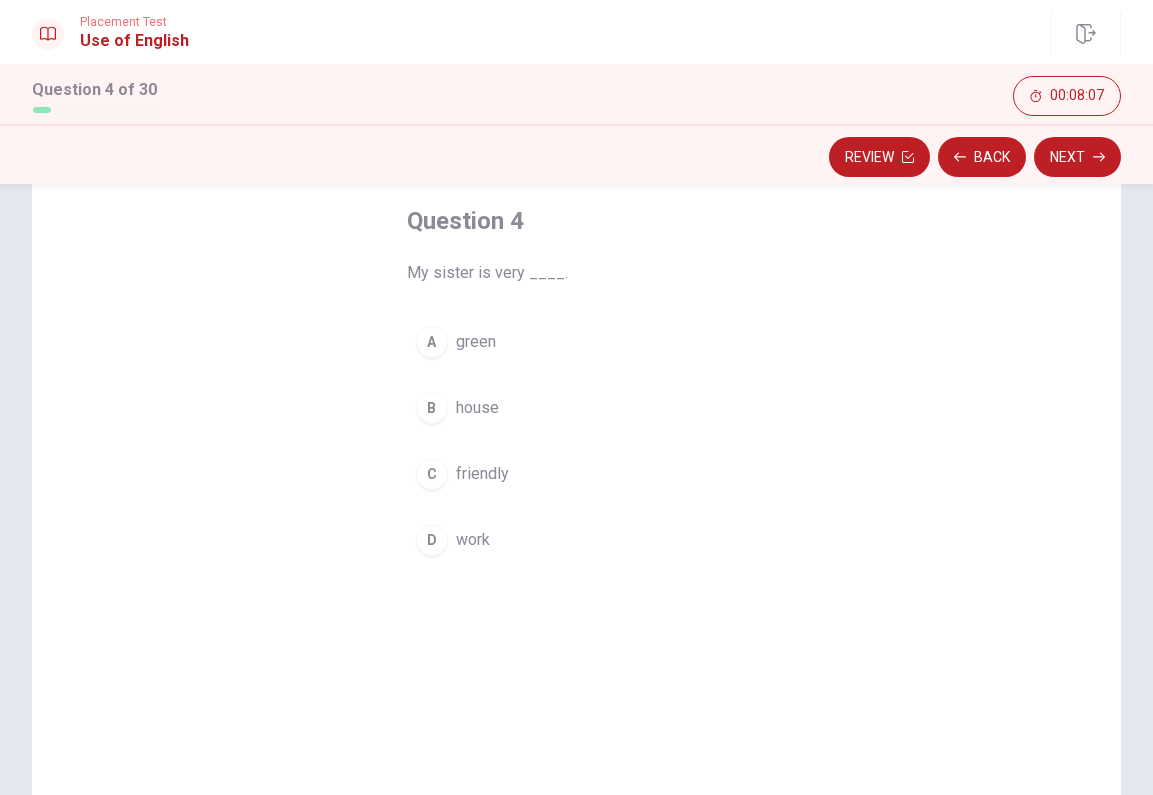 click on "friendly" at bounding box center [482, 474] 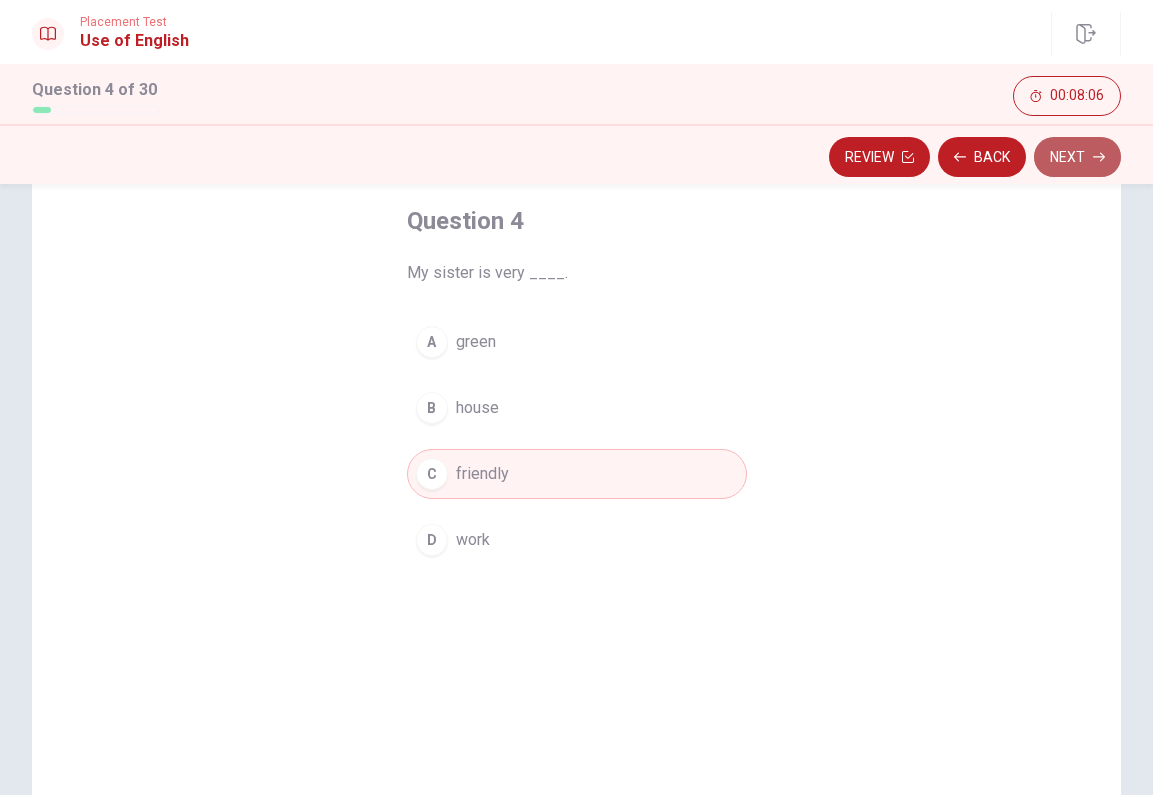 click on "Next" at bounding box center [1077, 157] 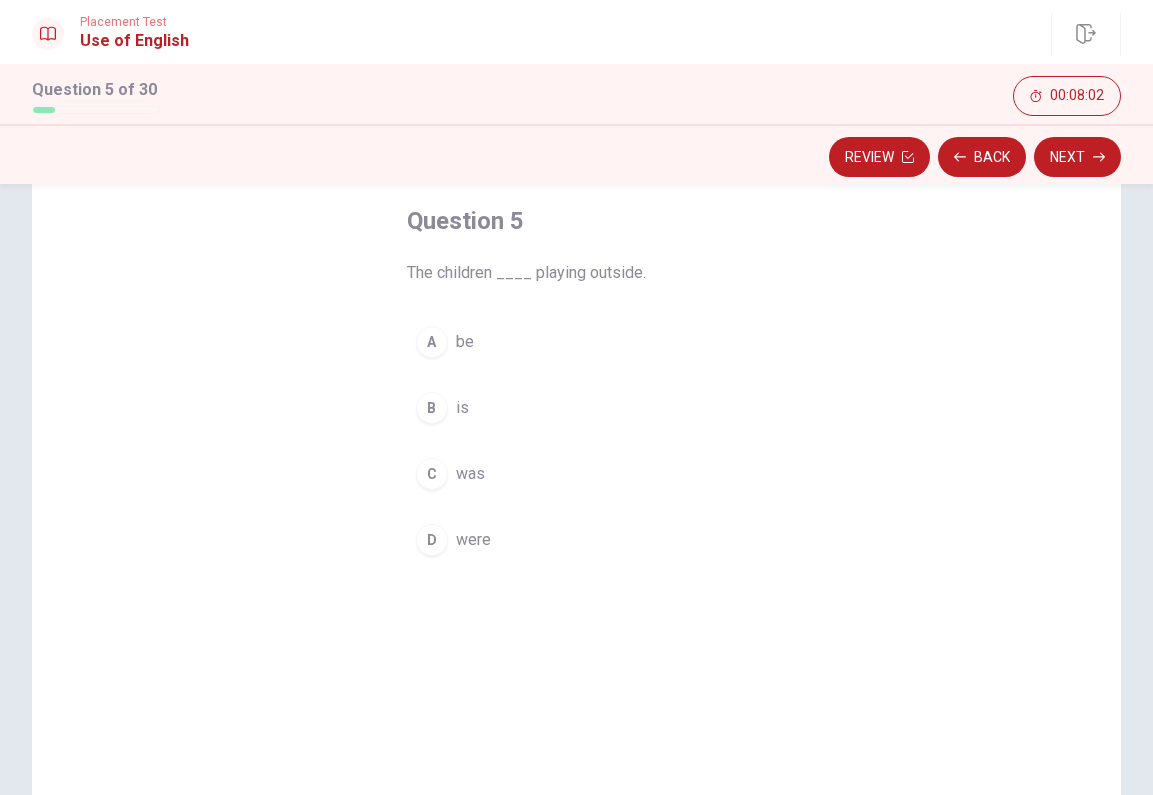 click on "B is" at bounding box center (577, 408) 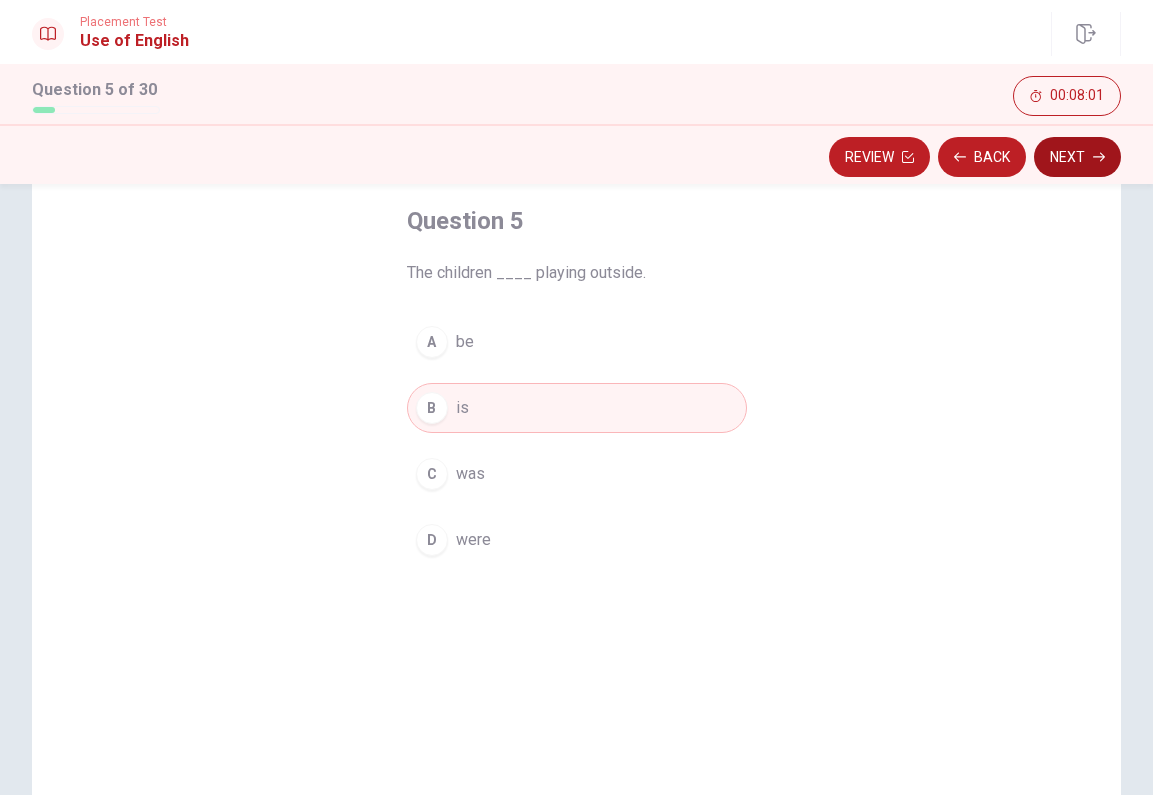 click on "Next" at bounding box center (1077, 157) 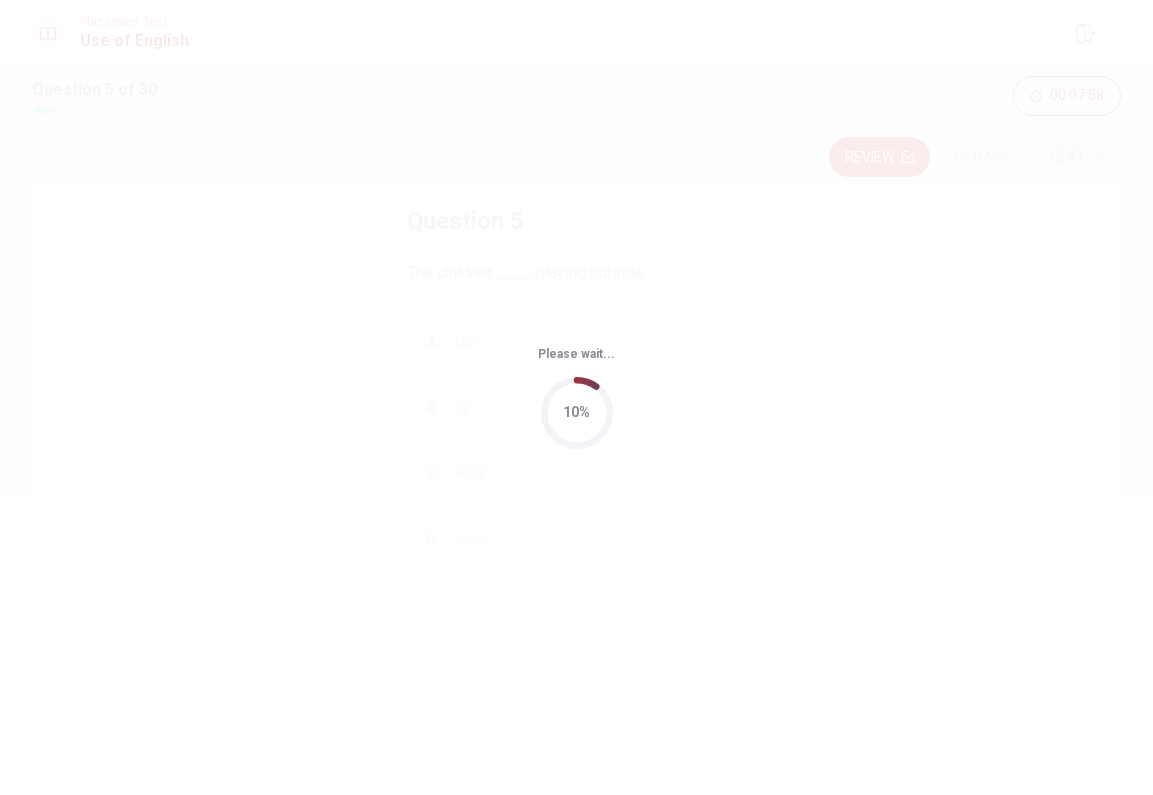 scroll, scrollTop: 0, scrollLeft: 0, axis: both 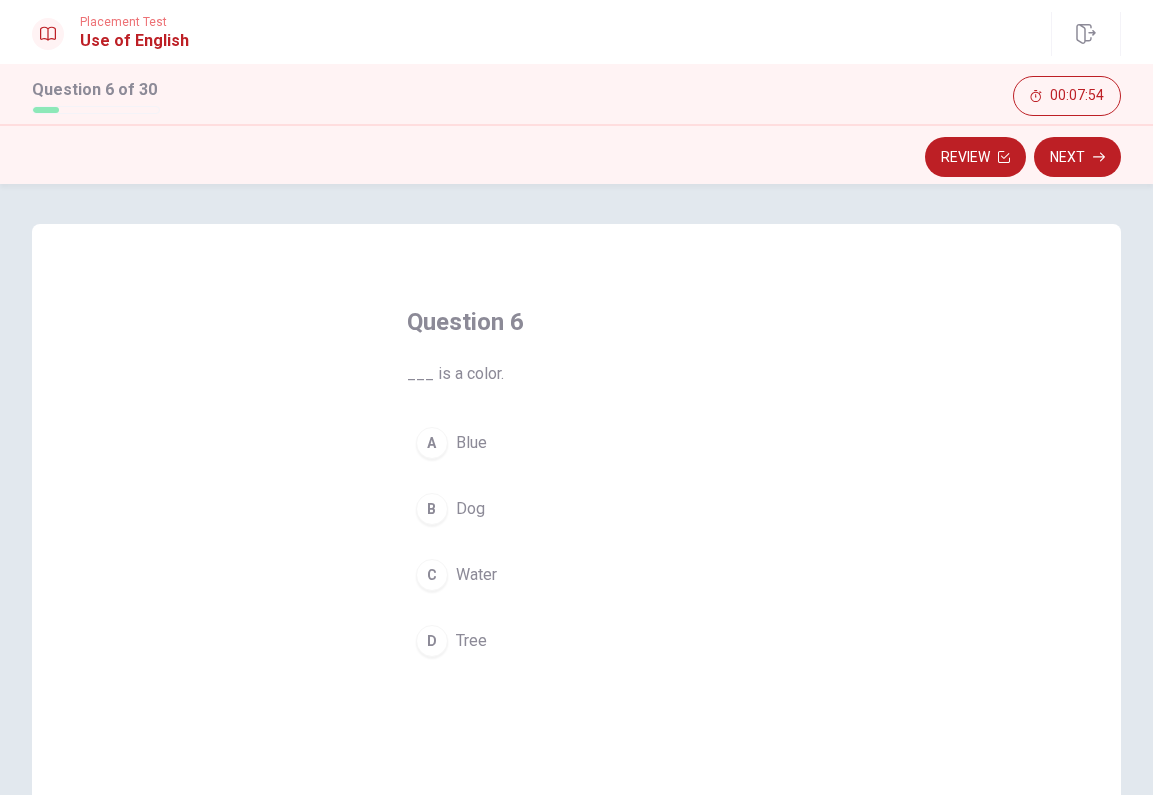 click on "Blue" at bounding box center (471, 443) 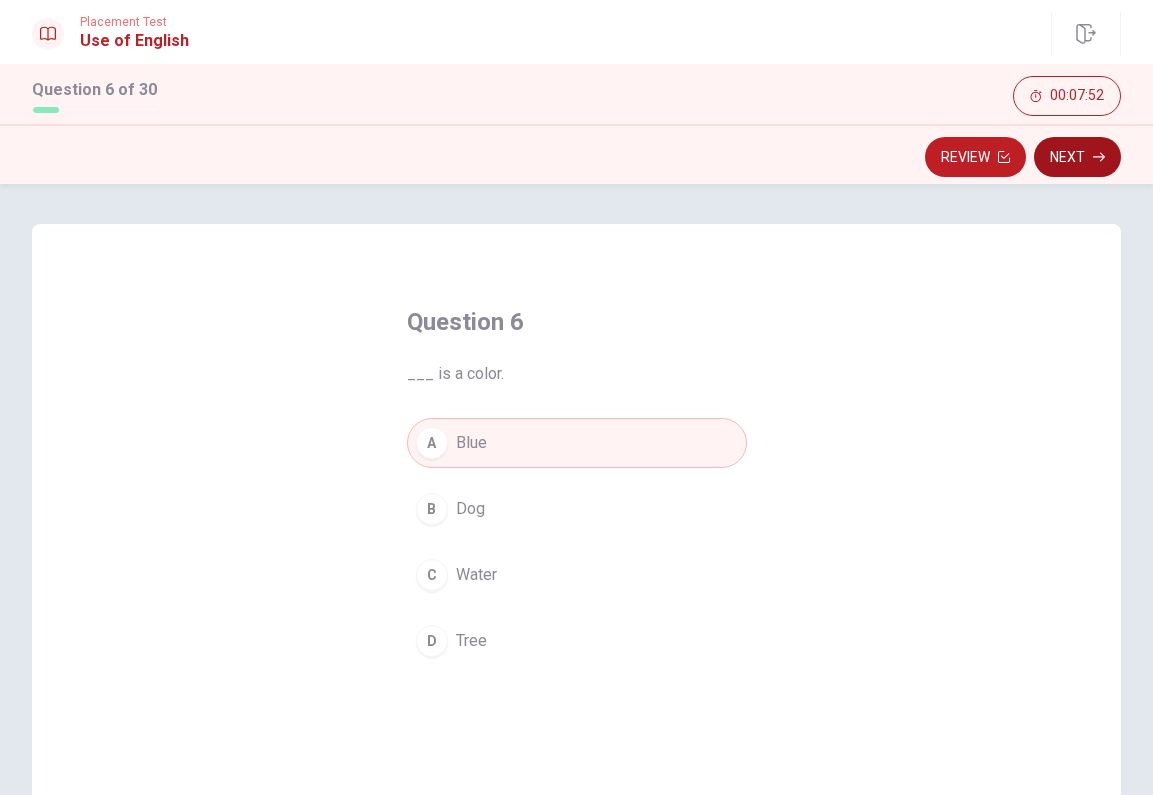 click on "Next" at bounding box center [1077, 157] 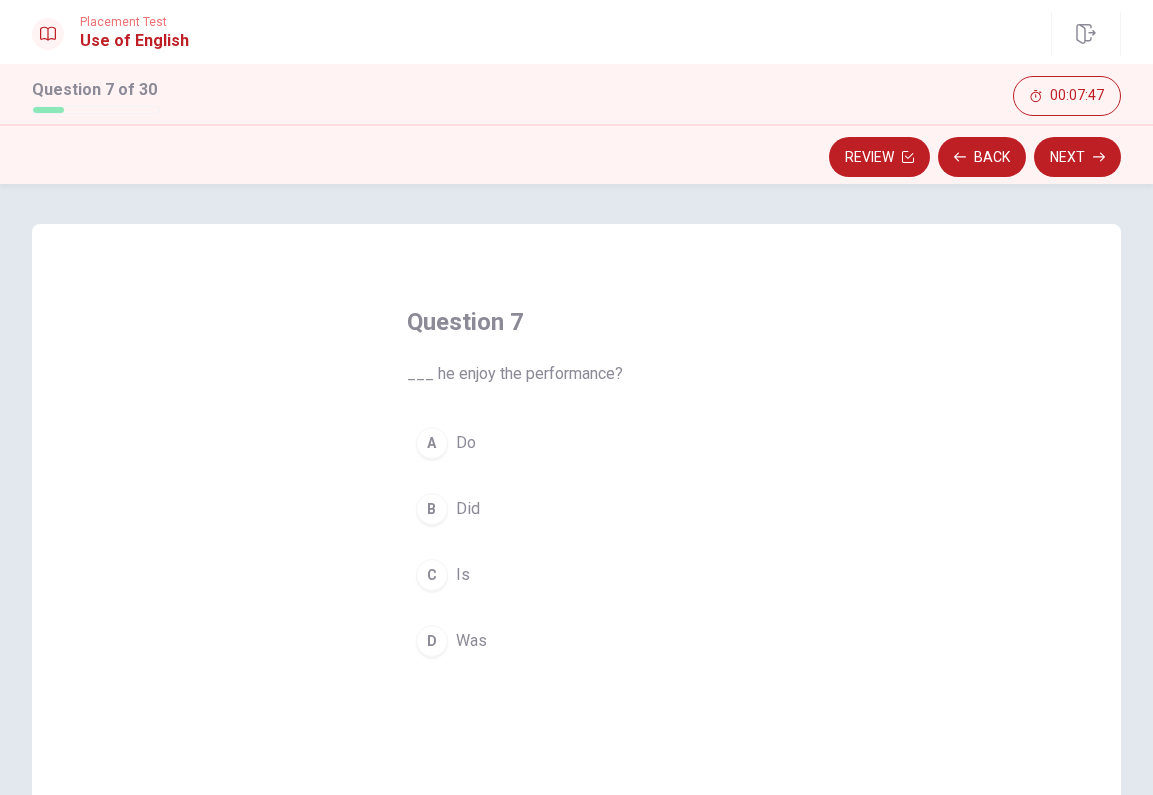 click on "C Is" at bounding box center [577, 575] 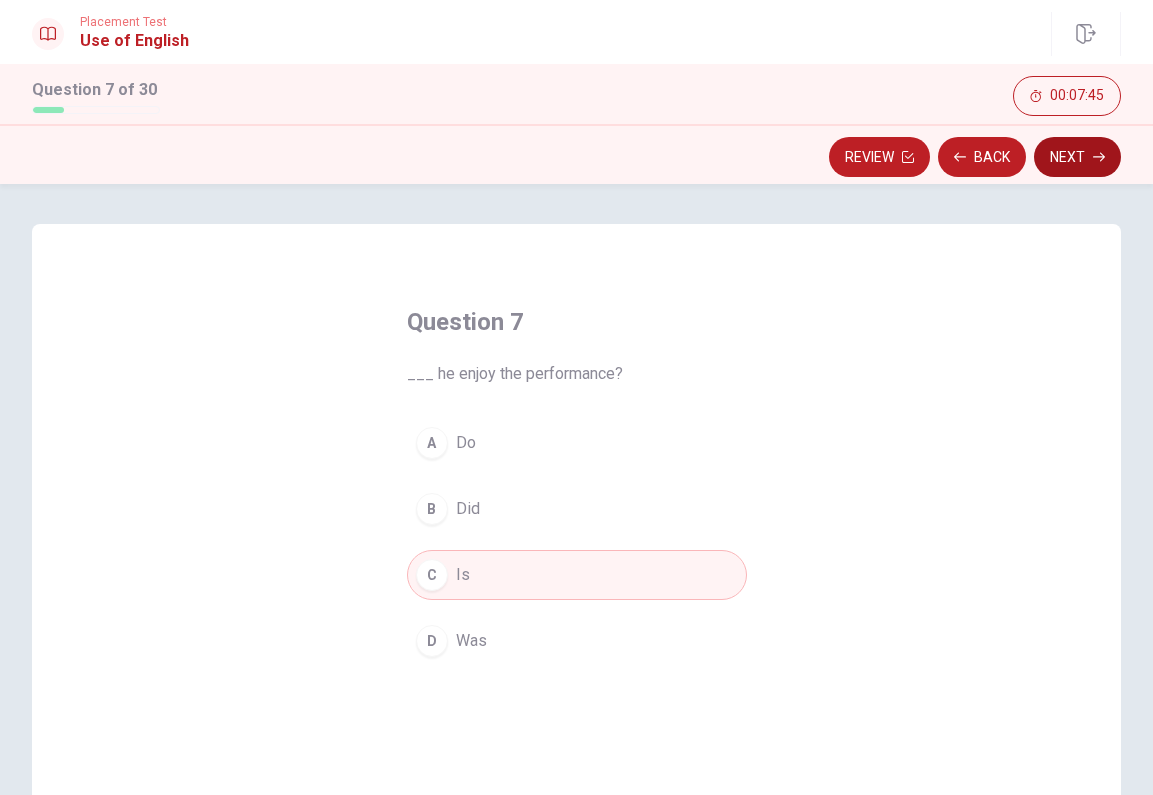 click on "Next" at bounding box center (1077, 157) 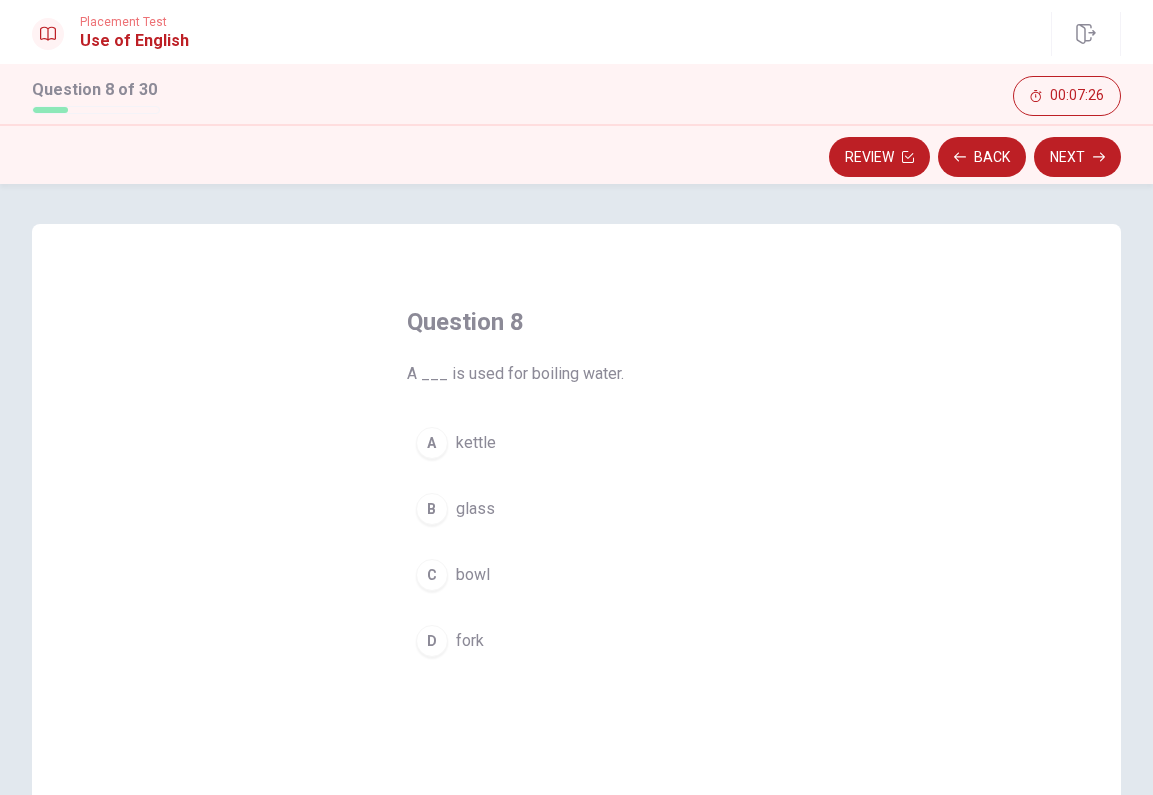 click on "glass" at bounding box center [475, 509] 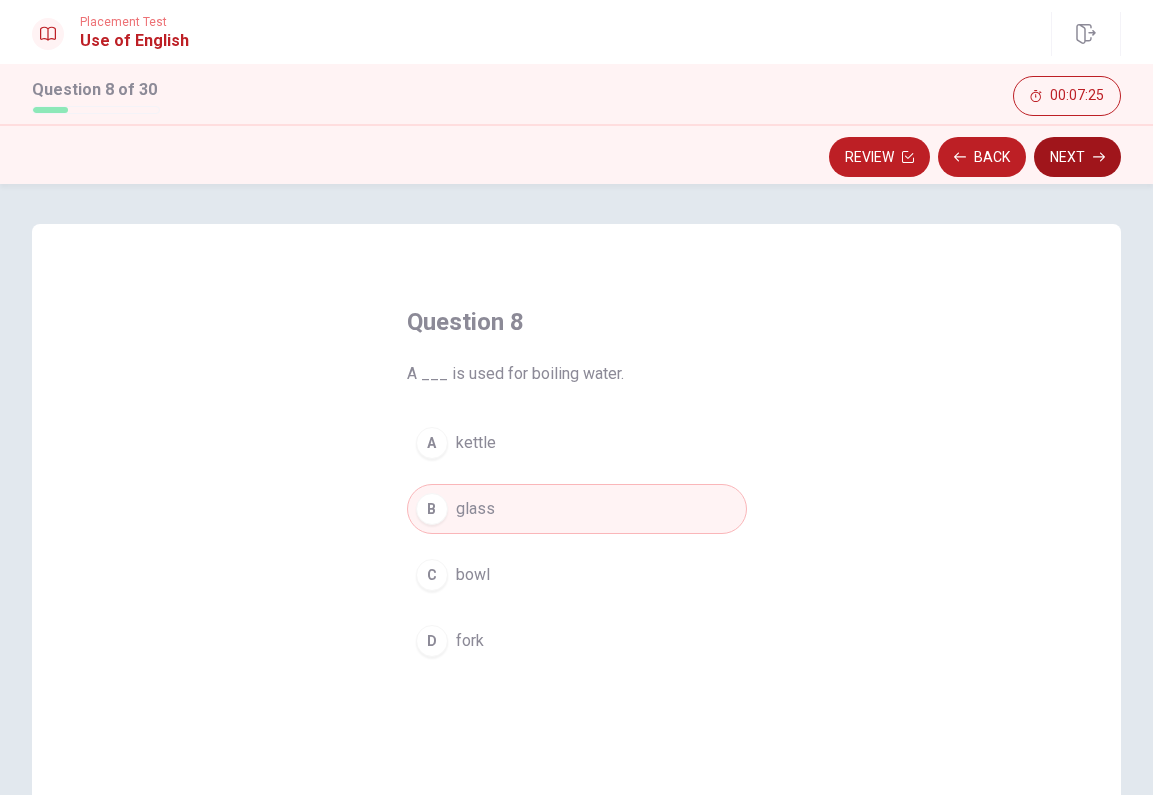 click on "Next" at bounding box center [1077, 157] 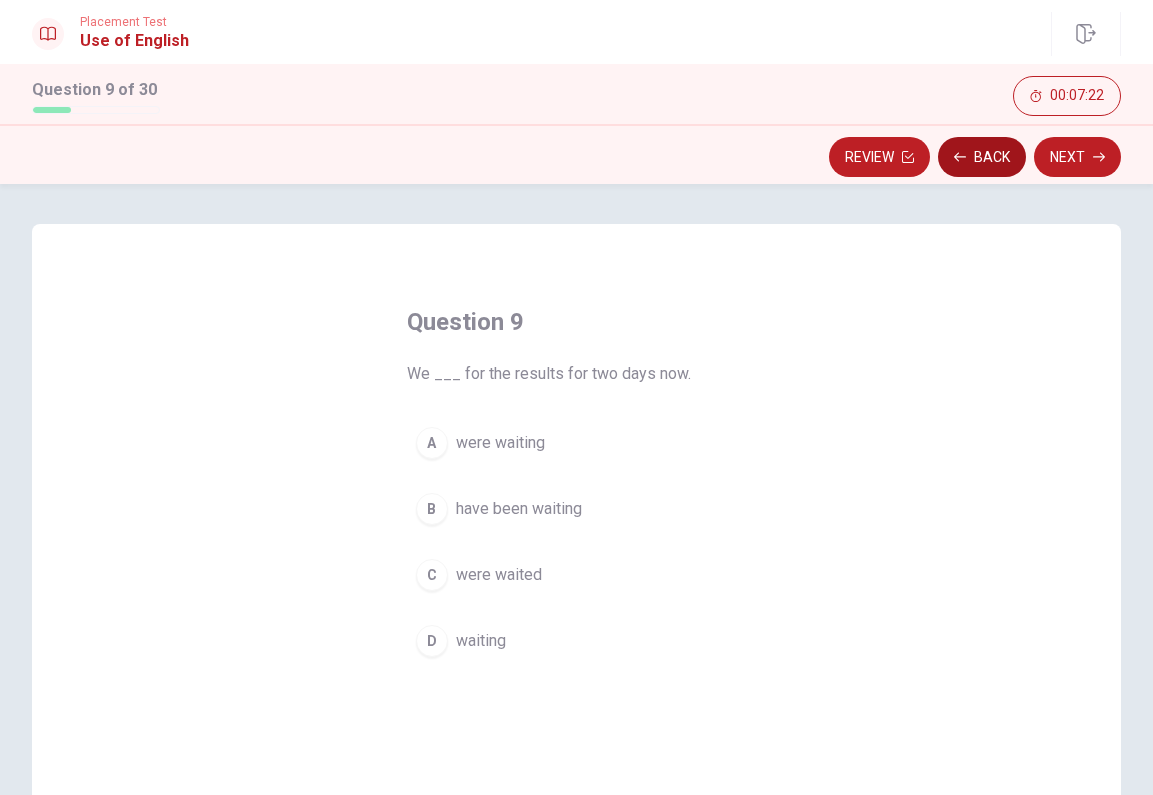 click on "Back" at bounding box center [982, 157] 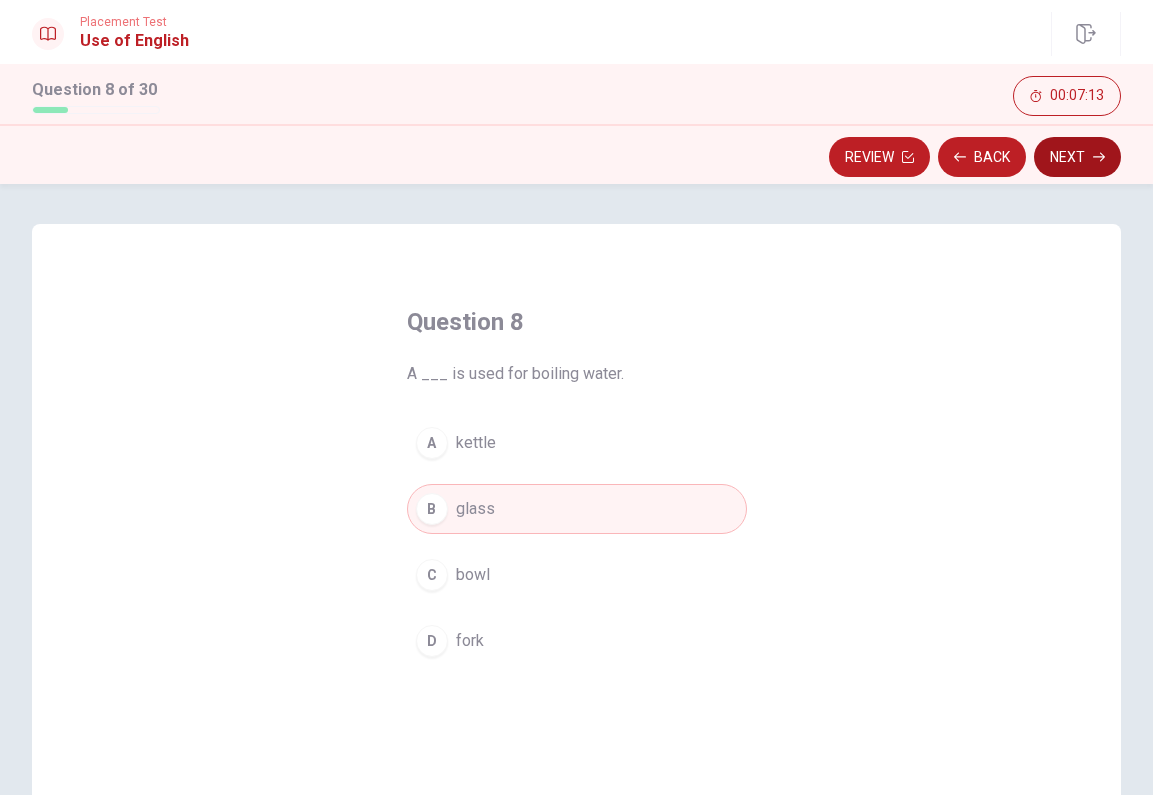 click on "Next" at bounding box center [1077, 157] 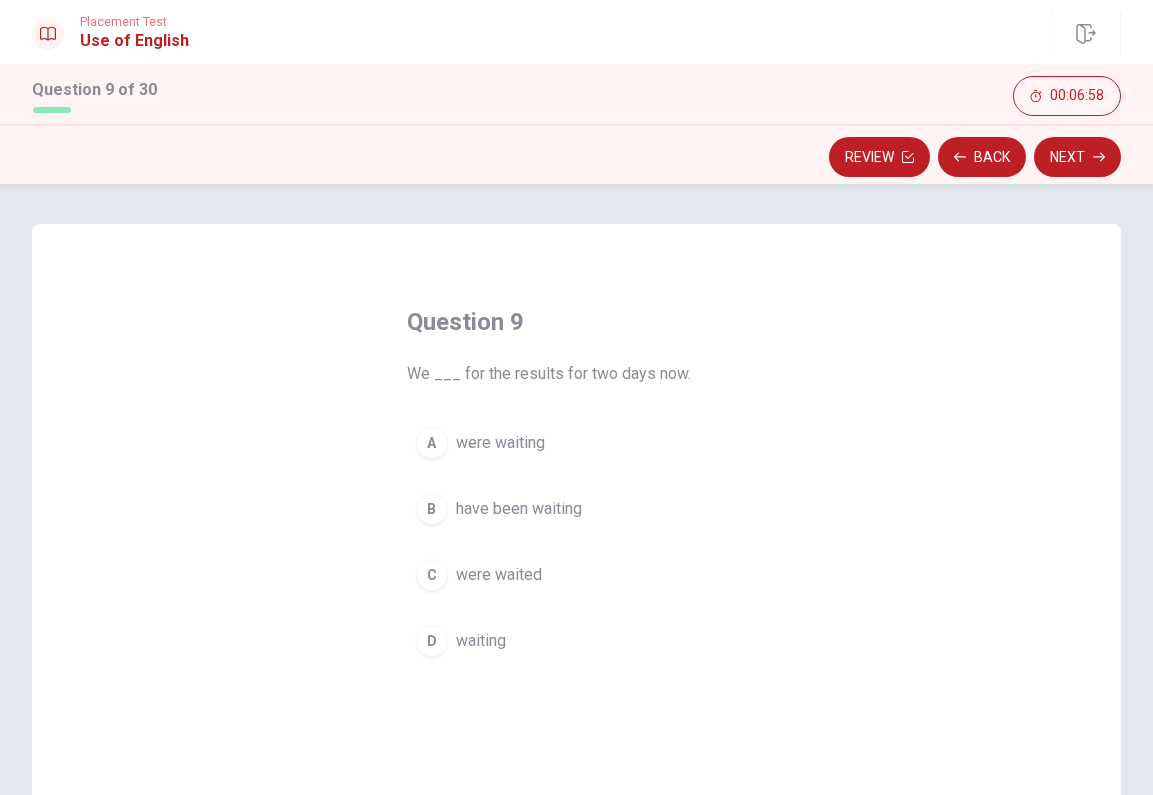 click on "were waiting" at bounding box center (500, 443) 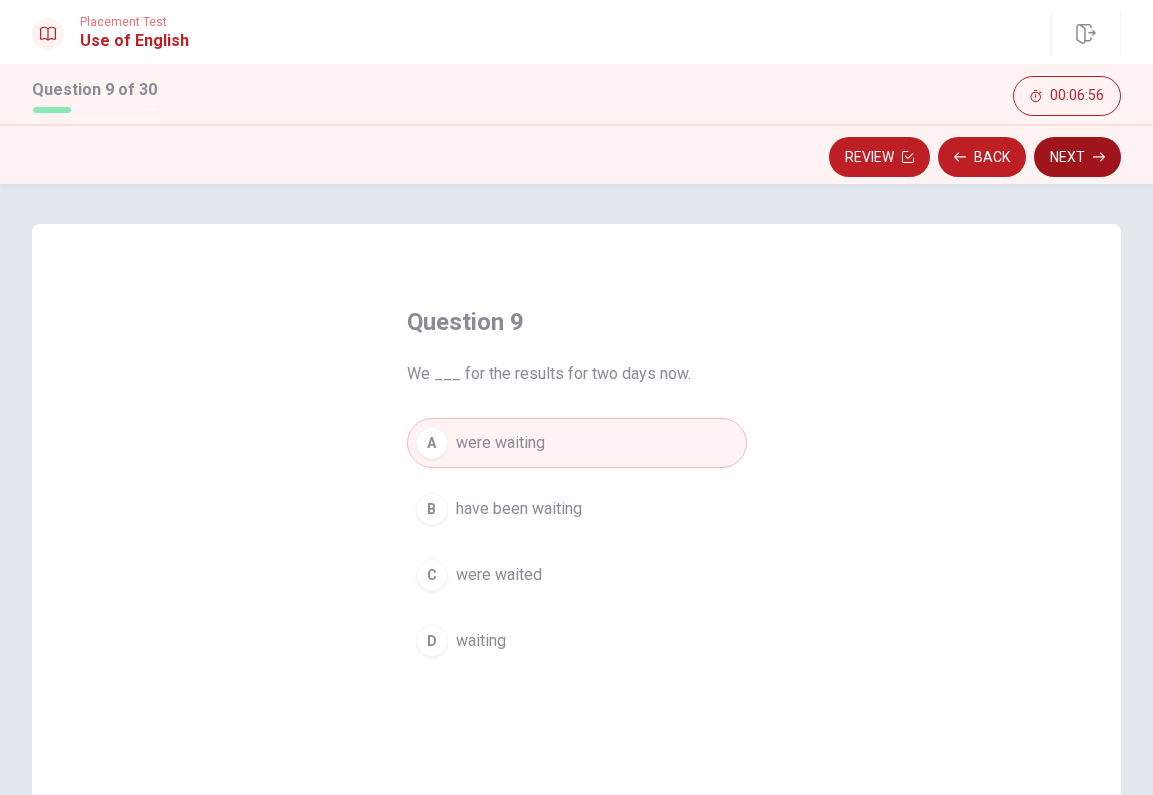 click on "Next" at bounding box center (1077, 157) 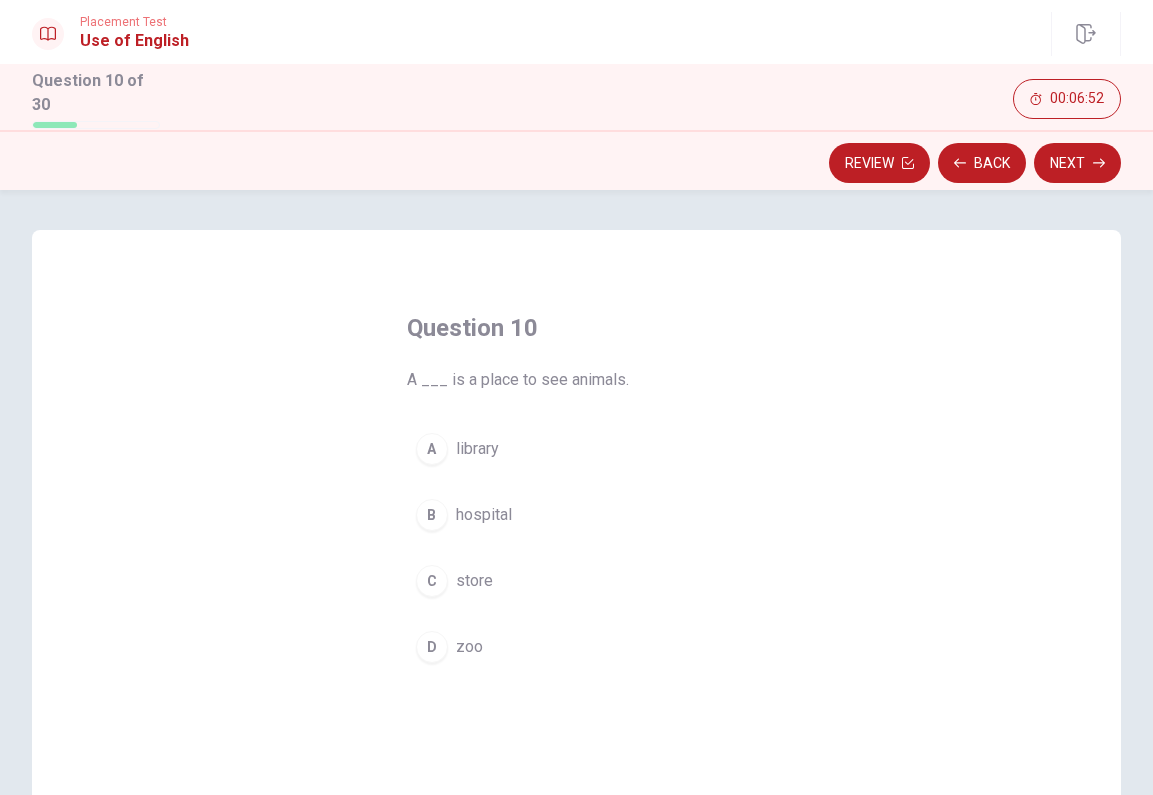 click on "zoo" at bounding box center (469, 647) 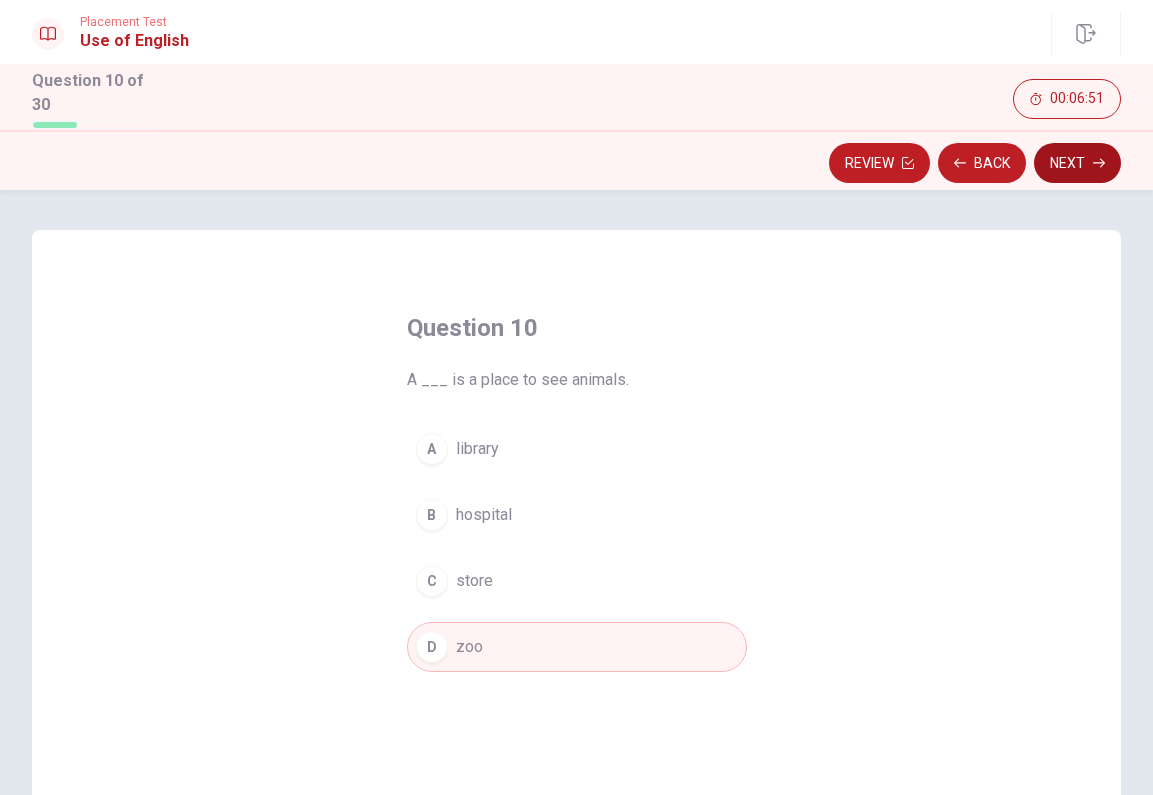 click on "Next" at bounding box center [1077, 163] 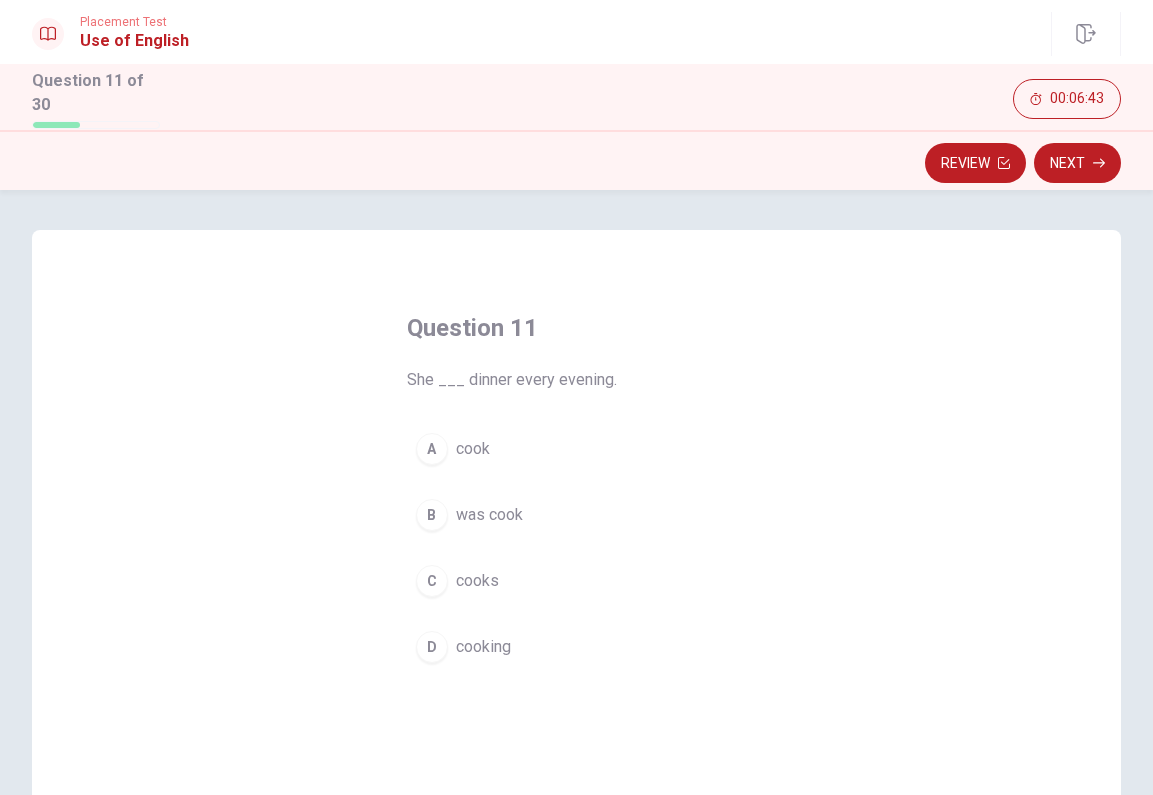 click on "cooks" at bounding box center [477, 581] 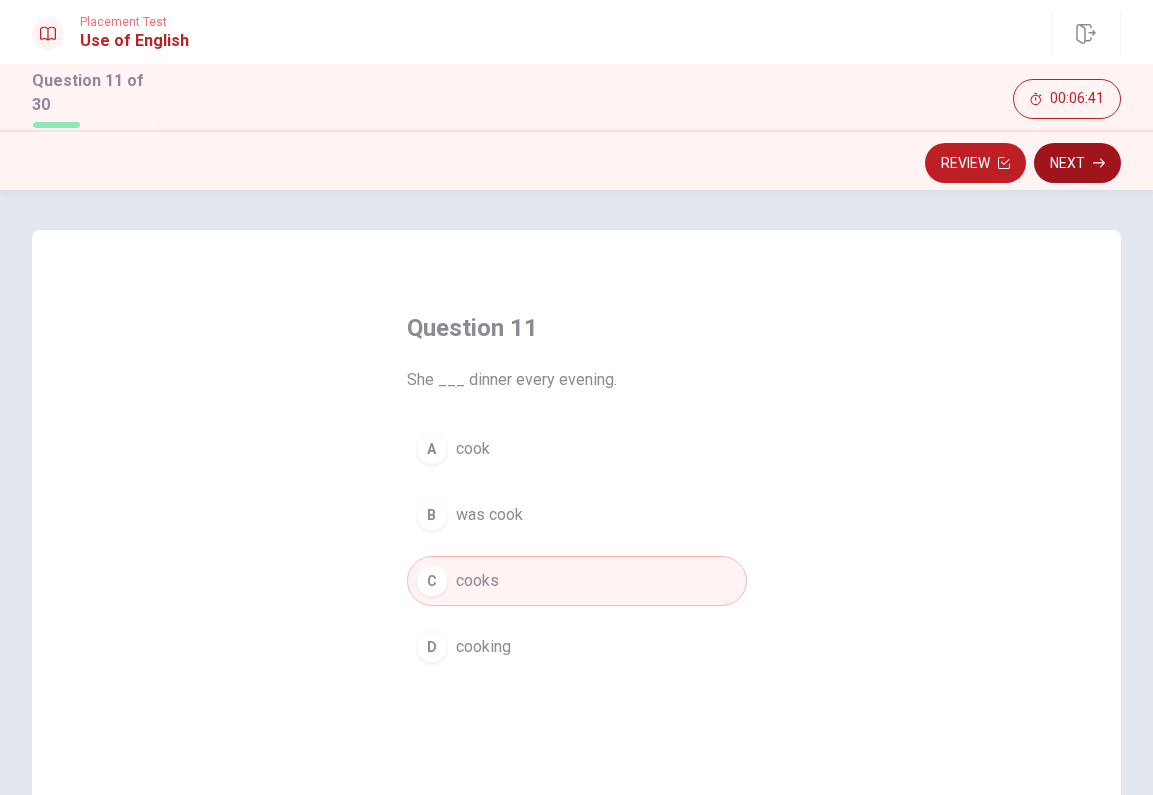 click on "Next" at bounding box center (1077, 163) 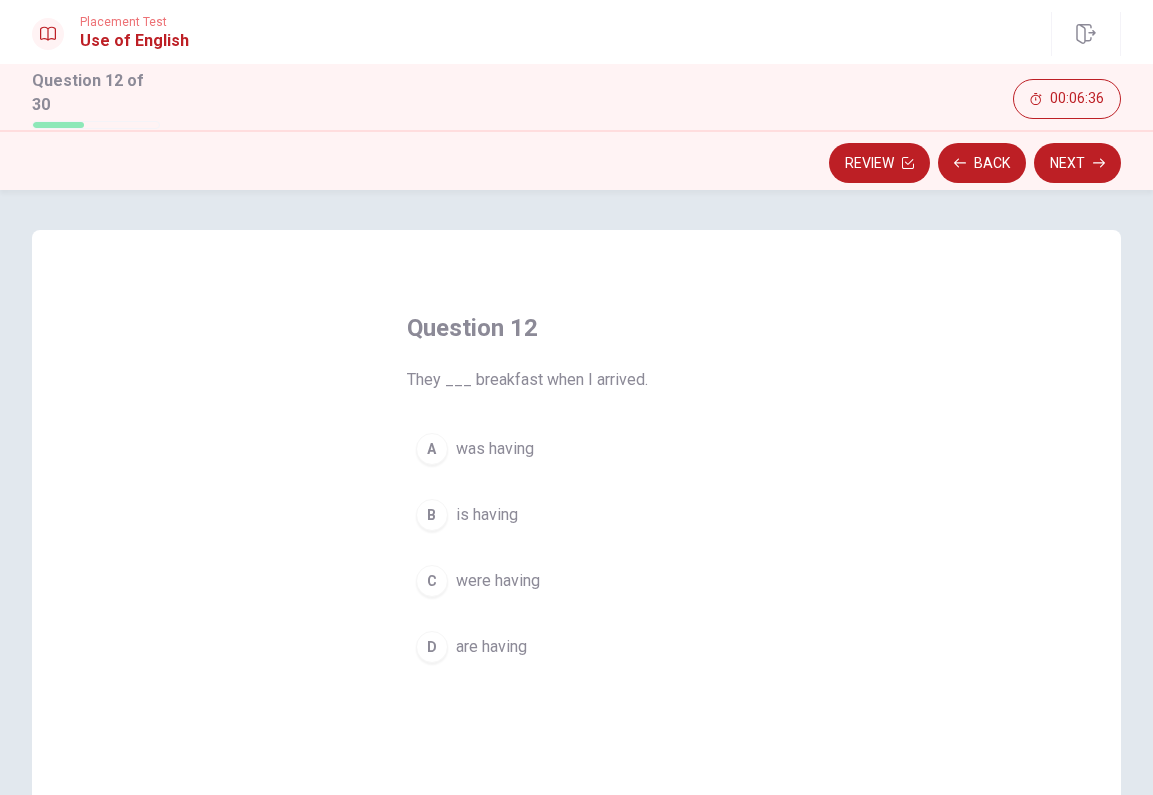 click on "were having" at bounding box center (498, 581) 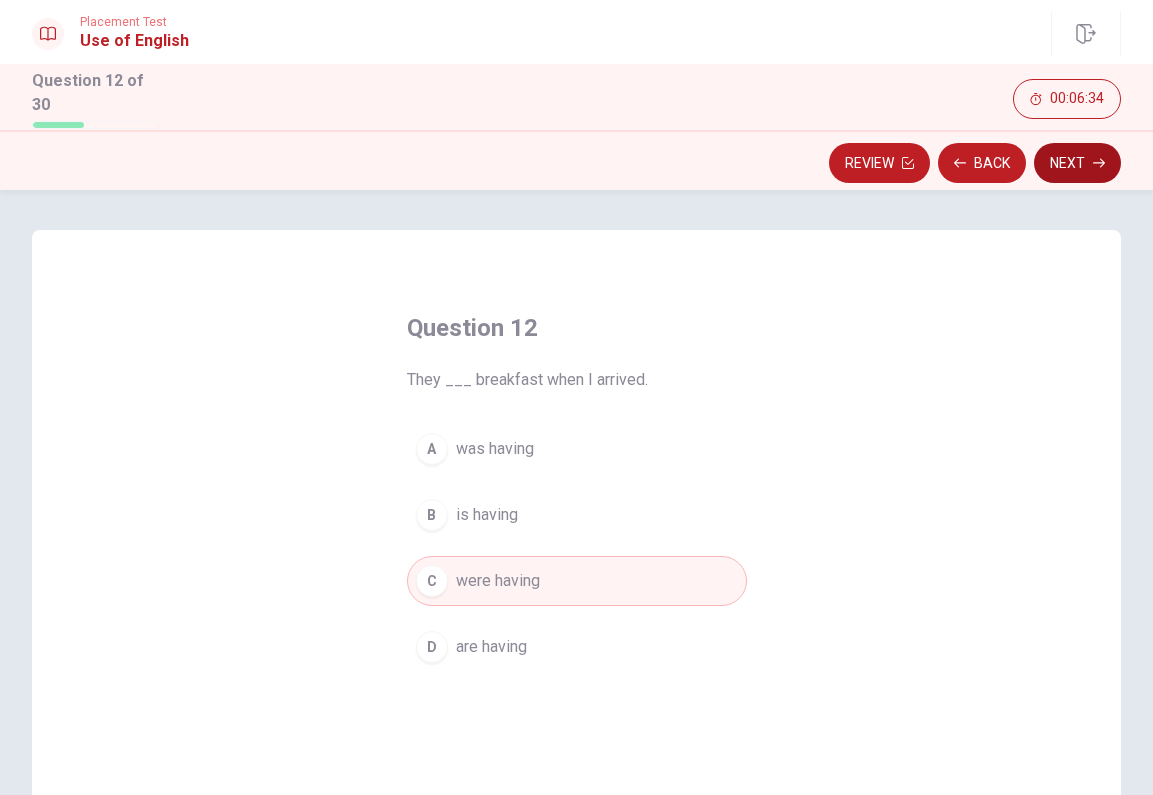 click on "Next" at bounding box center (1077, 163) 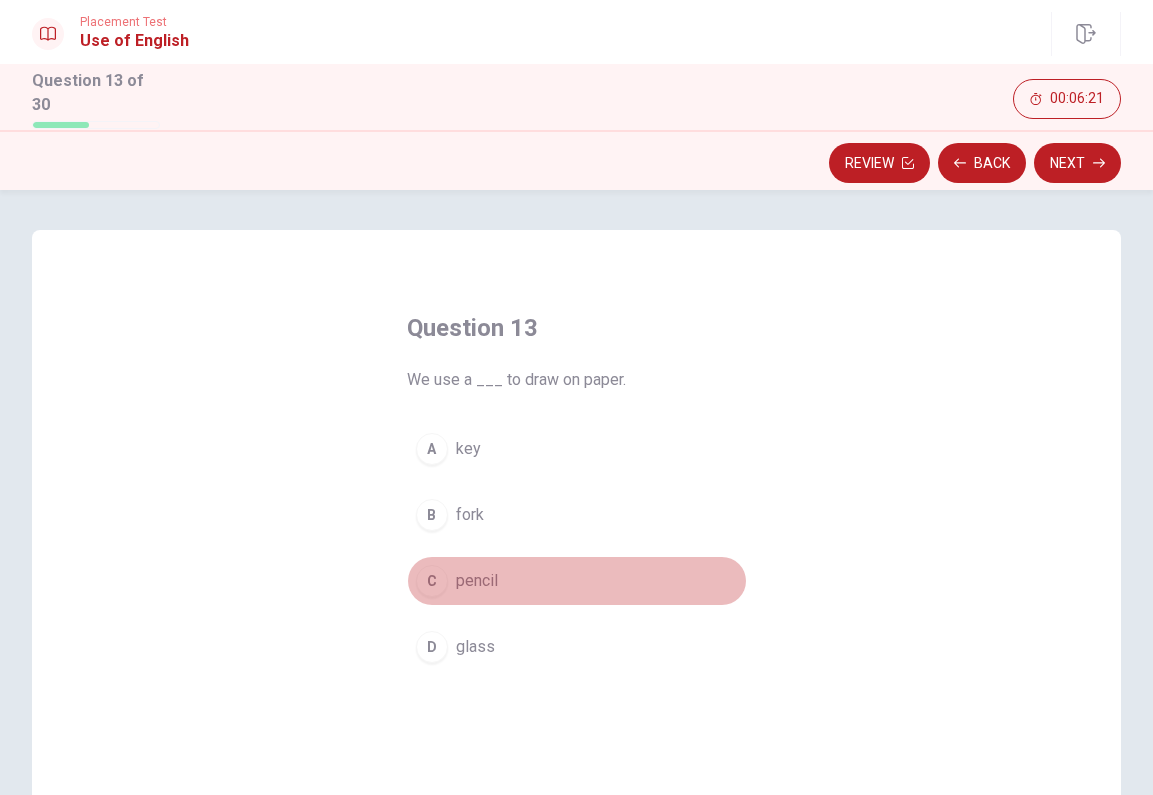 click on "pencil" at bounding box center [477, 581] 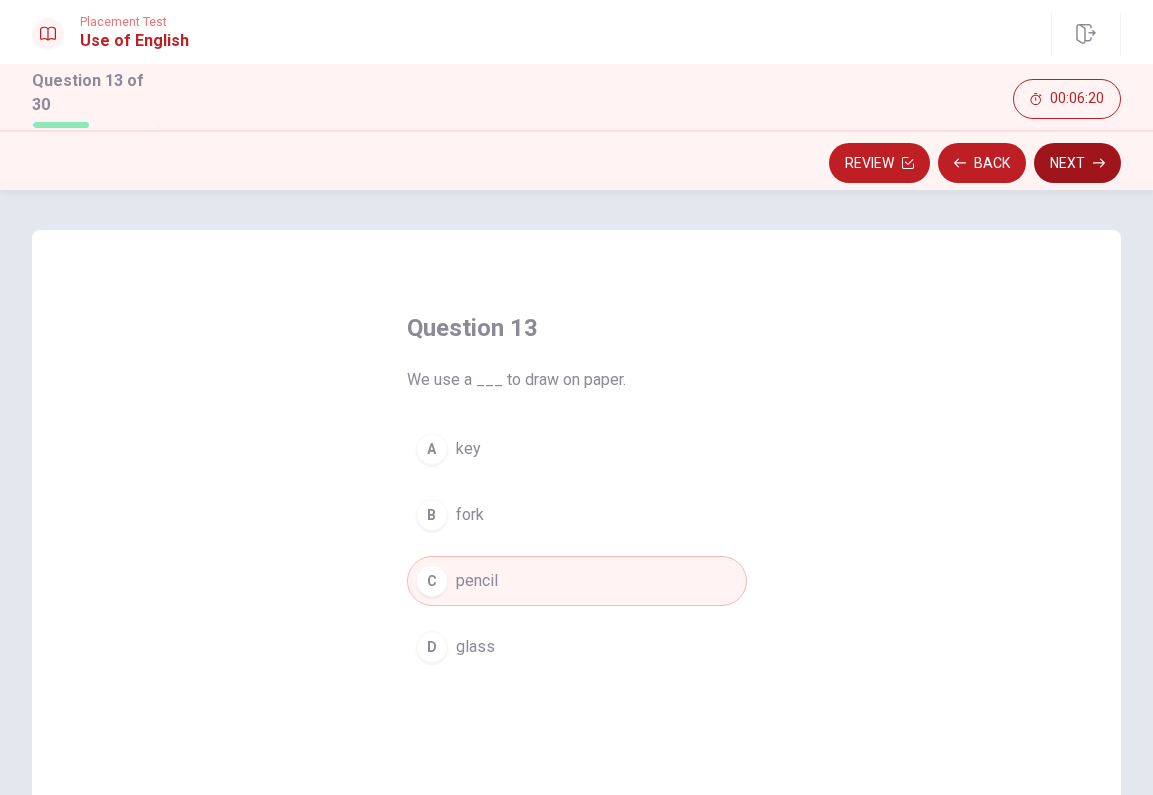 click on "Next" at bounding box center (1077, 163) 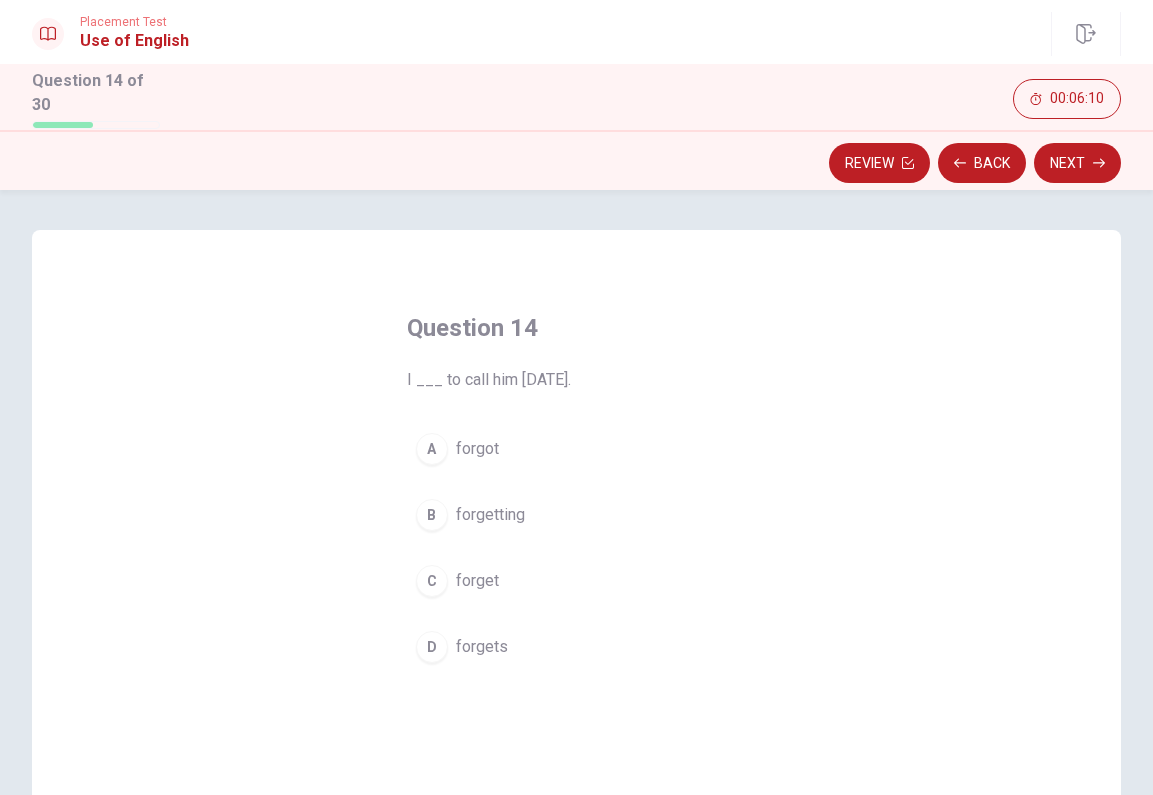 click on "forgot" at bounding box center [477, 449] 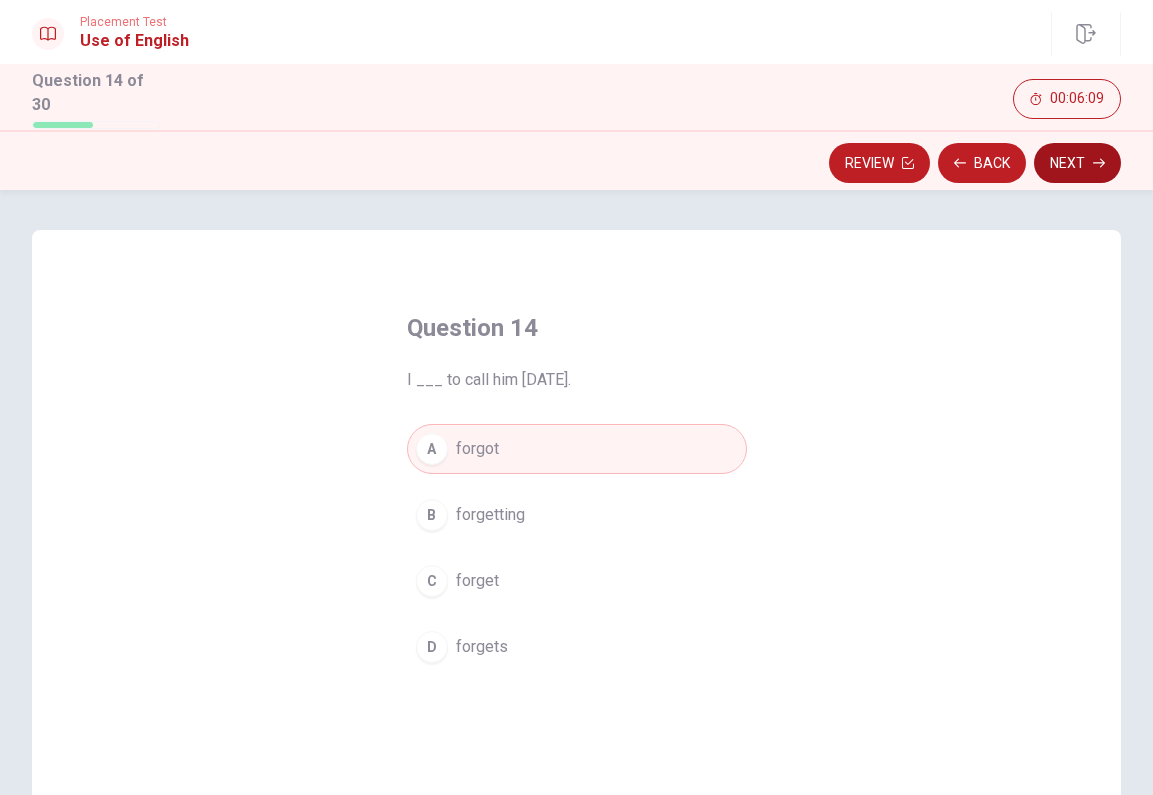 click on "Next" at bounding box center [1077, 163] 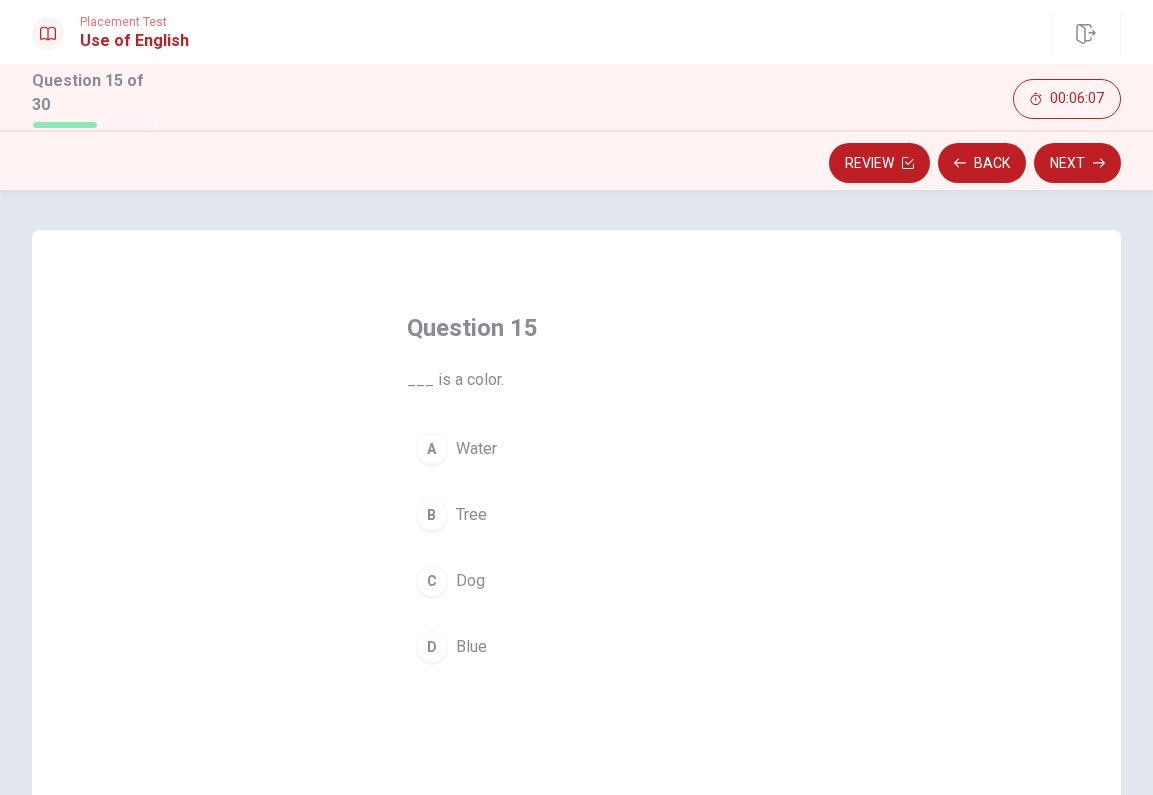 click on "Blue" at bounding box center [471, 647] 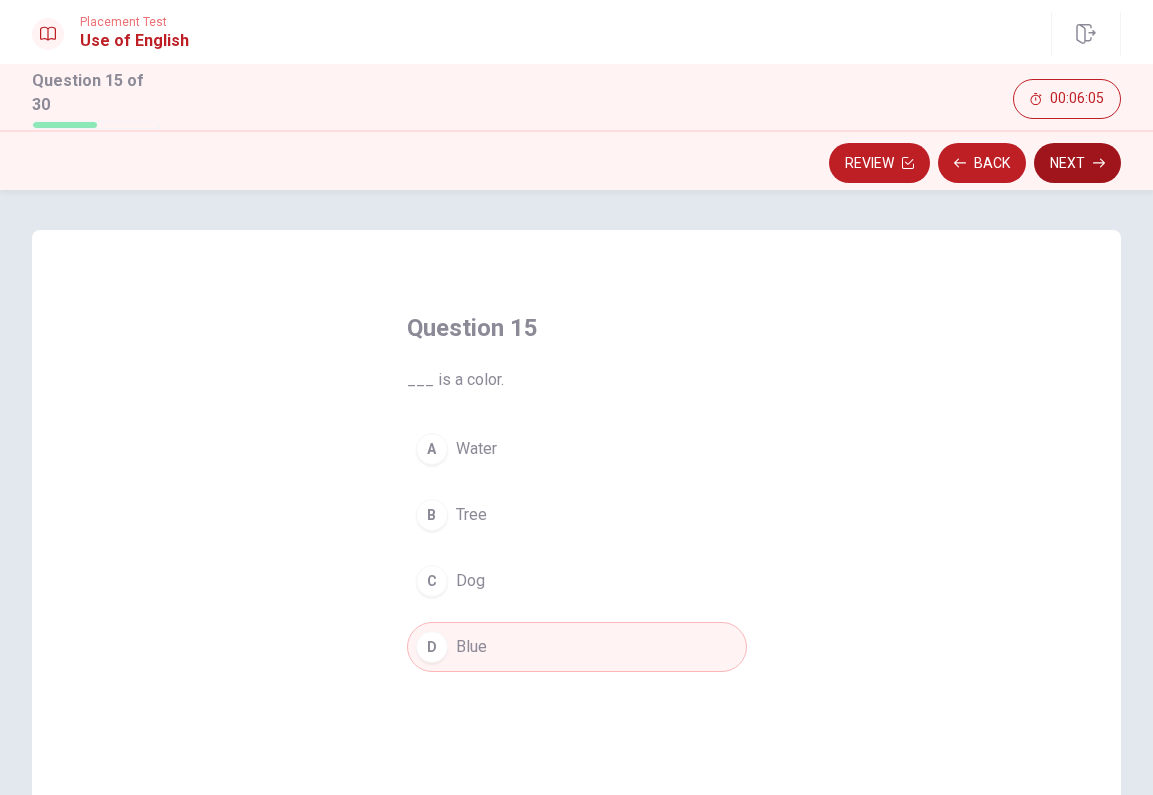 click on "Next" at bounding box center [1077, 163] 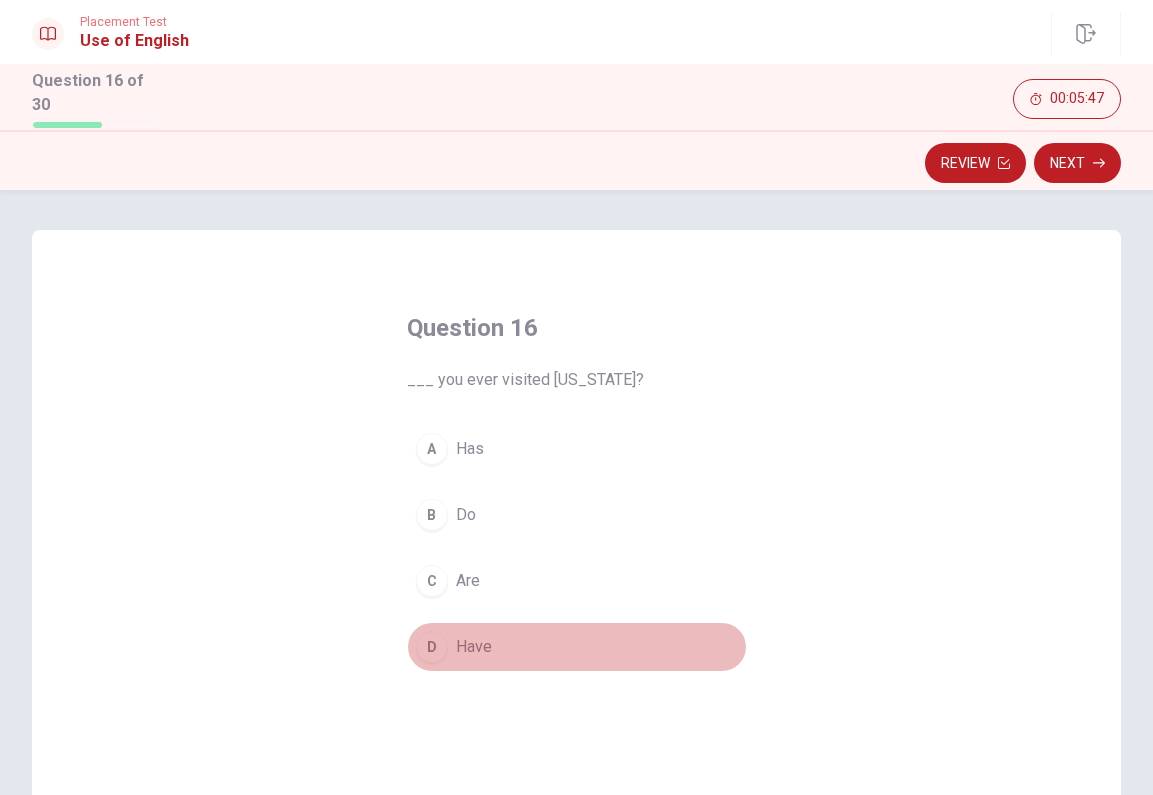 click on "D Have" at bounding box center [577, 647] 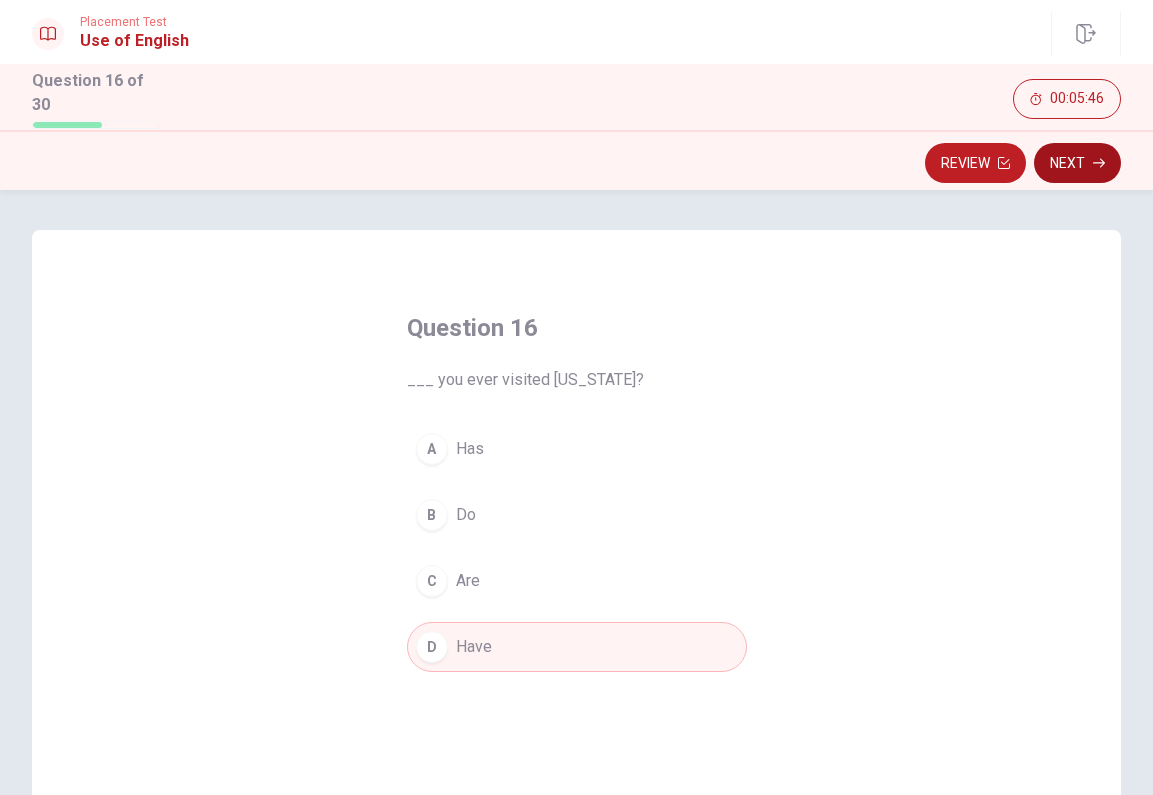 click on "Next" at bounding box center [1077, 163] 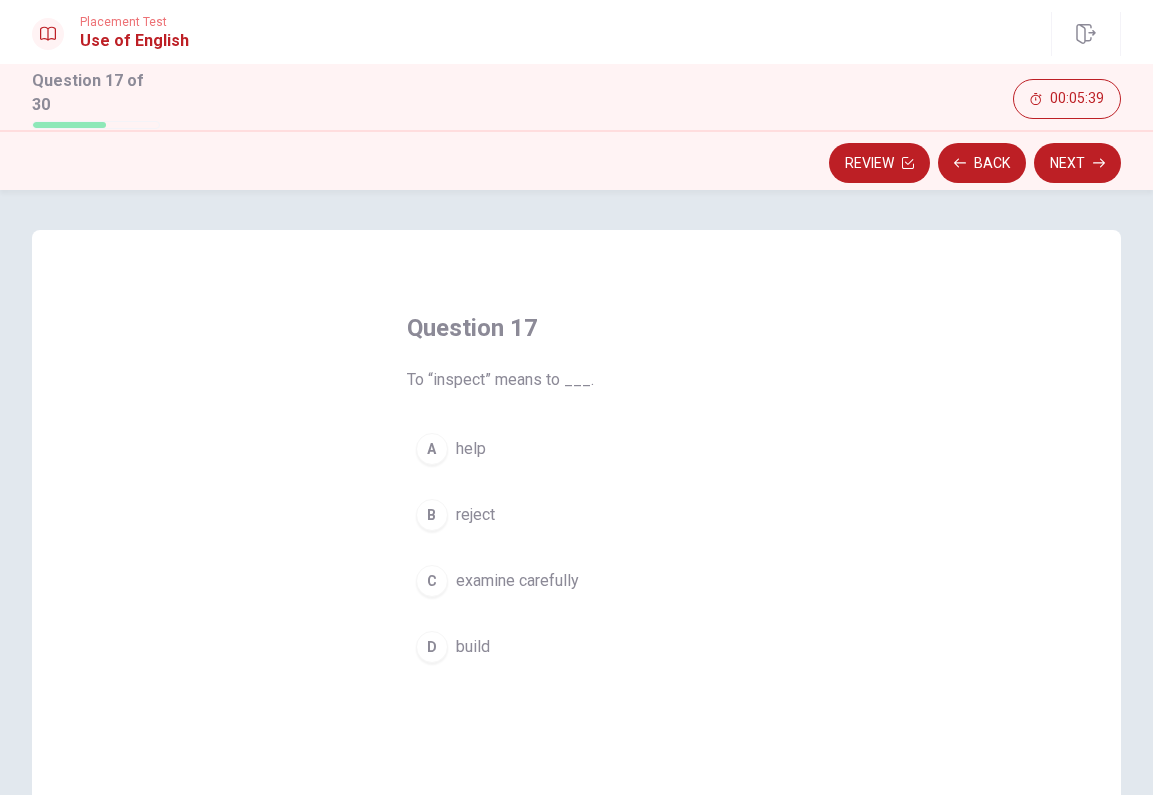 click on "examine carefully" at bounding box center [517, 581] 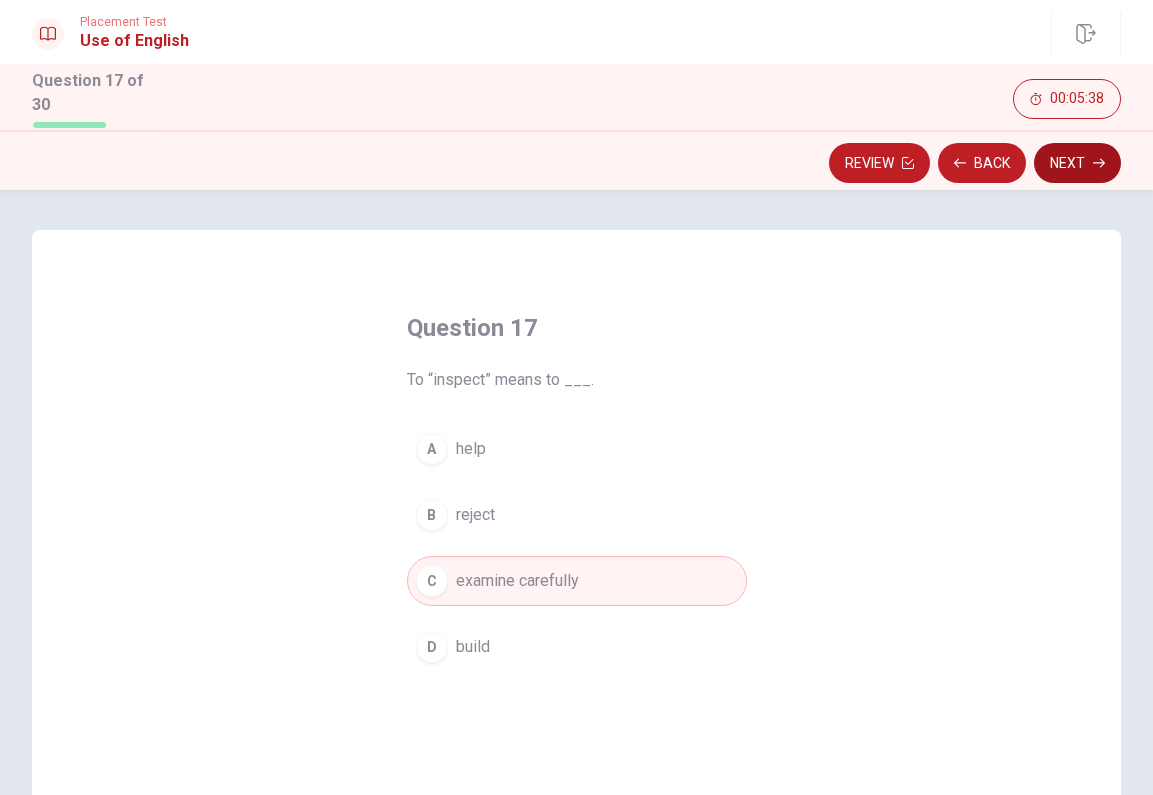 click on "Next" at bounding box center (1077, 163) 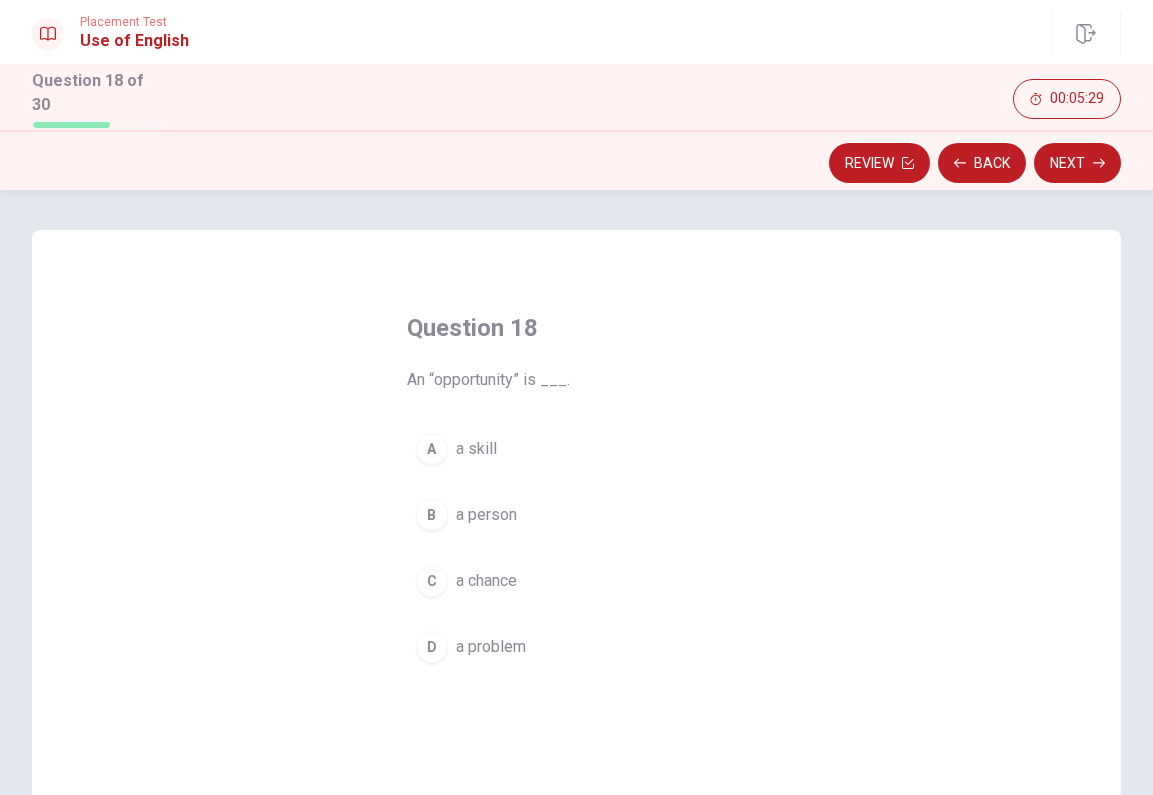 click on "a chance" at bounding box center (486, 581) 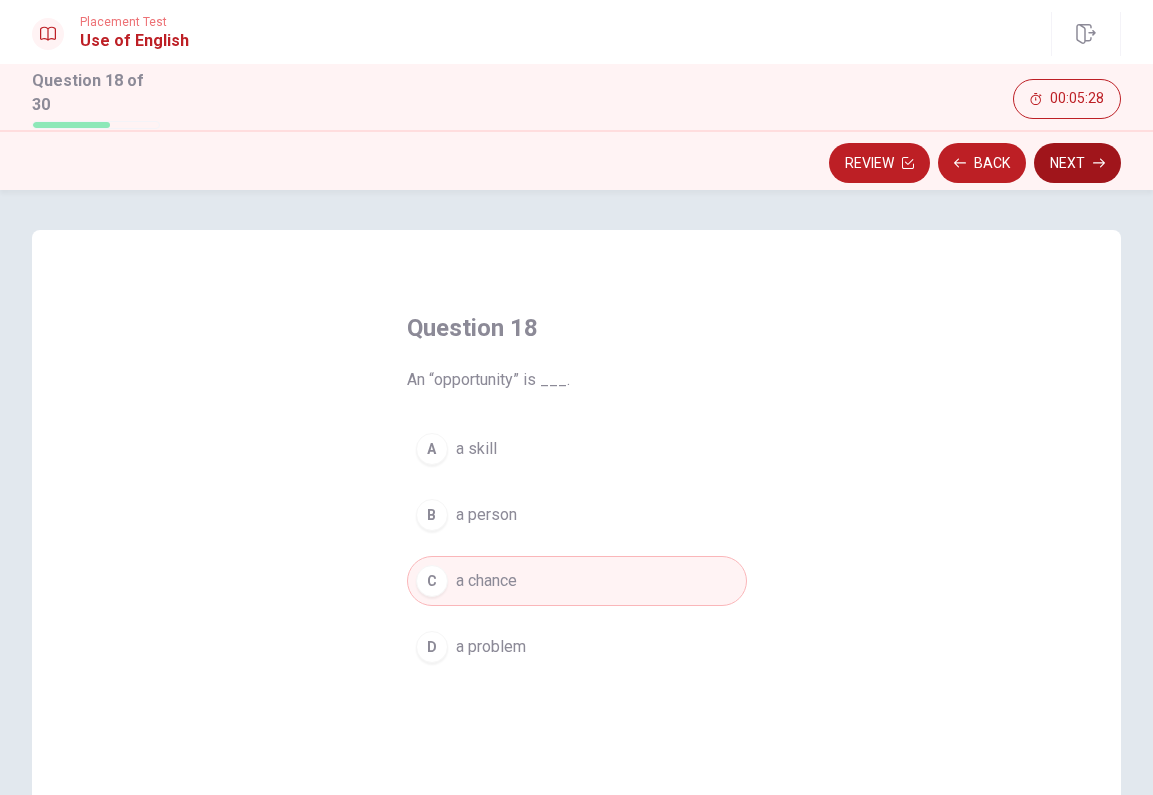 click on "Next" at bounding box center [1077, 163] 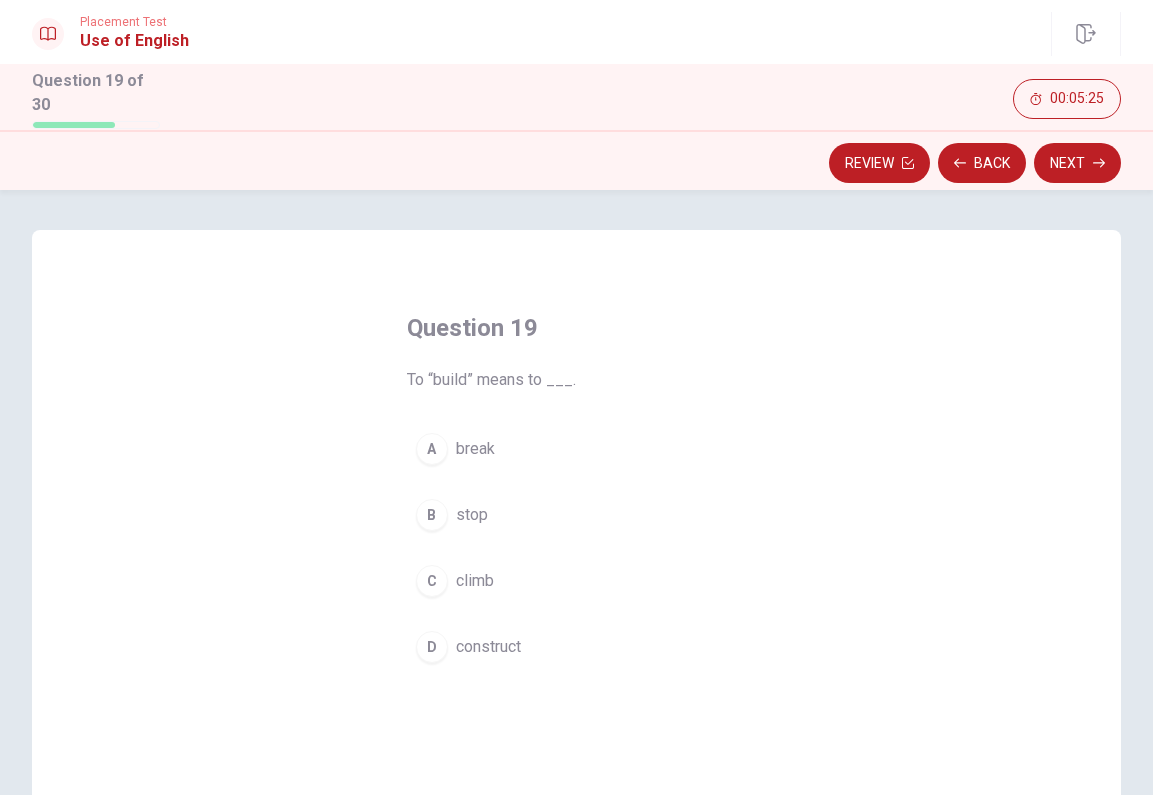 click on "construct" at bounding box center [488, 647] 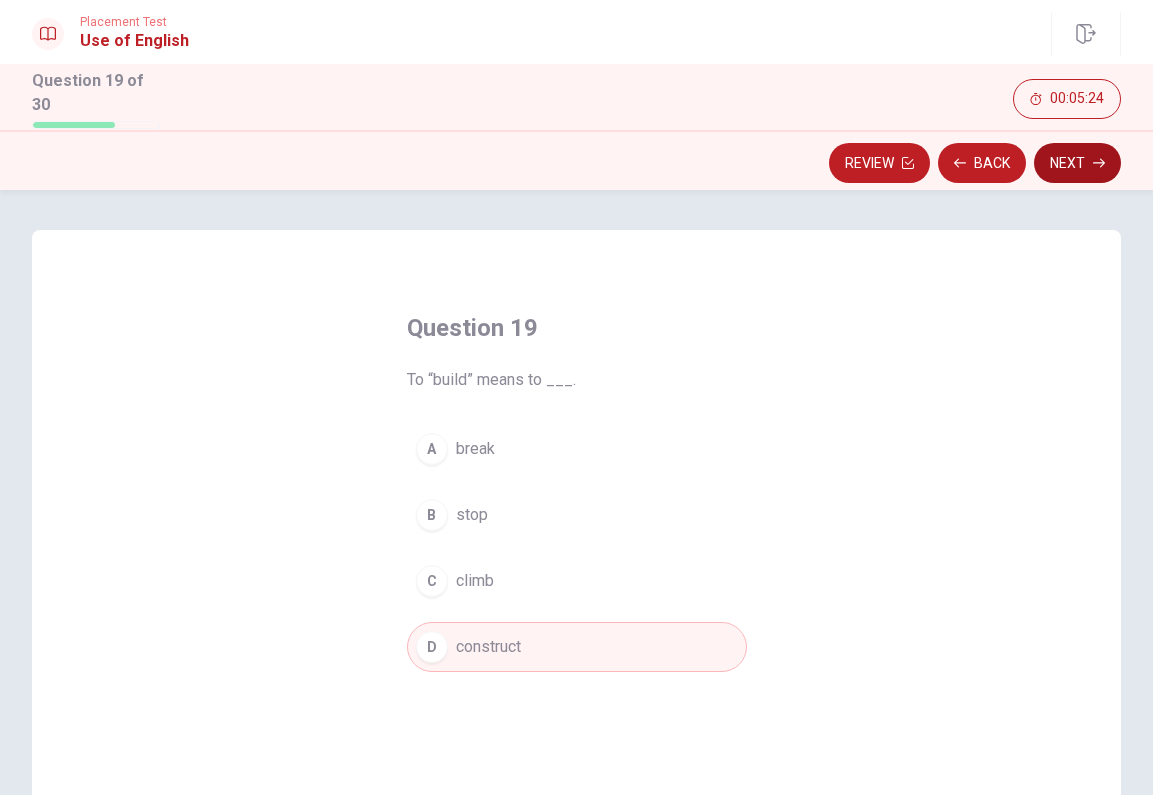 click on "Next" at bounding box center [1077, 163] 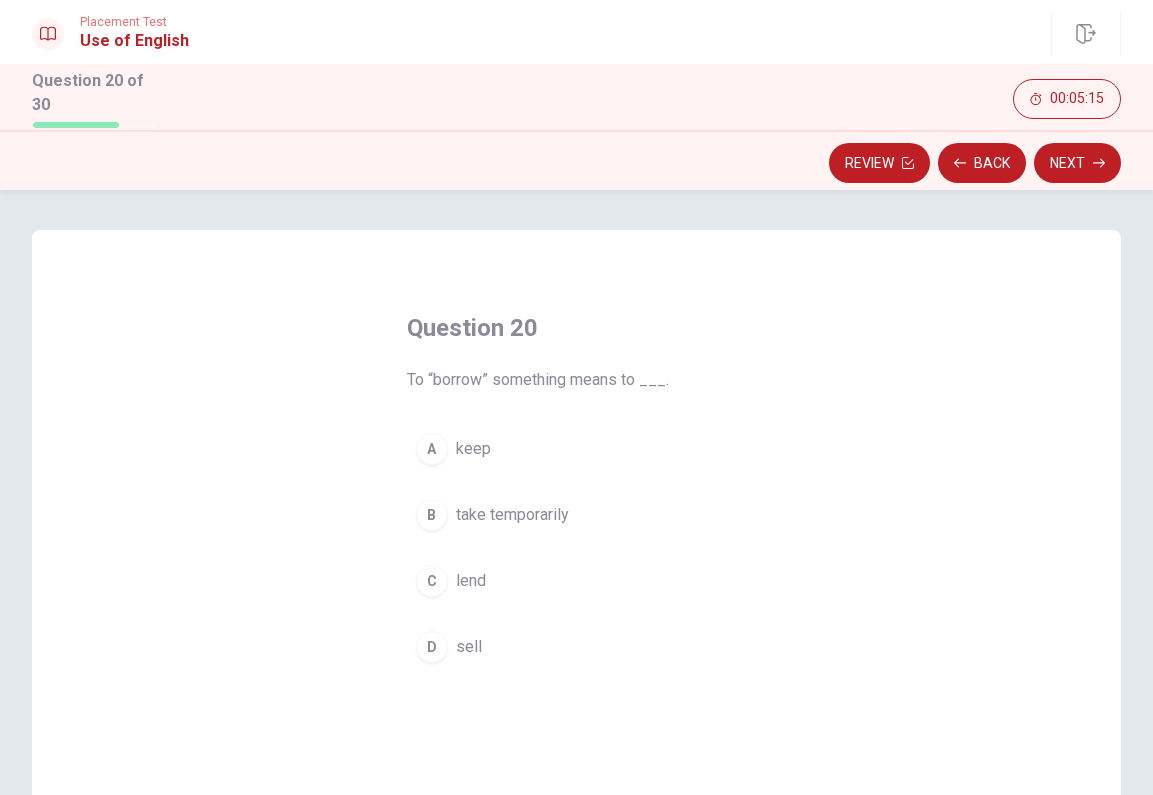 click on "take temporarily" at bounding box center (512, 515) 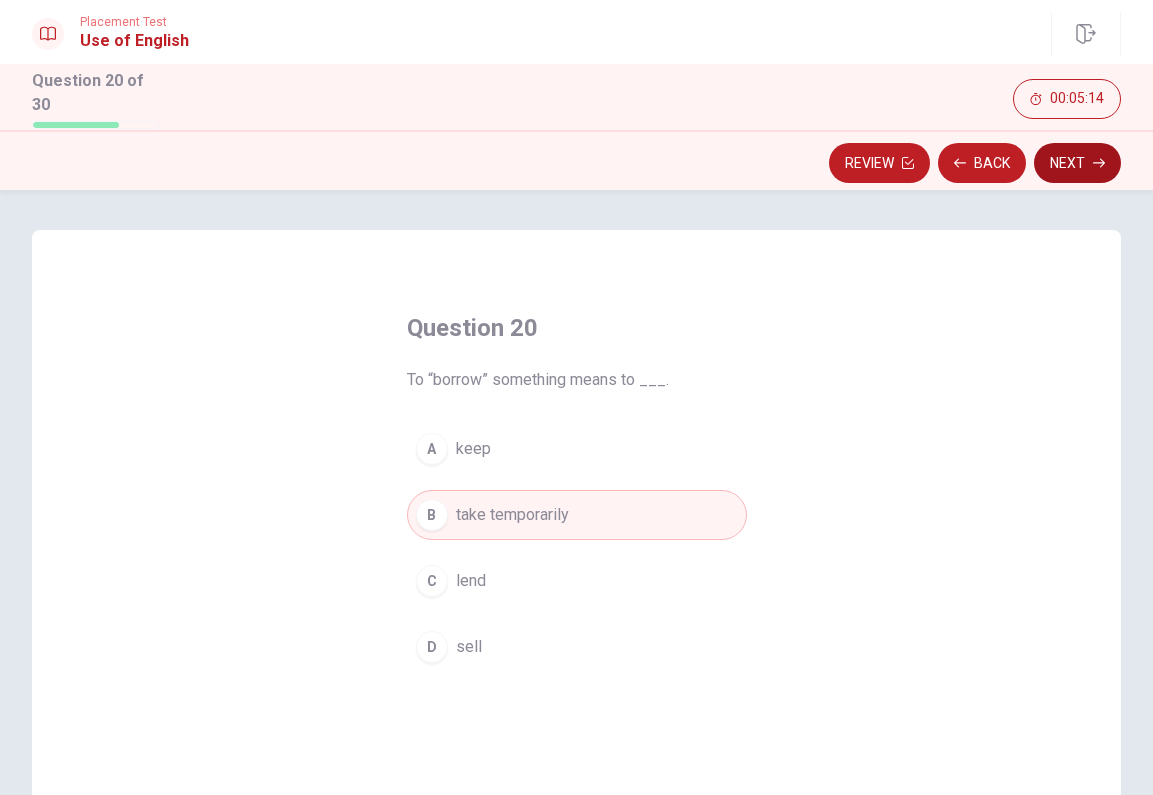 click on "Next" at bounding box center (1077, 163) 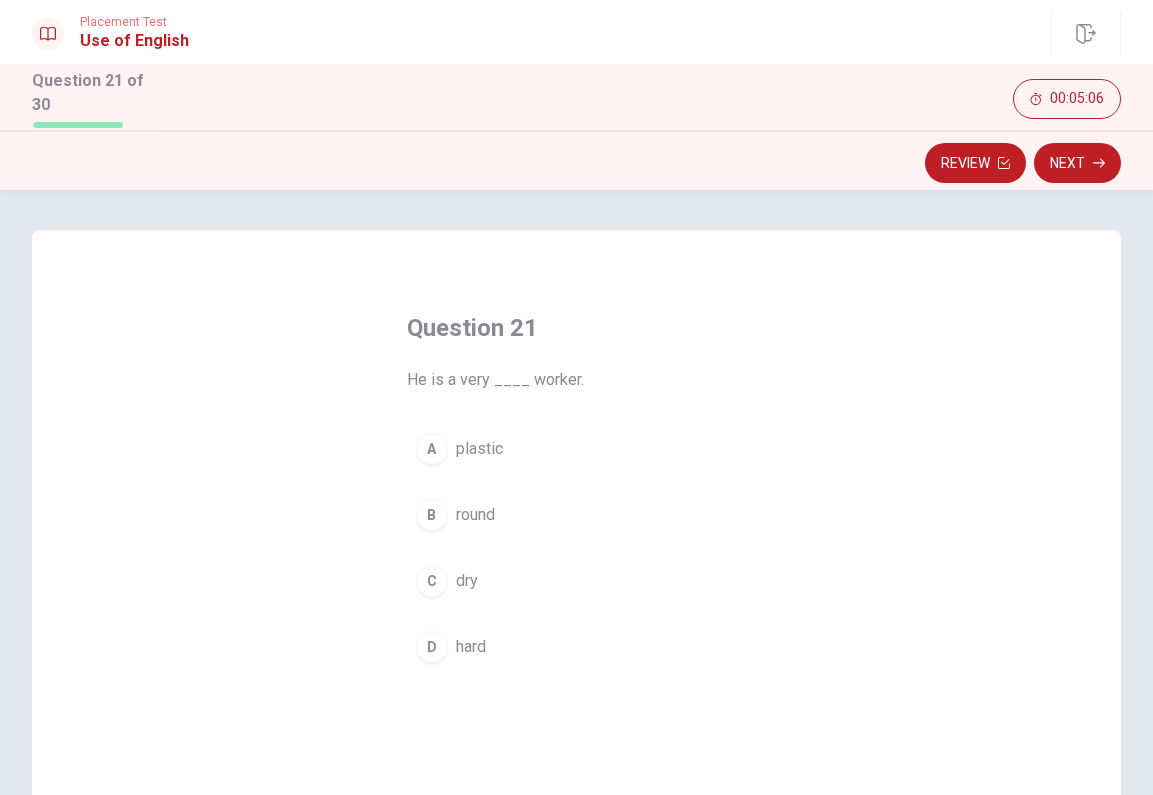 click on "hard" at bounding box center [471, 647] 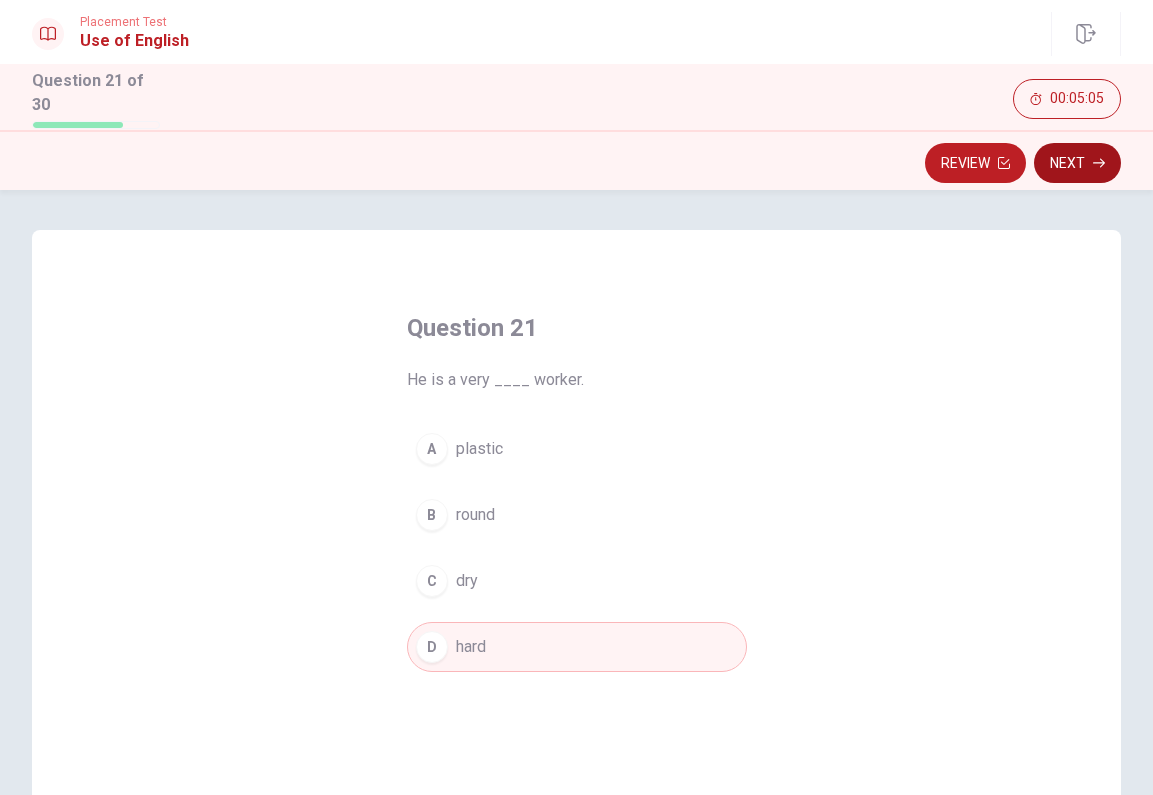 click on "Next" at bounding box center [1077, 163] 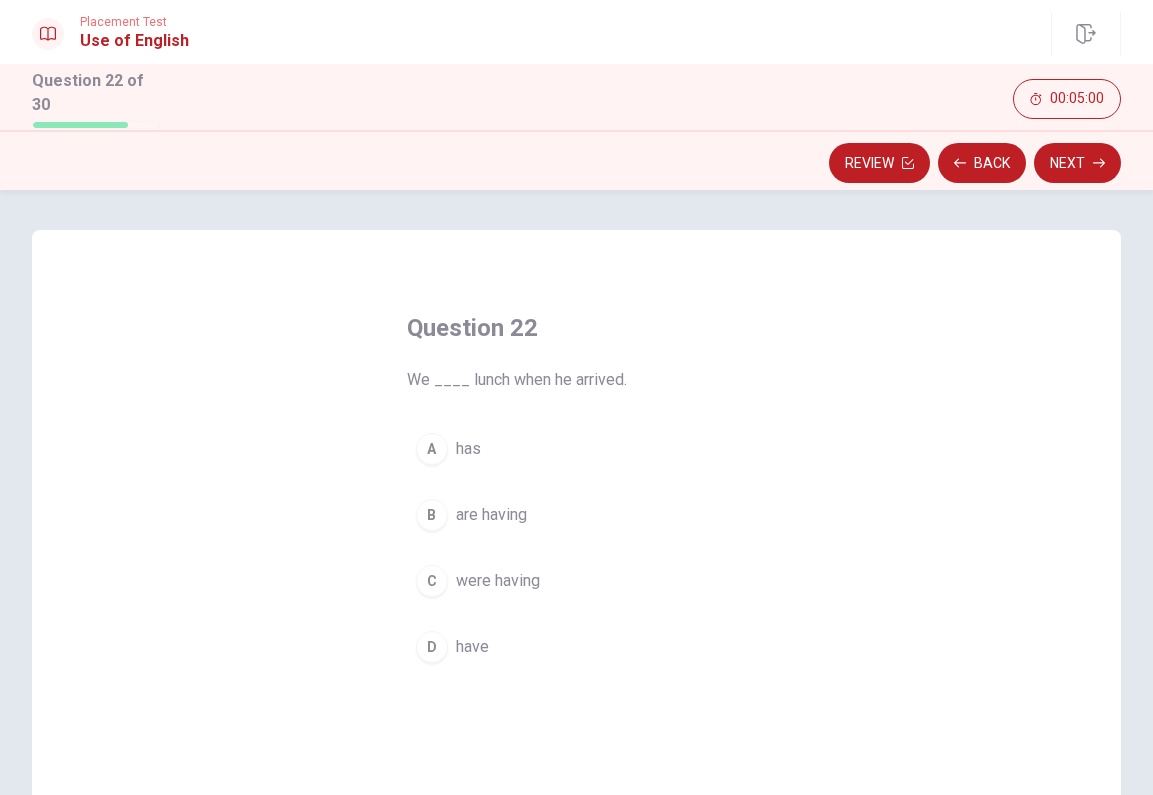 click on "C" at bounding box center (432, 581) 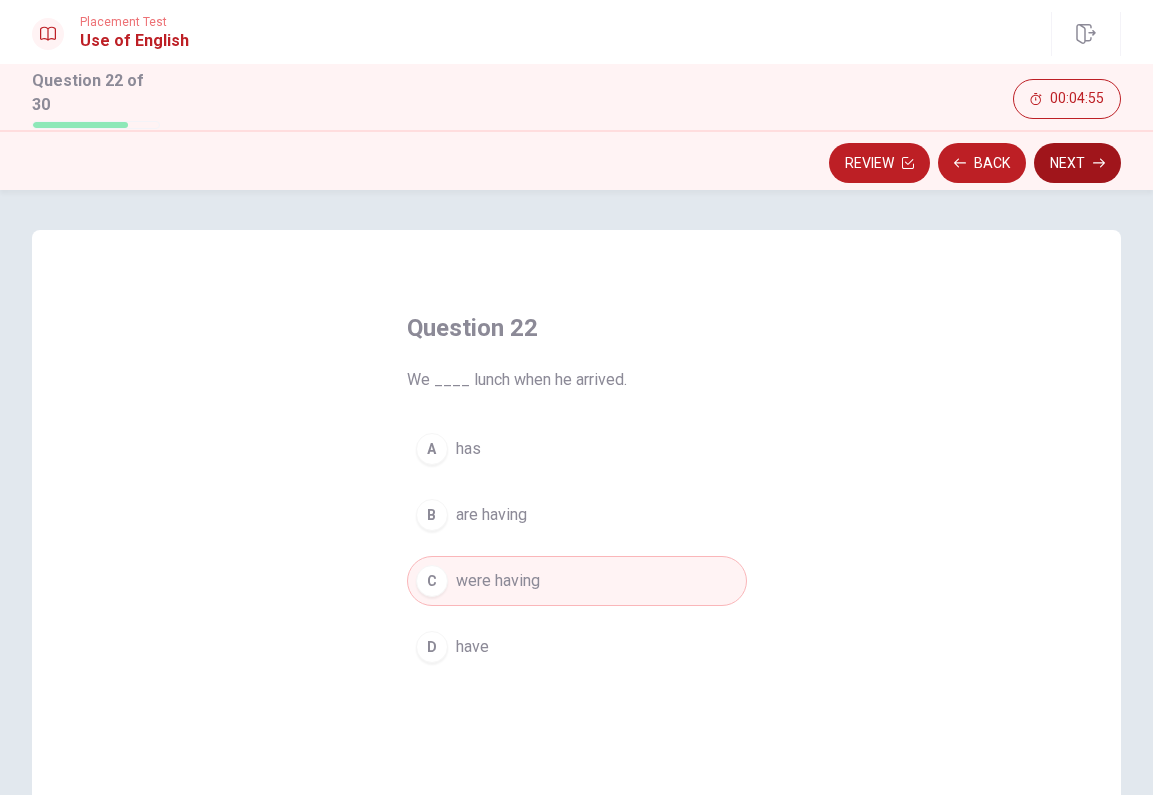 click on "Next" at bounding box center (1077, 163) 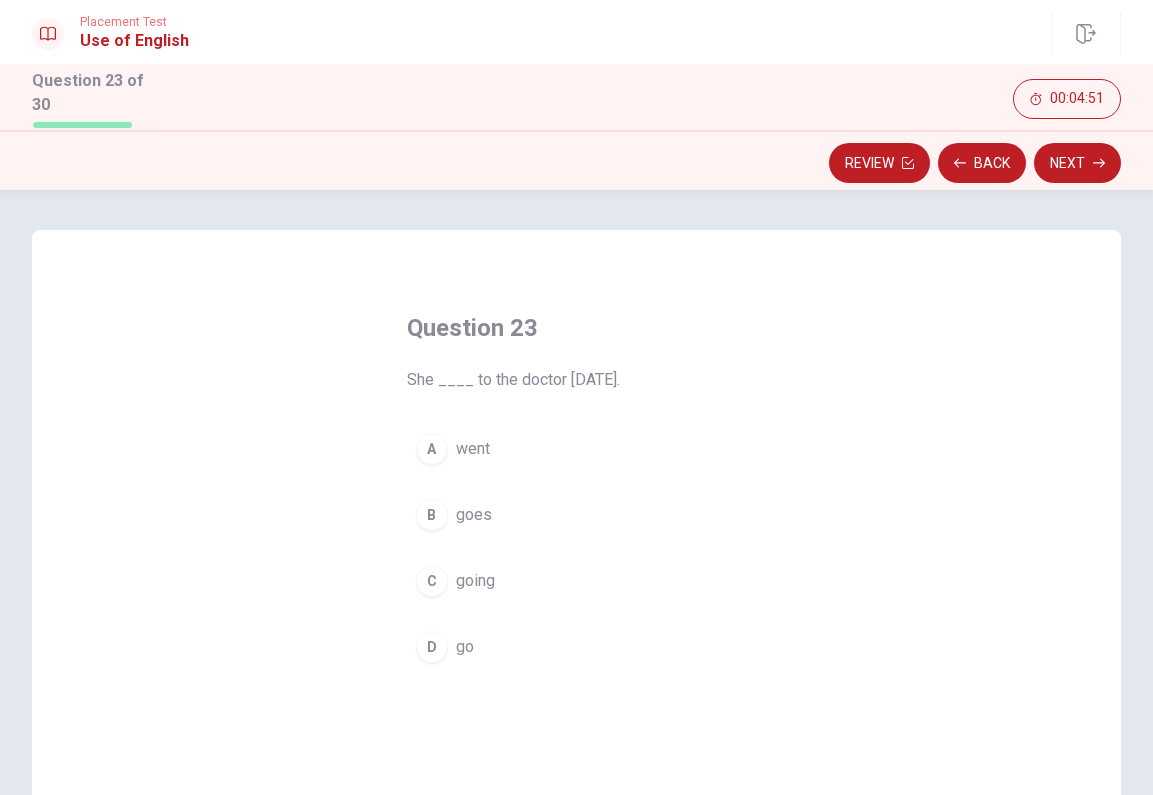 click on "went" at bounding box center (473, 449) 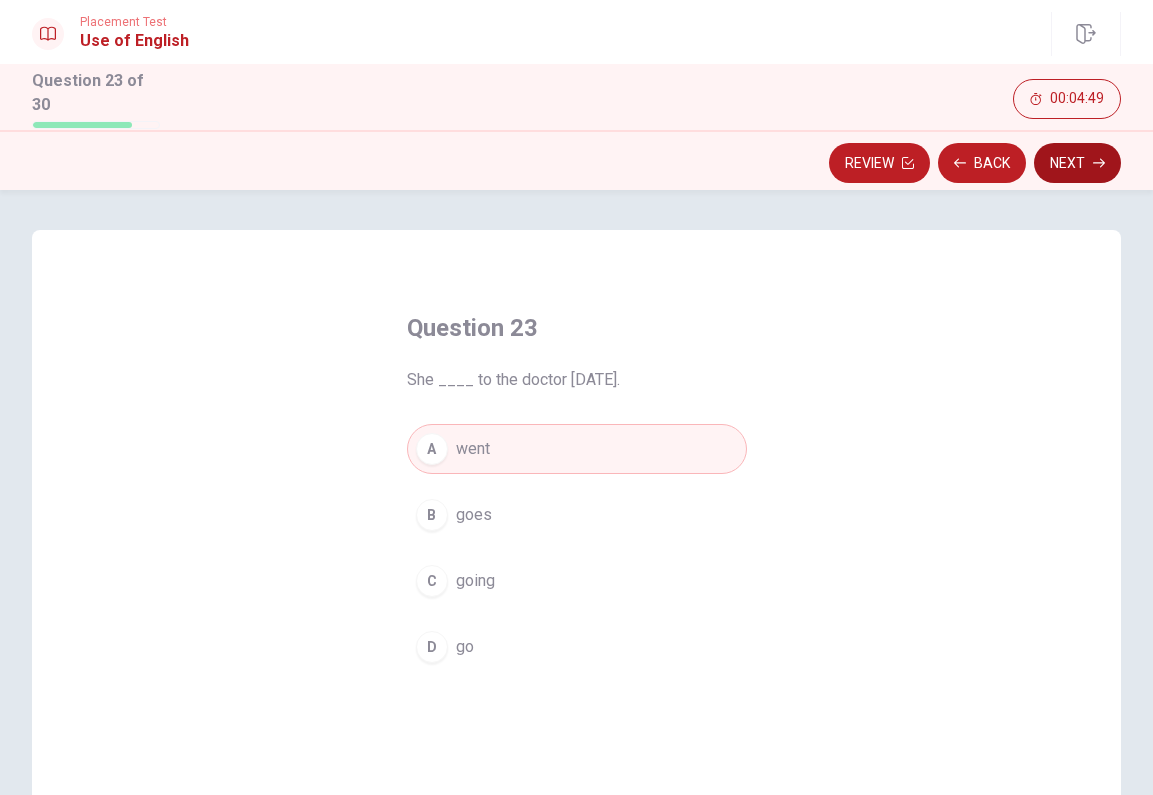 click on "Next" at bounding box center (1077, 163) 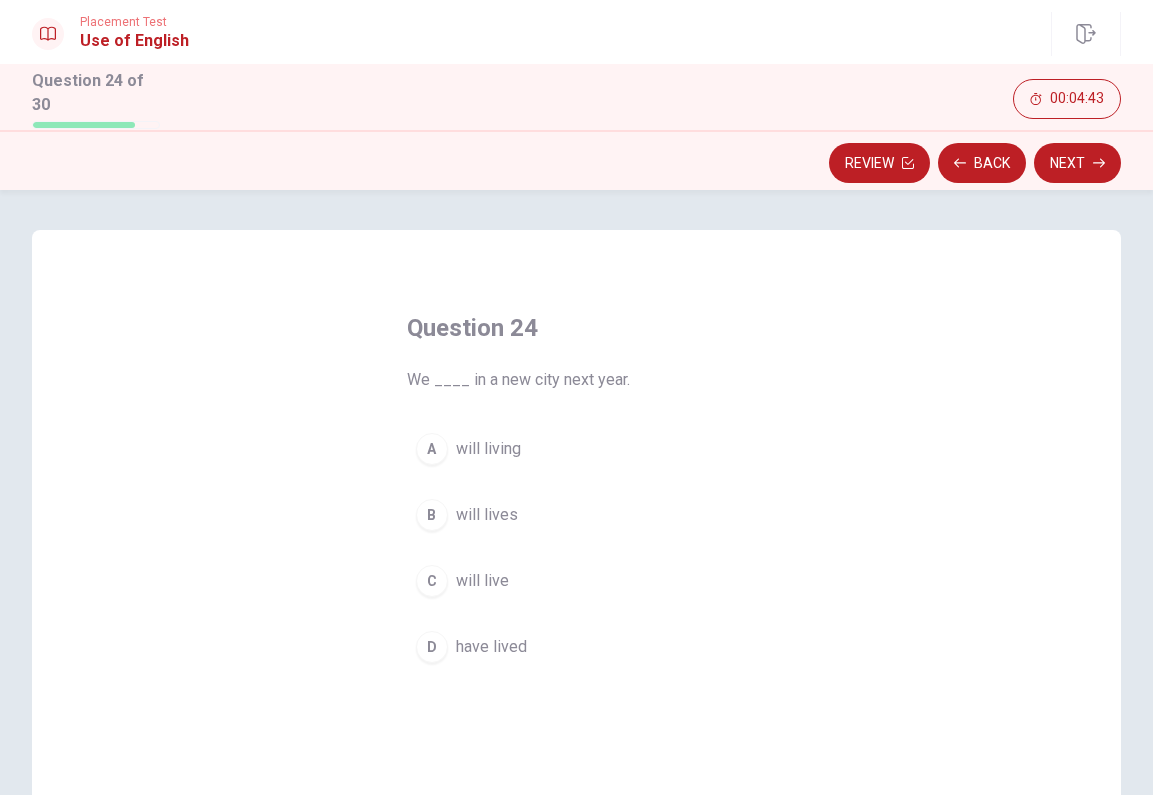 click on "will live" at bounding box center [482, 581] 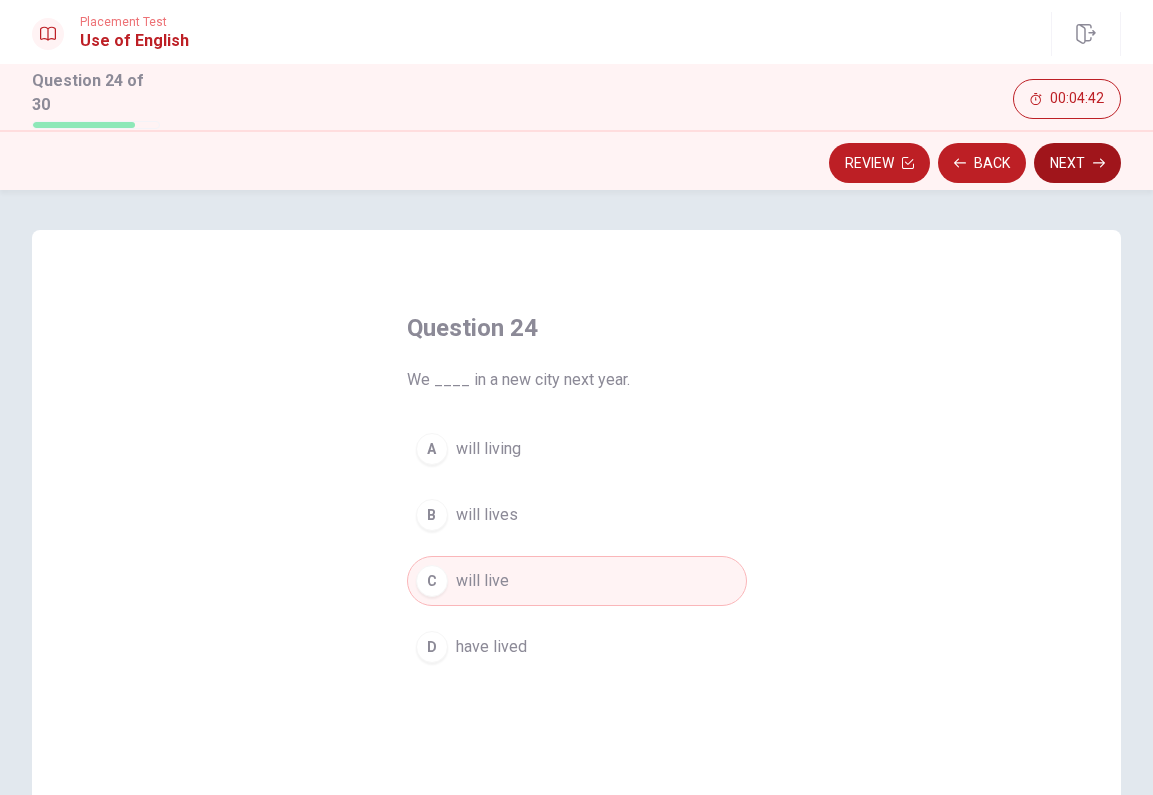click on "Next" at bounding box center (1077, 163) 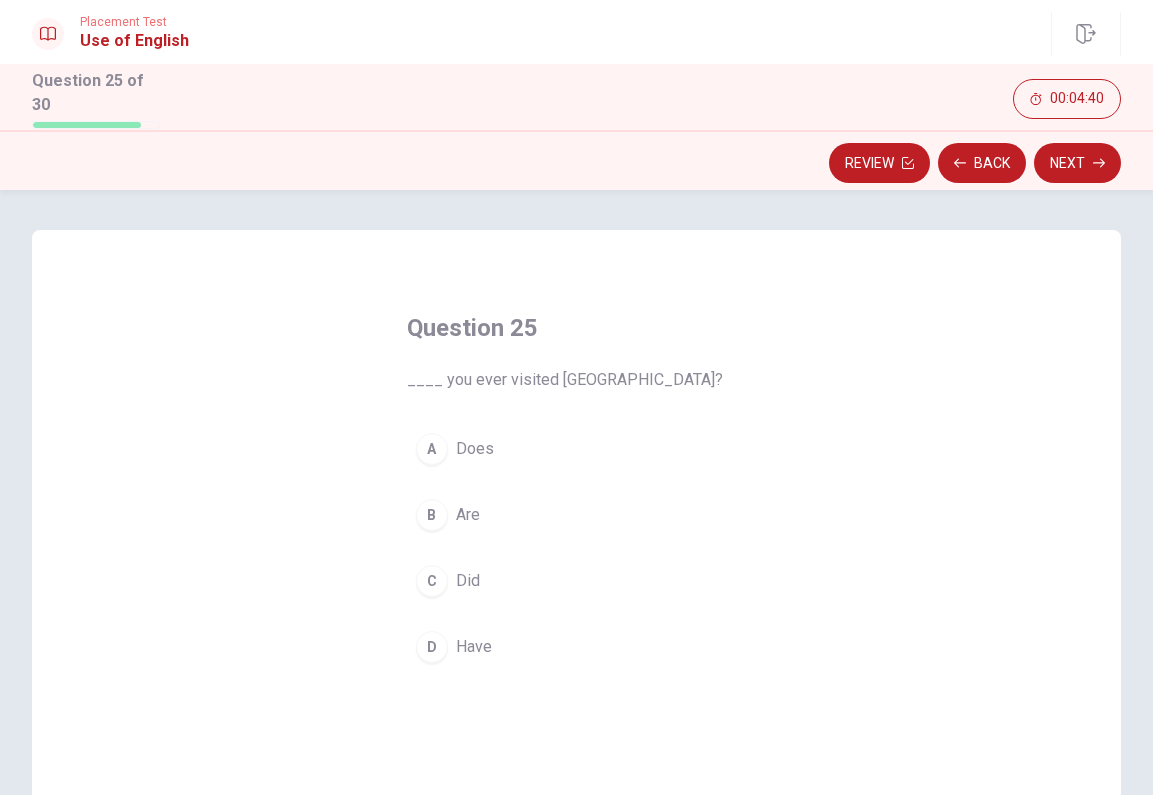 click on "Have" at bounding box center (474, 647) 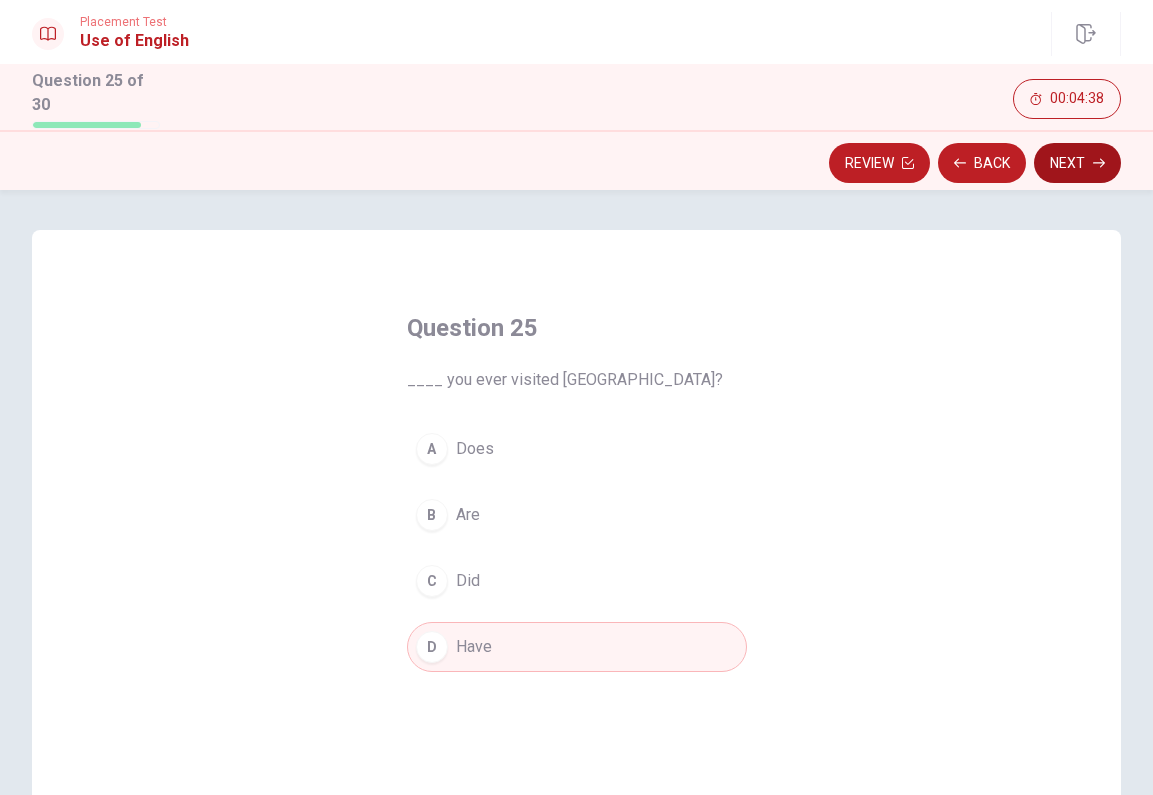 click on "Next" at bounding box center [1077, 163] 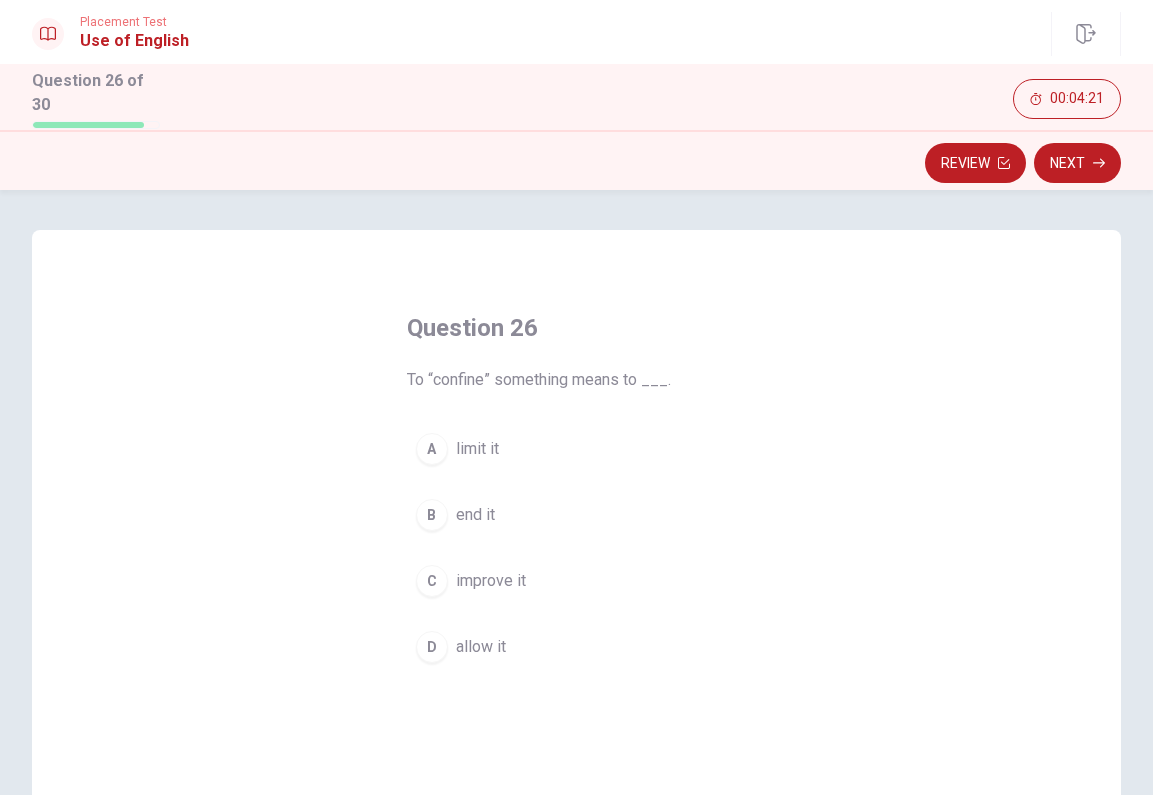 click on "limit it" at bounding box center (477, 449) 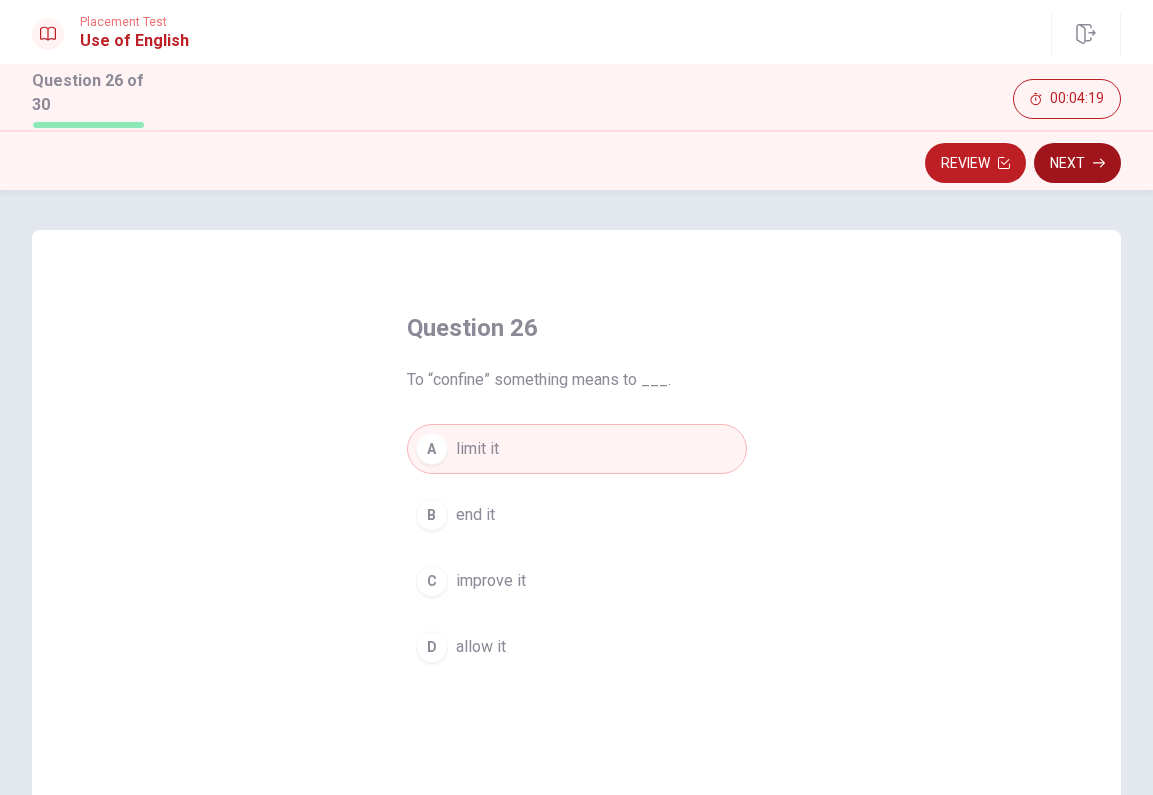 click on "Next" at bounding box center (1077, 163) 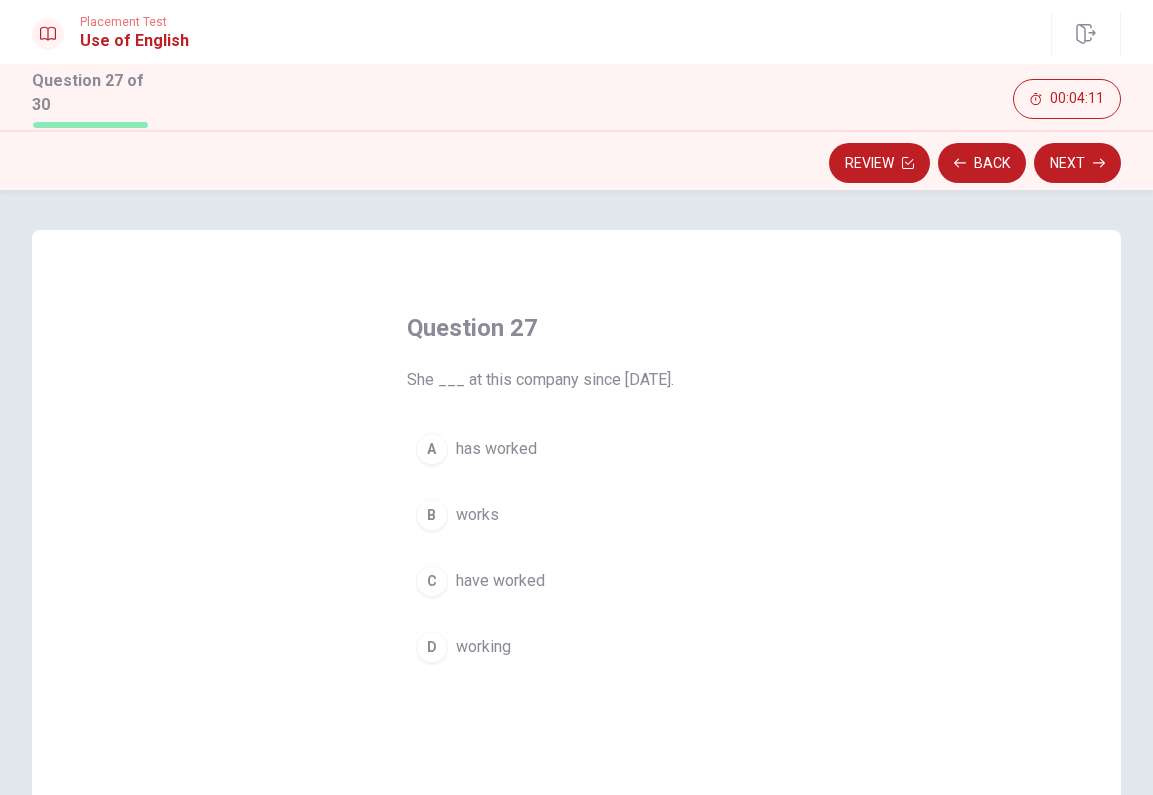click on "B works" at bounding box center (577, 515) 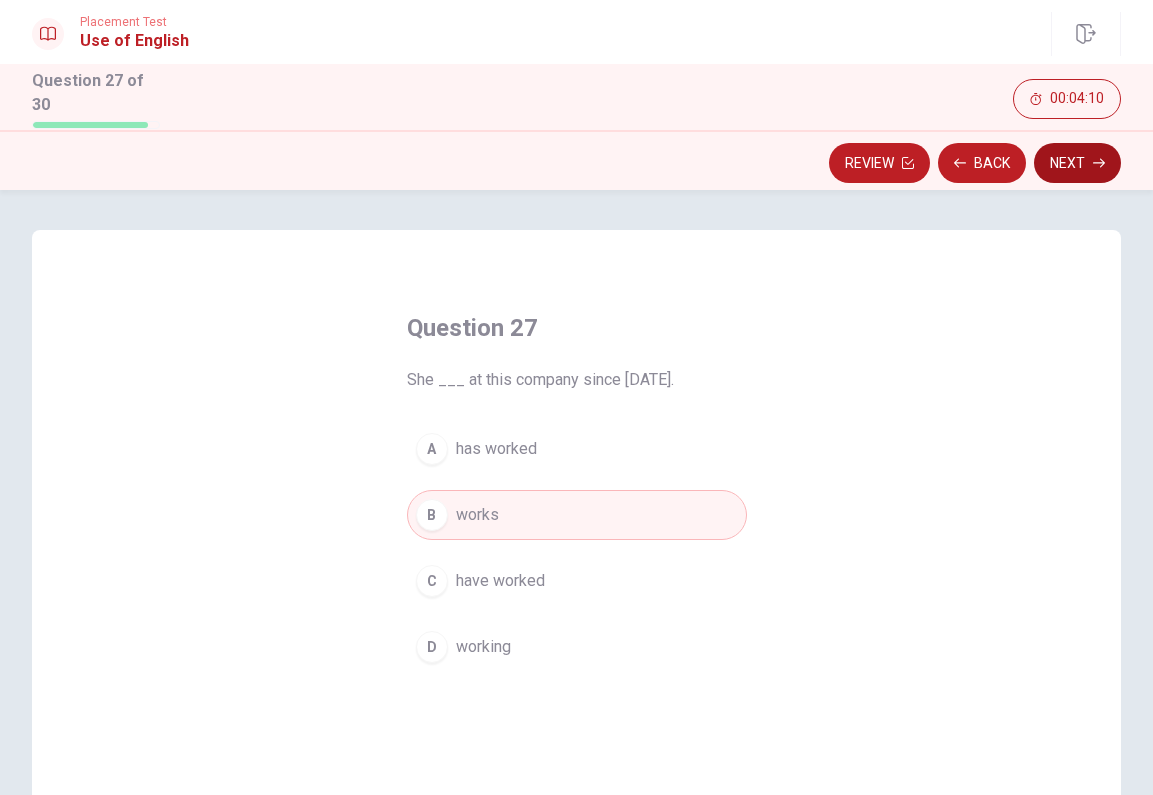 click on "Next" at bounding box center [1077, 163] 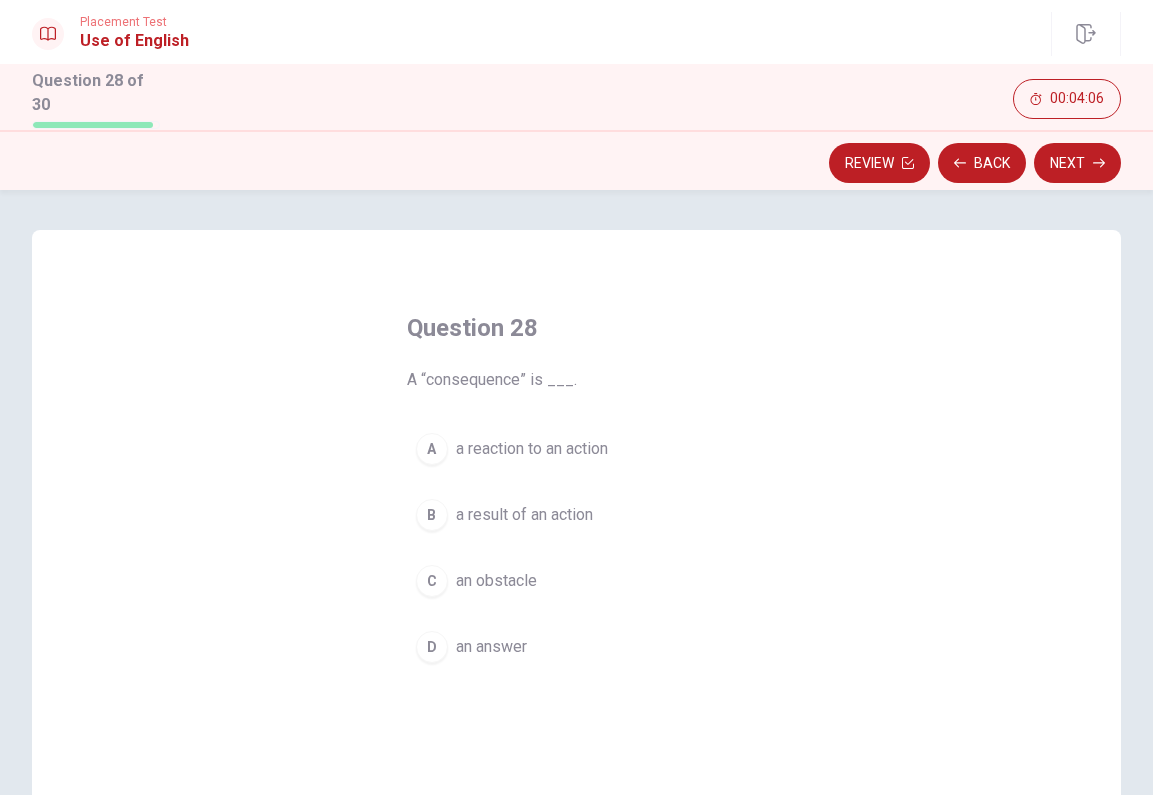 click on "a result of an action" at bounding box center [524, 515] 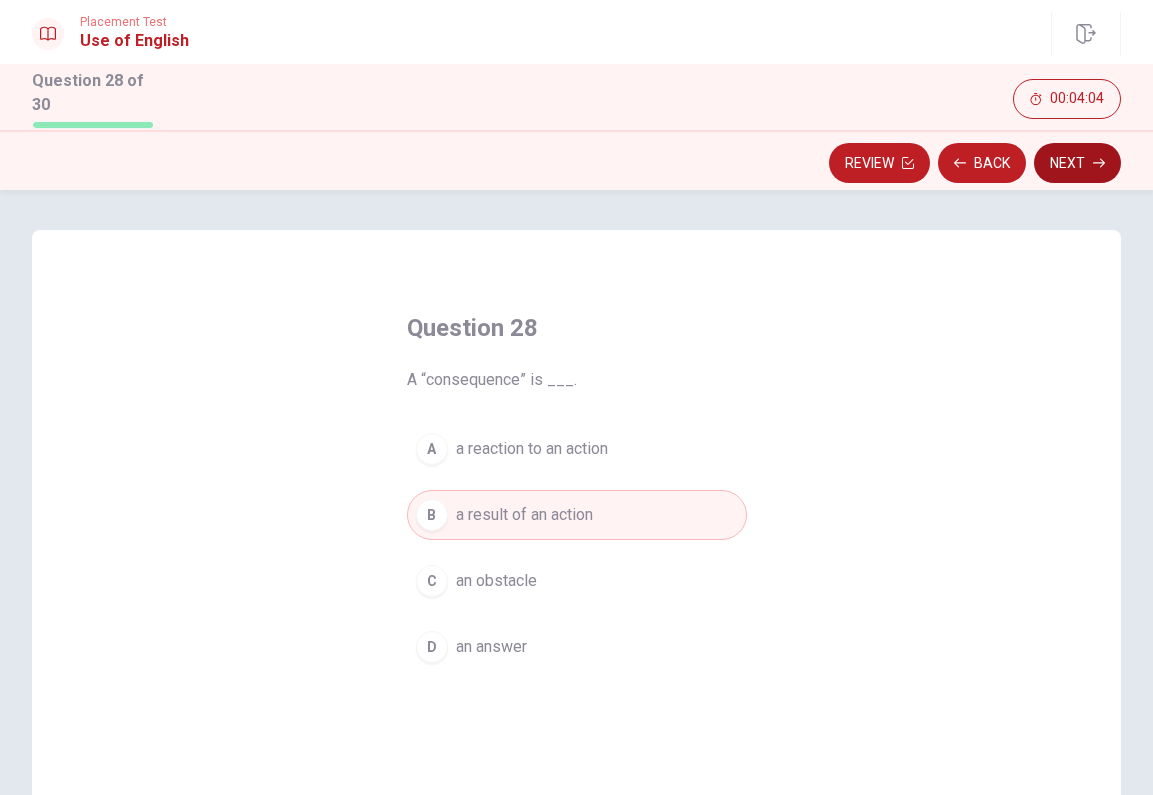 click 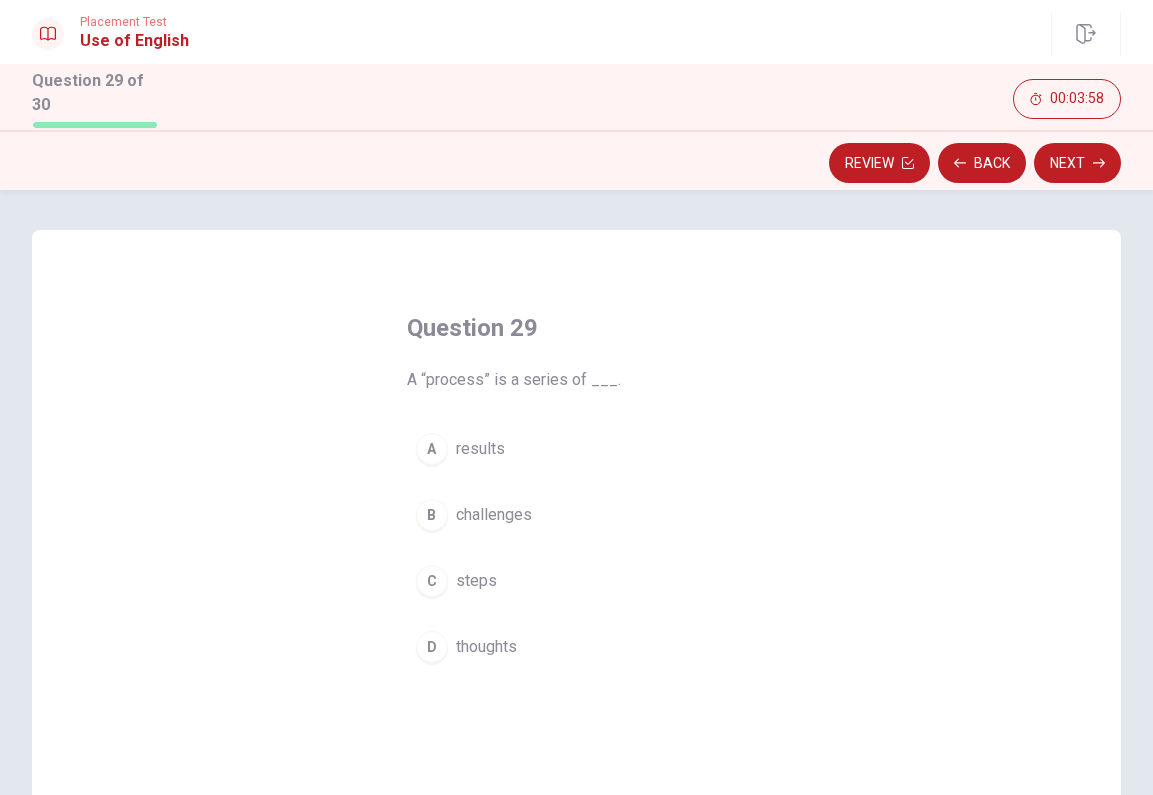 click on "C steps" at bounding box center [577, 581] 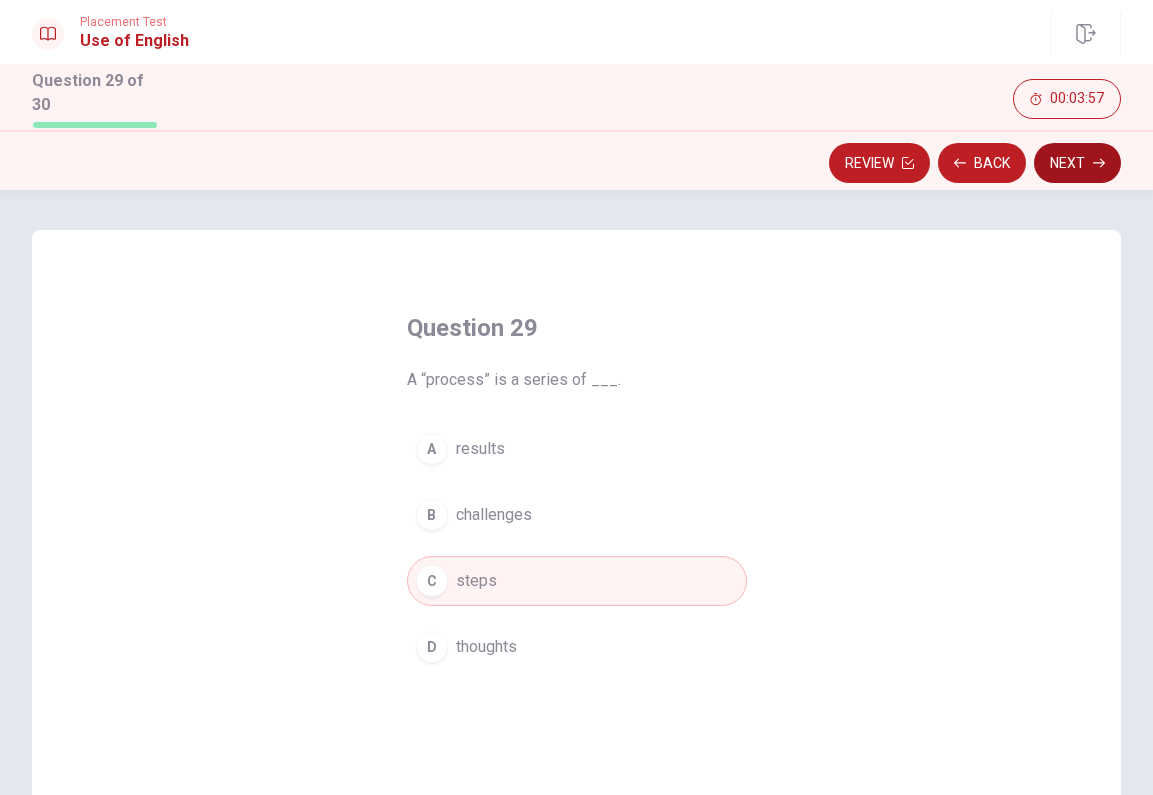click on "Next" at bounding box center [1077, 163] 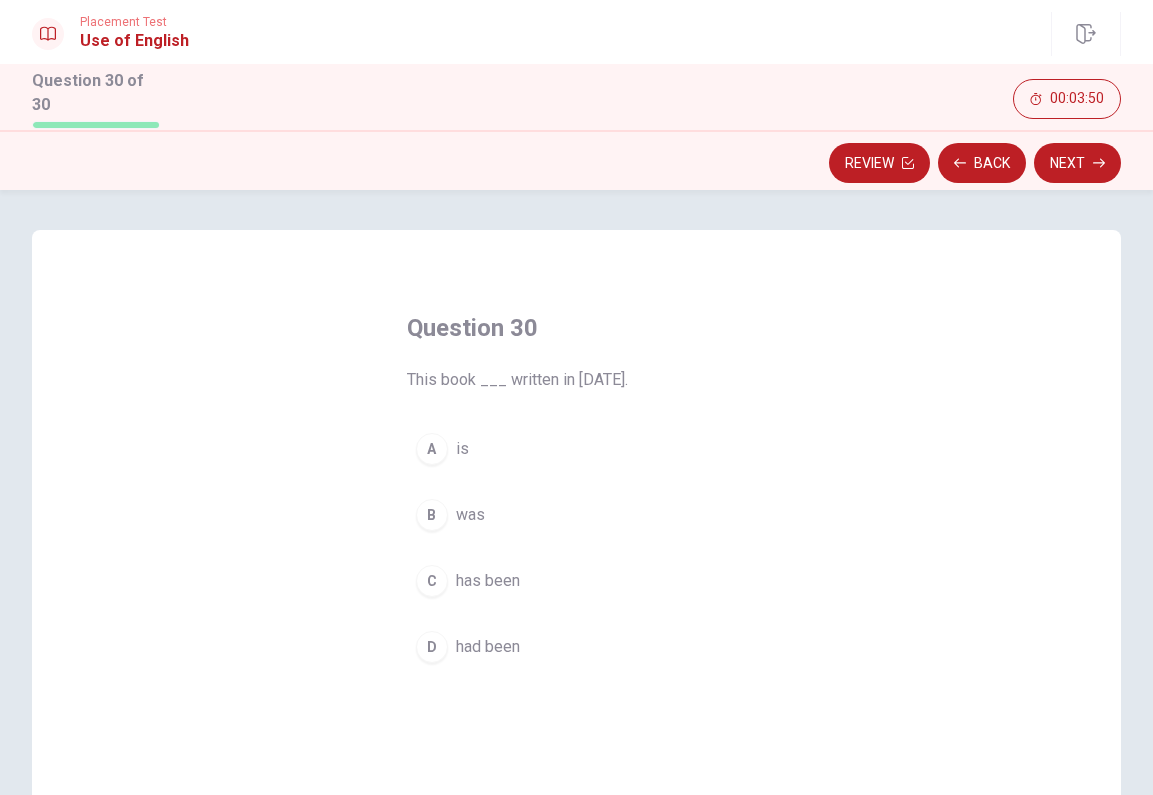 click on "has been" at bounding box center (488, 581) 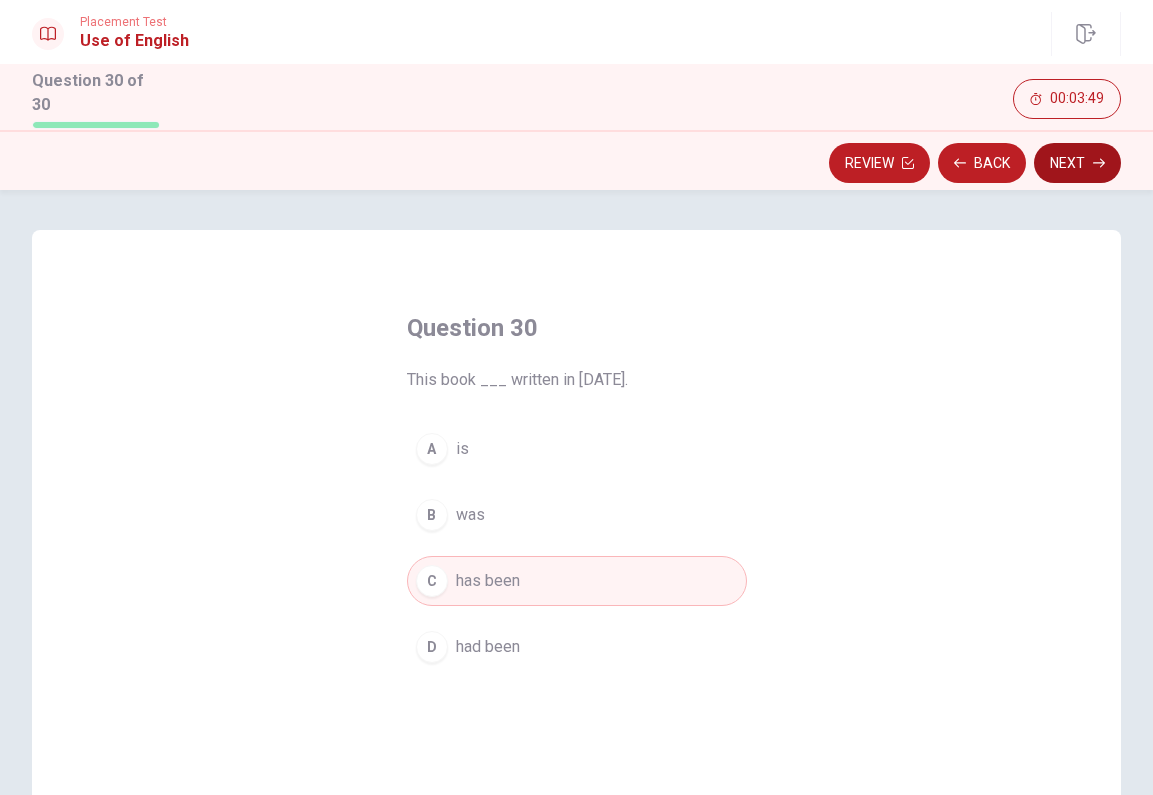 click on "Next" at bounding box center [1077, 163] 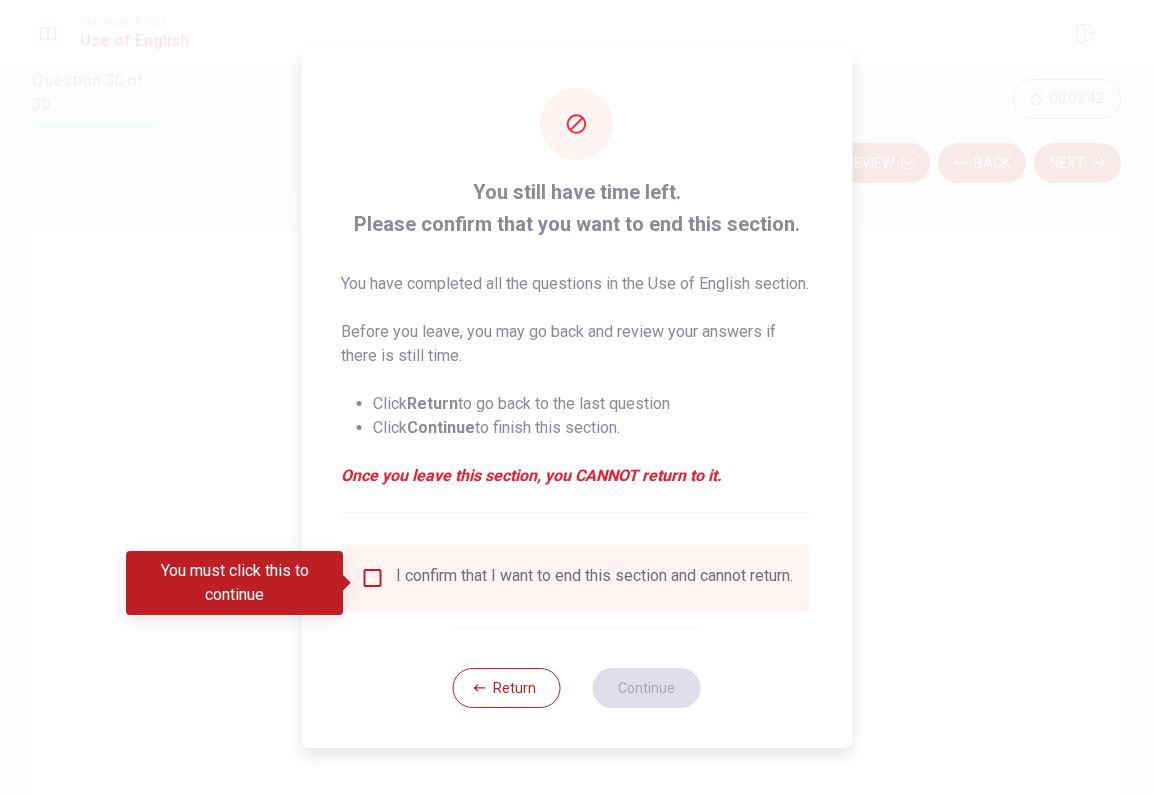 click on "I confirm that I want to end this section and cannot return." at bounding box center (576, 578) 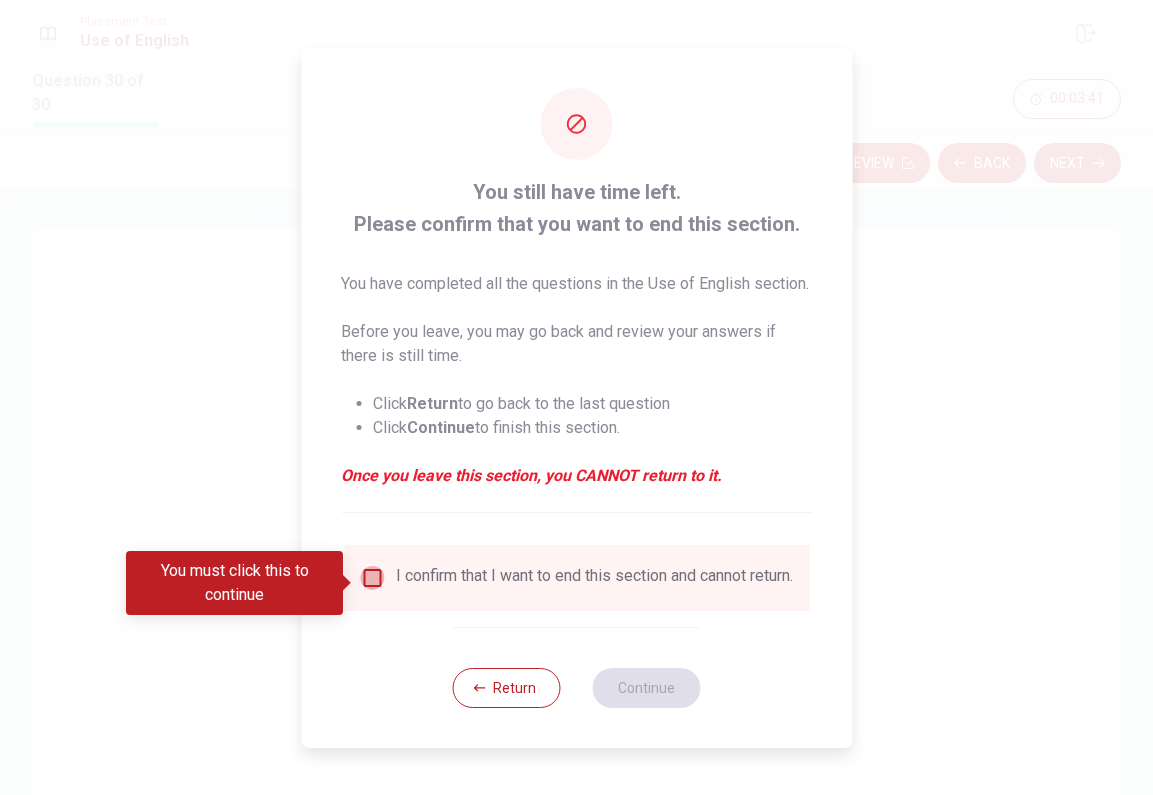 click at bounding box center [372, 578] 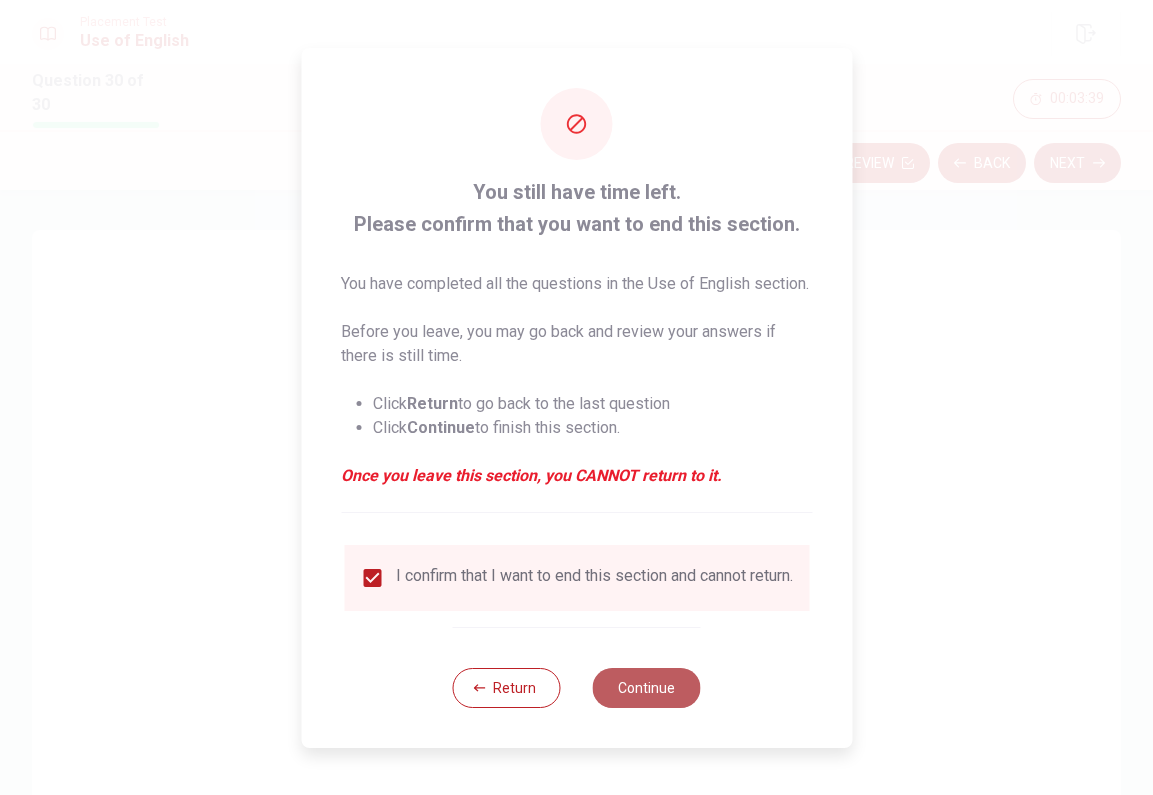 click on "Continue" at bounding box center (647, 688) 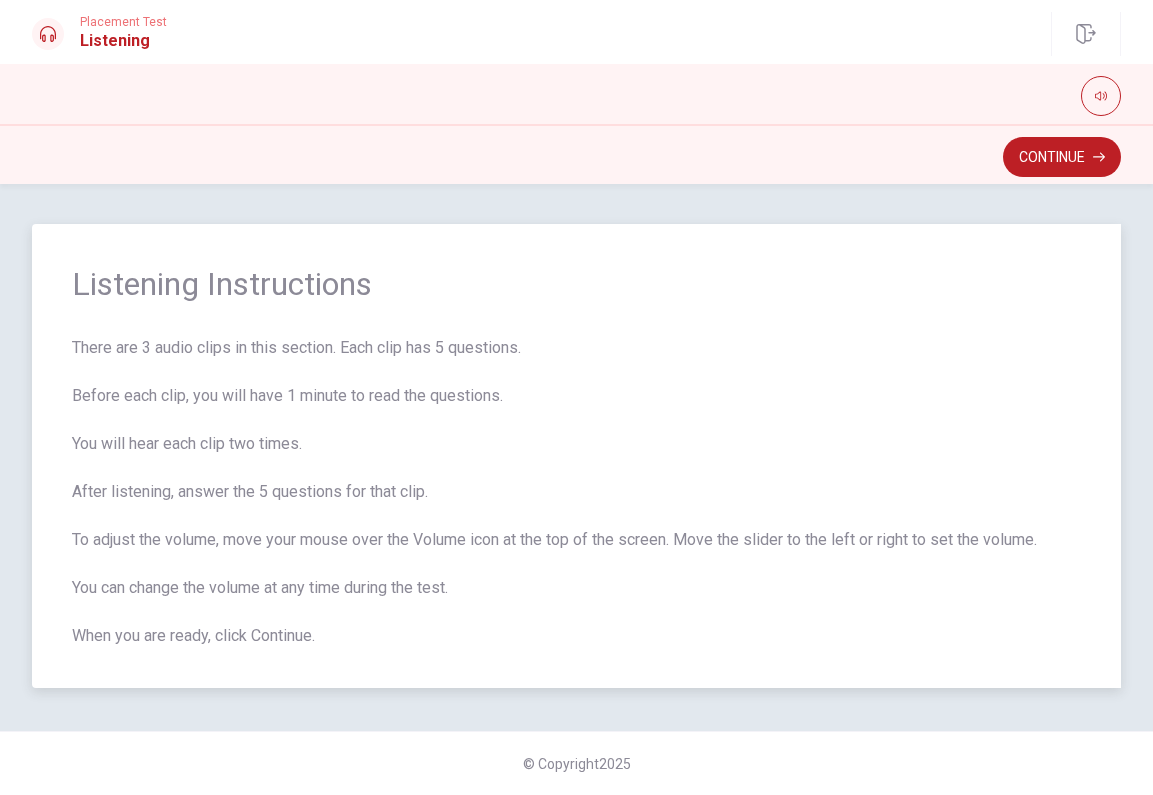 scroll, scrollTop: 0, scrollLeft: 0, axis: both 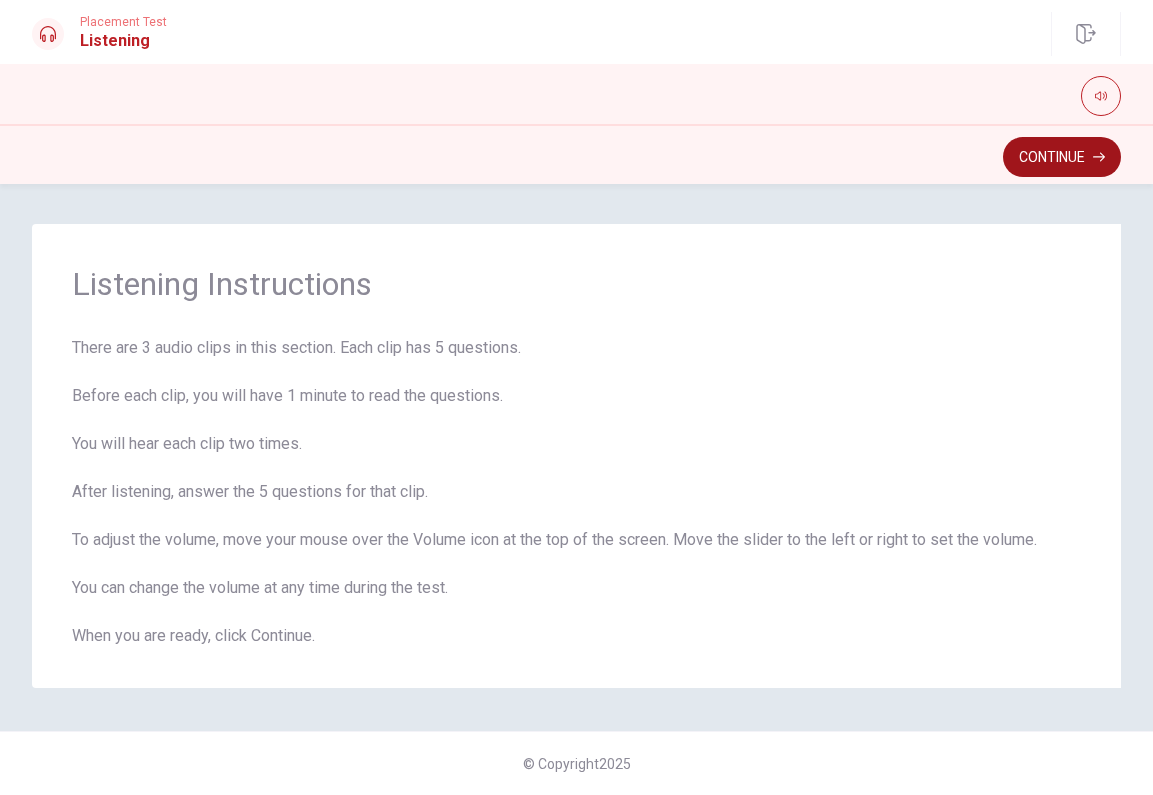 click on "Continue" at bounding box center [1062, 157] 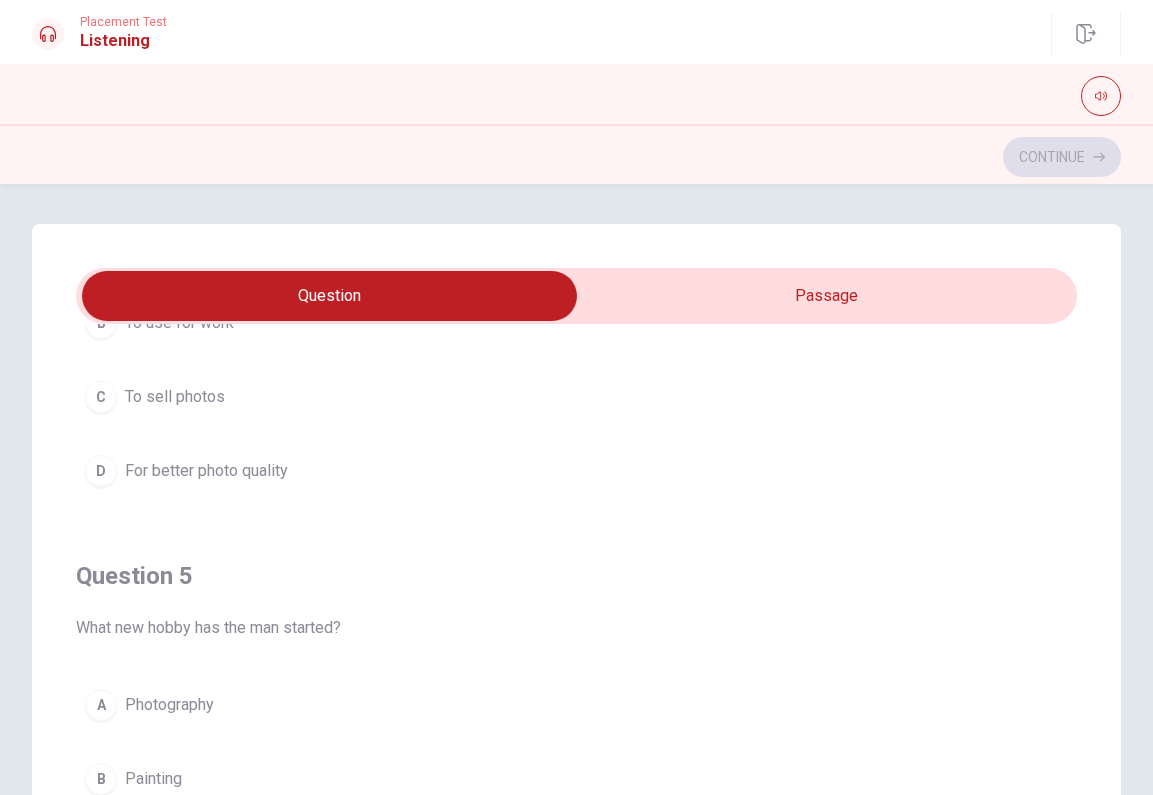scroll, scrollTop: 1620, scrollLeft: 0, axis: vertical 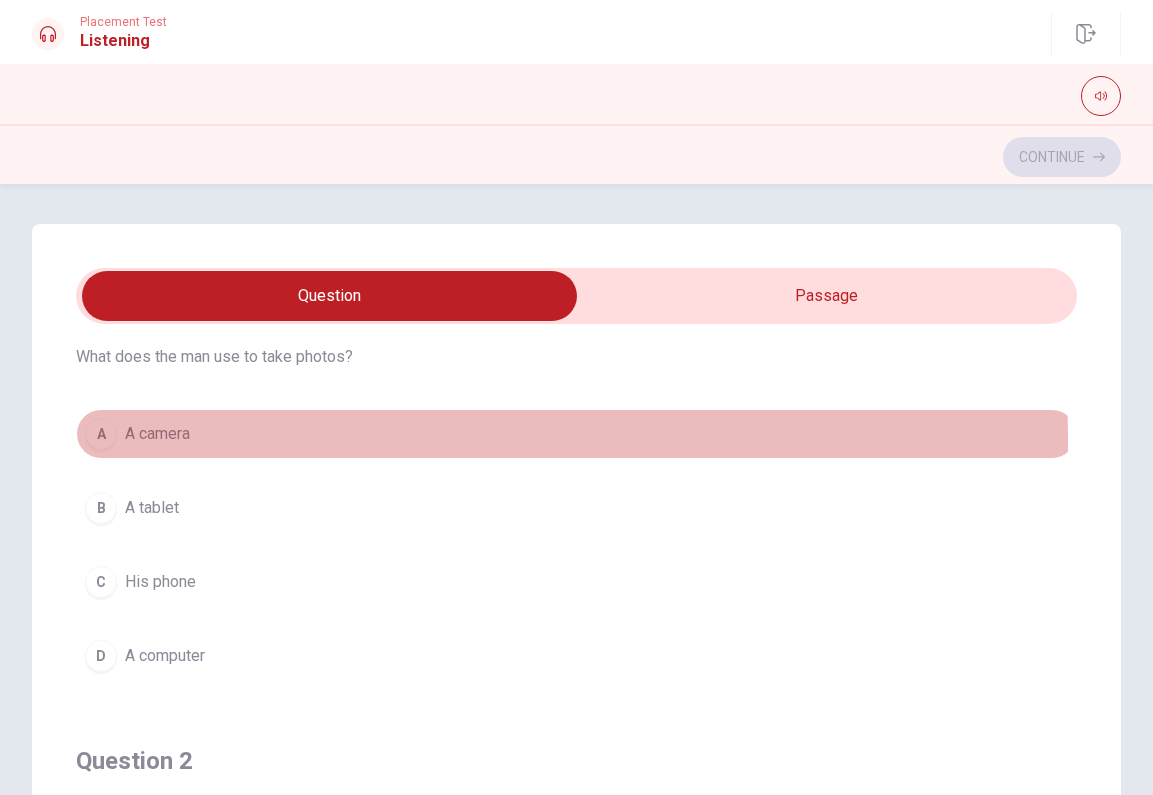click on "A camera" at bounding box center [157, 434] 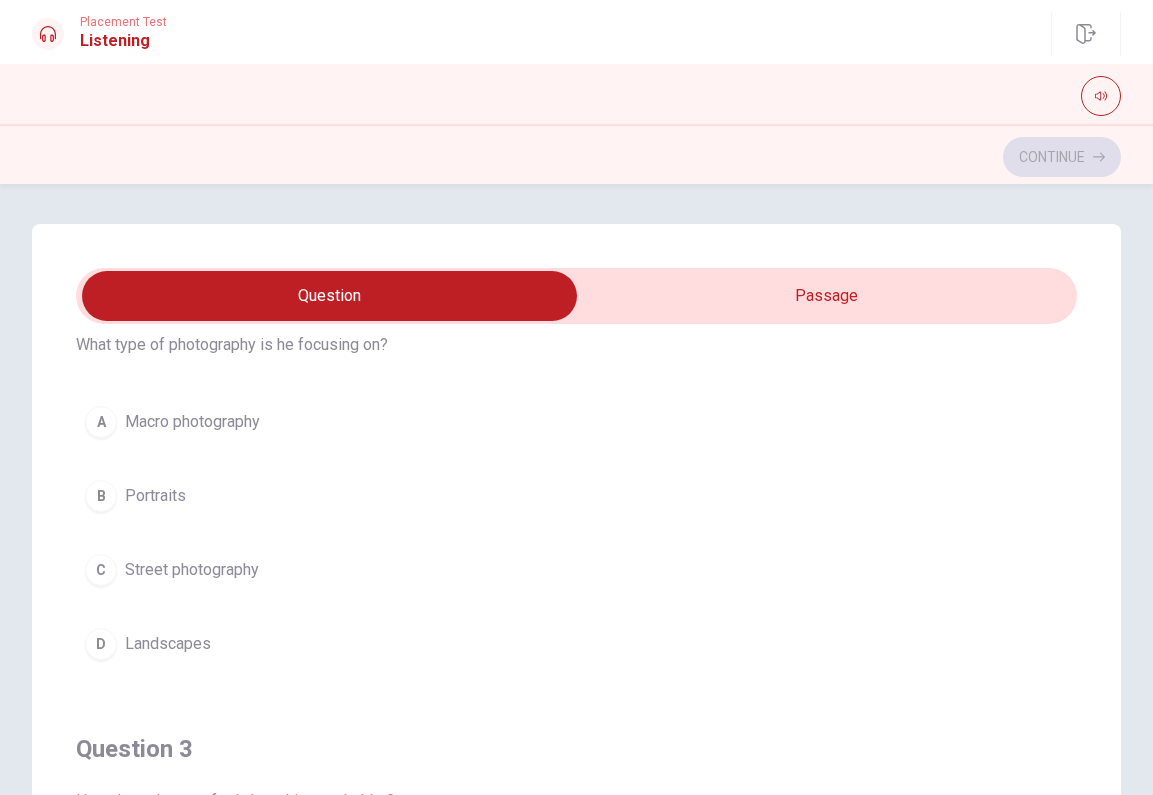 scroll, scrollTop: 548, scrollLeft: 0, axis: vertical 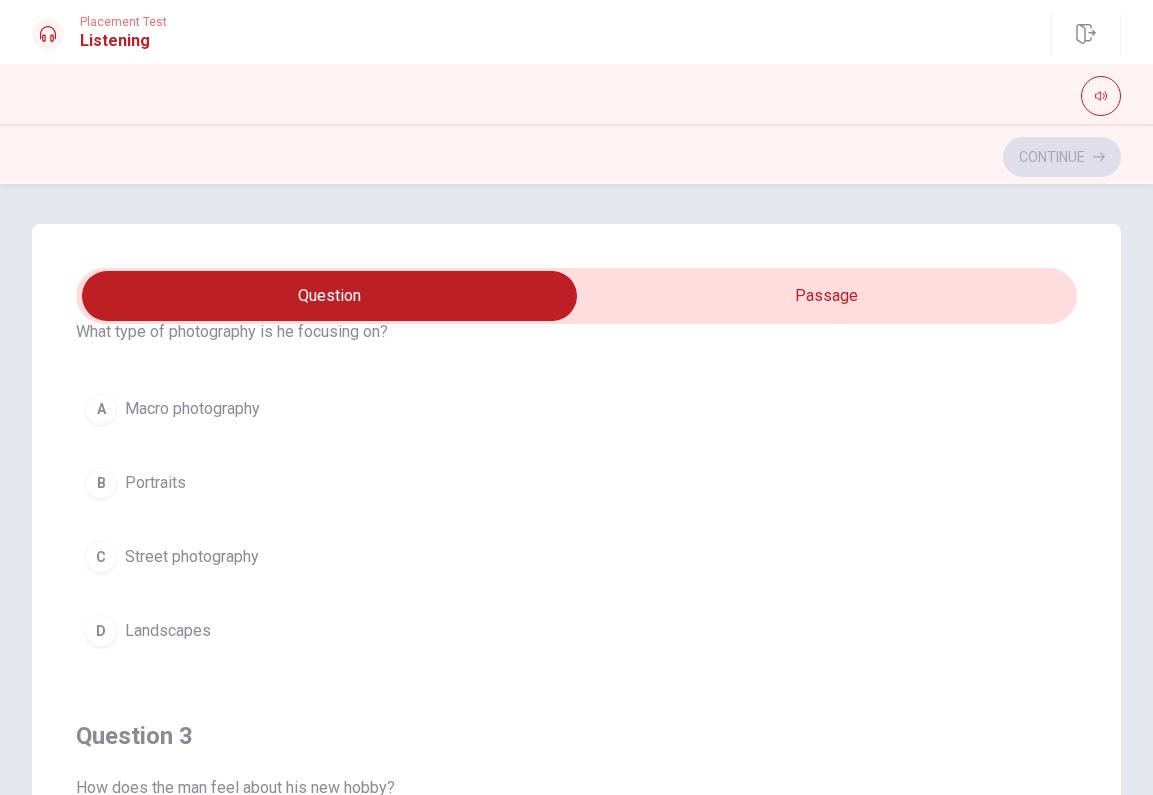 click on "Landscapes" at bounding box center (168, 631) 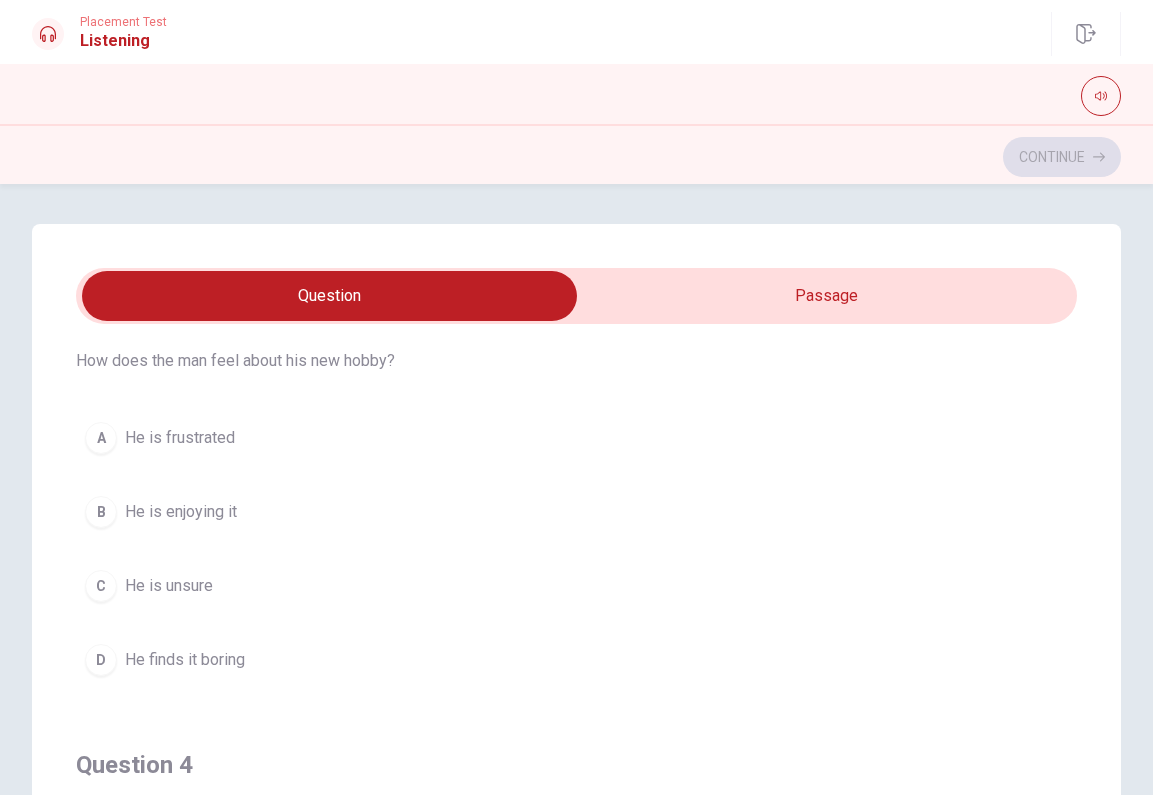 scroll, scrollTop: 980, scrollLeft: 0, axis: vertical 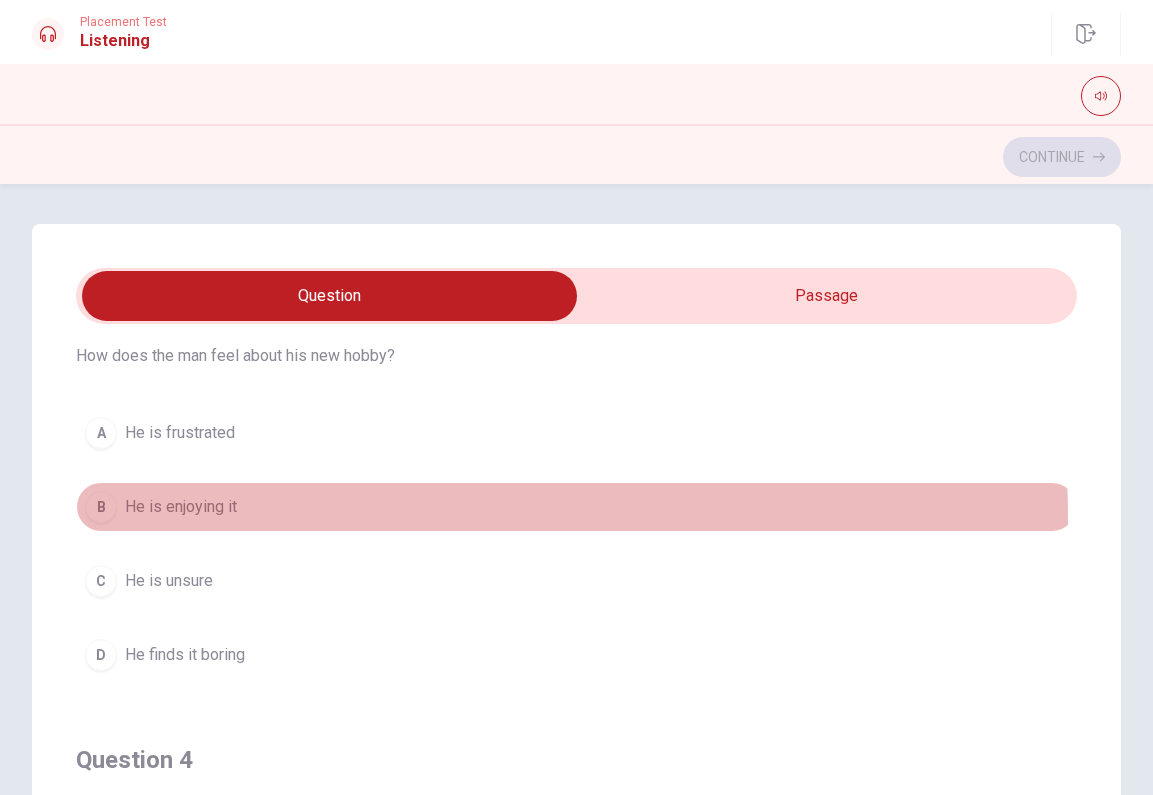 click on "He is enjoying it" at bounding box center [181, 507] 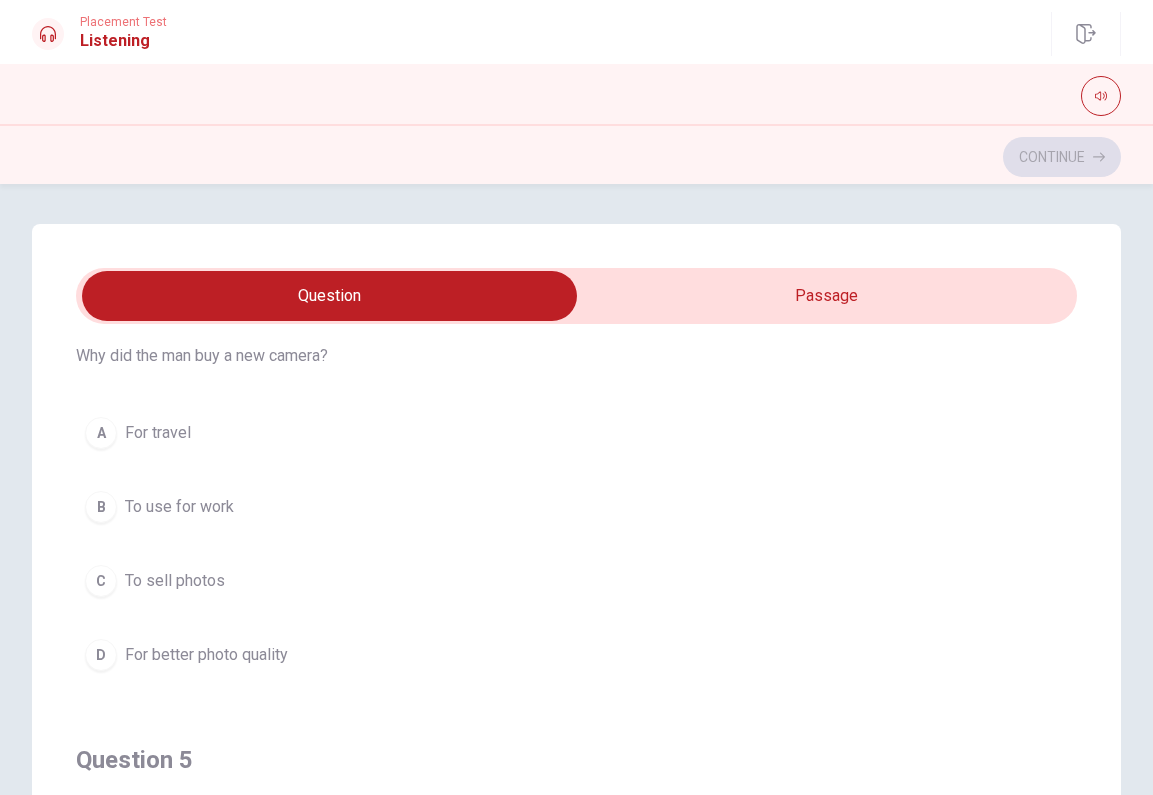 scroll, scrollTop: 1447, scrollLeft: 0, axis: vertical 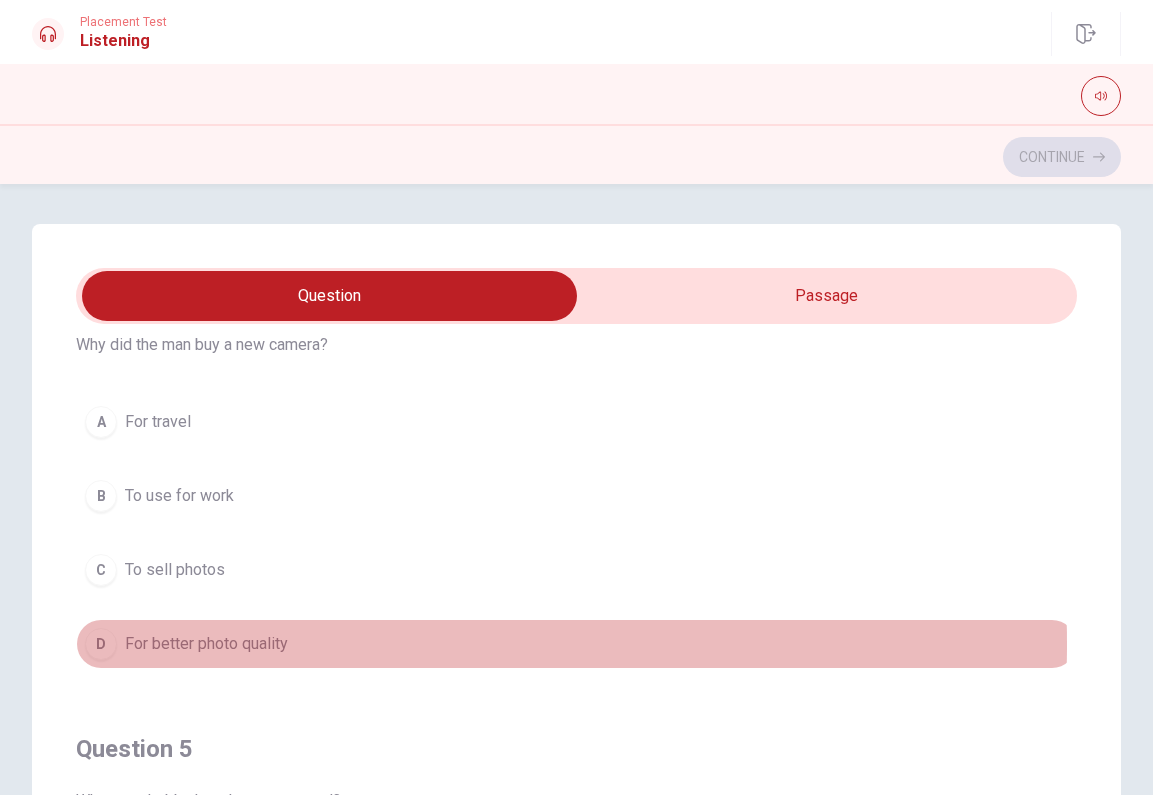 click on "For better photo quality" at bounding box center [206, 644] 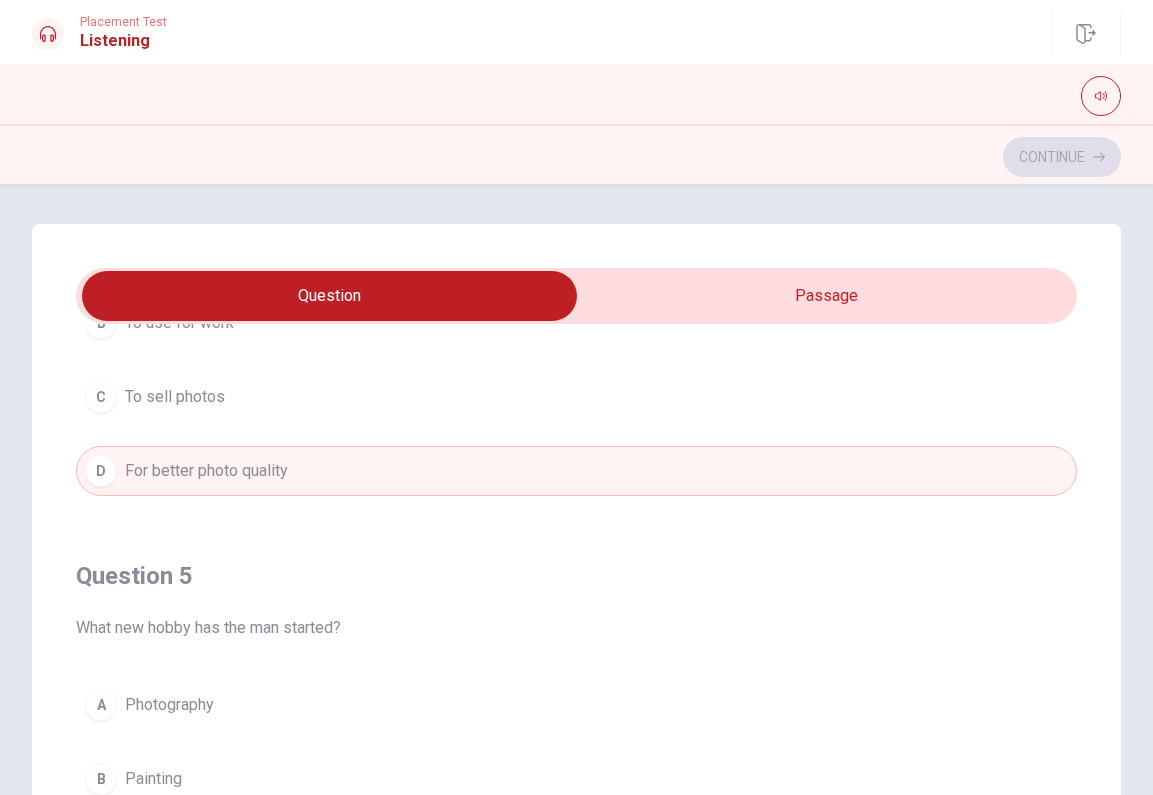 scroll, scrollTop: 1620, scrollLeft: 0, axis: vertical 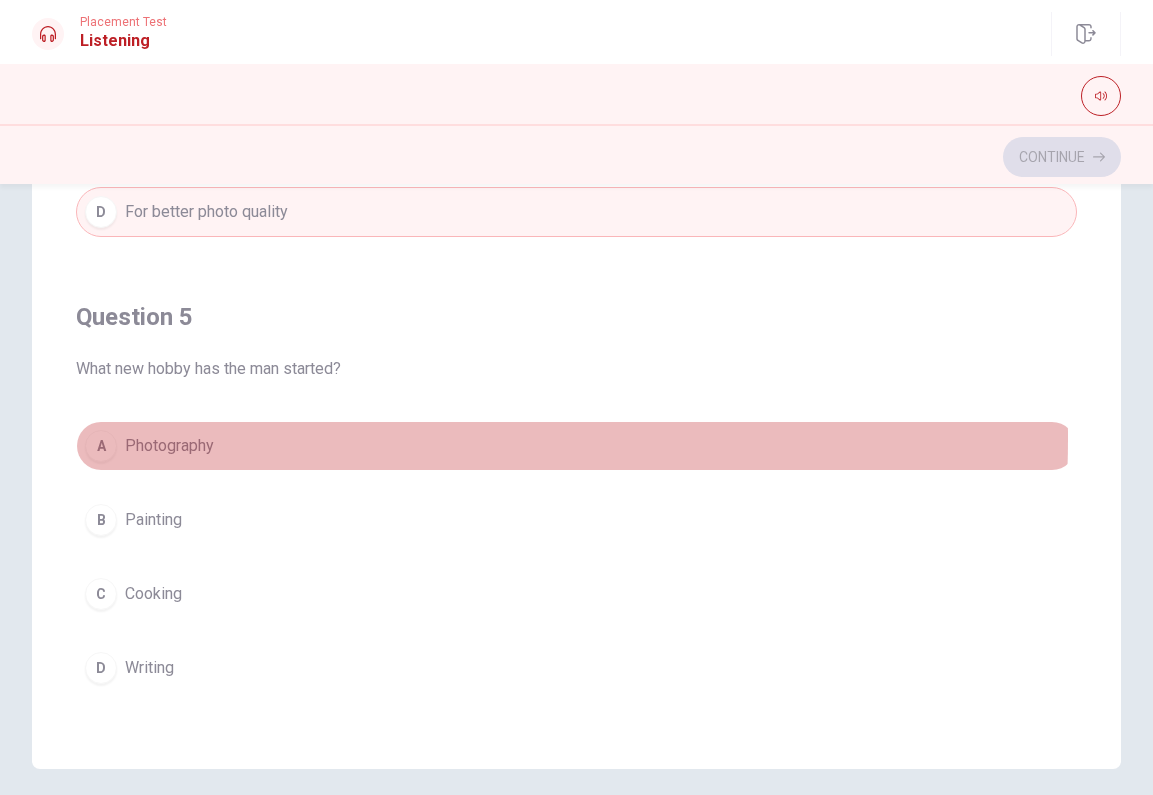 click on "Photography" at bounding box center [169, 446] 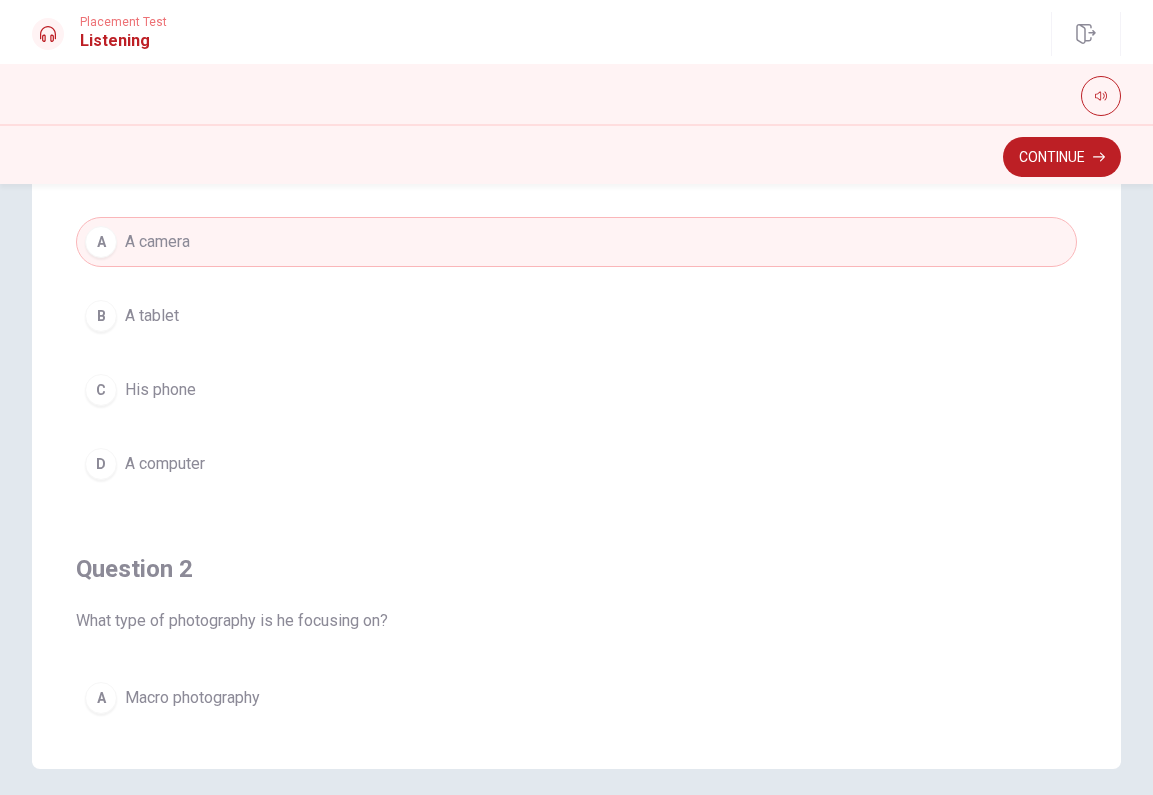 scroll, scrollTop: 0, scrollLeft: 0, axis: both 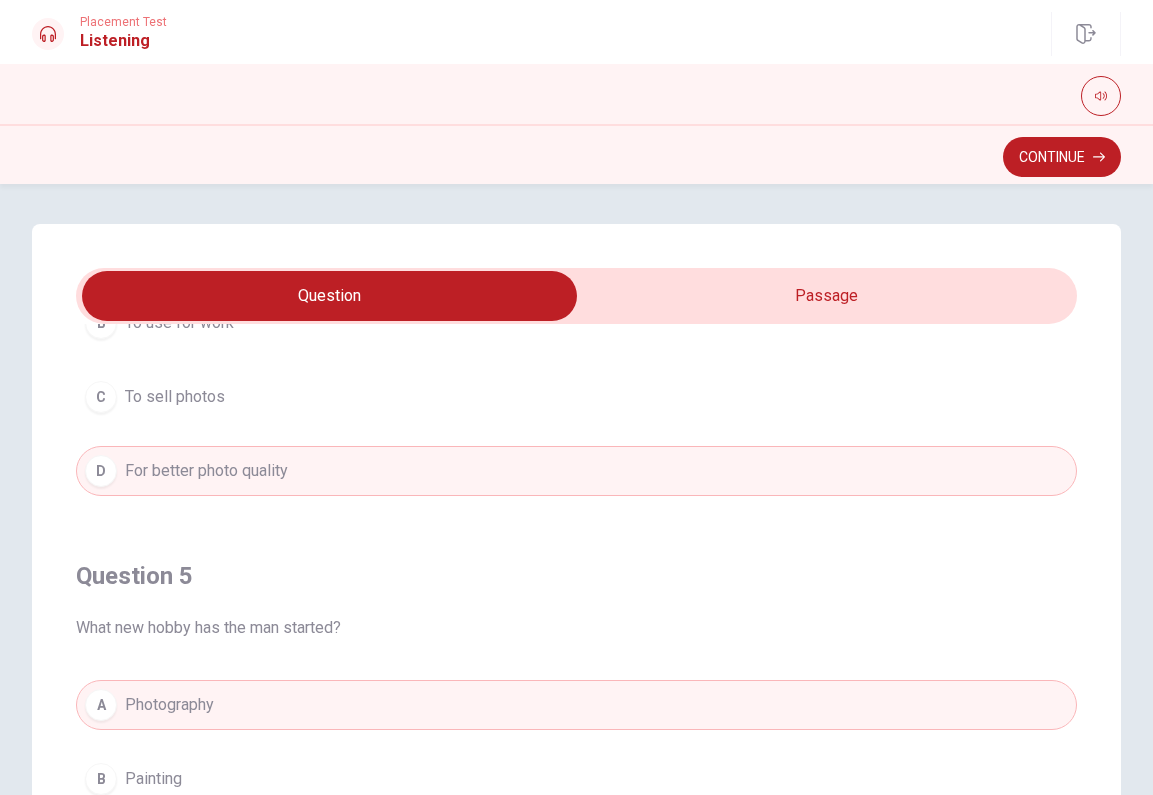 click at bounding box center [330, 296] 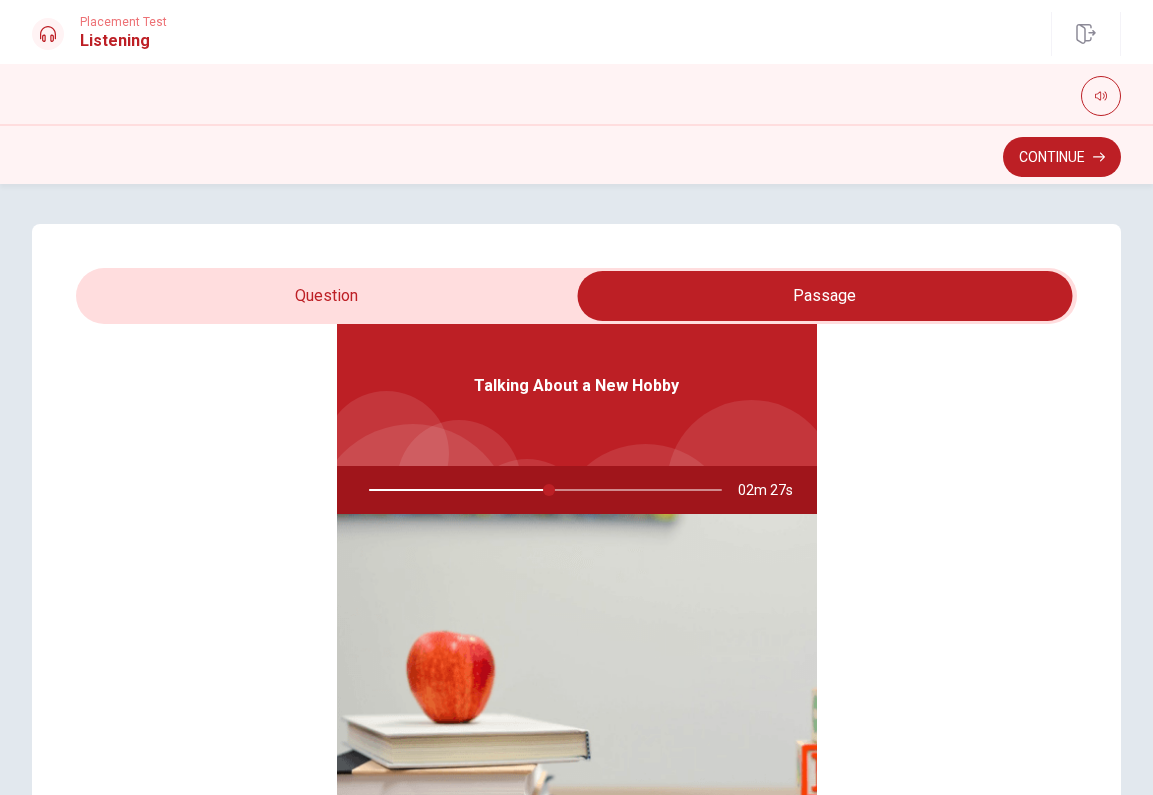 type on "51" 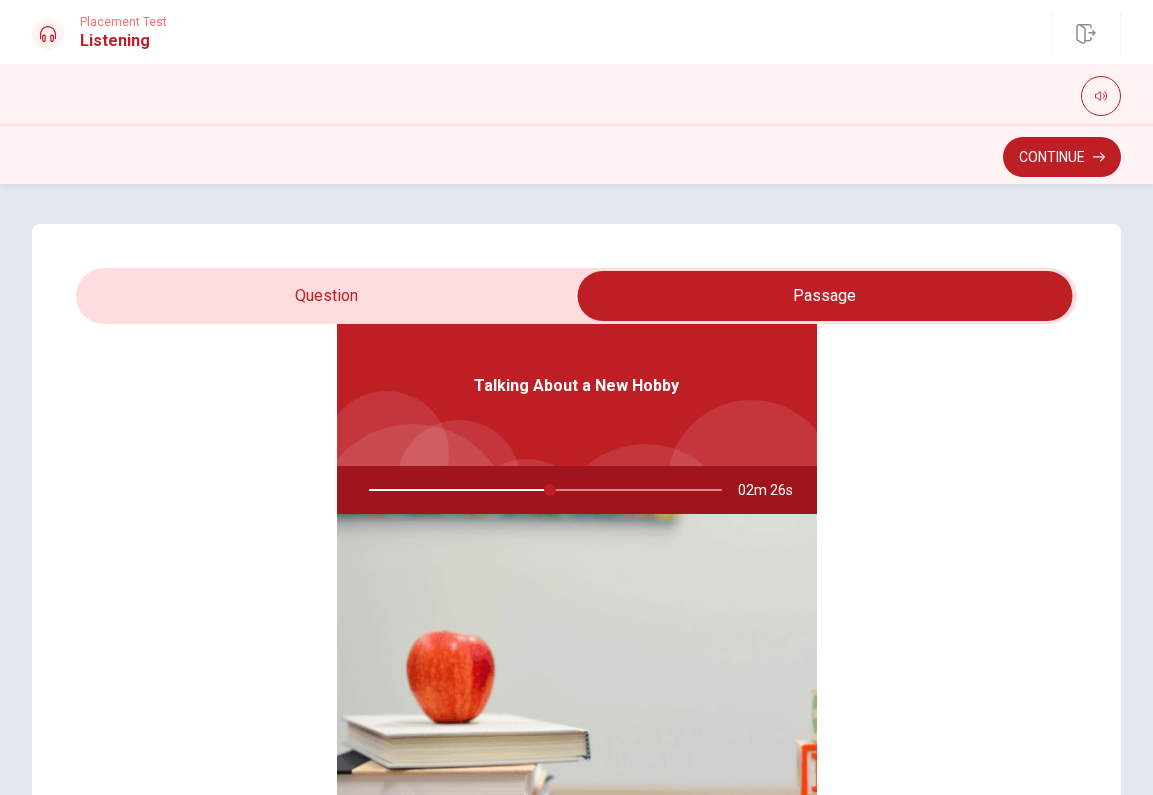 click at bounding box center (825, 296) 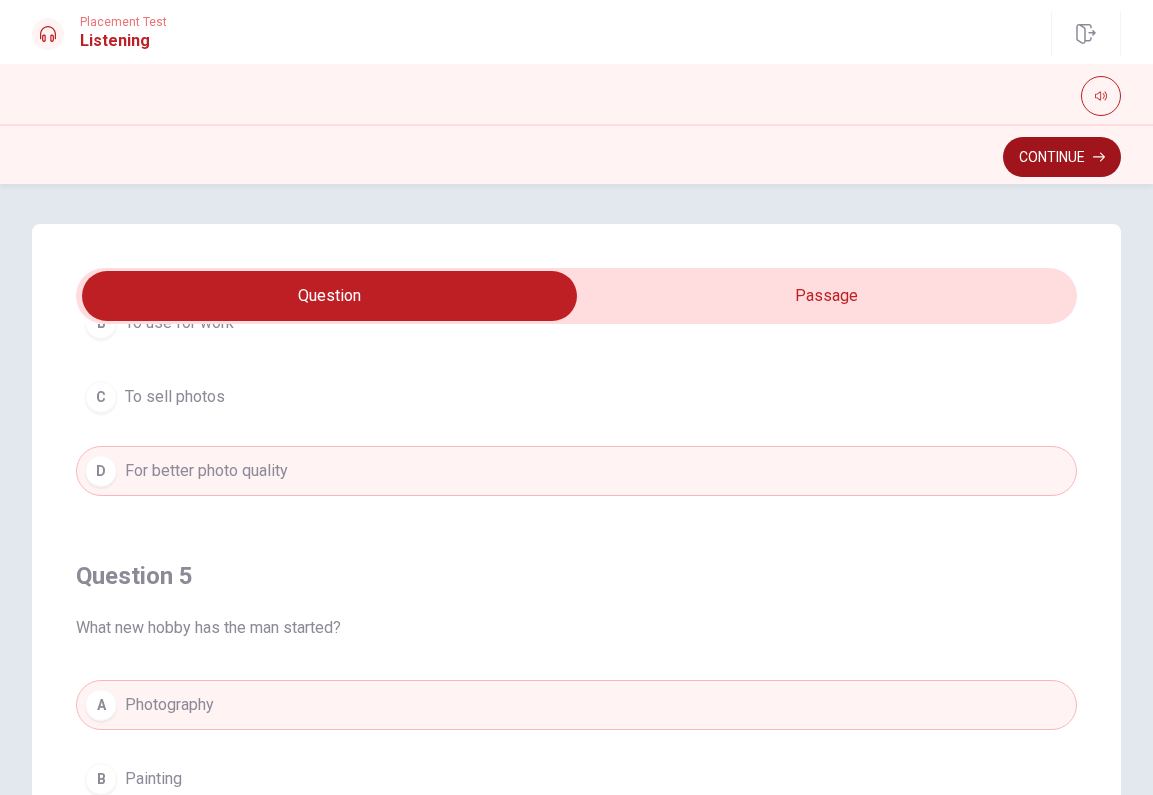 click on "Continue" at bounding box center (1062, 157) 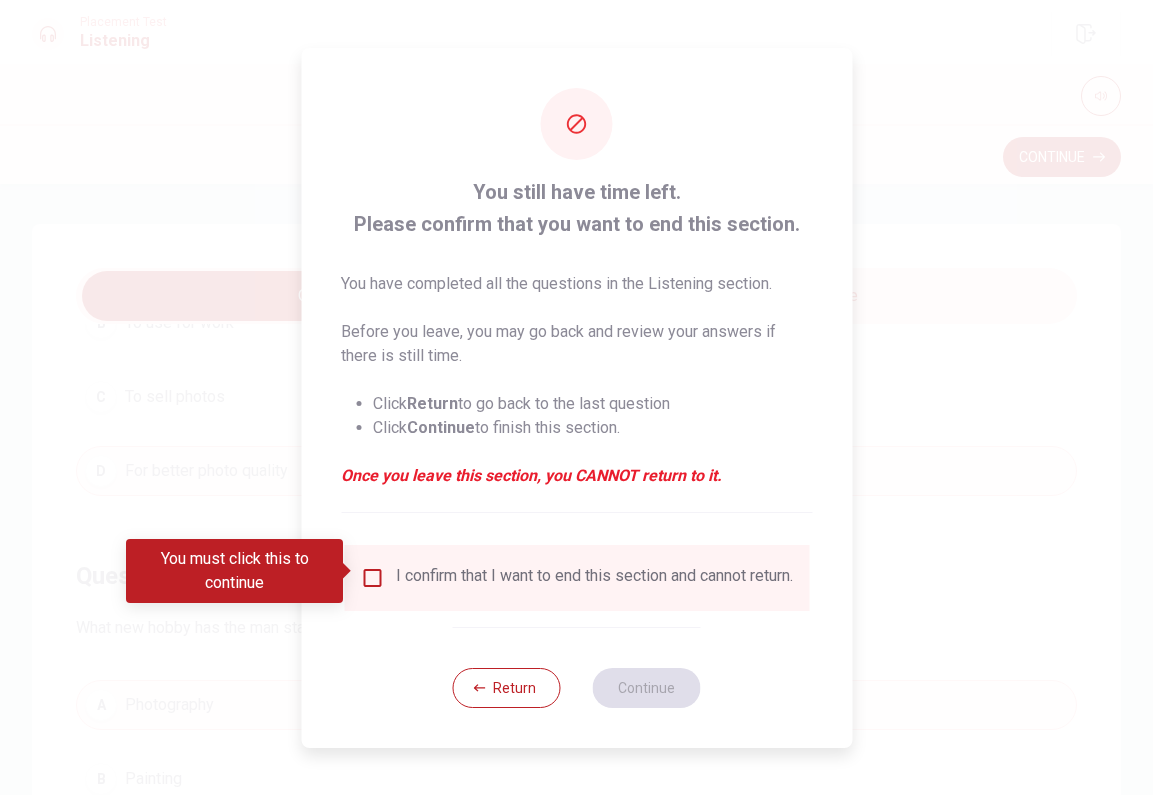 click on "I confirm that I want to end this section and cannot return." at bounding box center (576, 578) 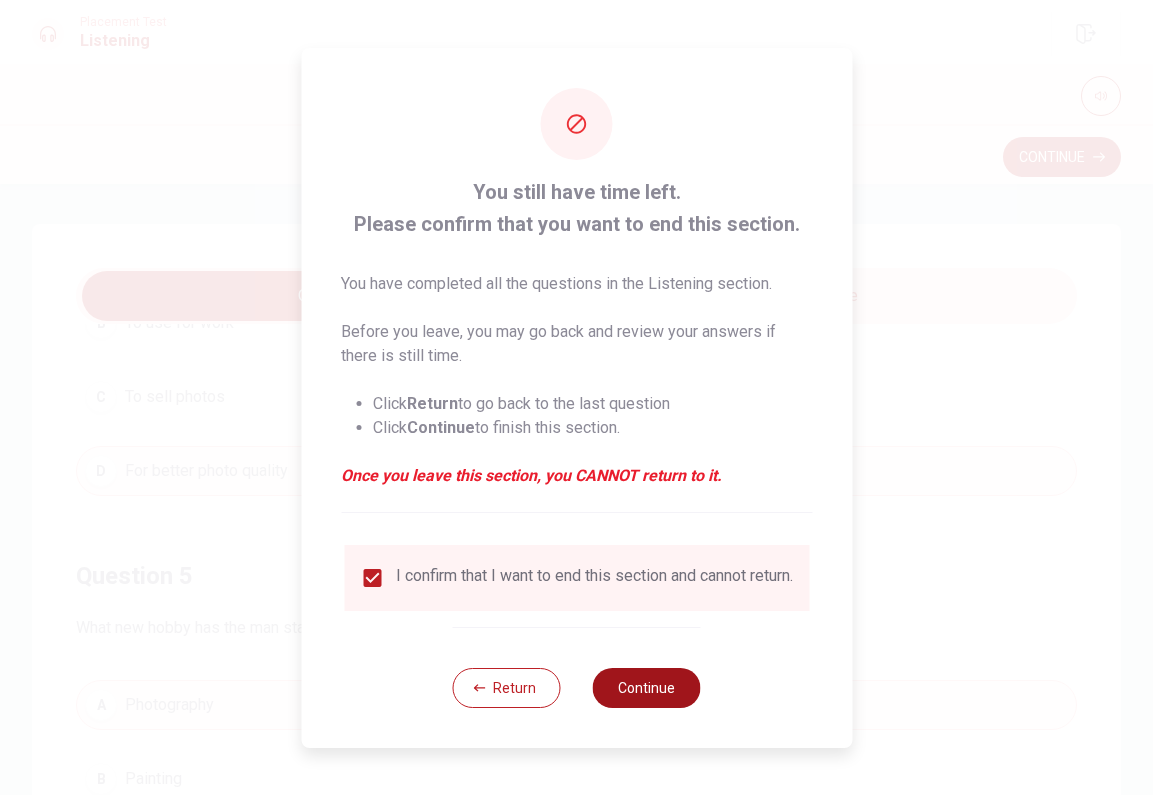 click on "Continue" at bounding box center [647, 688] 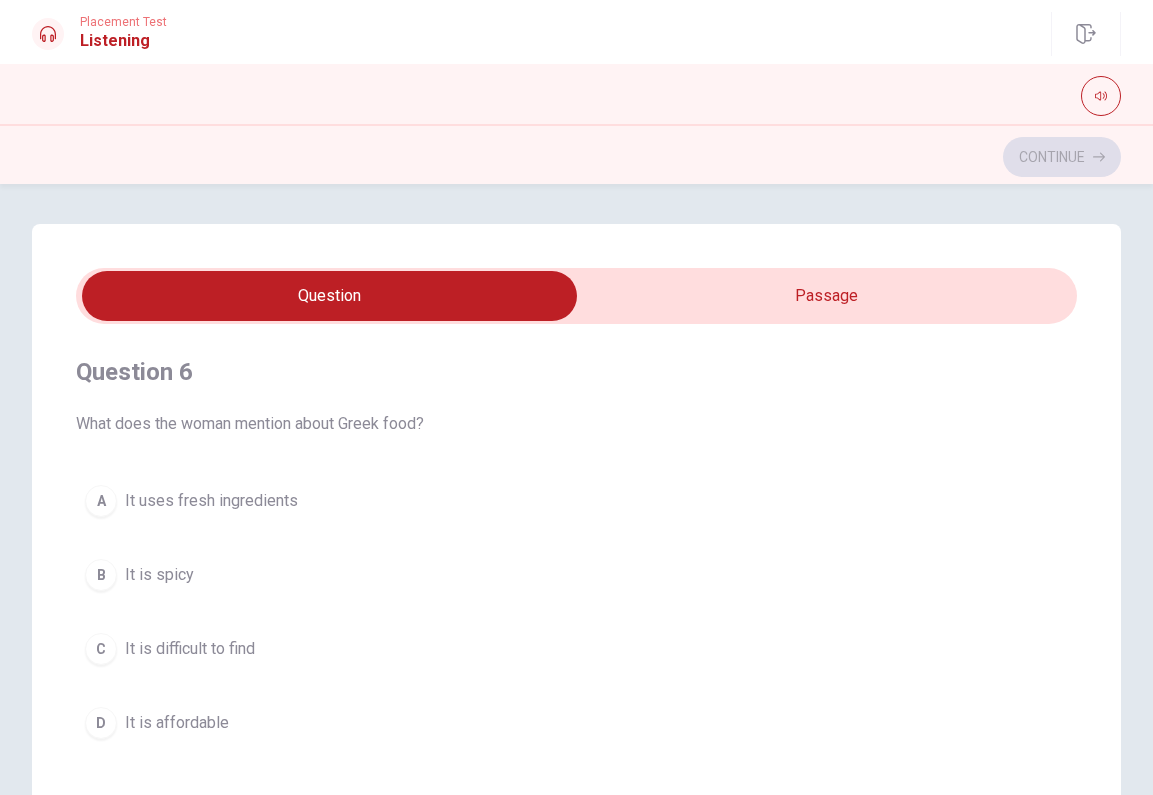 type on "3" 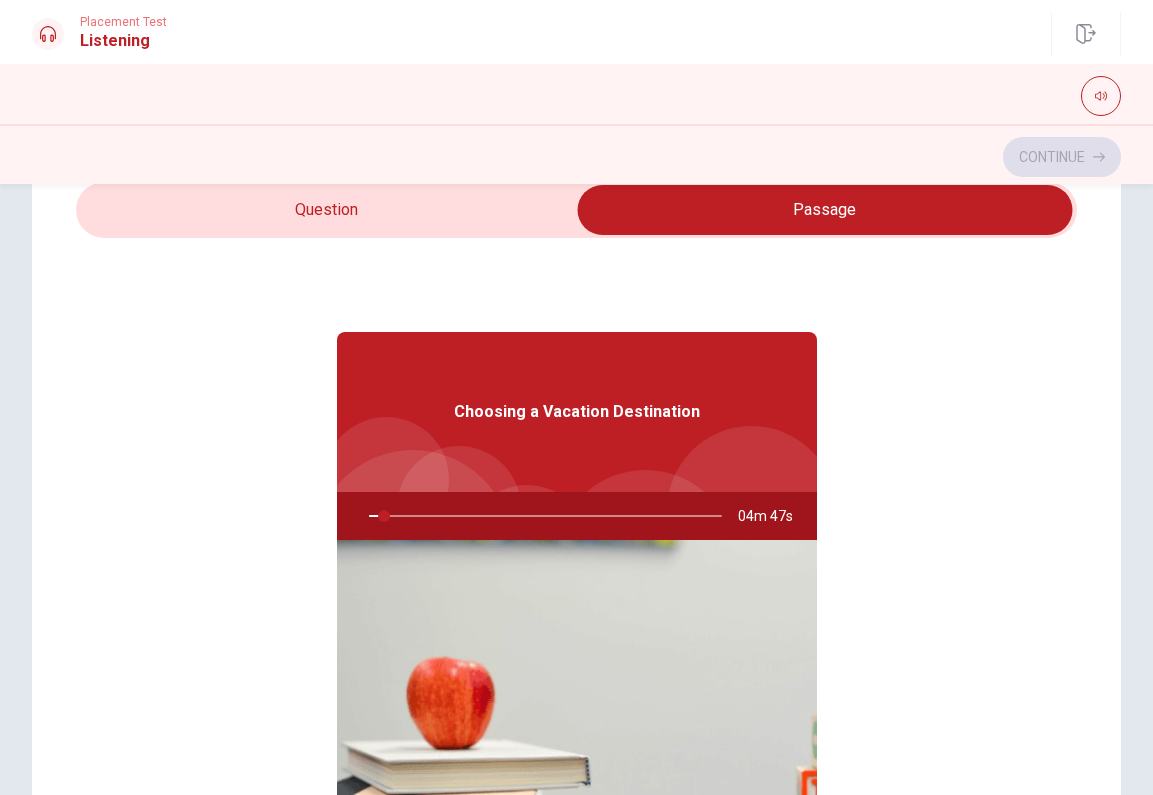scroll, scrollTop: 67, scrollLeft: 0, axis: vertical 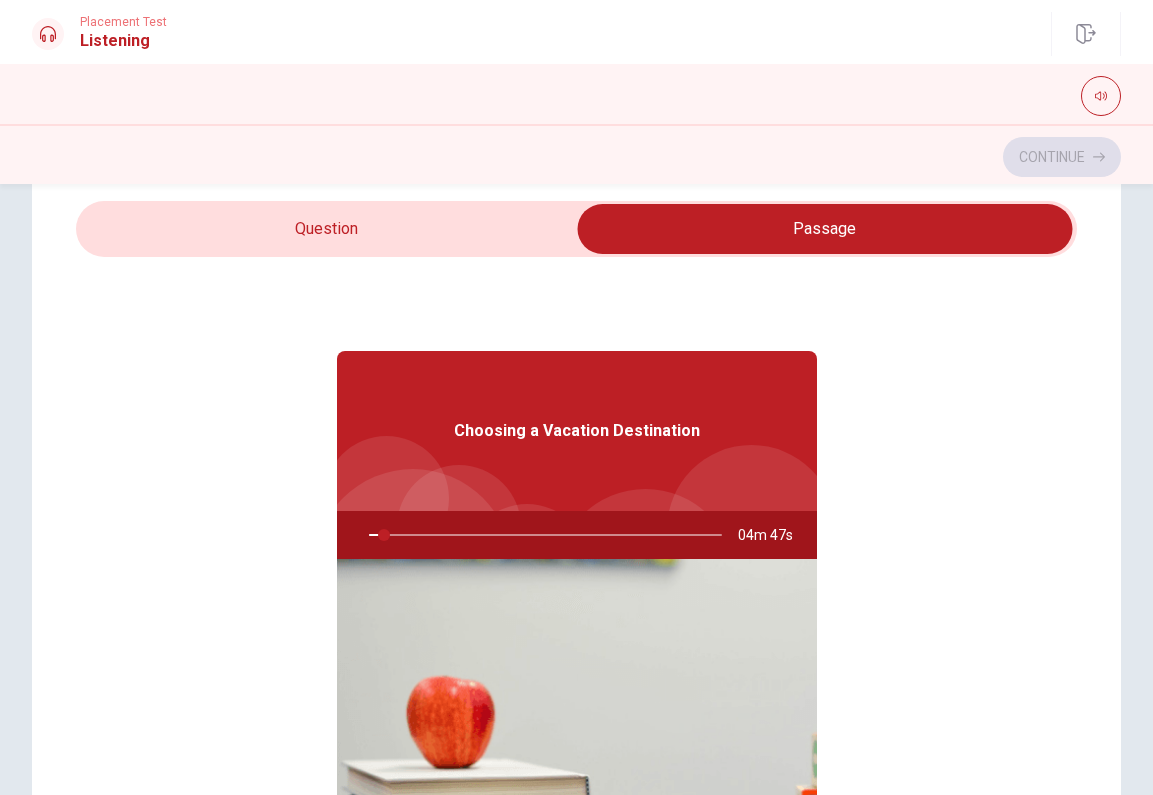 type on "5" 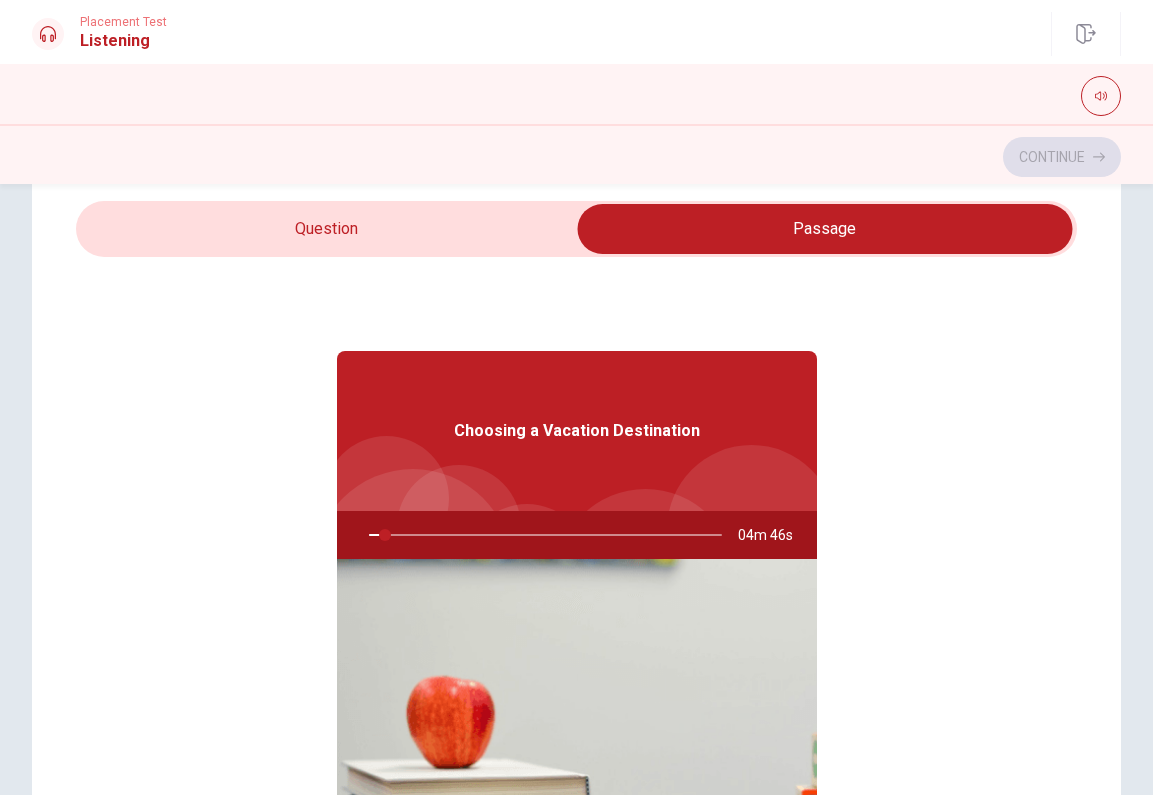 click at bounding box center [825, 229] 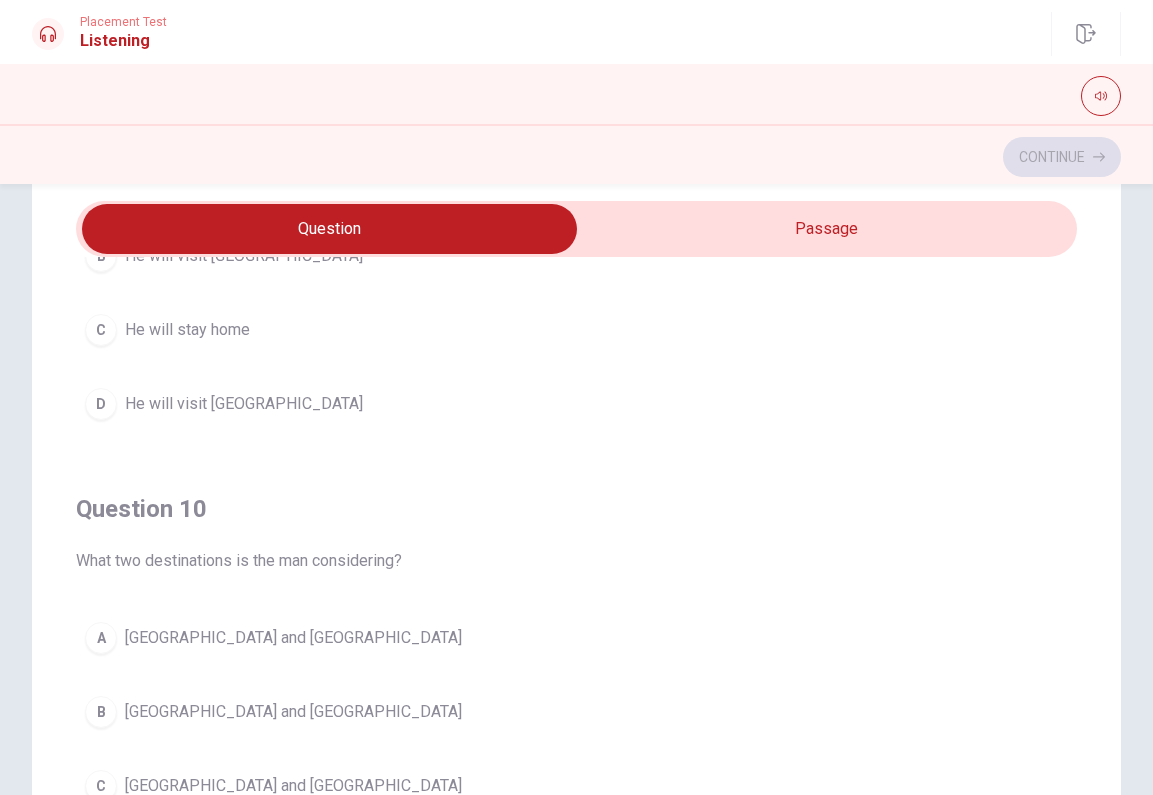 scroll, scrollTop: 1620, scrollLeft: 0, axis: vertical 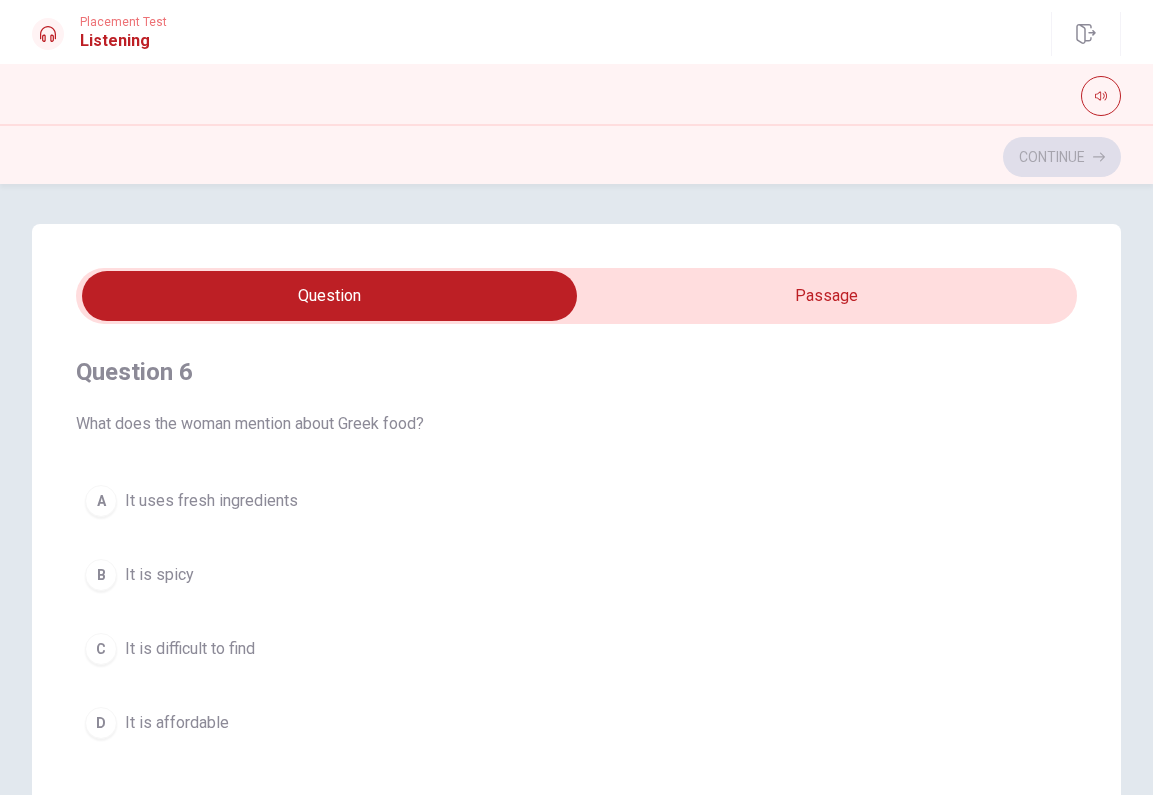 click at bounding box center [330, 296] 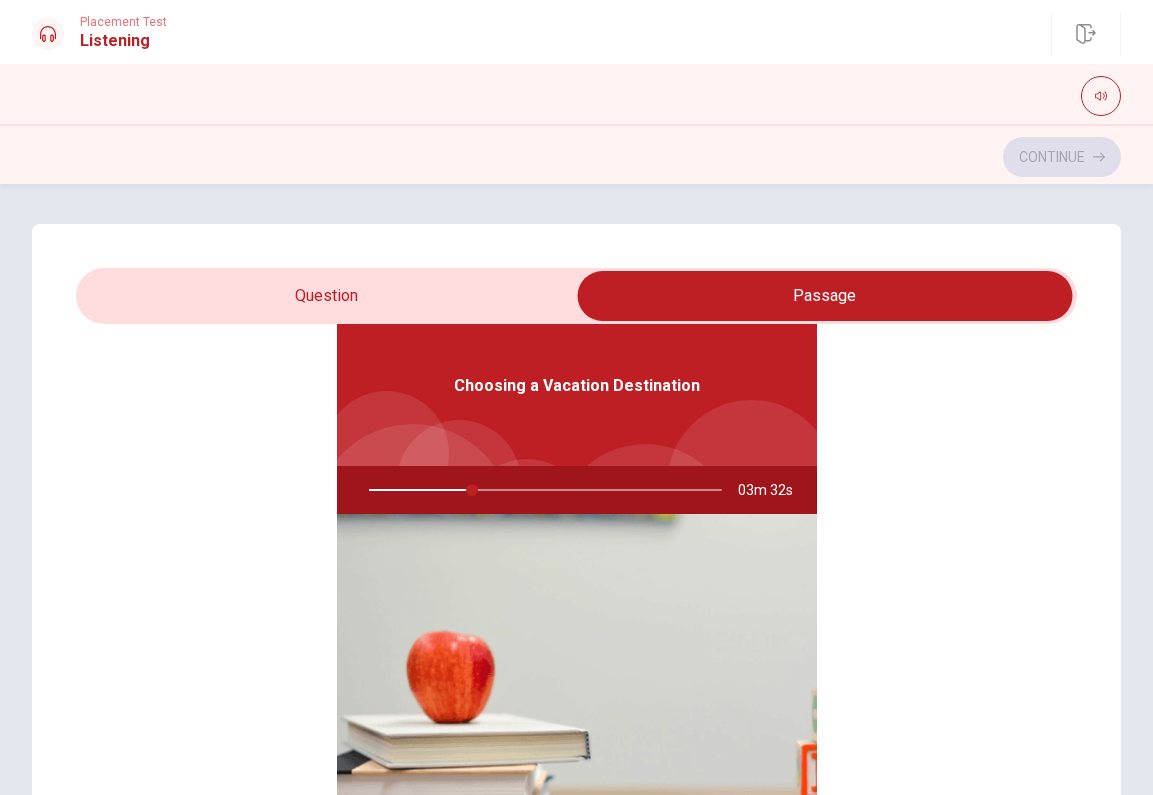 type on "30" 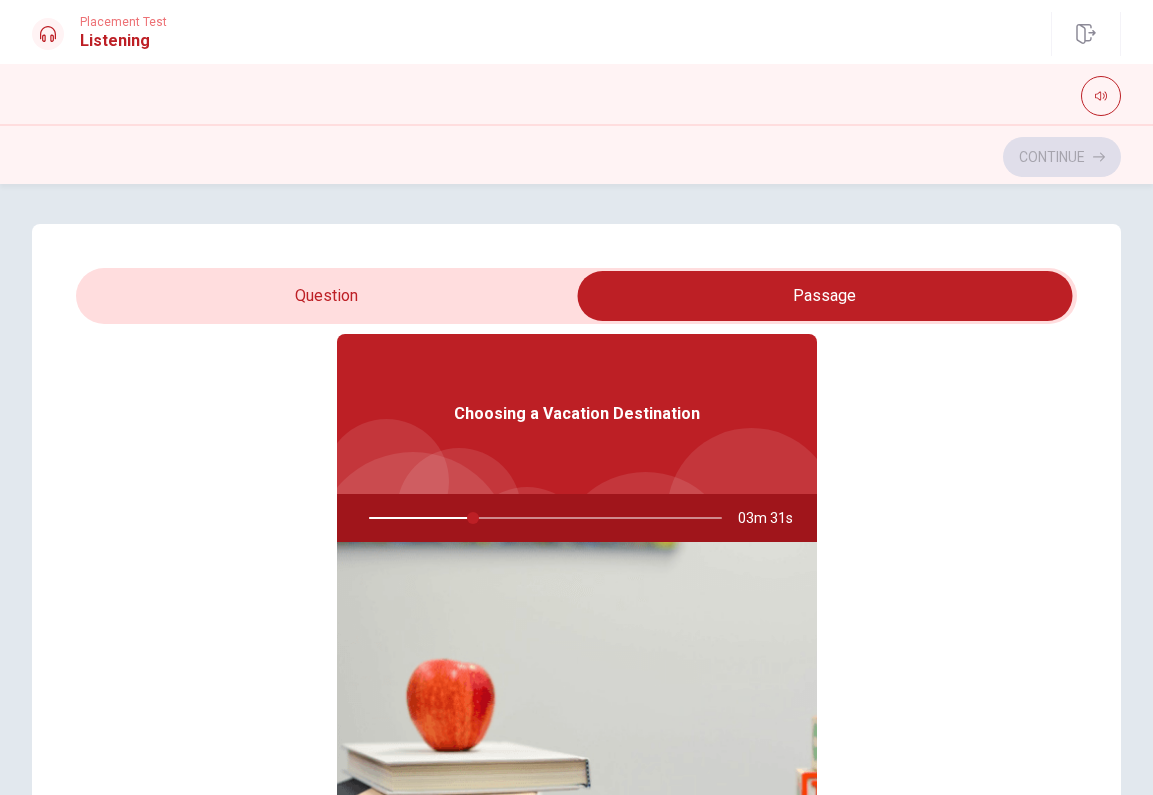 scroll, scrollTop: 0, scrollLeft: 0, axis: both 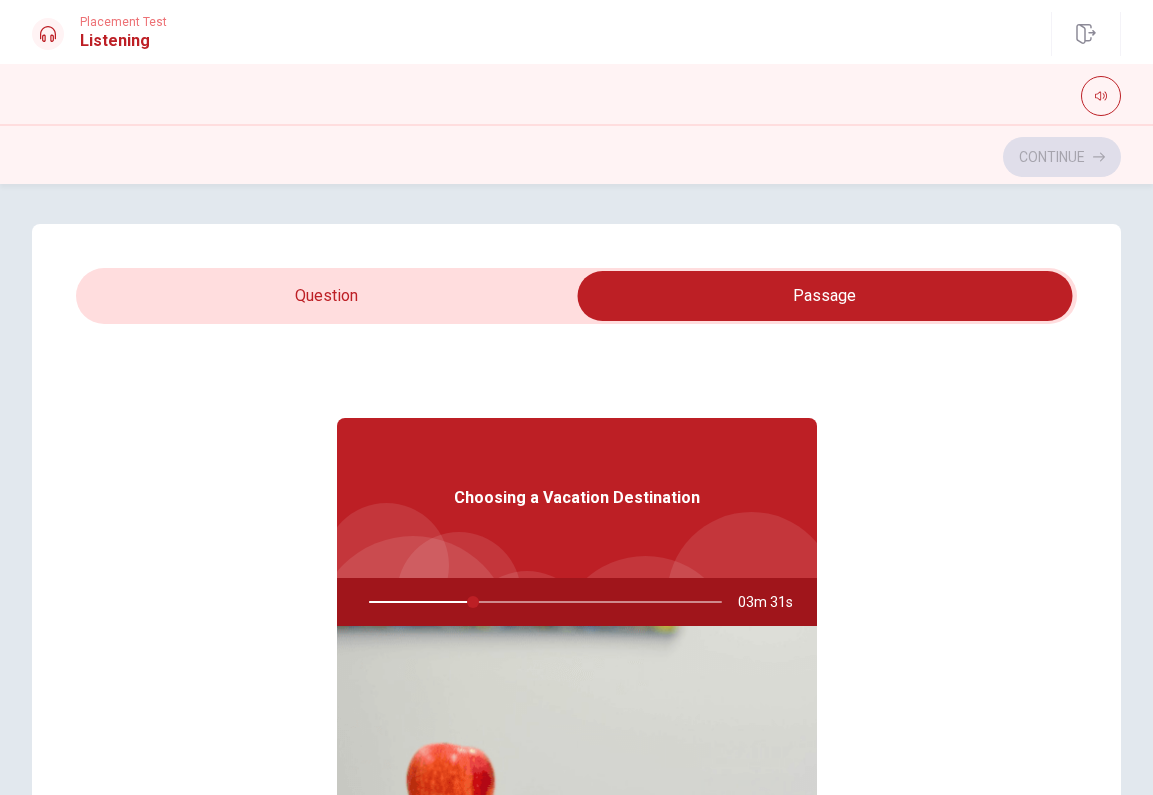 click at bounding box center [825, 296] 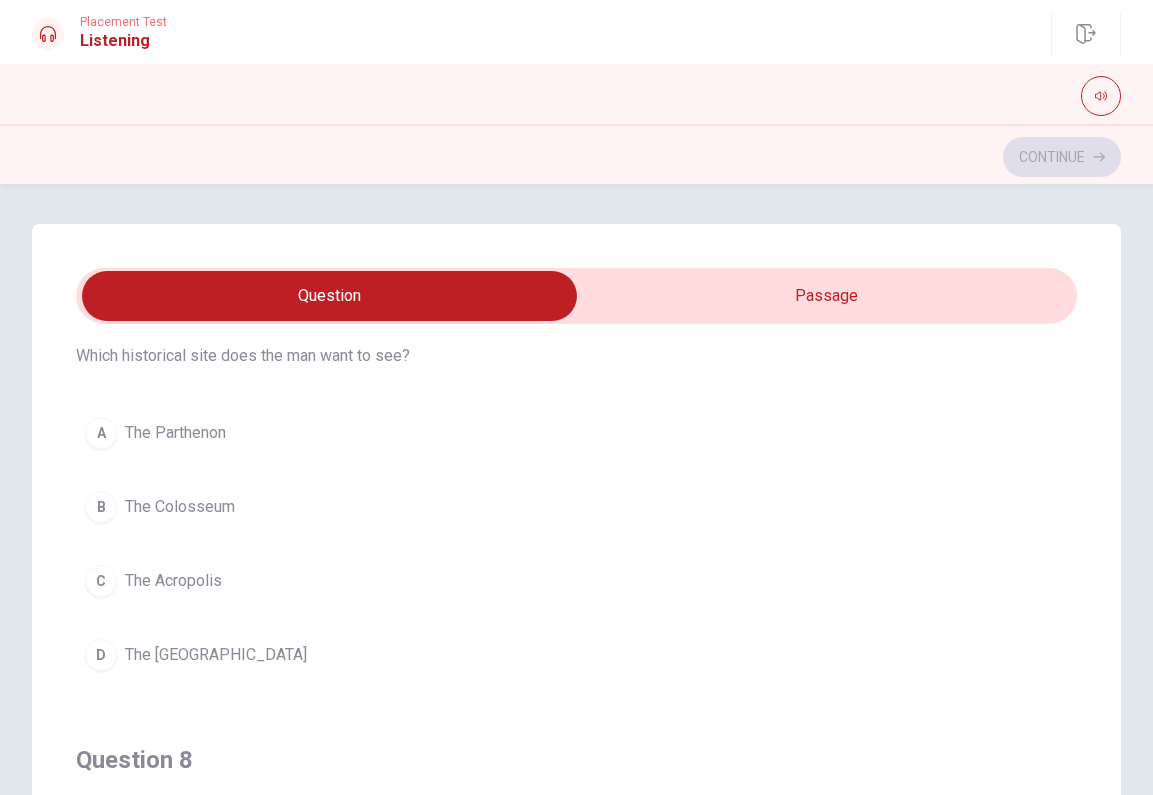 scroll, scrollTop: 523, scrollLeft: 0, axis: vertical 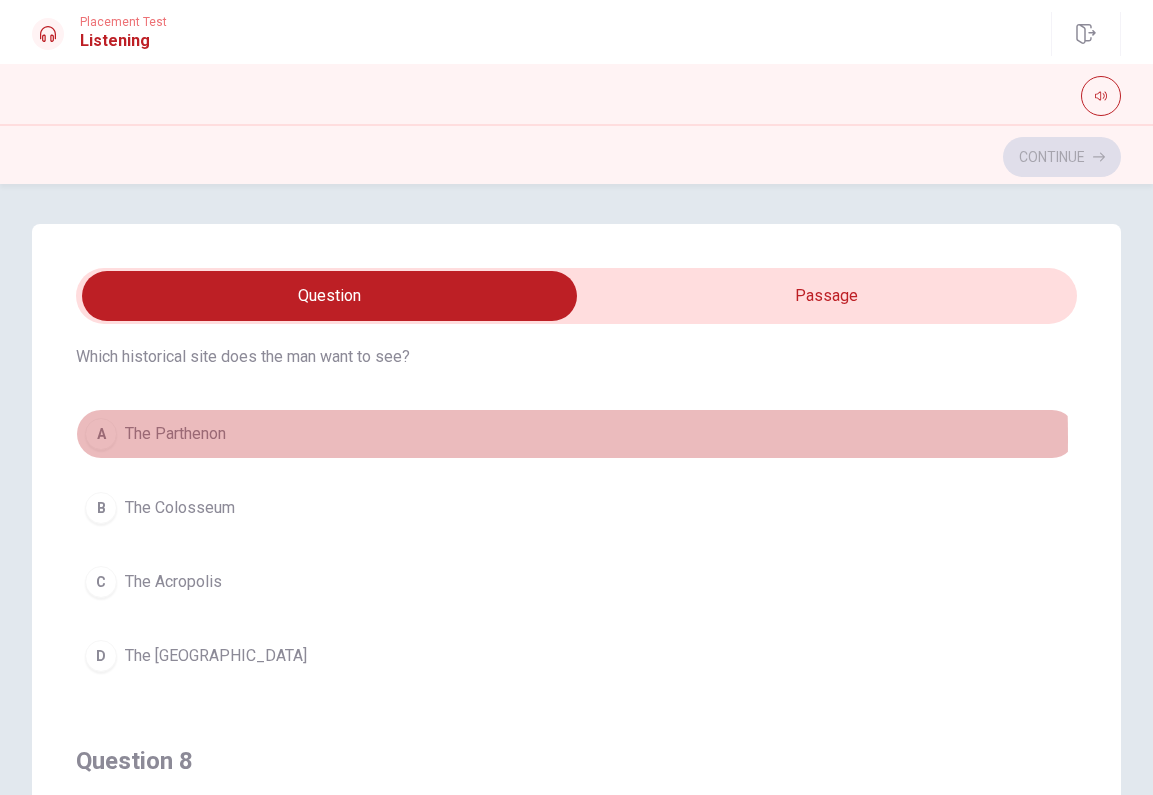 click on "The Parthenon" at bounding box center (175, 434) 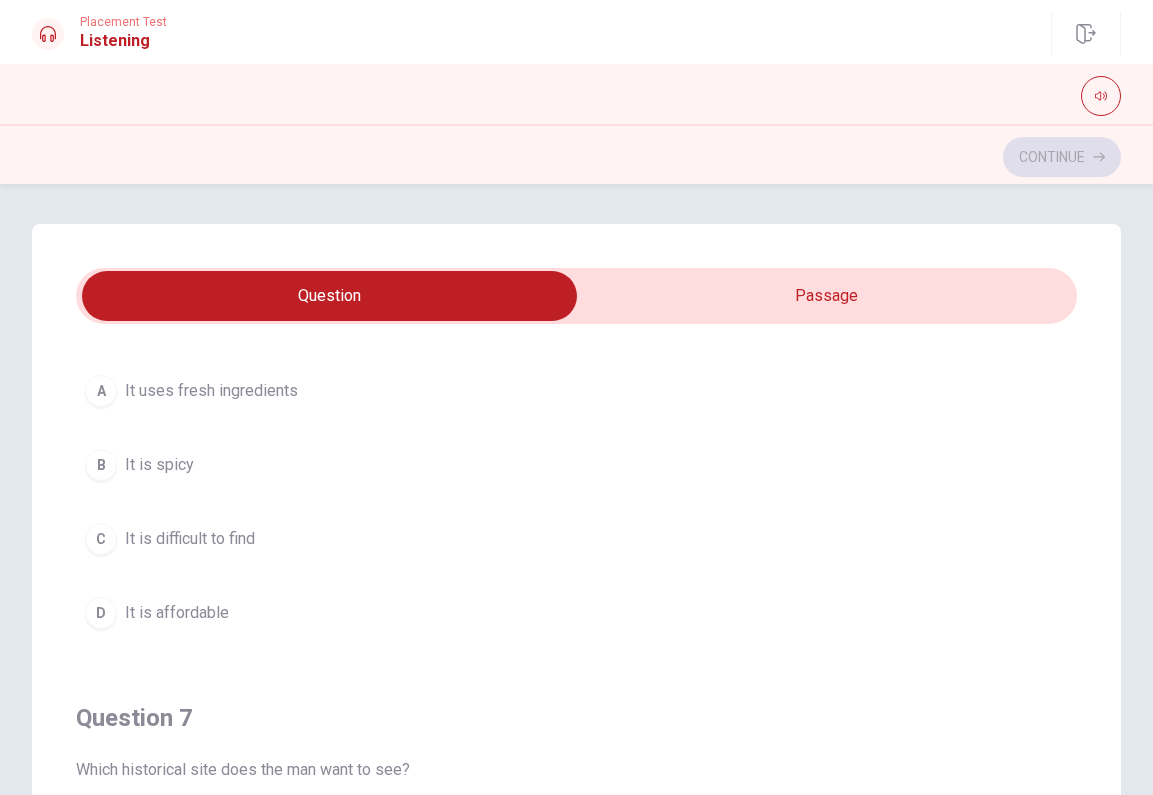 scroll, scrollTop: 69, scrollLeft: 0, axis: vertical 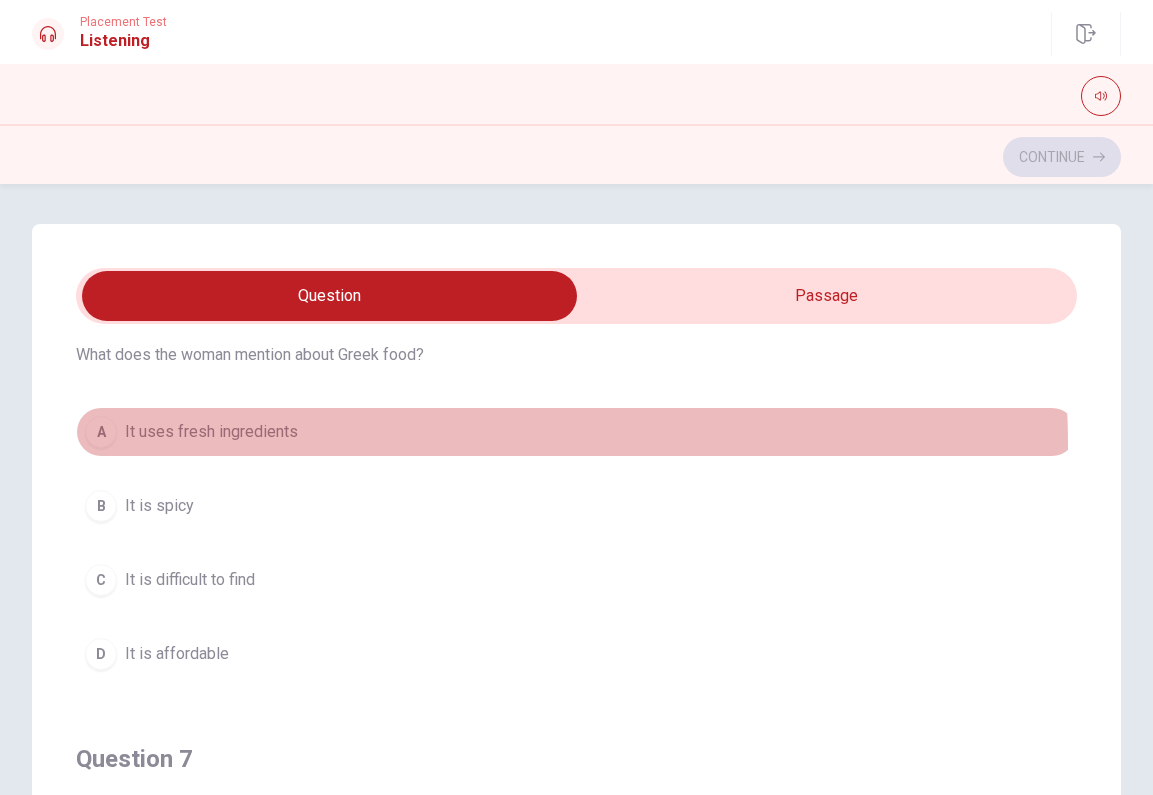 click on "A It uses fresh ingredients" at bounding box center [576, 432] 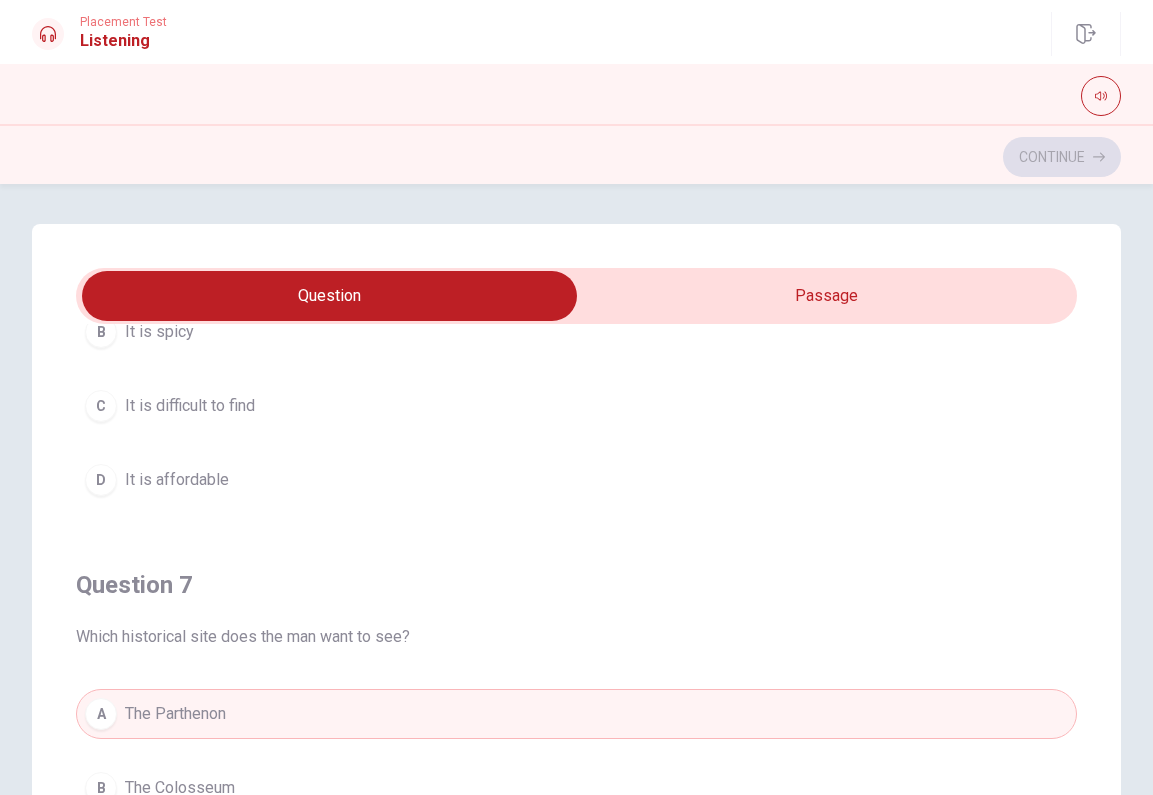 scroll, scrollTop: 0, scrollLeft: 0, axis: both 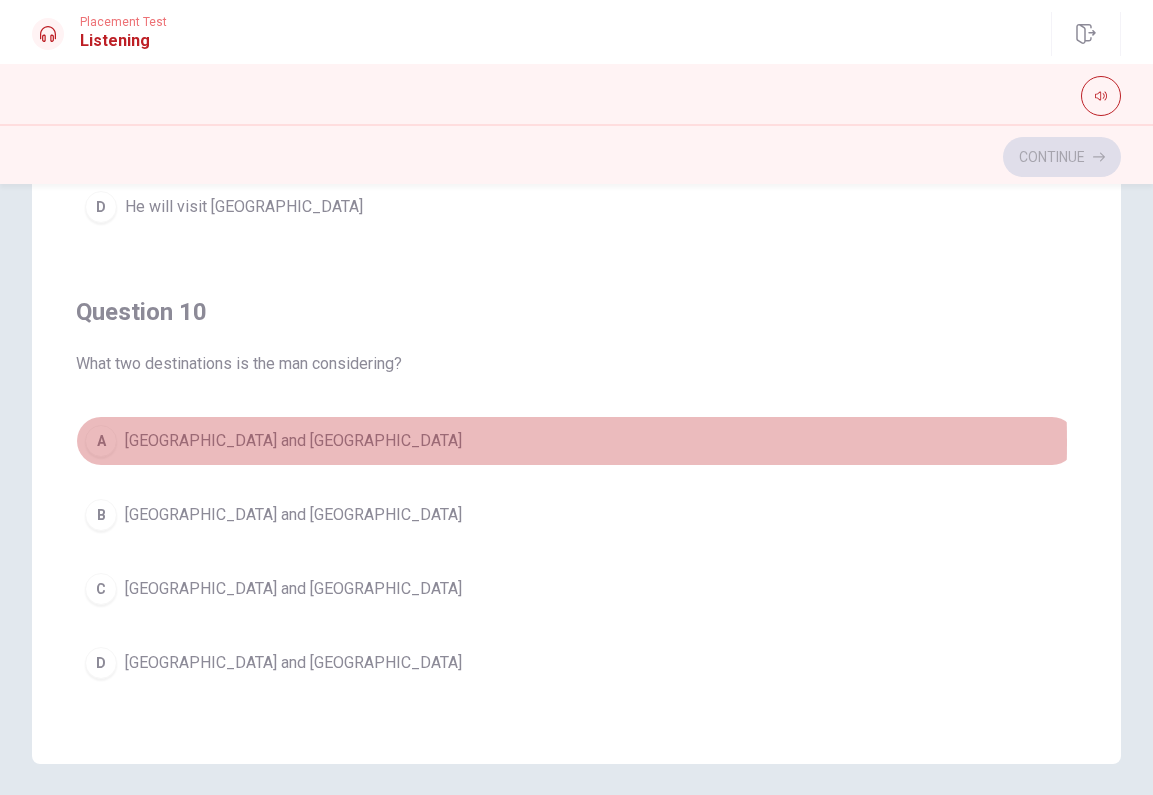 click on "[GEOGRAPHIC_DATA] and [GEOGRAPHIC_DATA]" at bounding box center (293, 441) 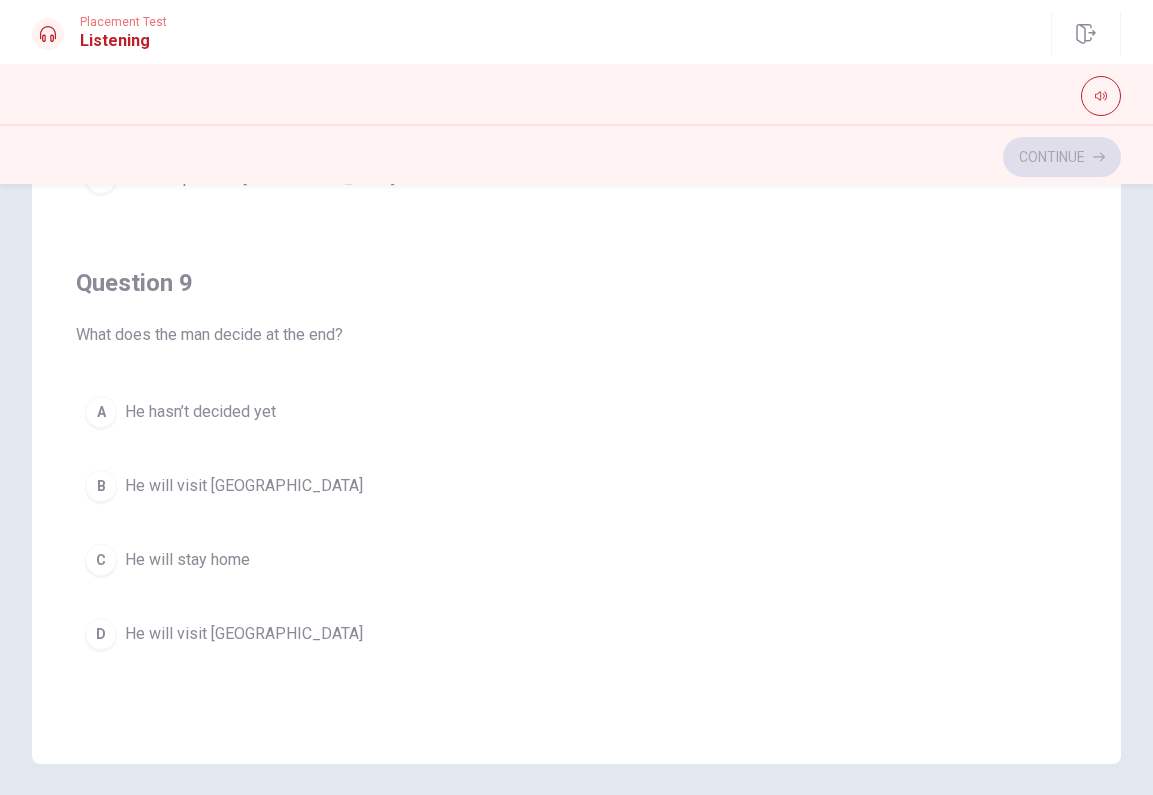 scroll, scrollTop: 1190, scrollLeft: 0, axis: vertical 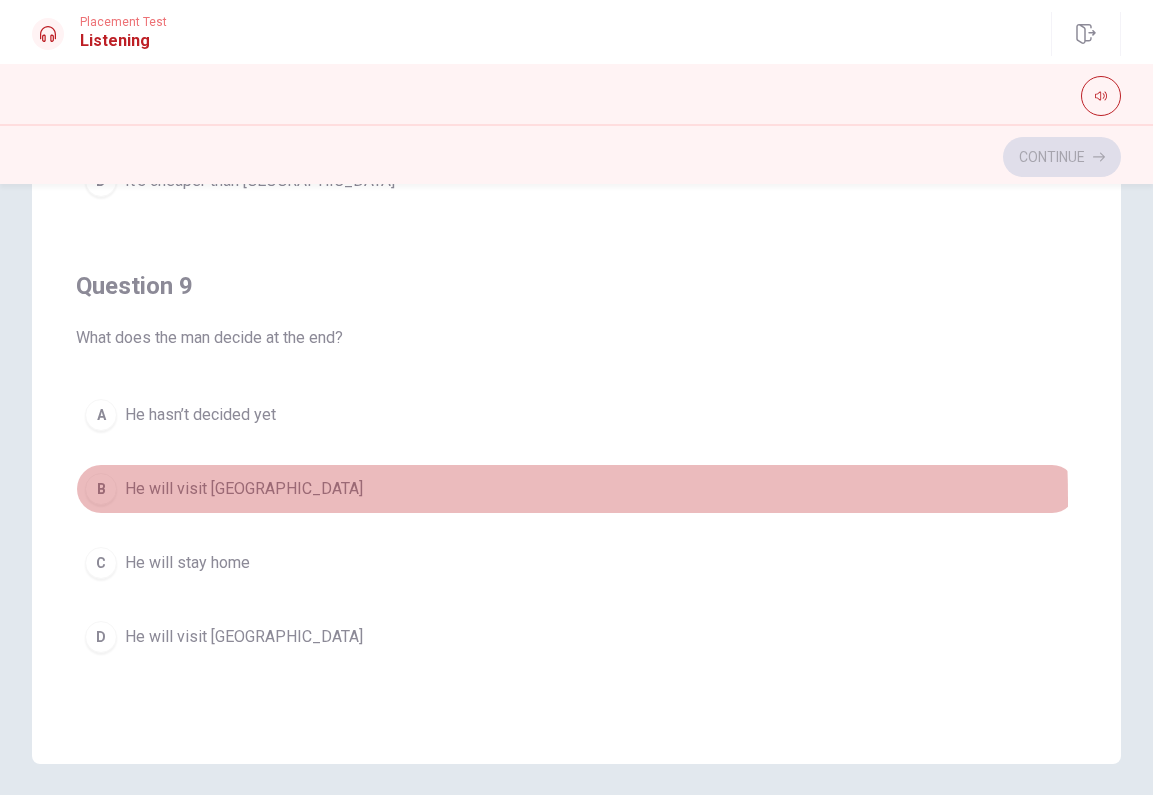 click on "He will visit [GEOGRAPHIC_DATA]" at bounding box center [244, 489] 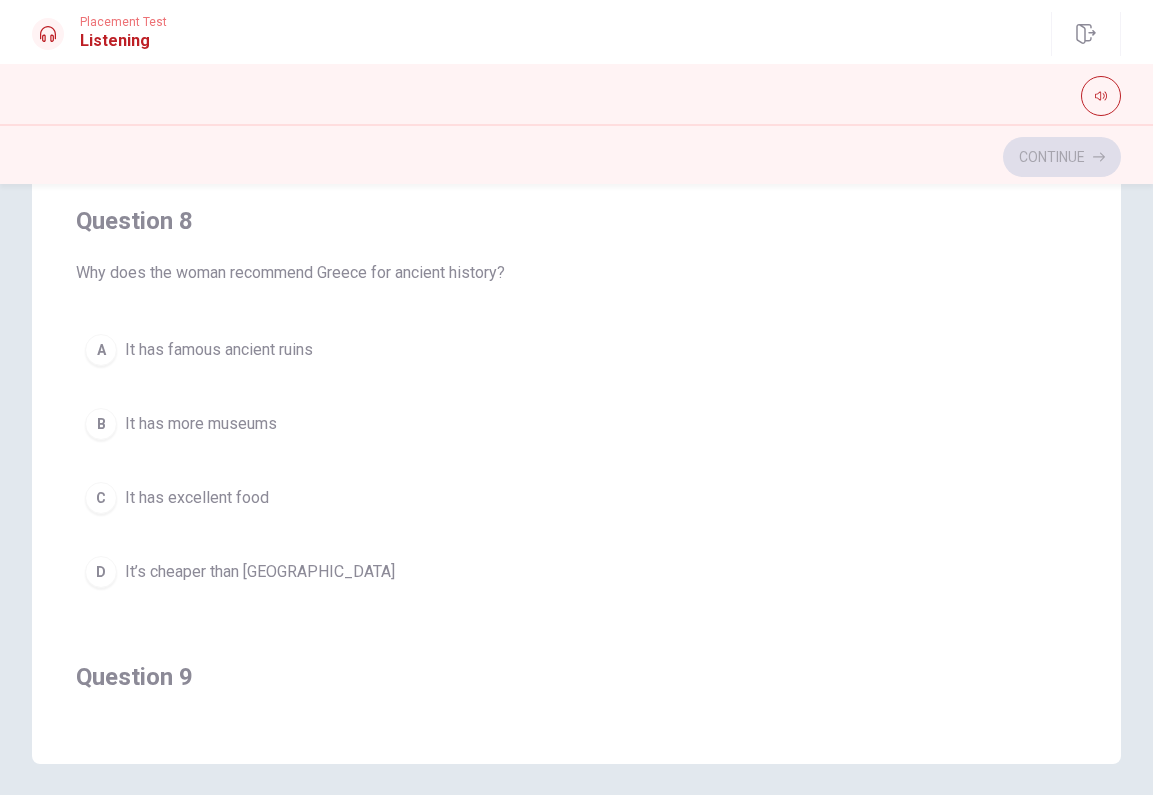 scroll, scrollTop: 750, scrollLeft: 0, axis: vertical 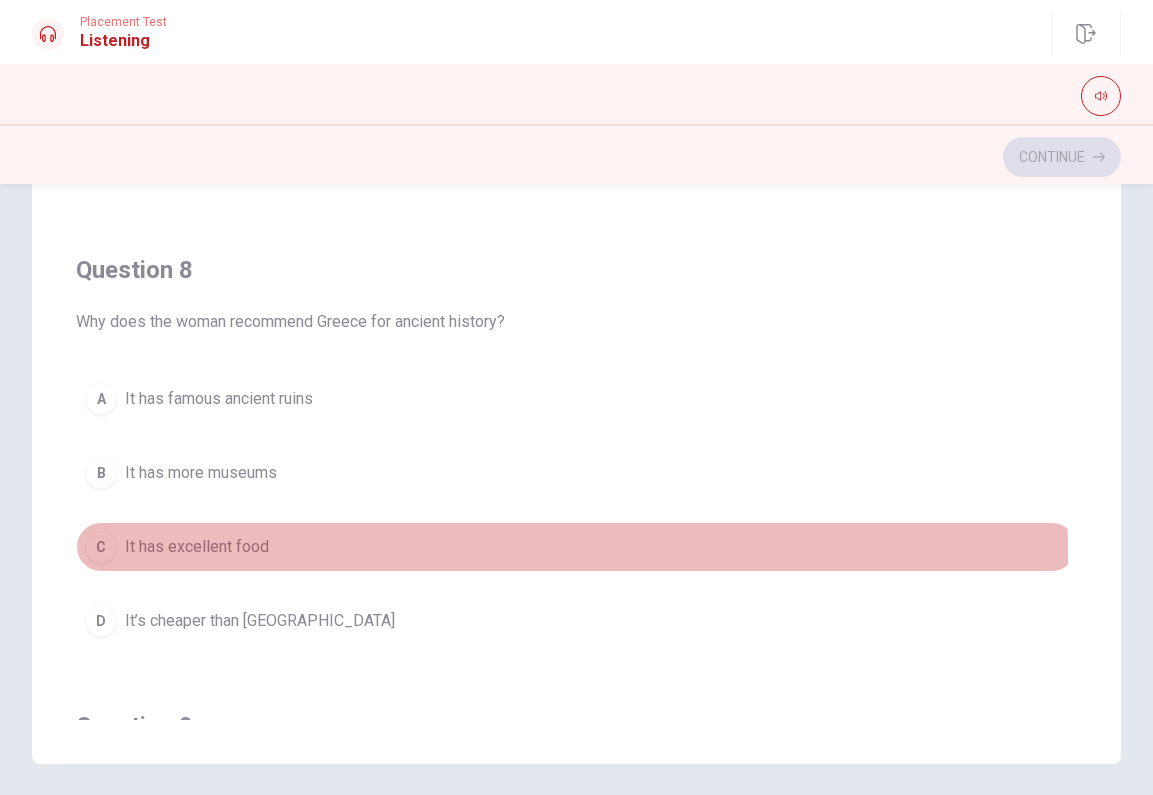 click on "It has excellent food" at bounding box center (197, 547) 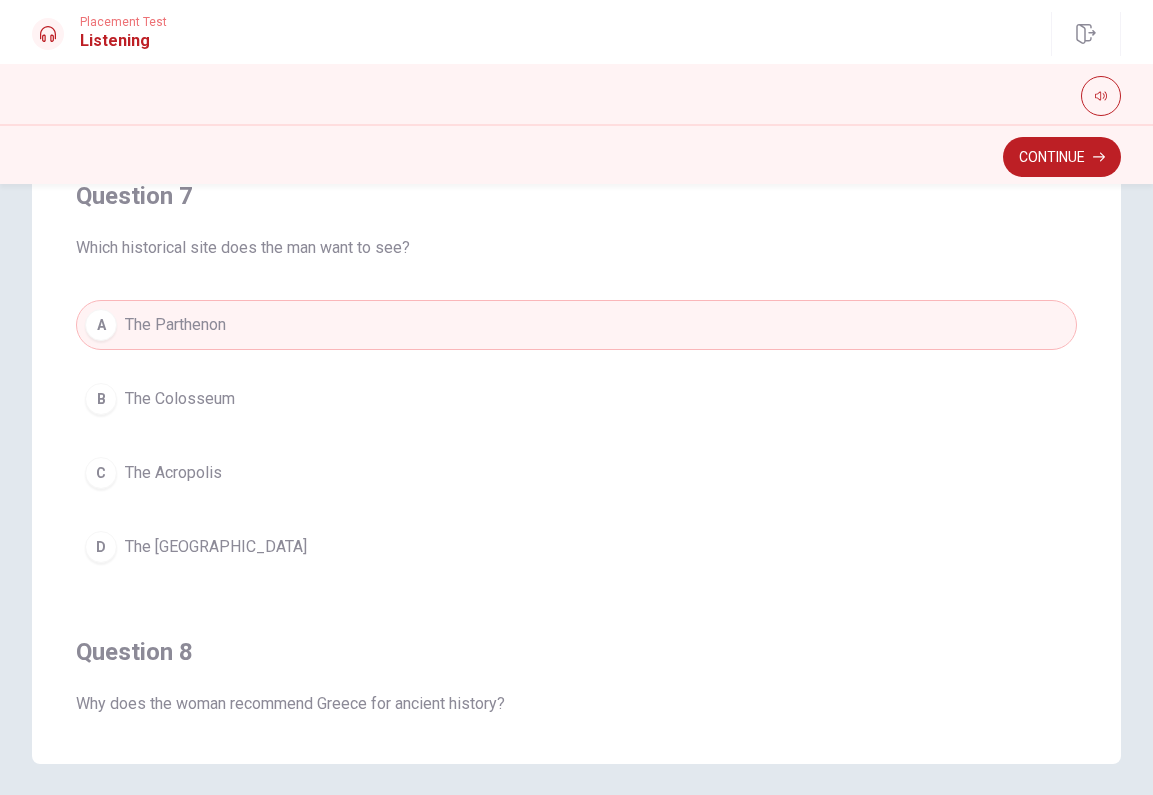 scroll, scrollTop: 371, scrollLeft: 0, axis: vertical 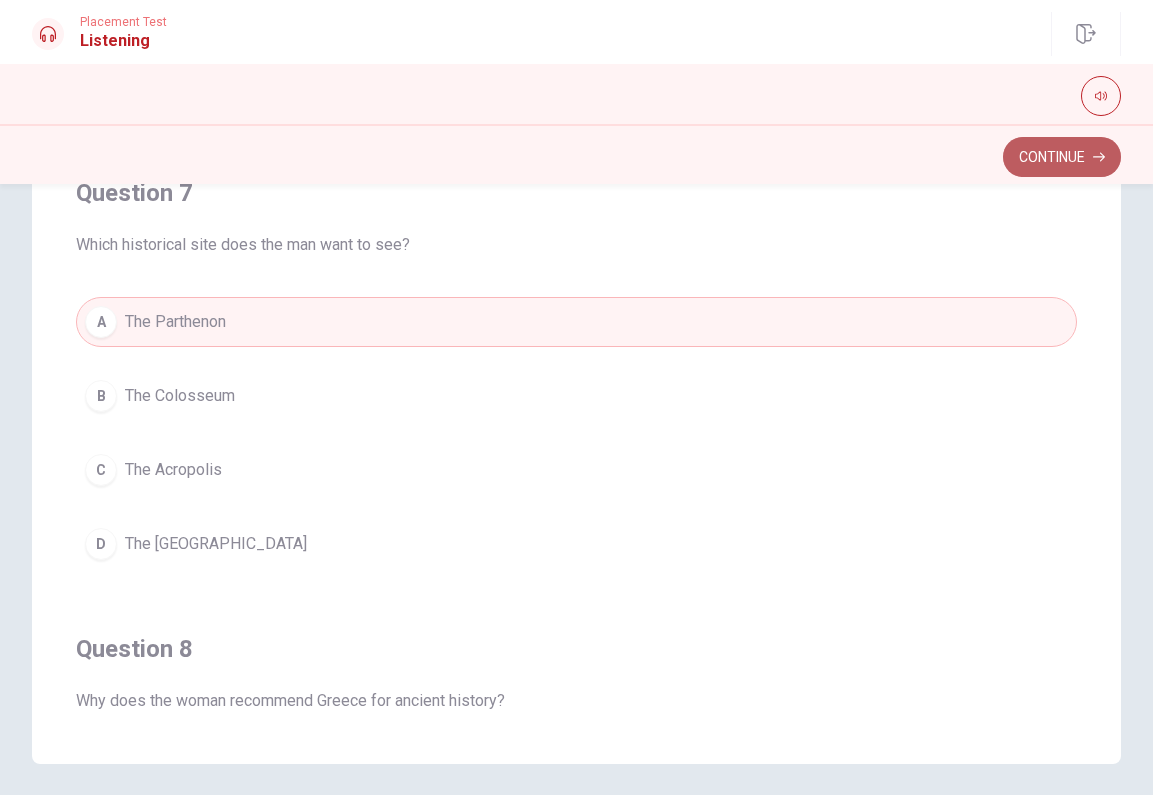click on "Continue" at bounding box center [1062, 157] 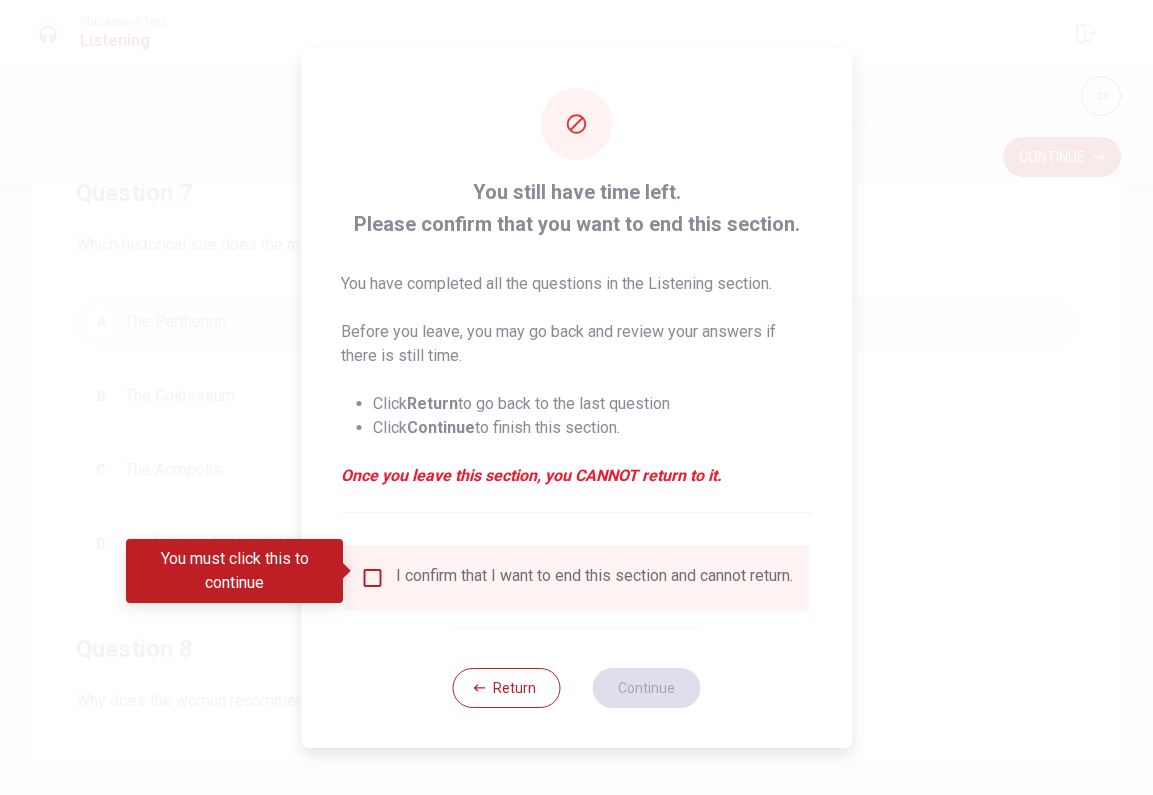 click at bounding box center [372, 578] 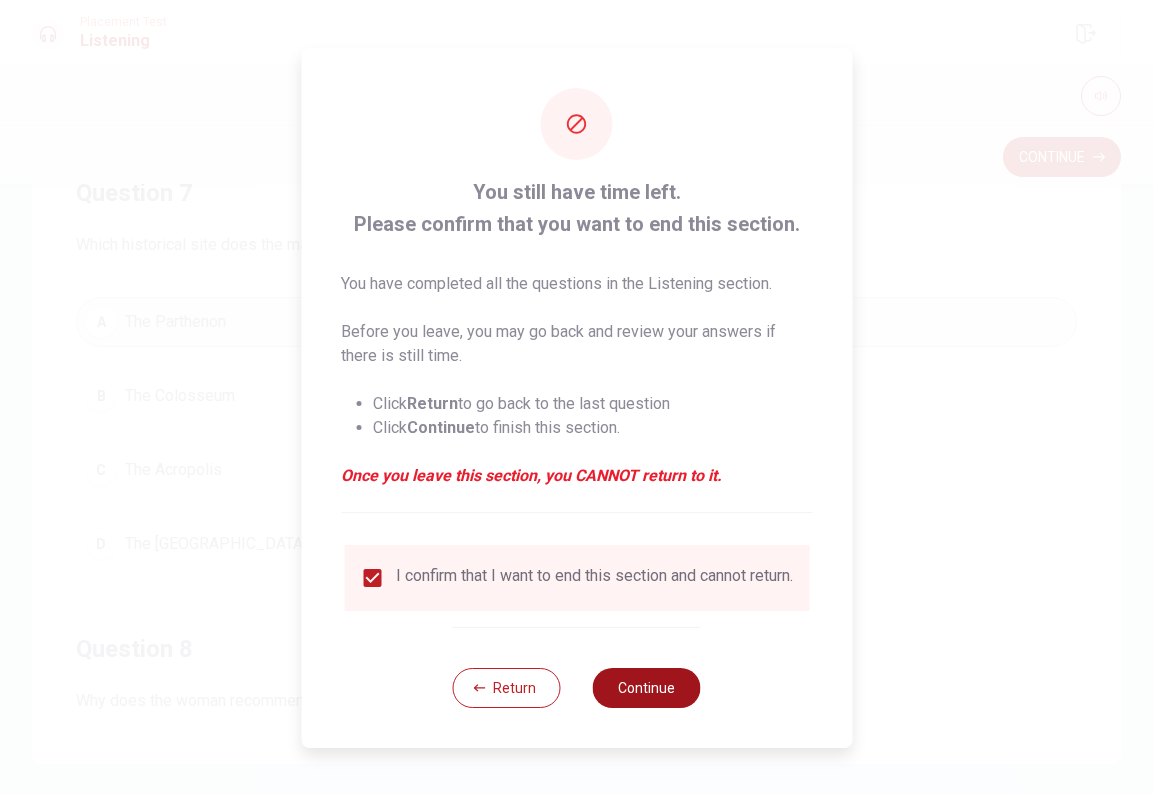 click on "Continue" at bounding box center [647, 688] 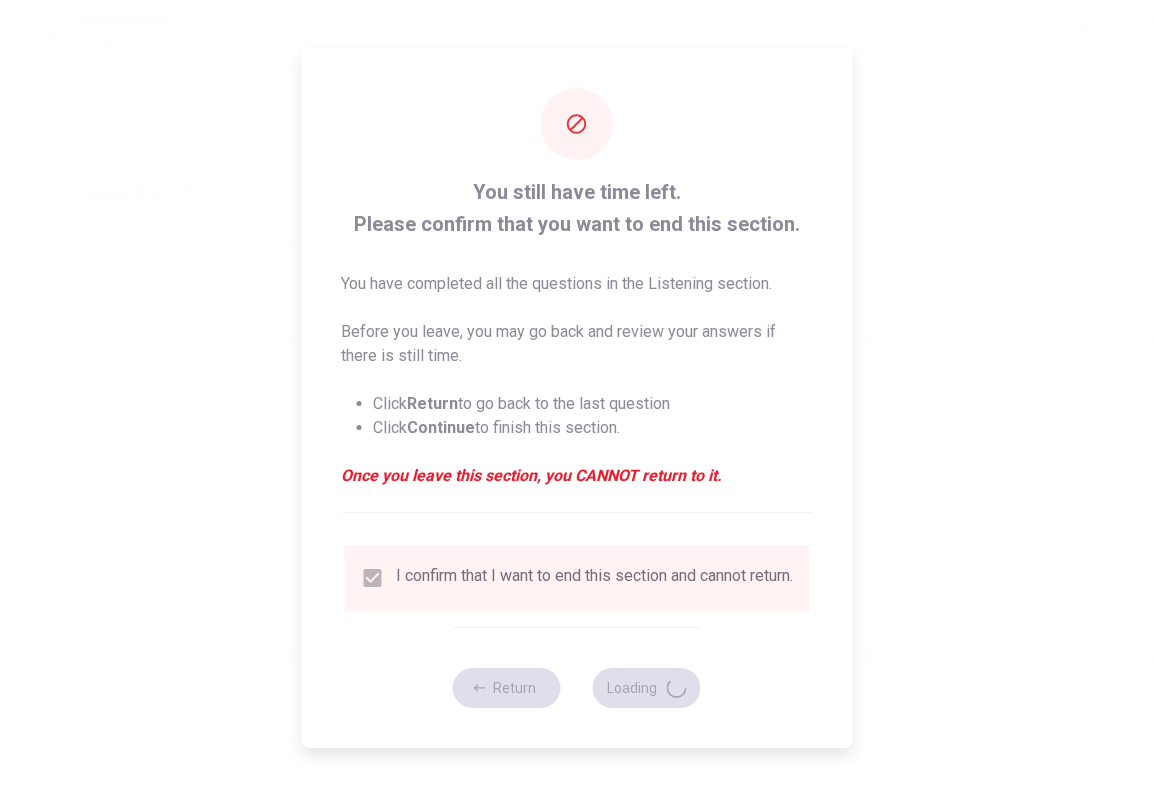 scroll, scrollTop: 0, scrollLeft: 0, axis: both 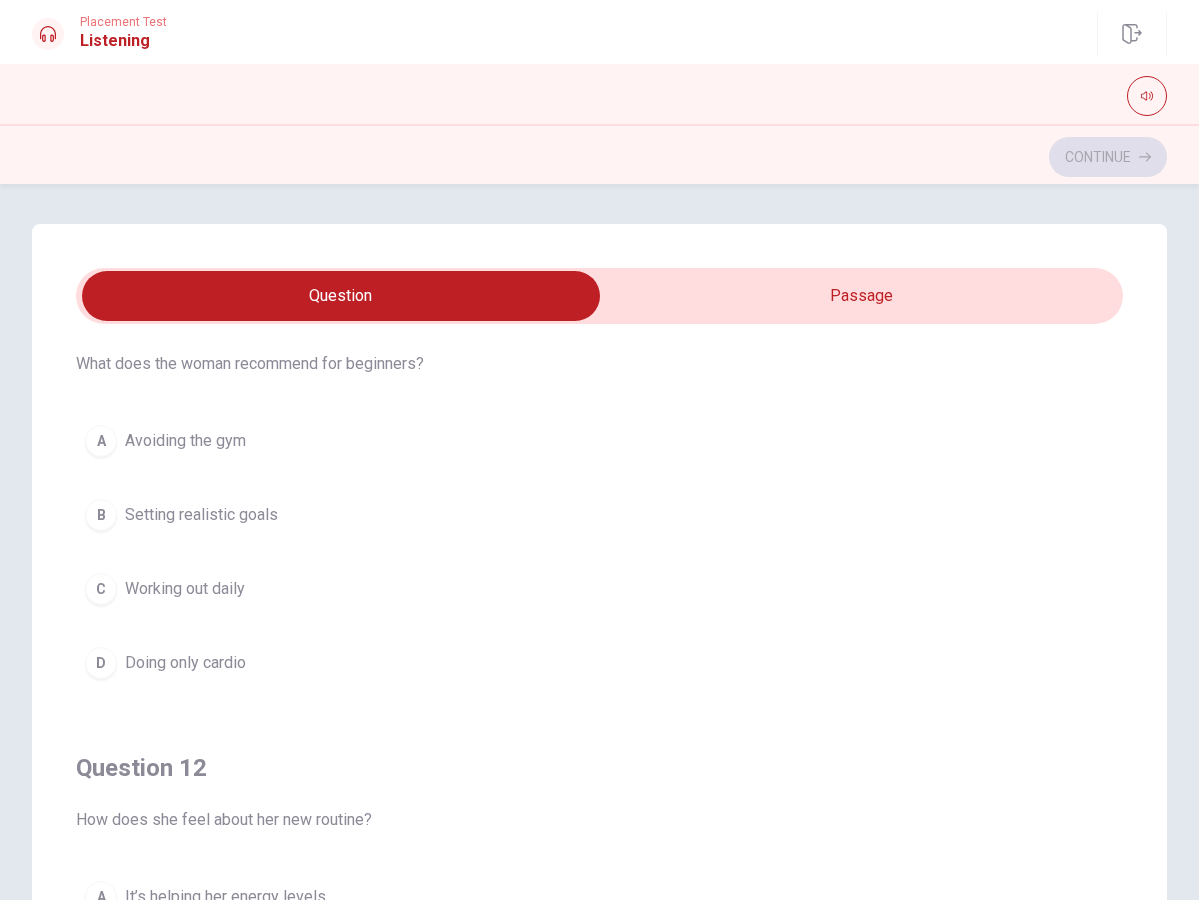 click on "Doing only cardio" at bounding box center [185, 663] 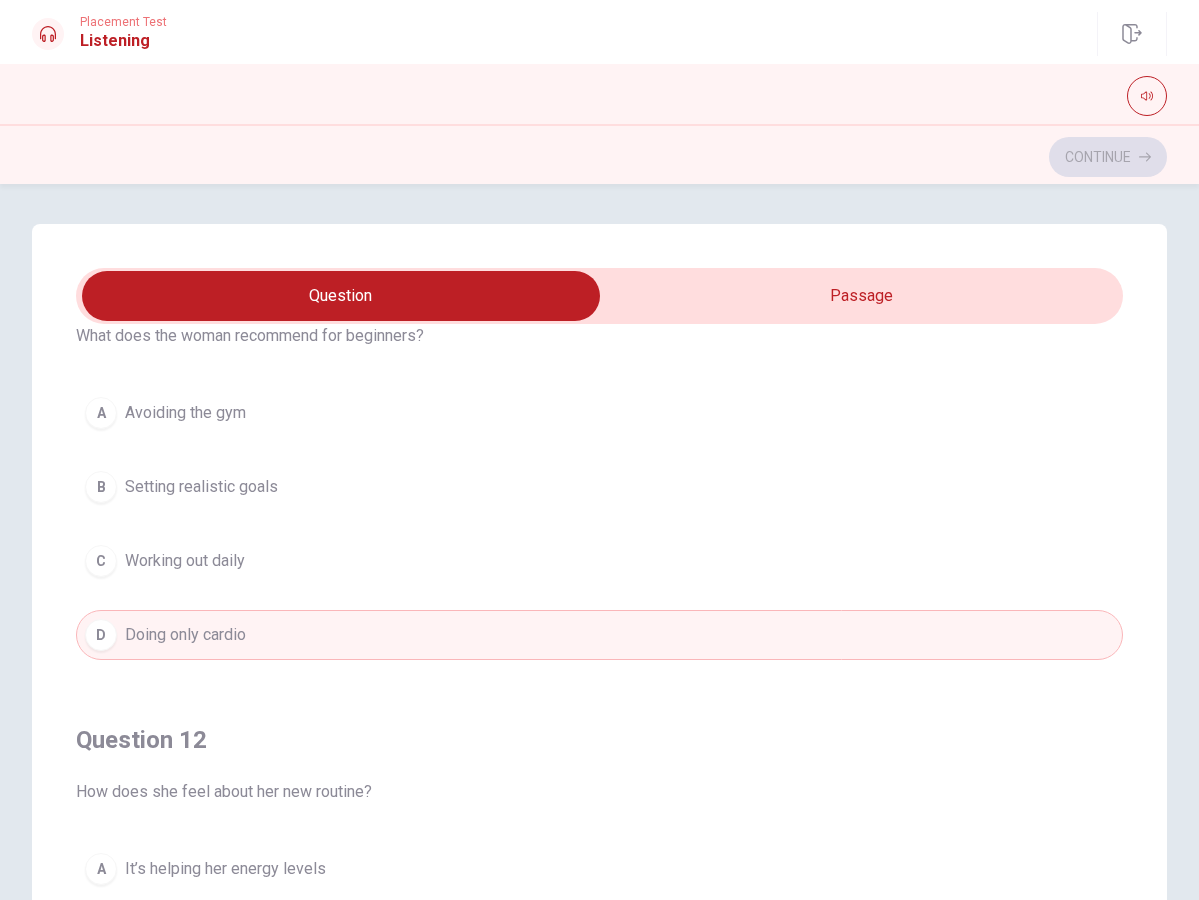 scroll, scrollTop: 93, scrollLeft: 0, axis: vertical 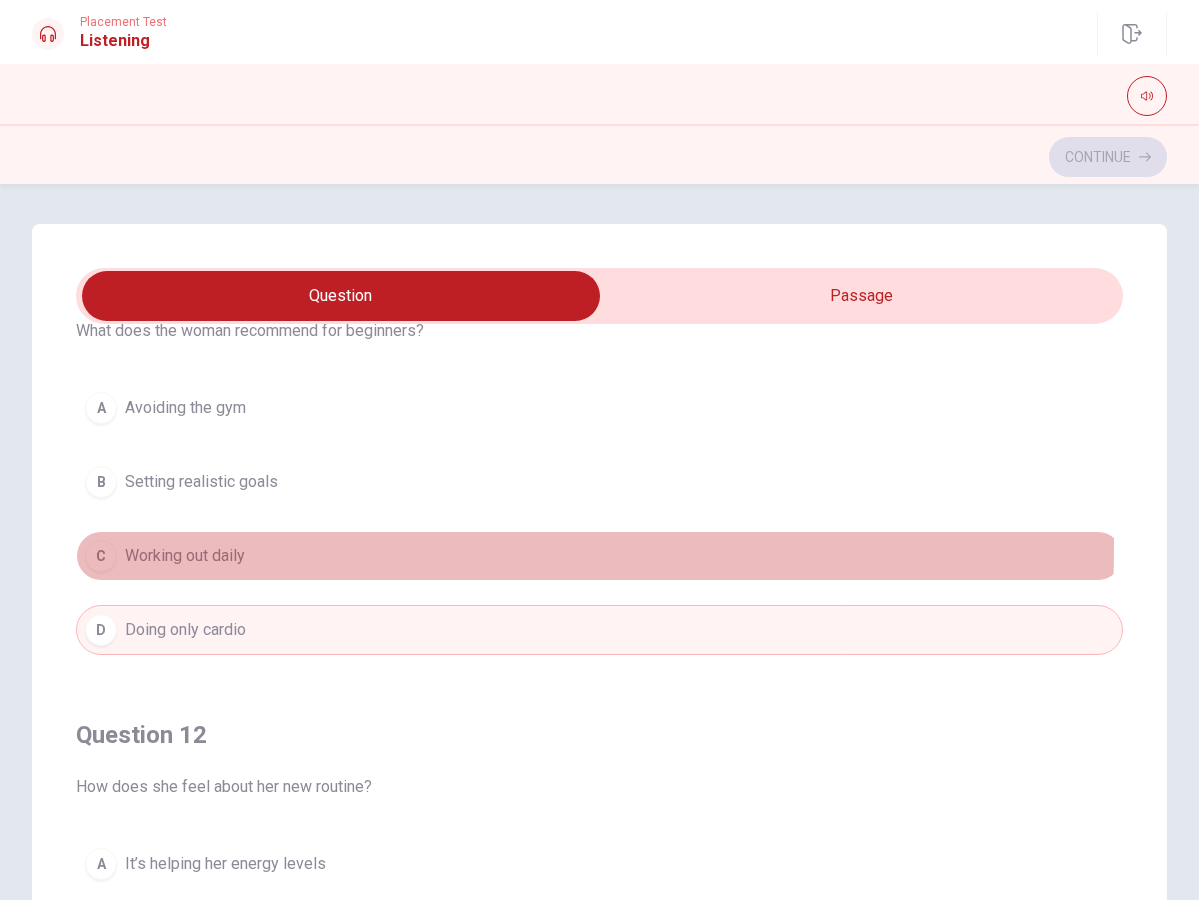 click on "Working out daily" at bounding box center [185, 556] 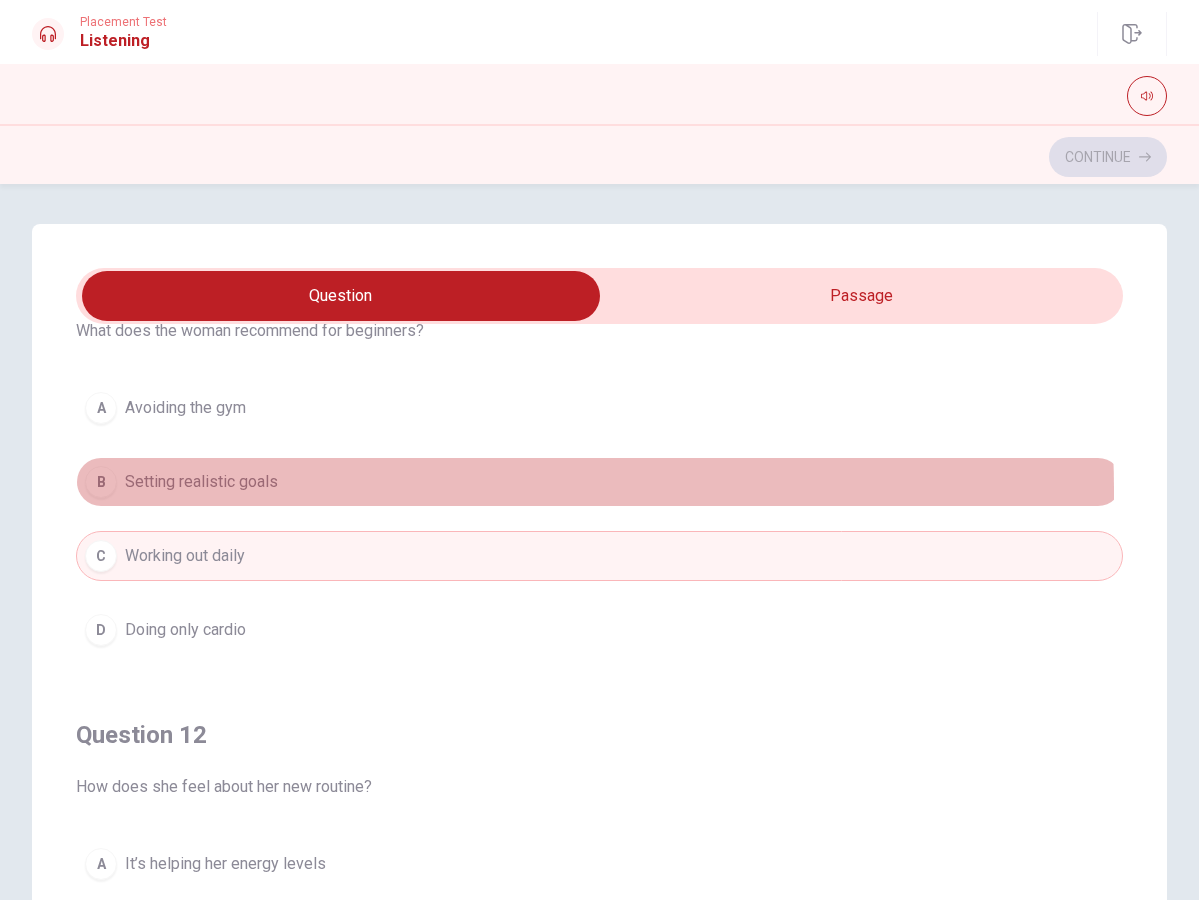 click on "Setting realistic goals" at bounding box center (201, 482) 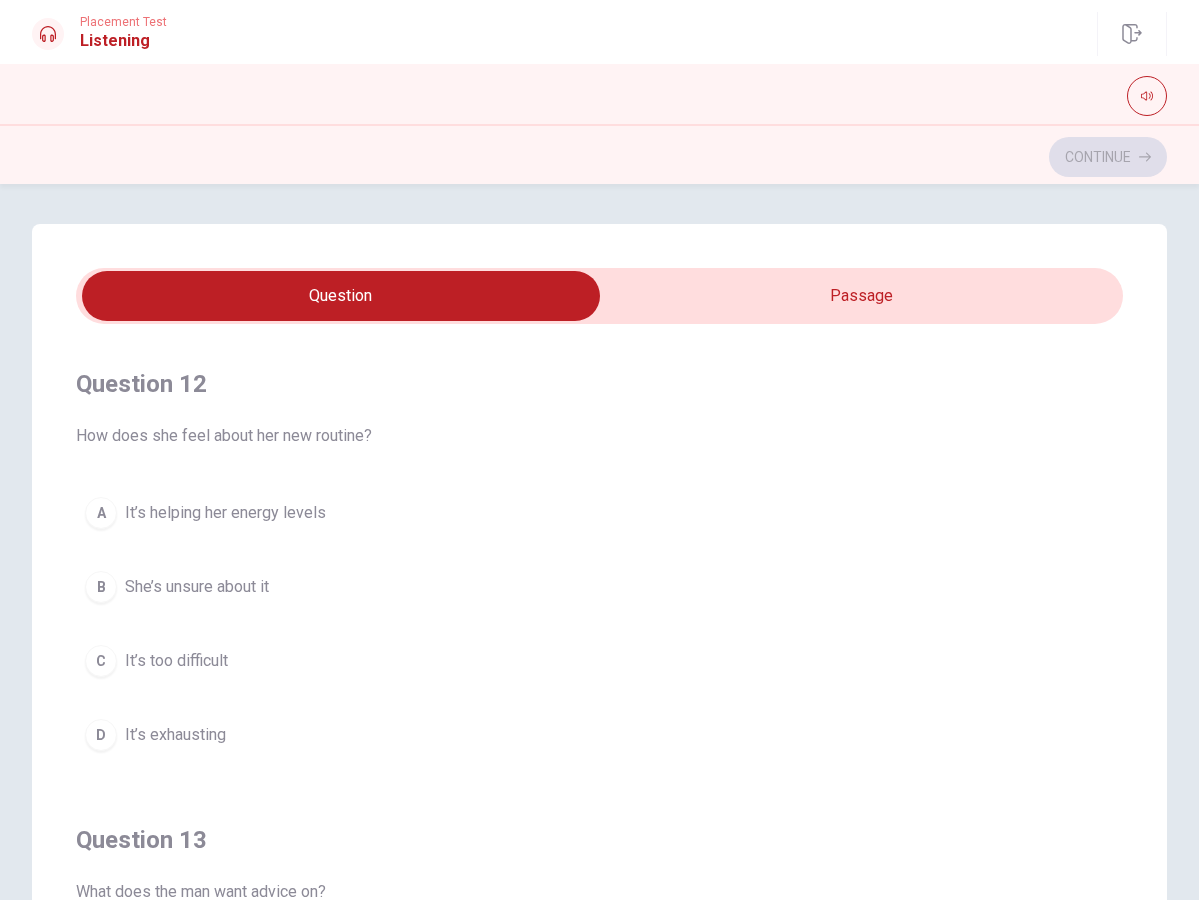 scroll, scrollTop: 446, scrollLeft: 0, axis: vertical 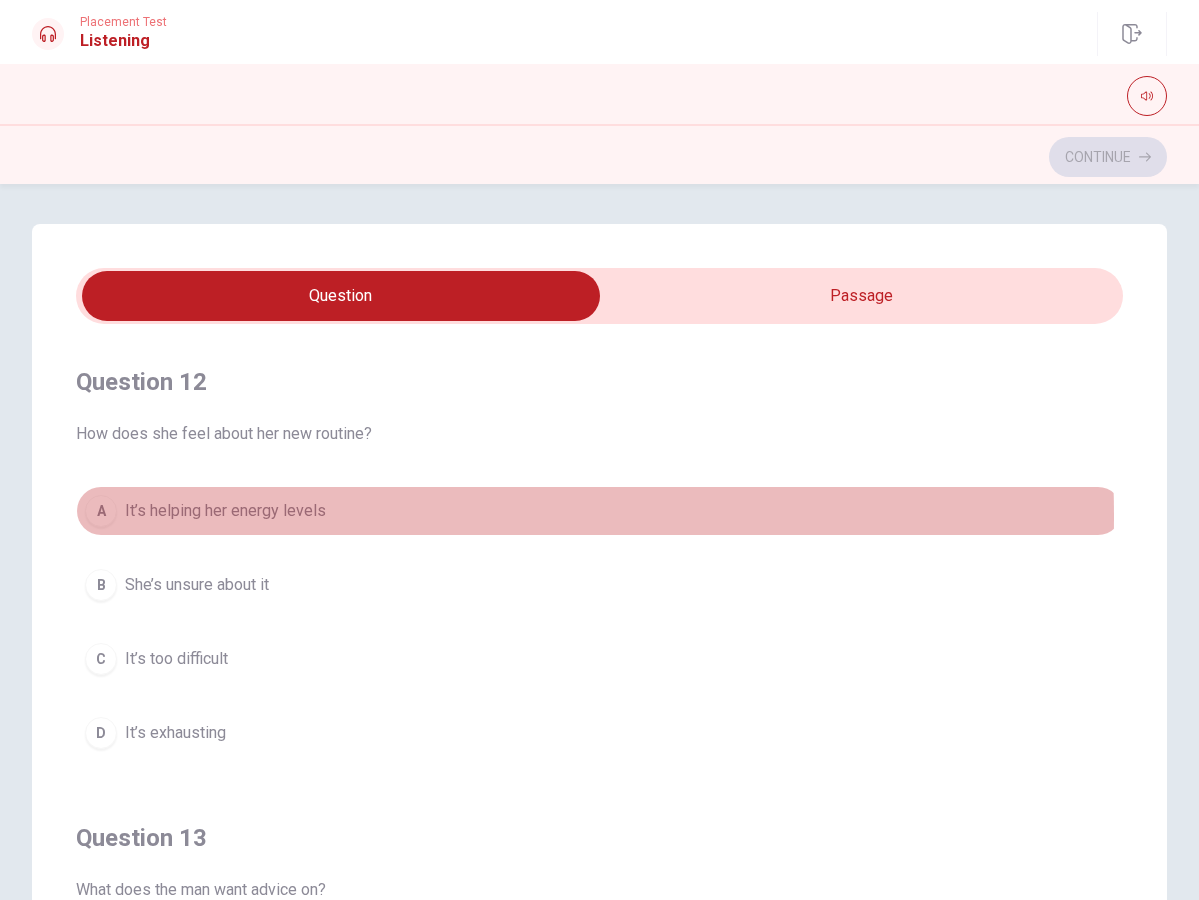 click on "It’s helping her energy levels" at bounding box center (225, 511) 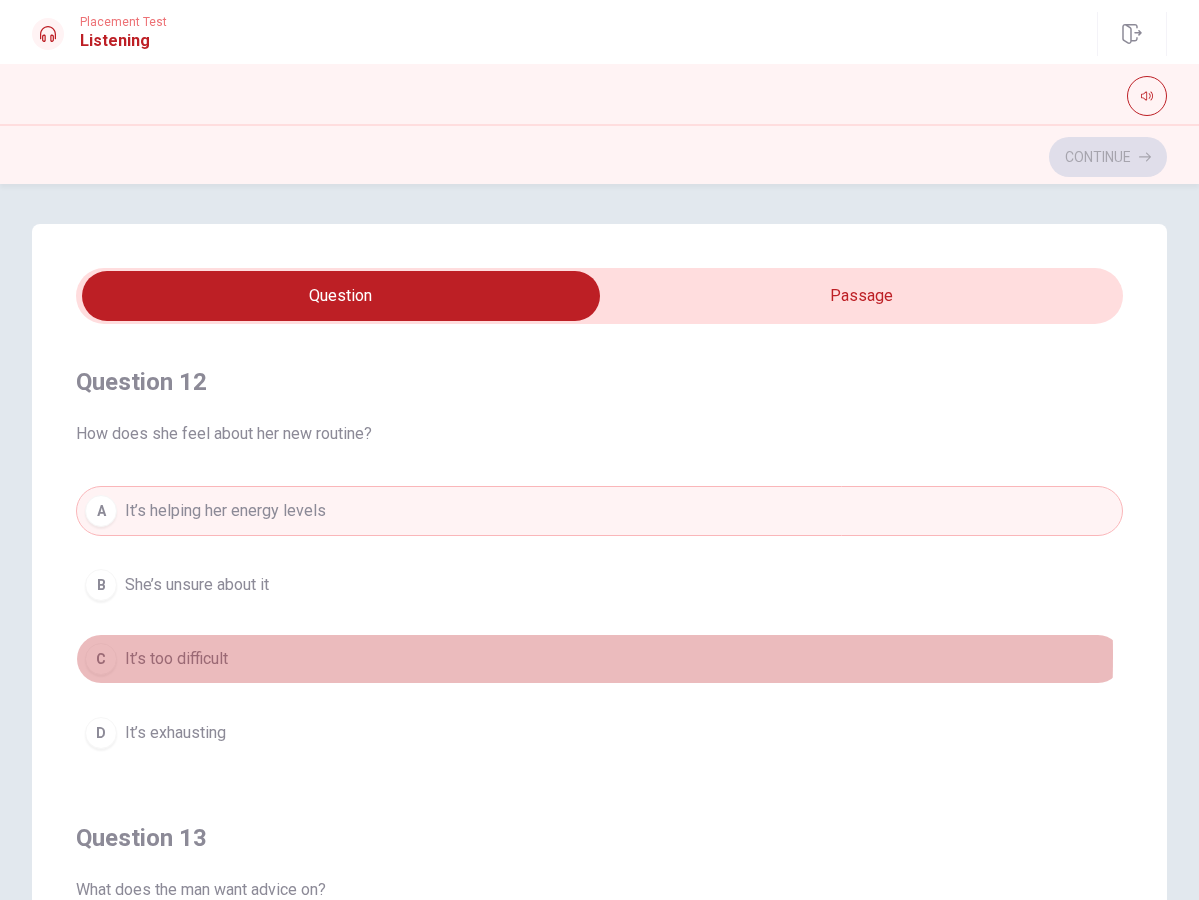 click on "C It’s too difficult" at bounding box center [599, 659] 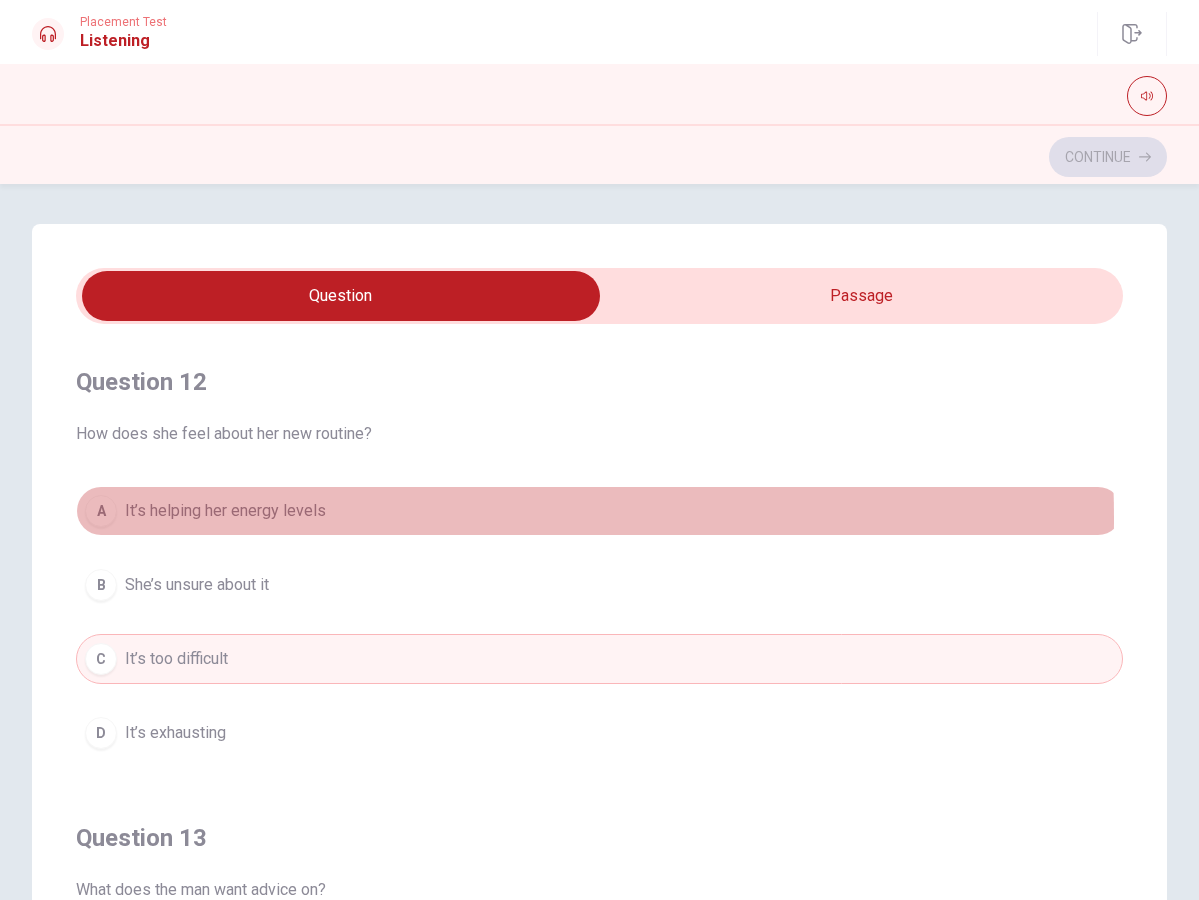 click on "It’s helping her energy levels" at bounding box center (225, 511) 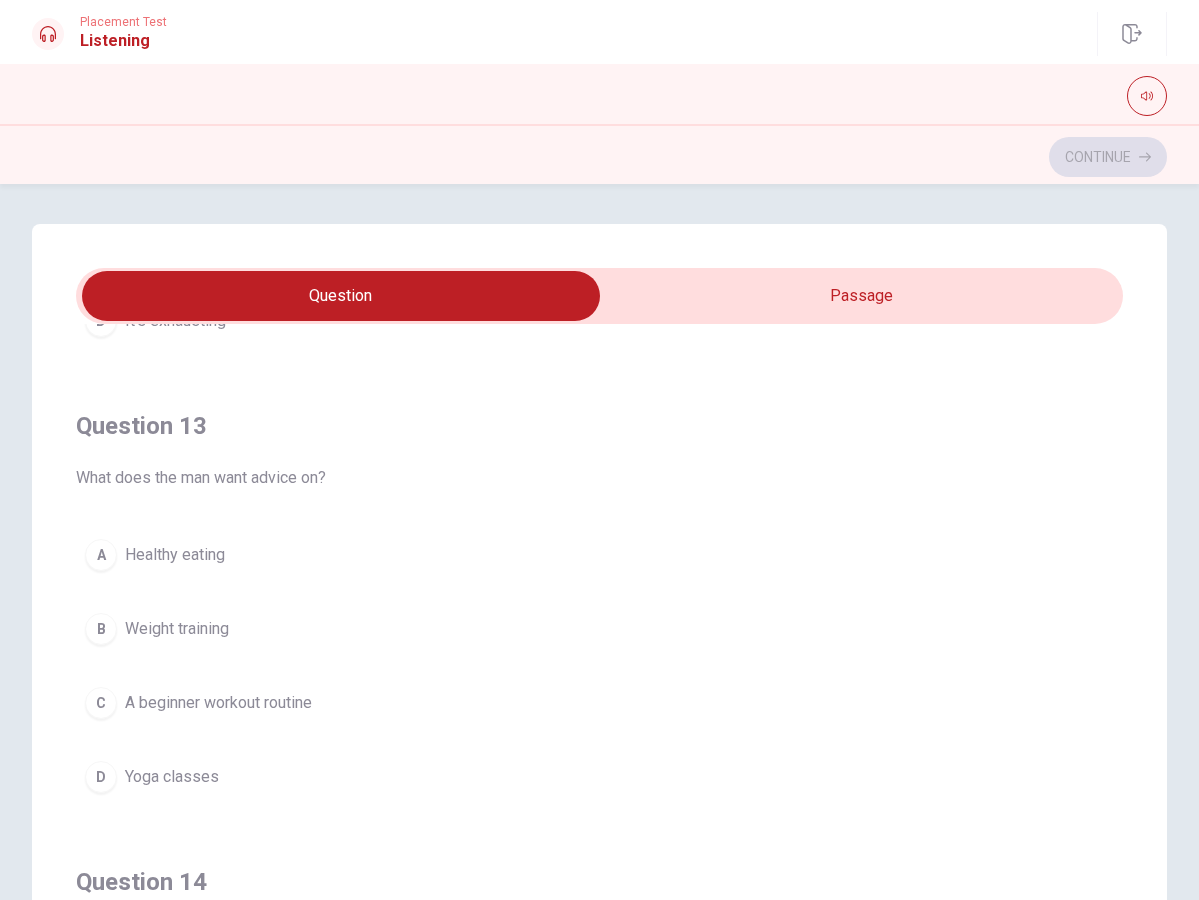 scroll, scrollTop: 855, scrollLeft: 0, axis: vertical 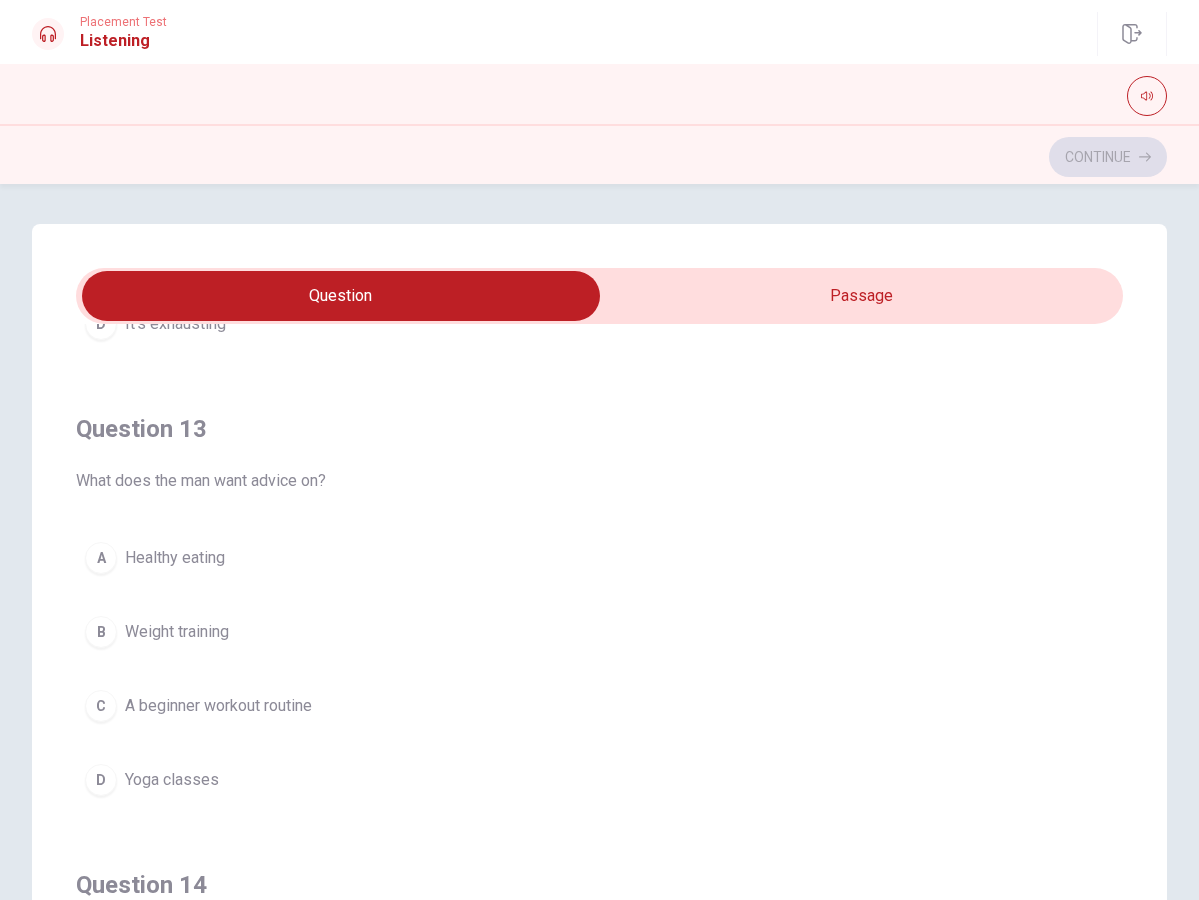 click on "A beginner workout routine" at bounding box center [218, 706] 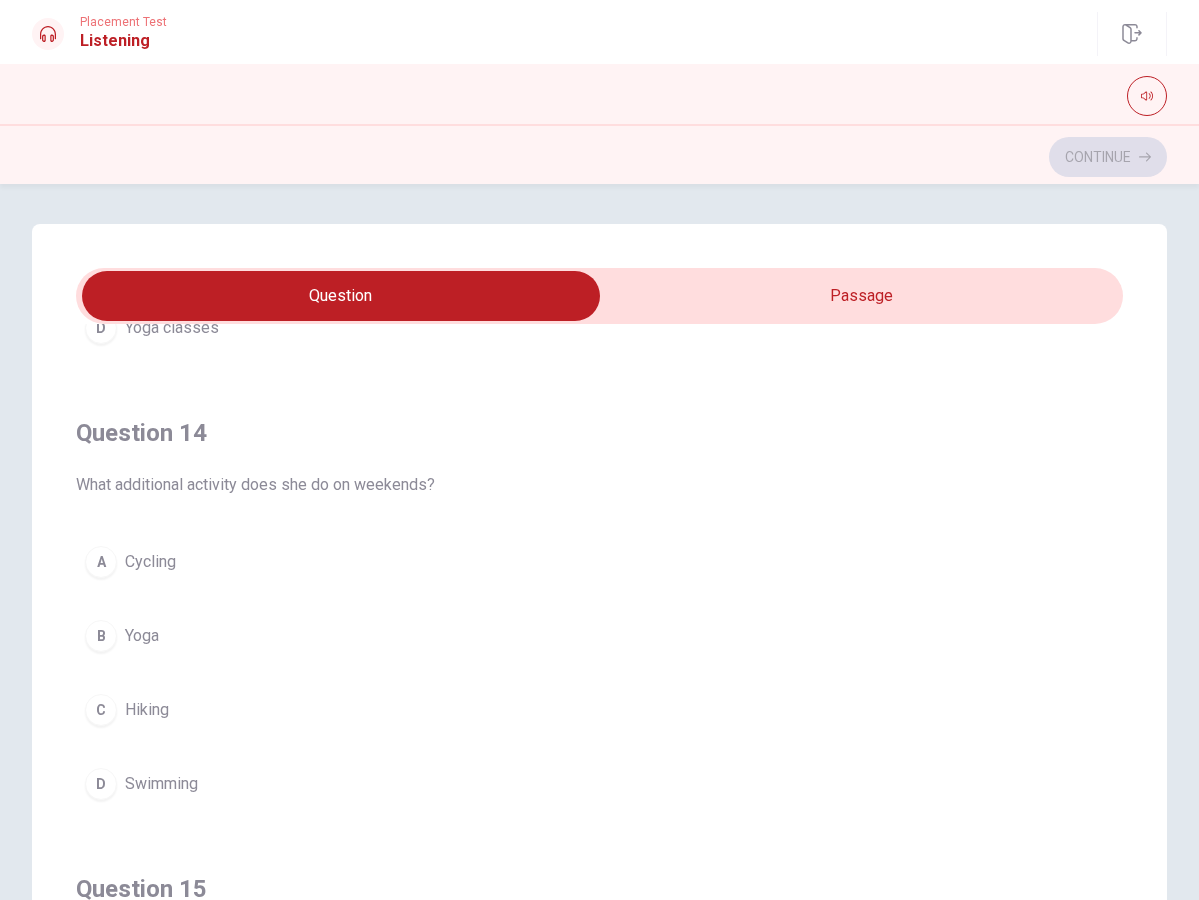 scroll, scrollTop: 1368, scrollLeft: 0, axis: vertical 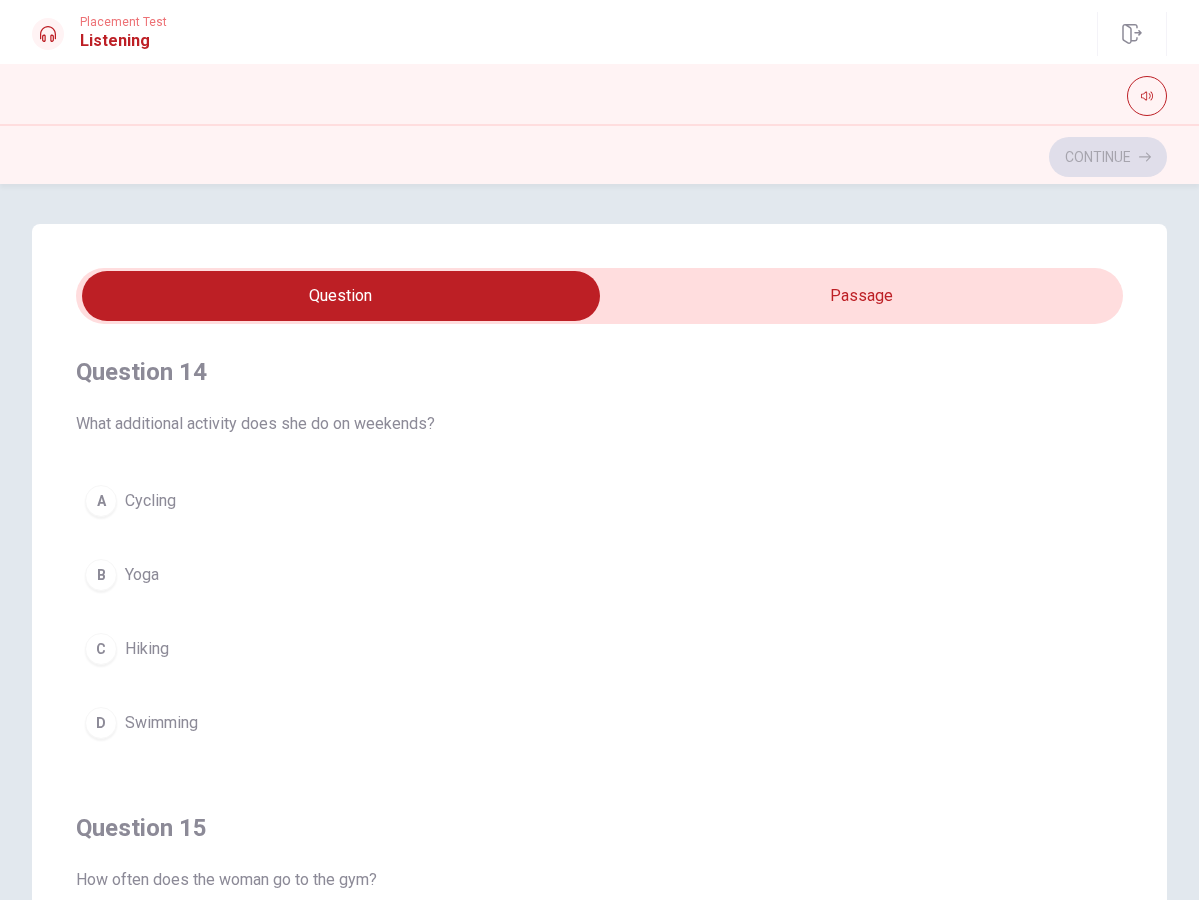 click on "A Cycling B Yoga C Hiking D Swimming" at bounding box center (599, 612) 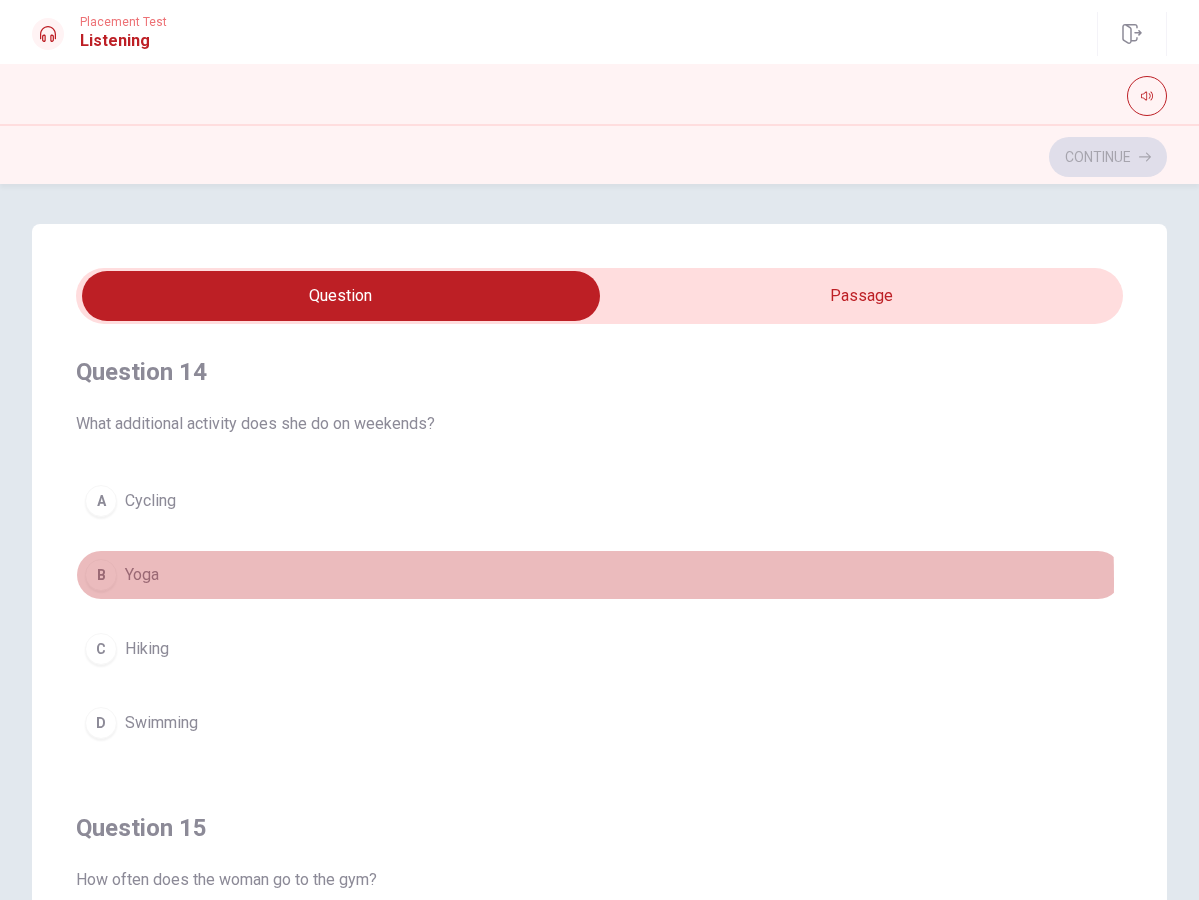 click on "Yoga" at bounding box center [142, 575] 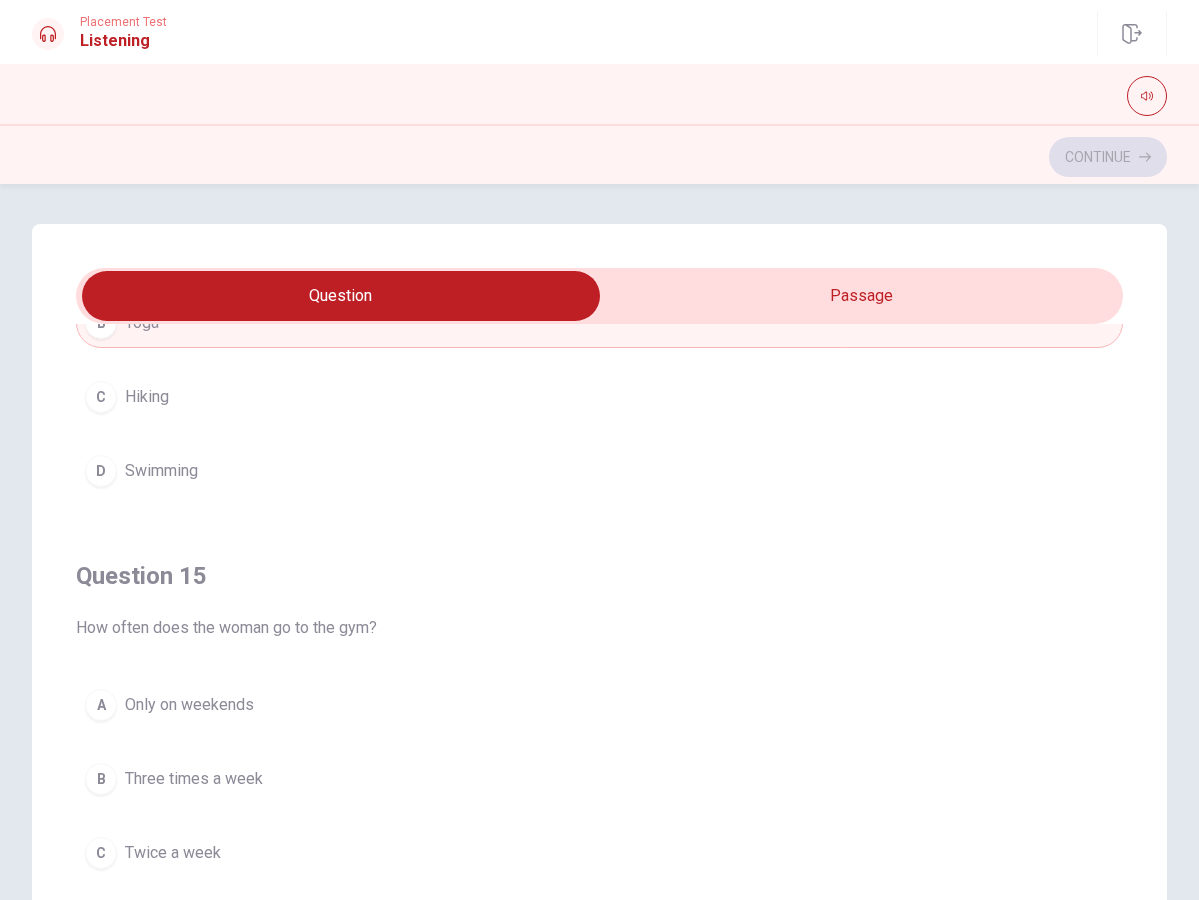 scroll, scrollTop: 1620, scrollLeft: 0, axis: vertical 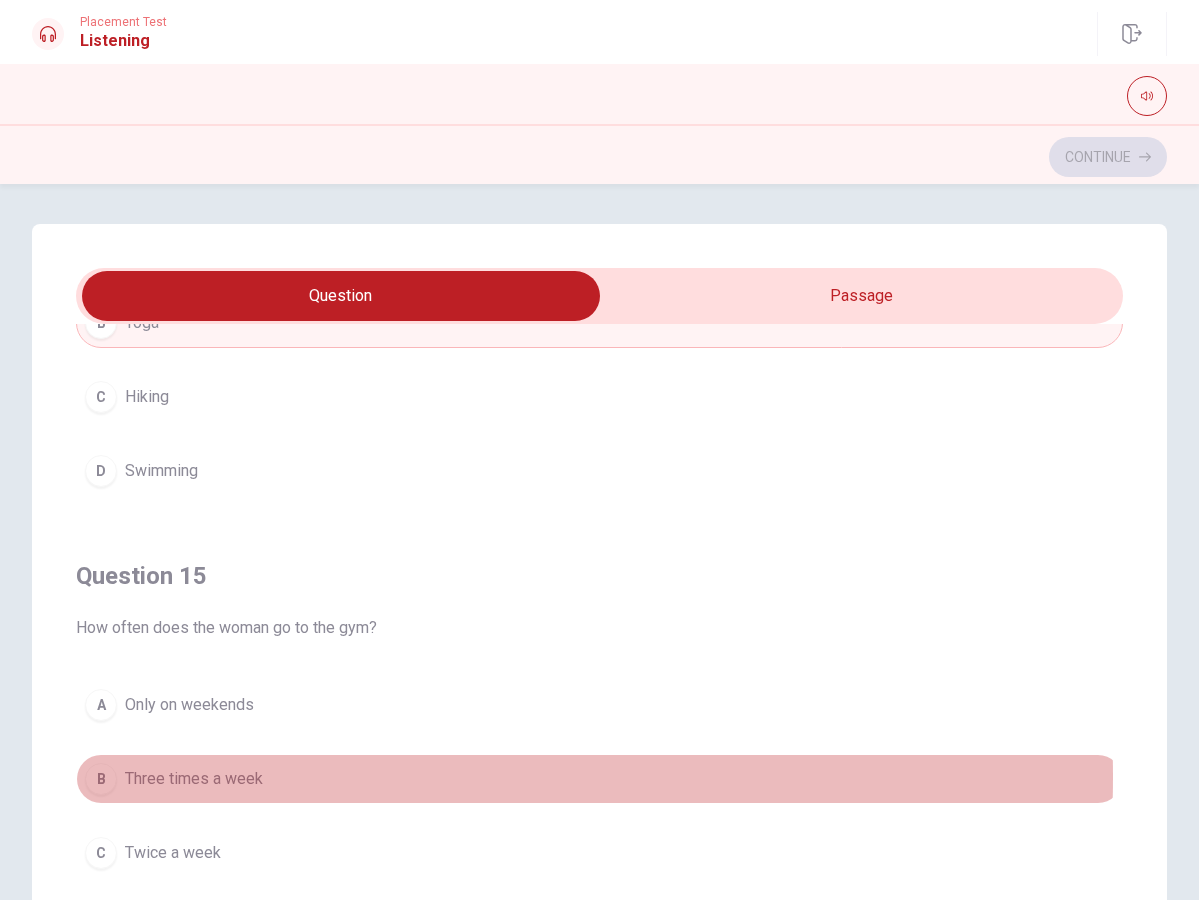 click on "Three times a week" at bounding box center (194, 779) 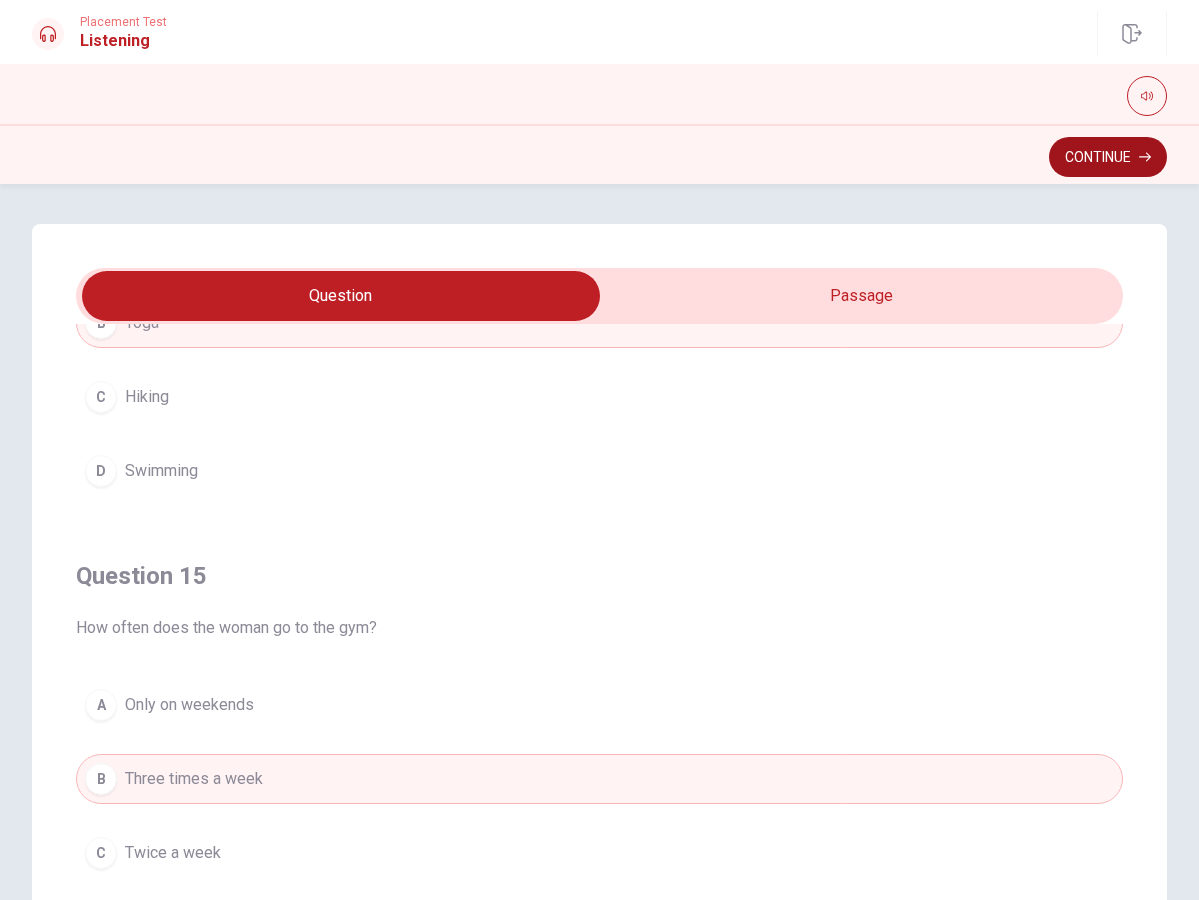 click on "Continue" at bounding box center [1108, 157] 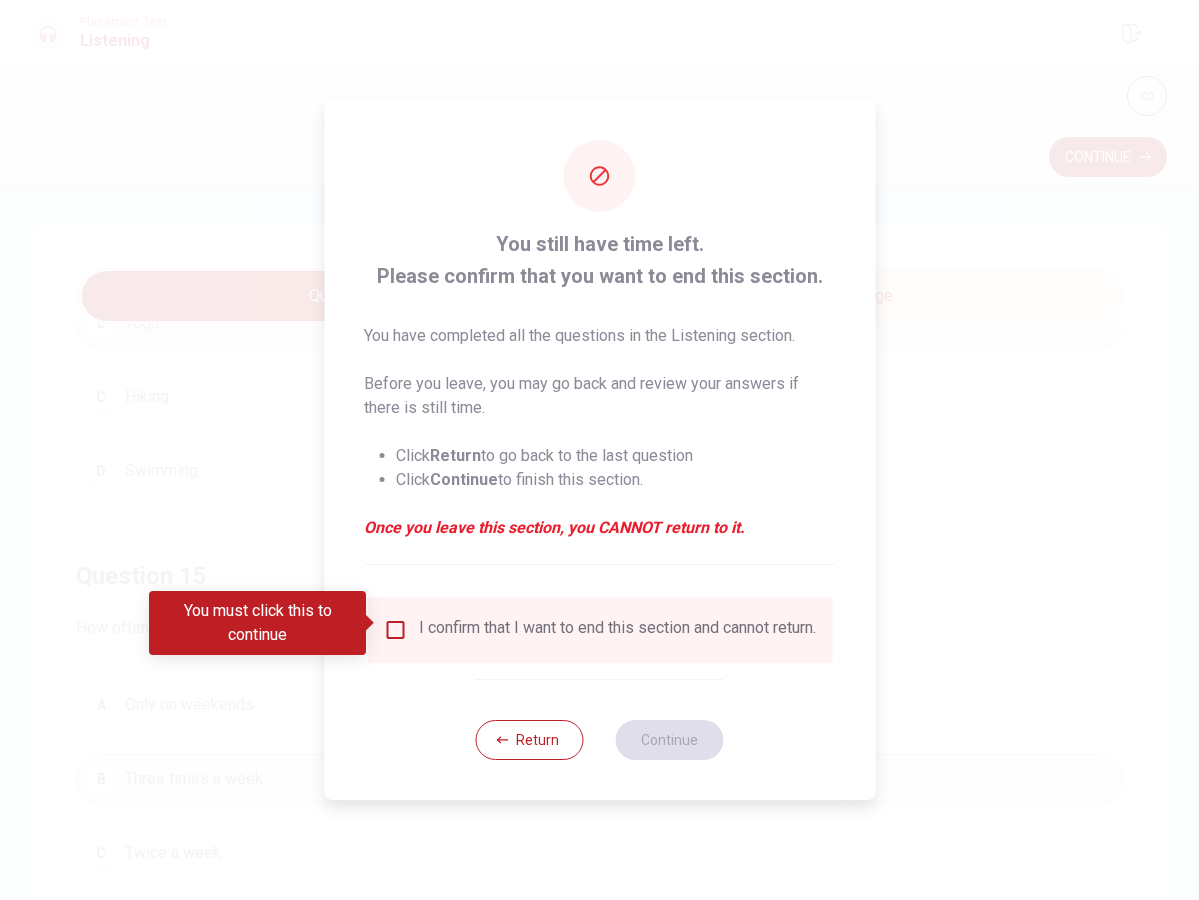 click at bounding box center [395, 630] 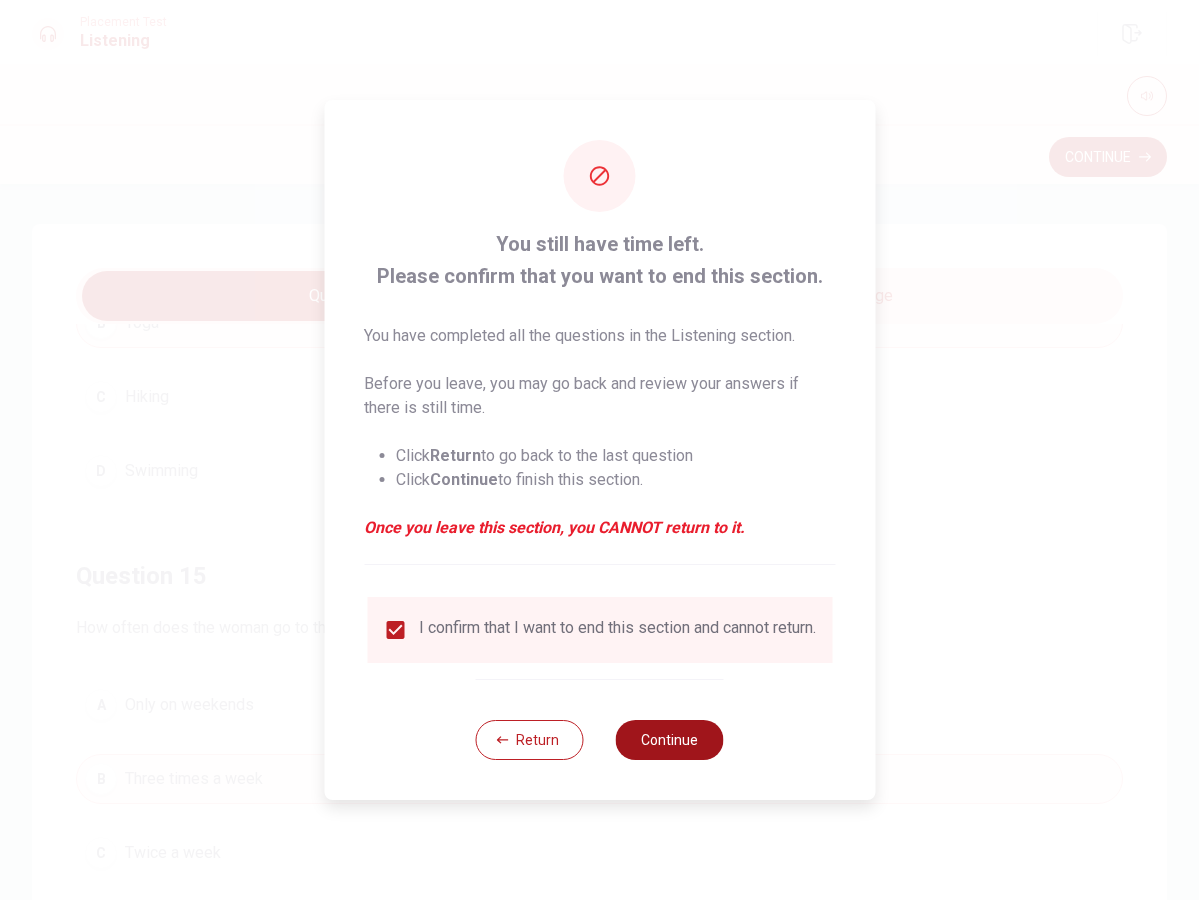click on "Continue" at bounding box center [670, 740] 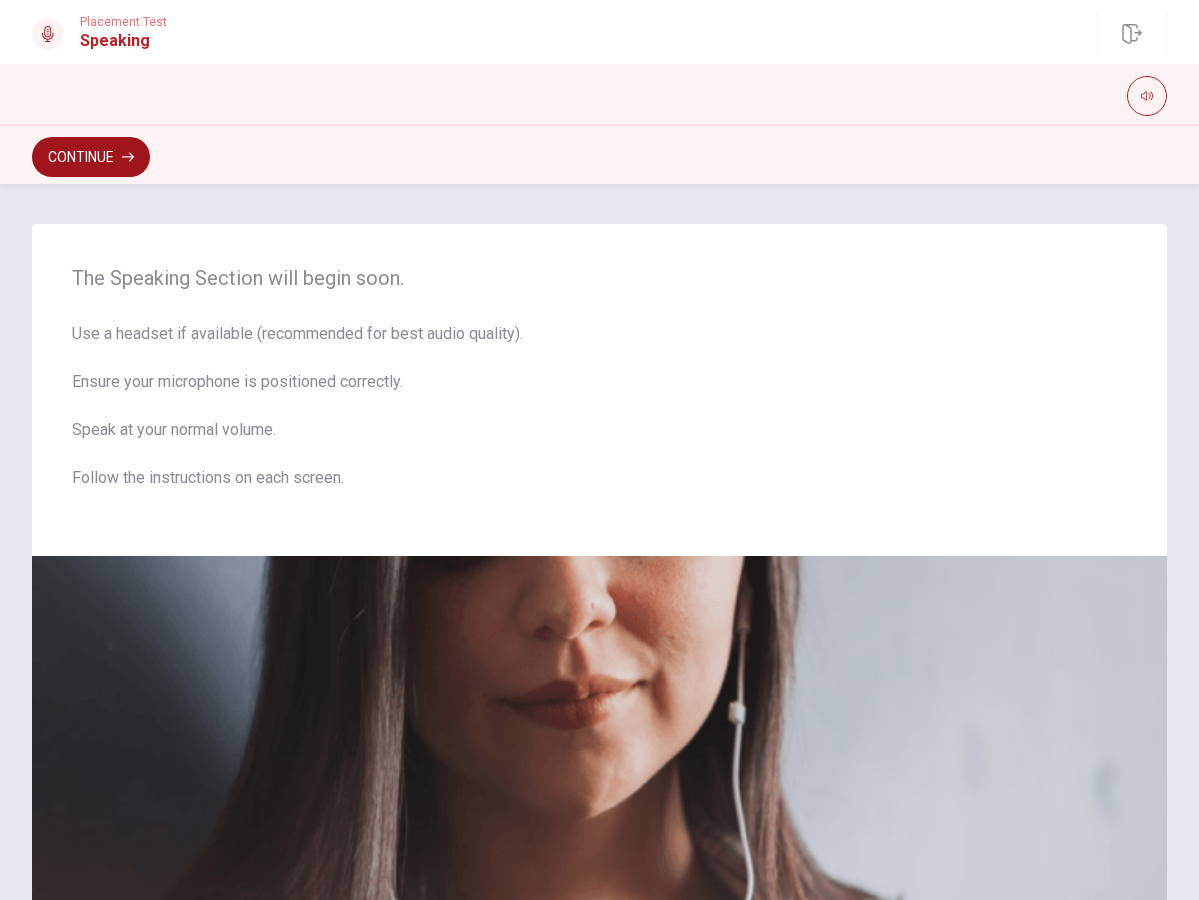 click 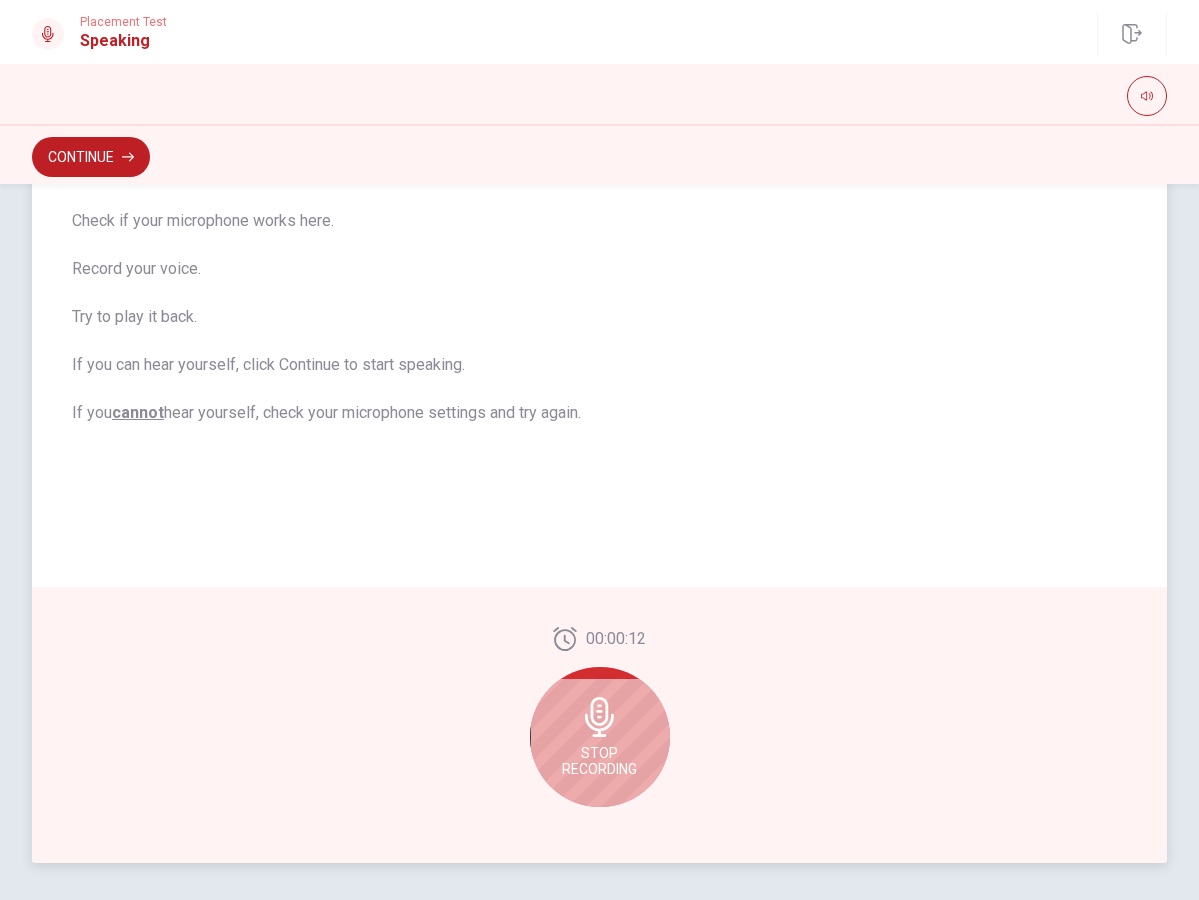 scroll, scrollTop: 229, scrollLeft: 0, axis: vertical 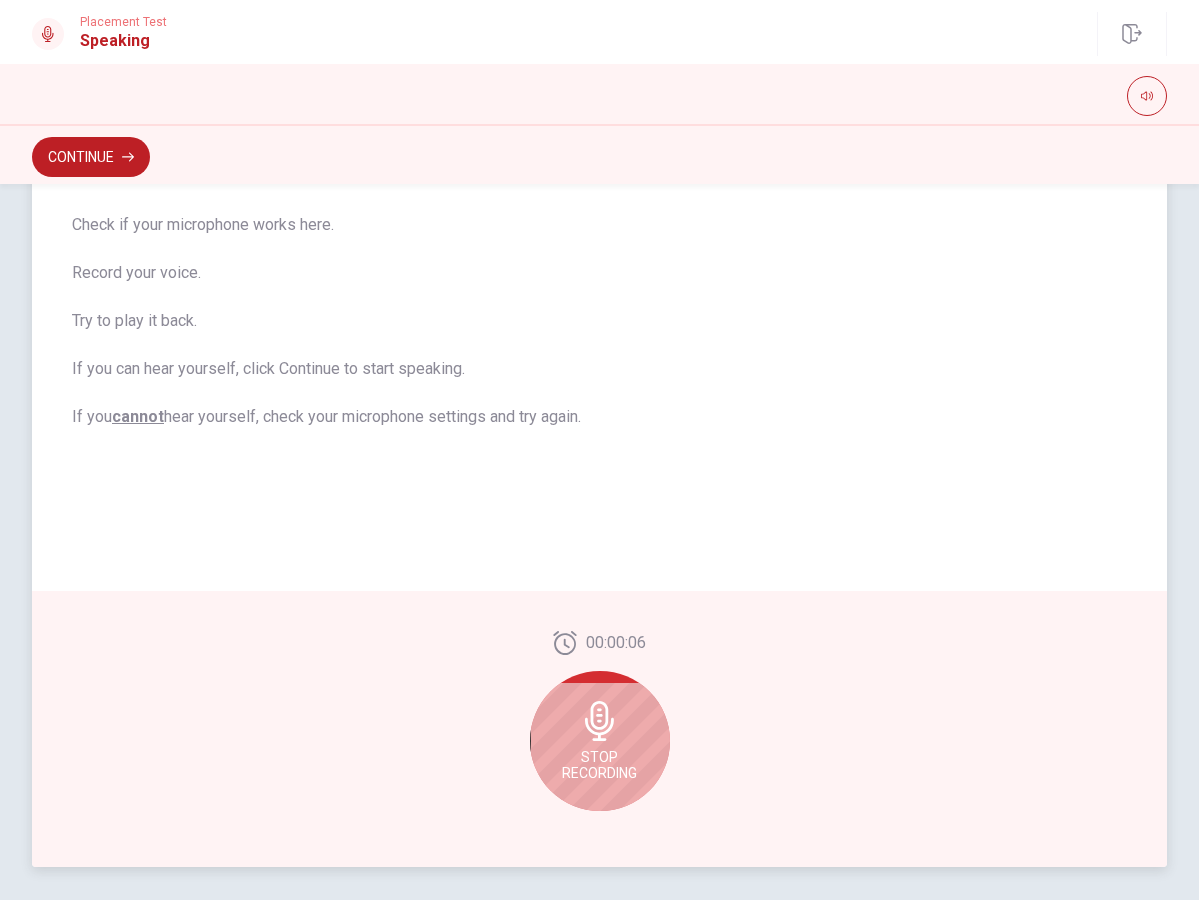 click 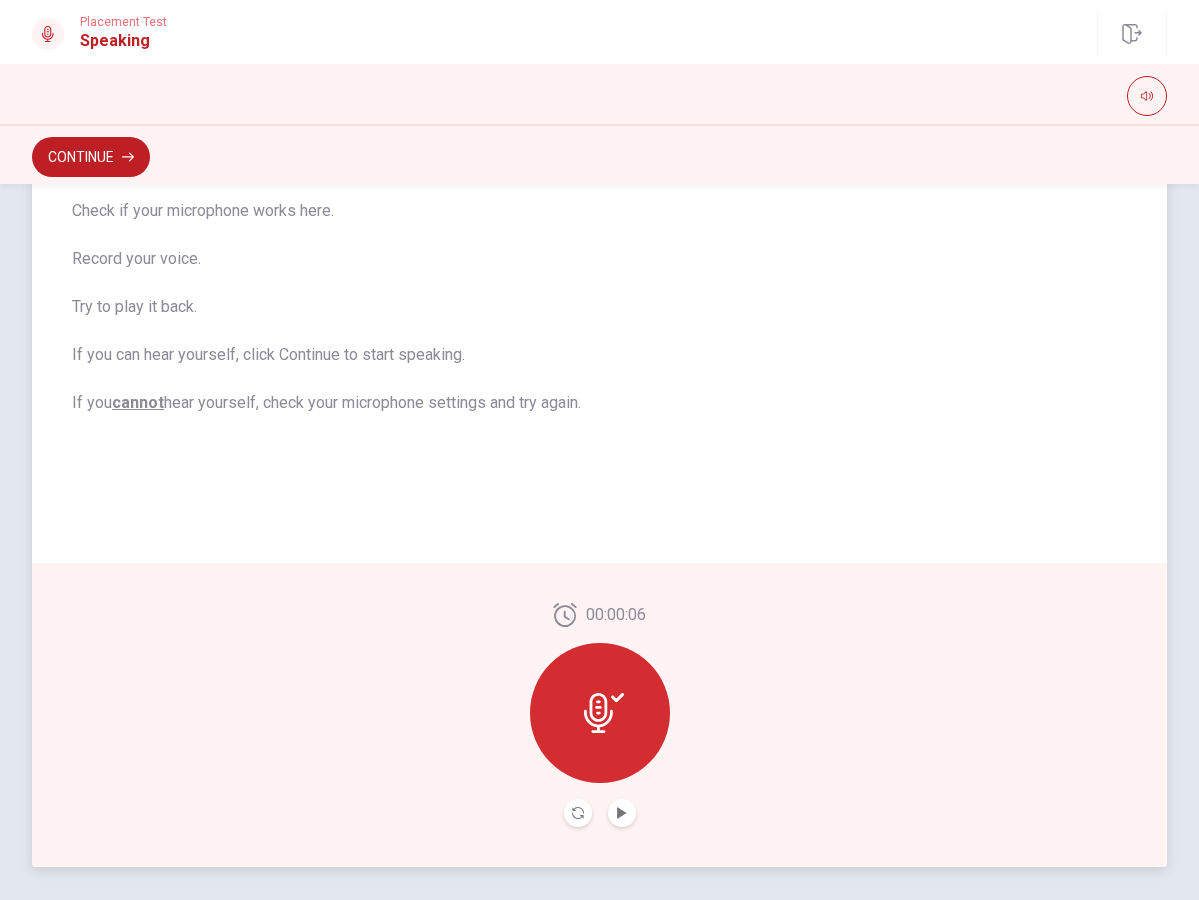 click 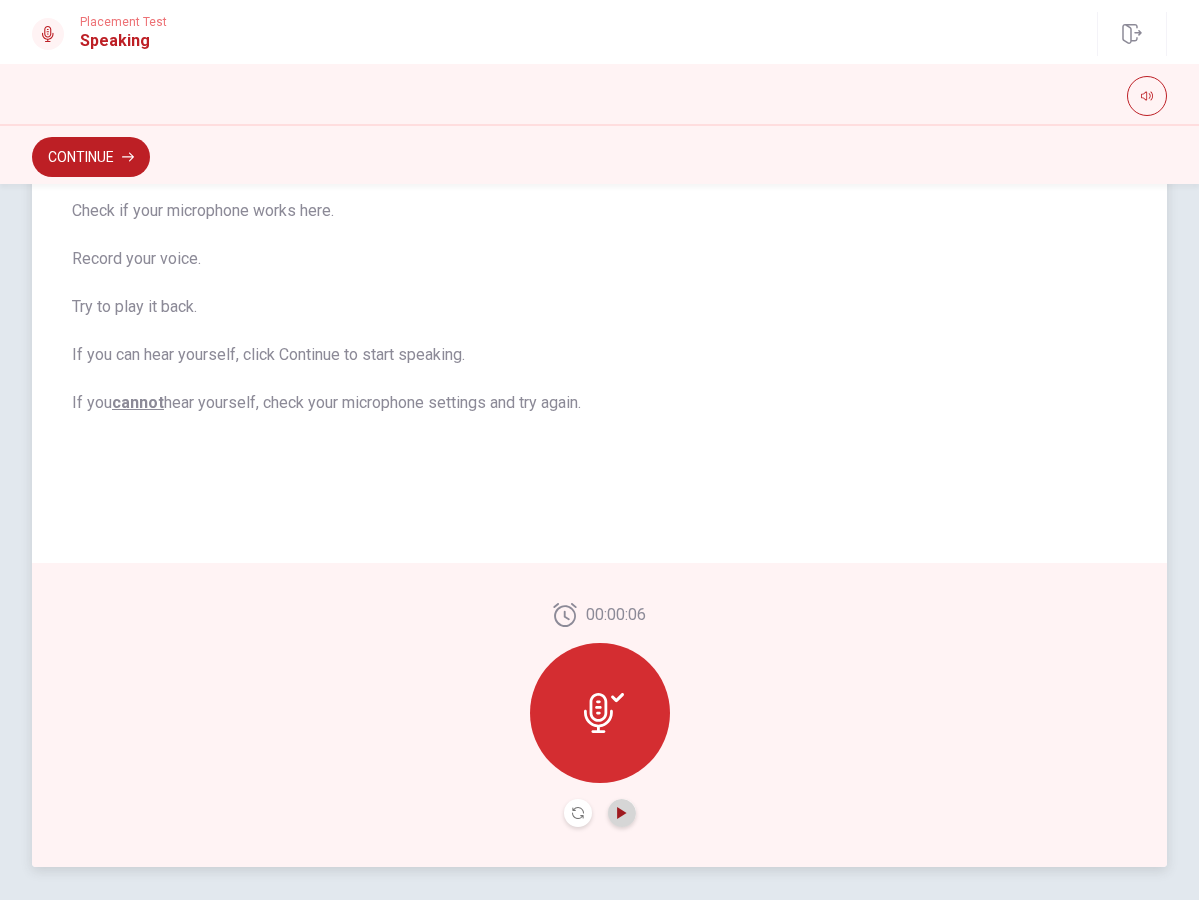 click 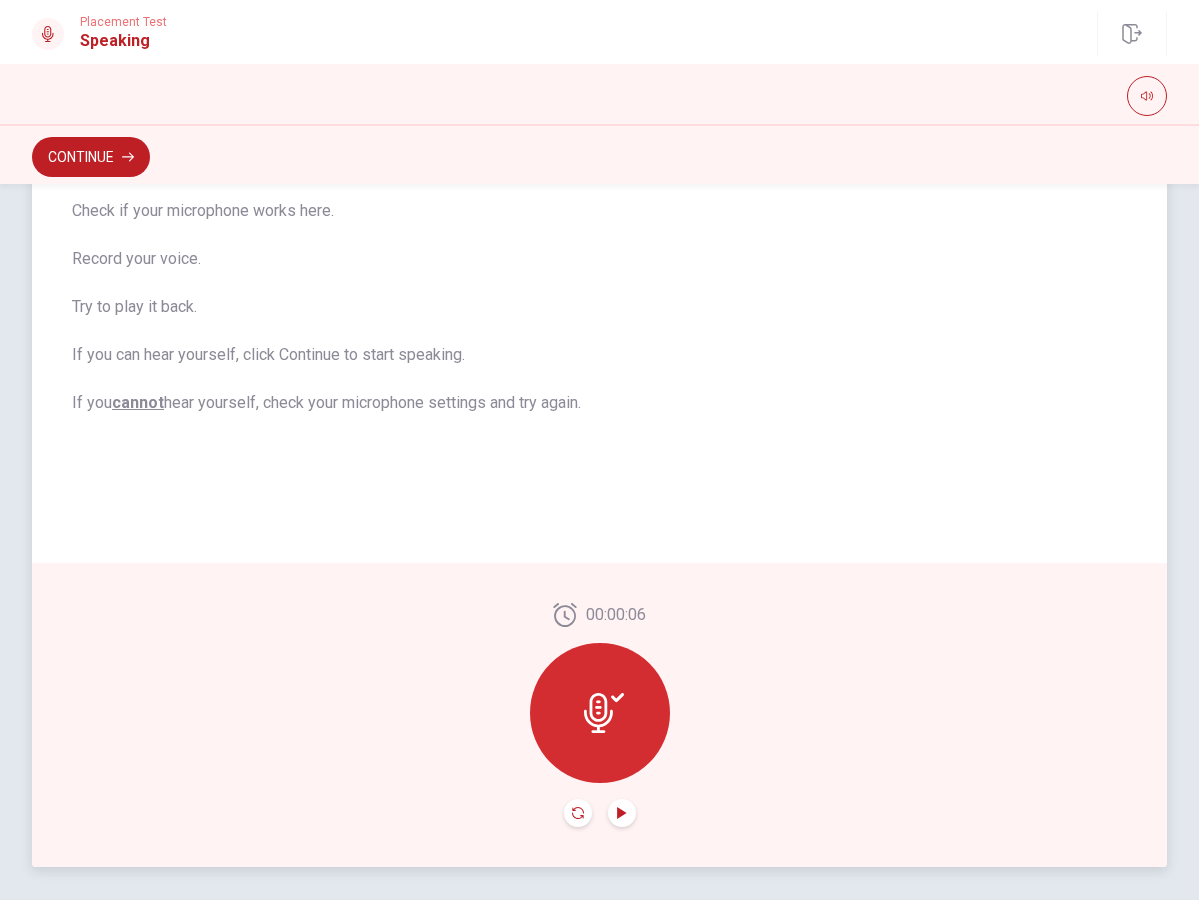 click 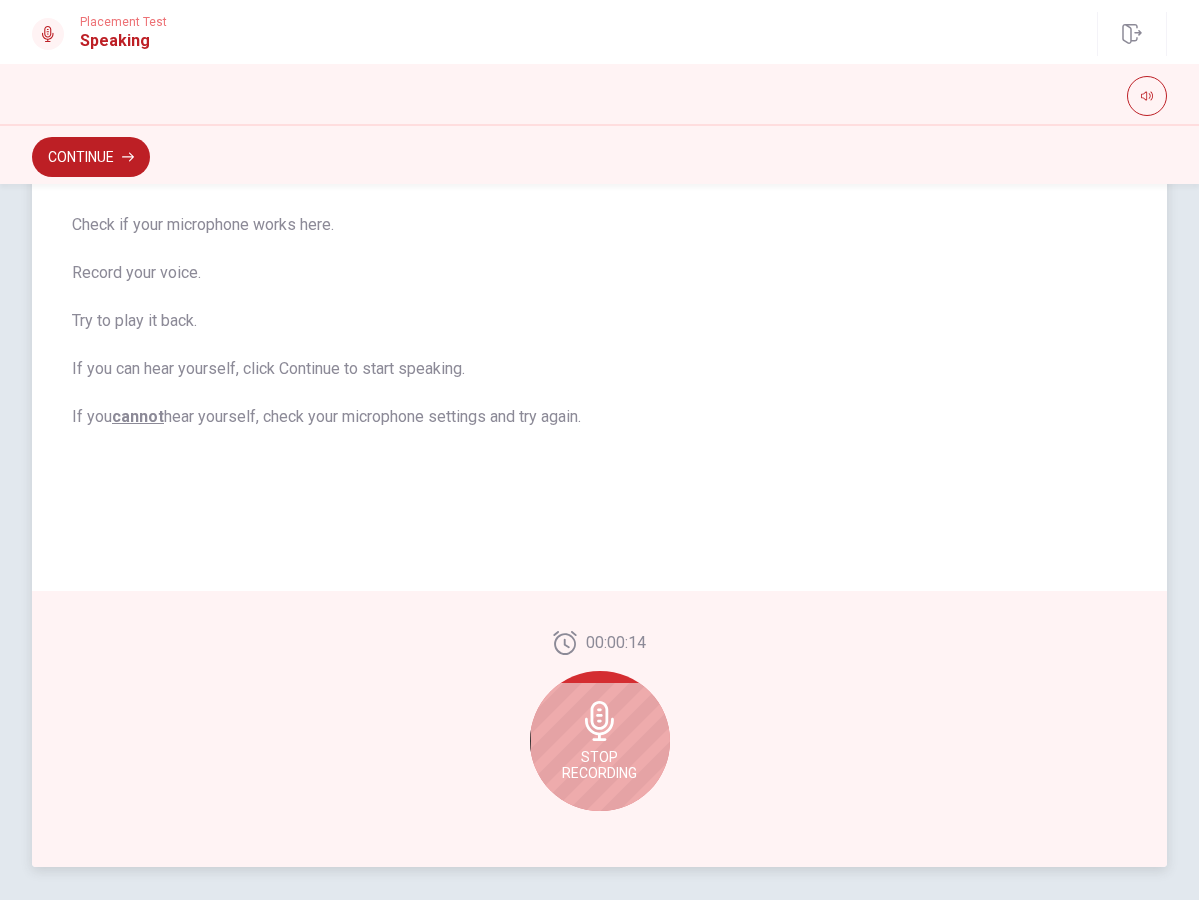 click on "Stop   Recording" at bounding box center (599, 765) 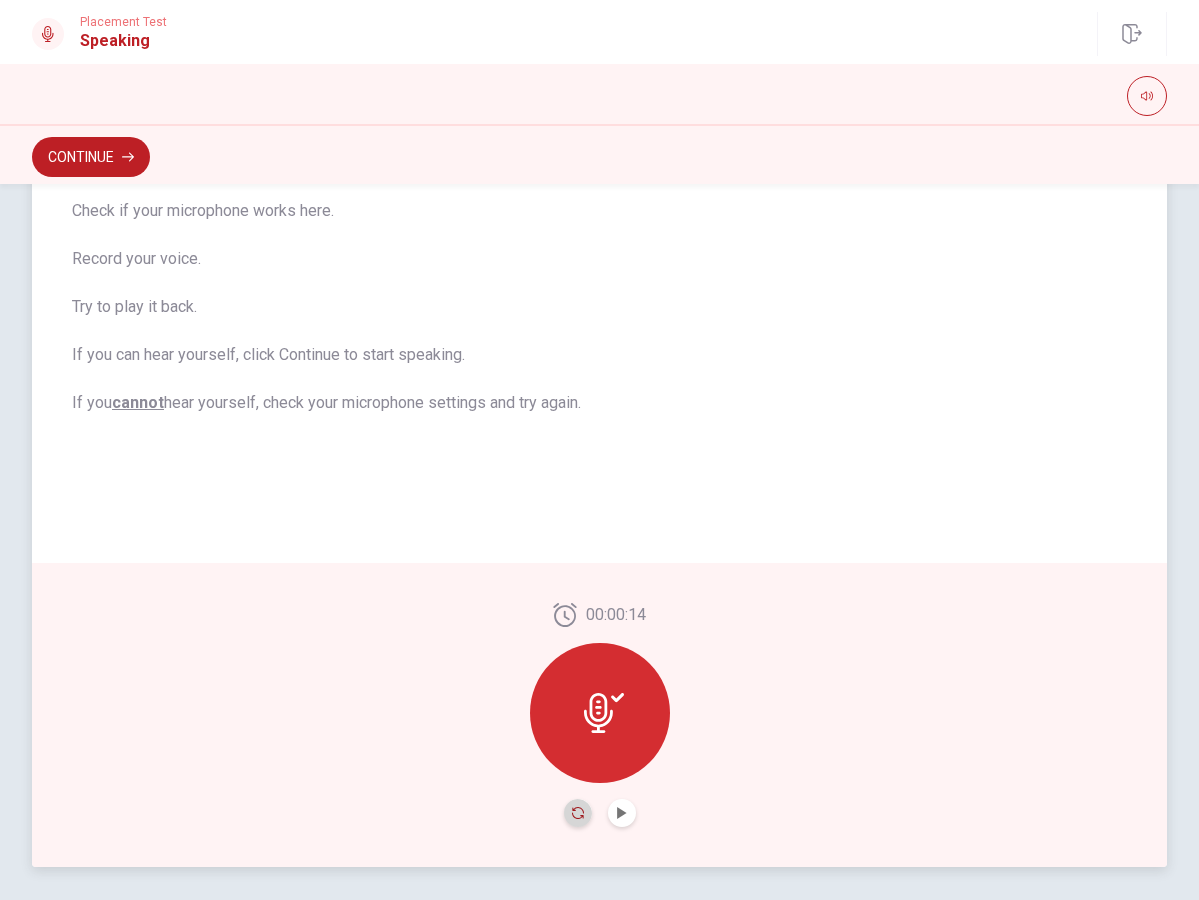 click 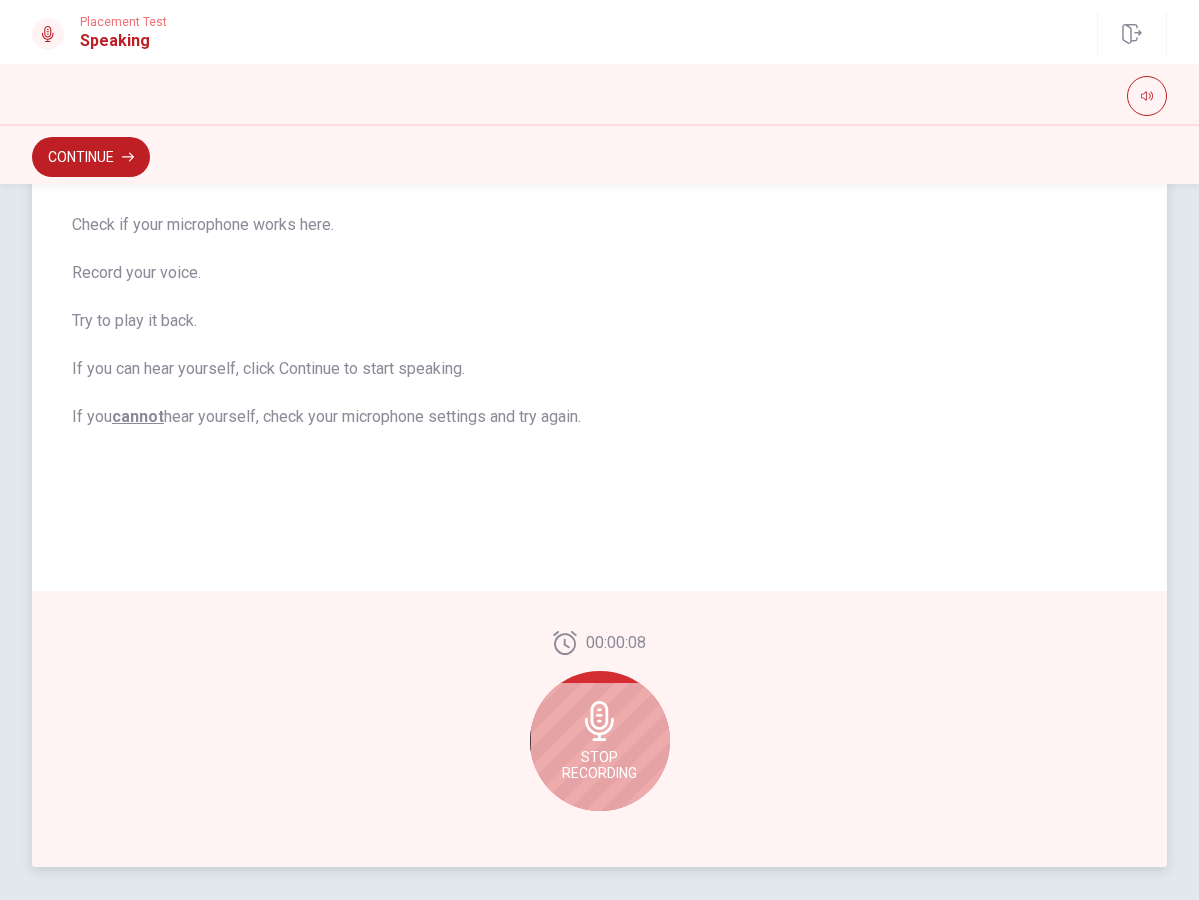 click 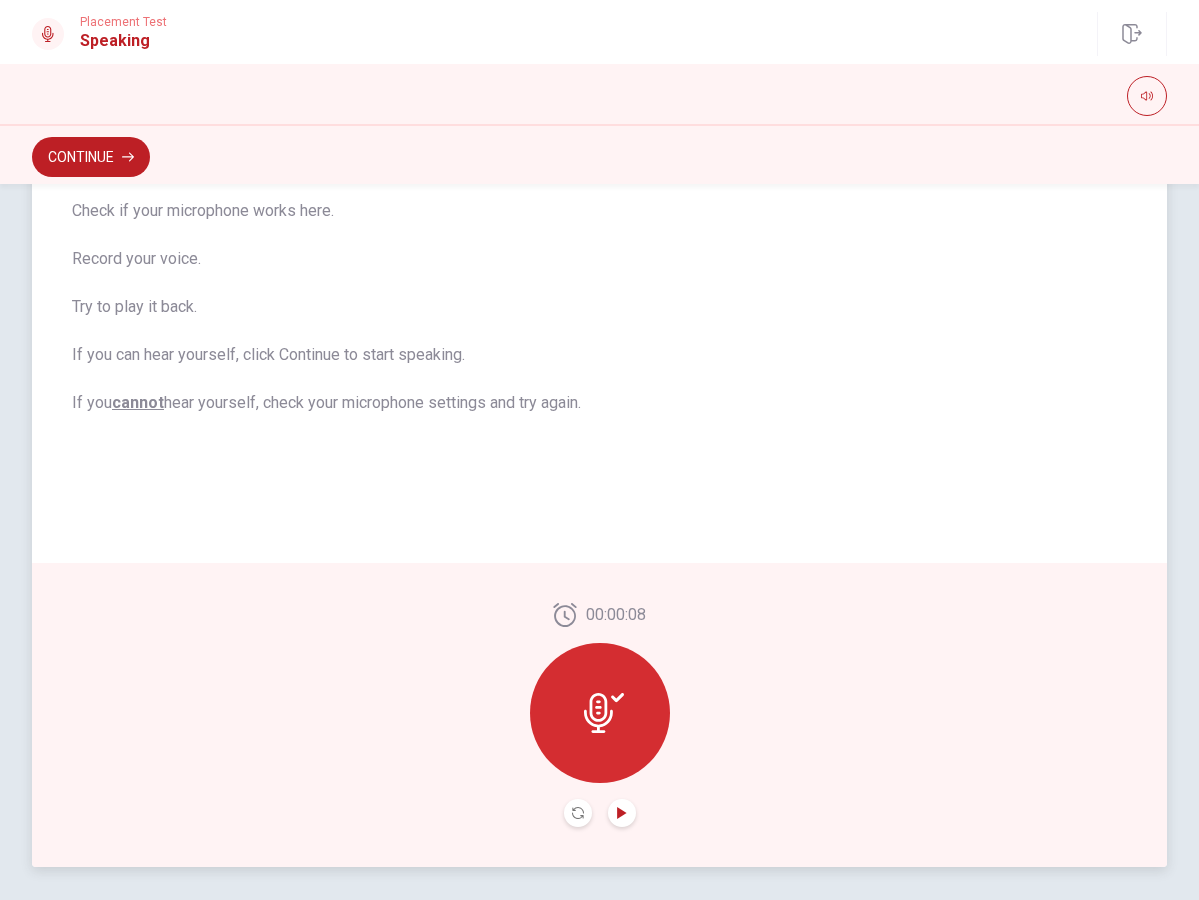 click 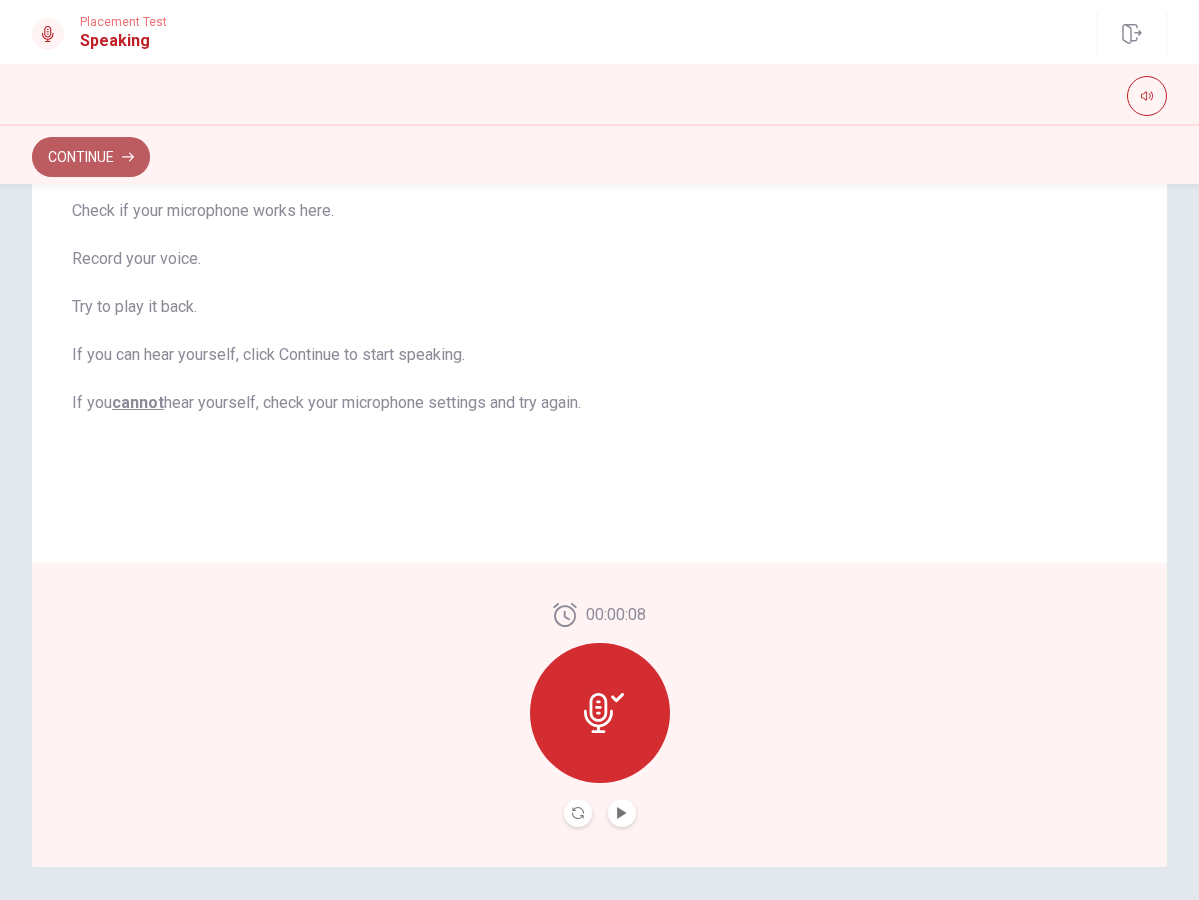 click on "Continue" at bounding box center [91, 157] 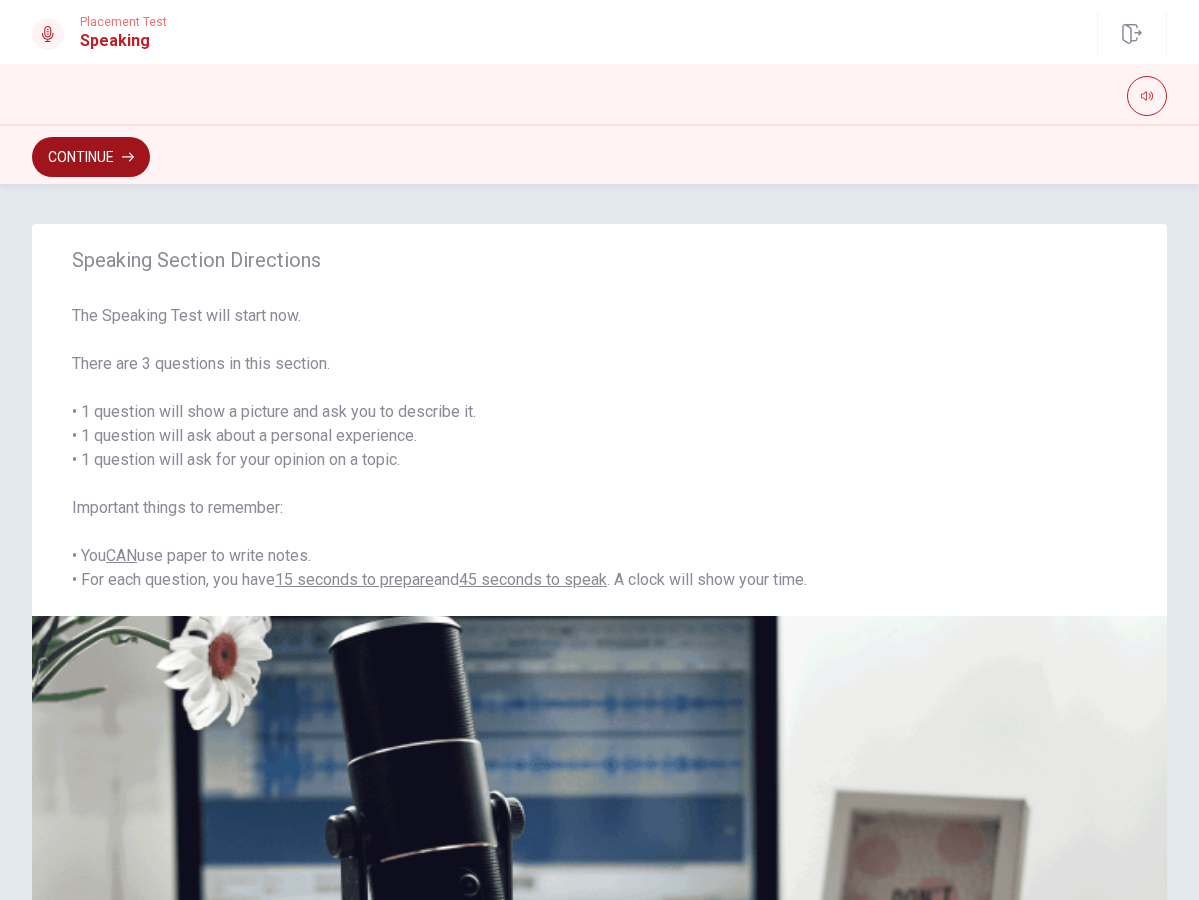 scroll, scrollTop: 0, scrollLeft: 0, axis: both 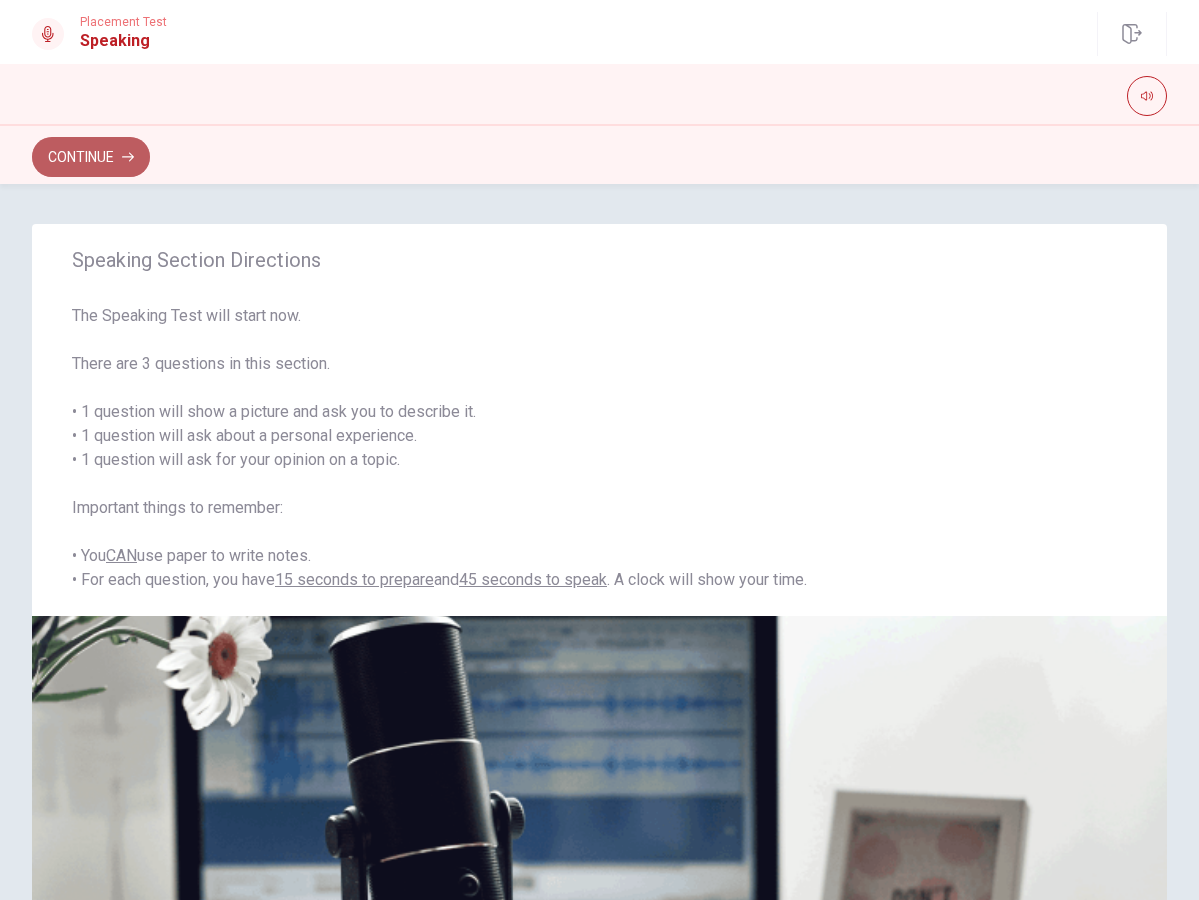 click on "Continue" at bounding box center [91, 157] 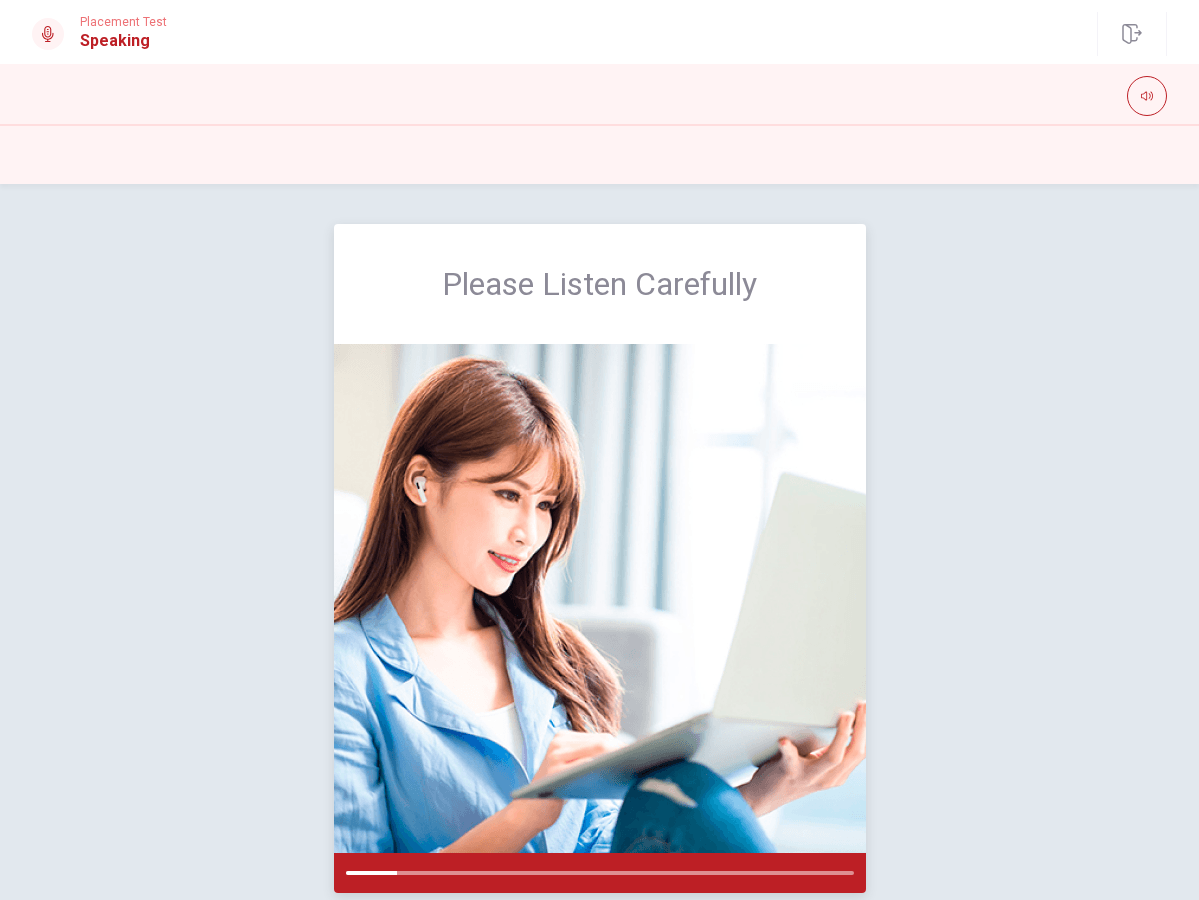scroll, scrollTop: 0, scrollLeft: 0, axis: both 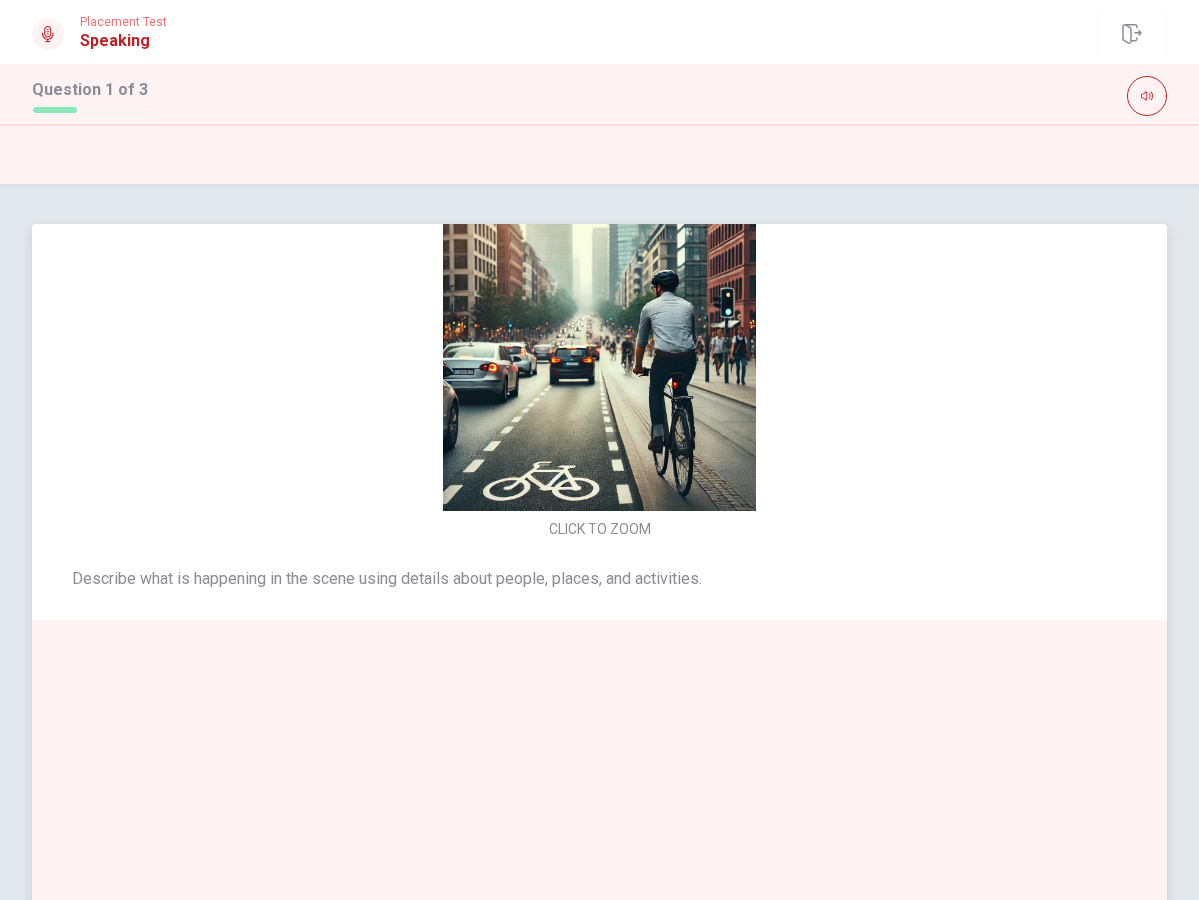 click at bounding box center (600, 354) 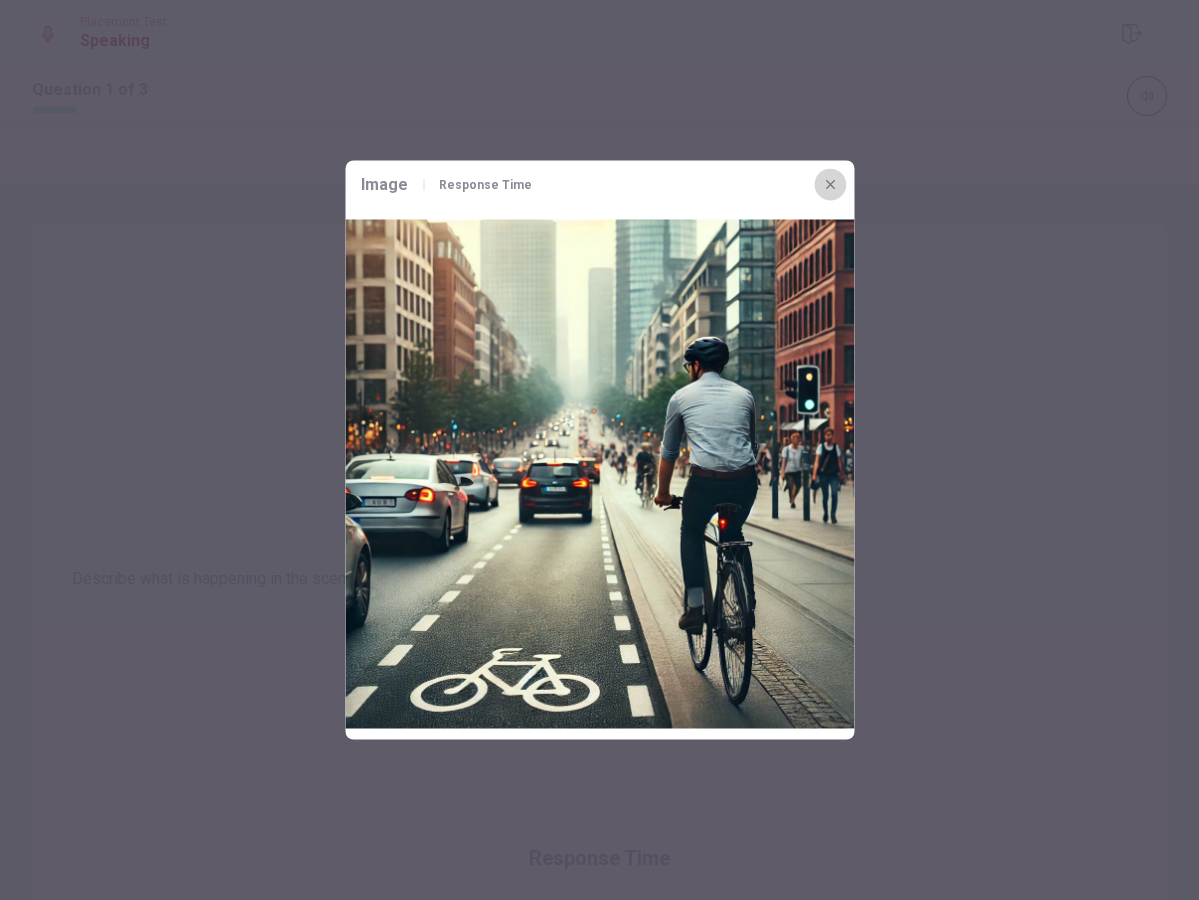 click 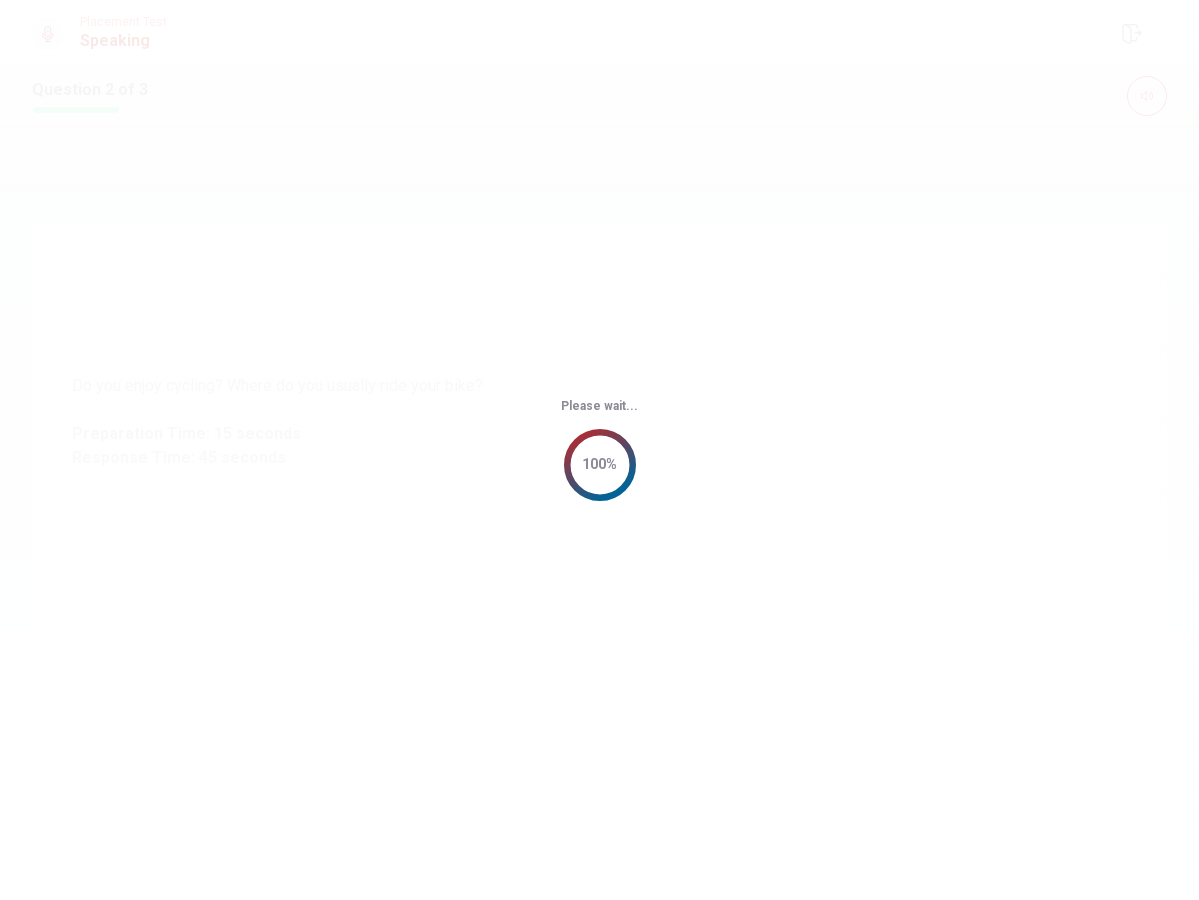scroll, scrollTop: 0, scrollLeft: 0, axis: both 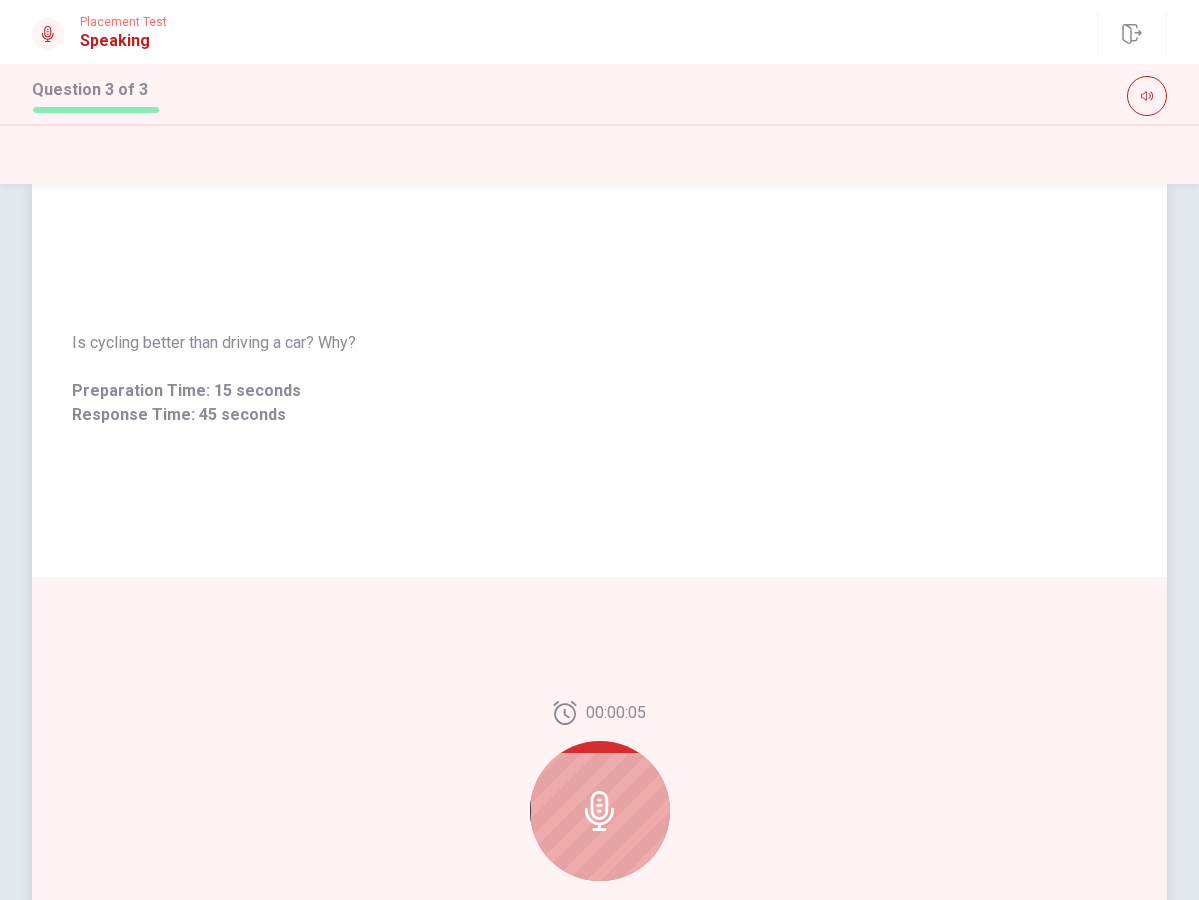 click 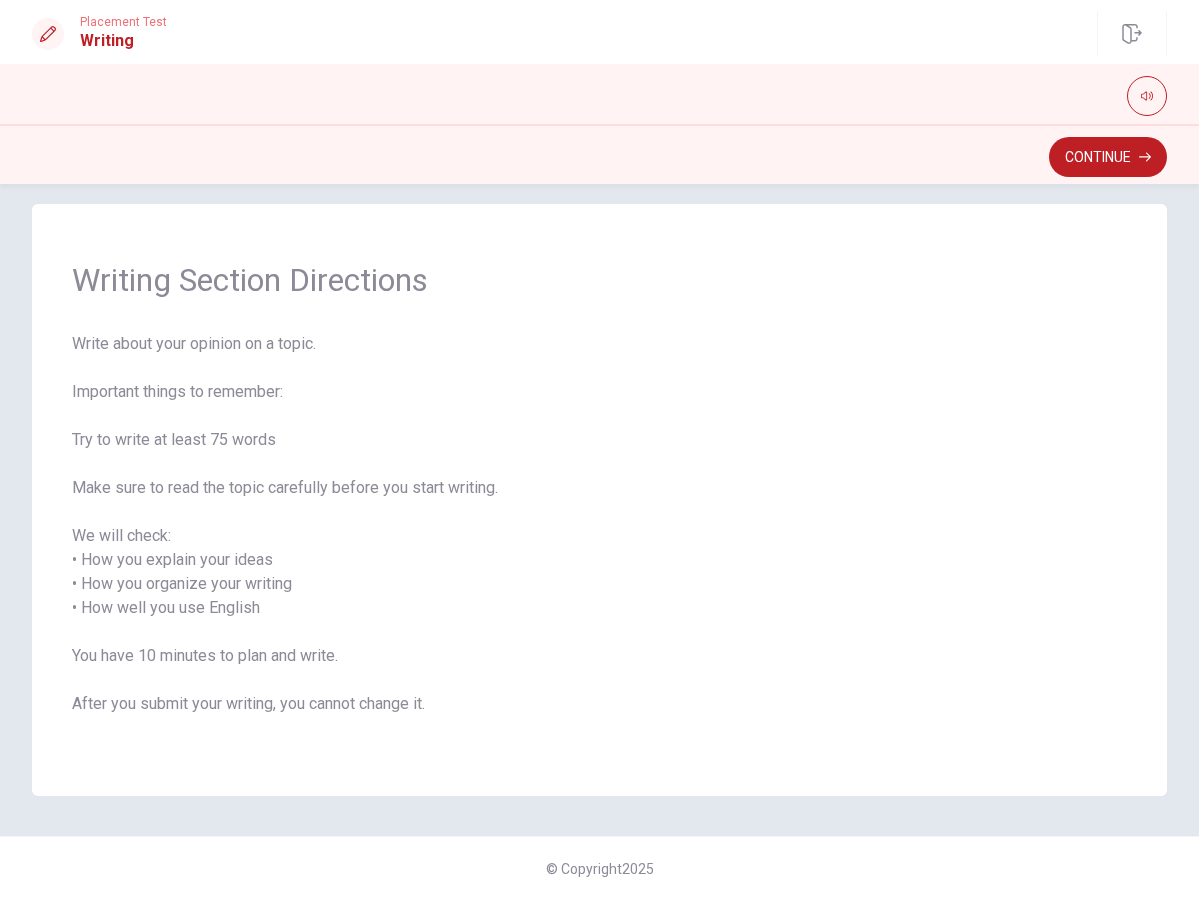 scroll, scrollTop: 20, scrollLeft: 0, axis: vertical 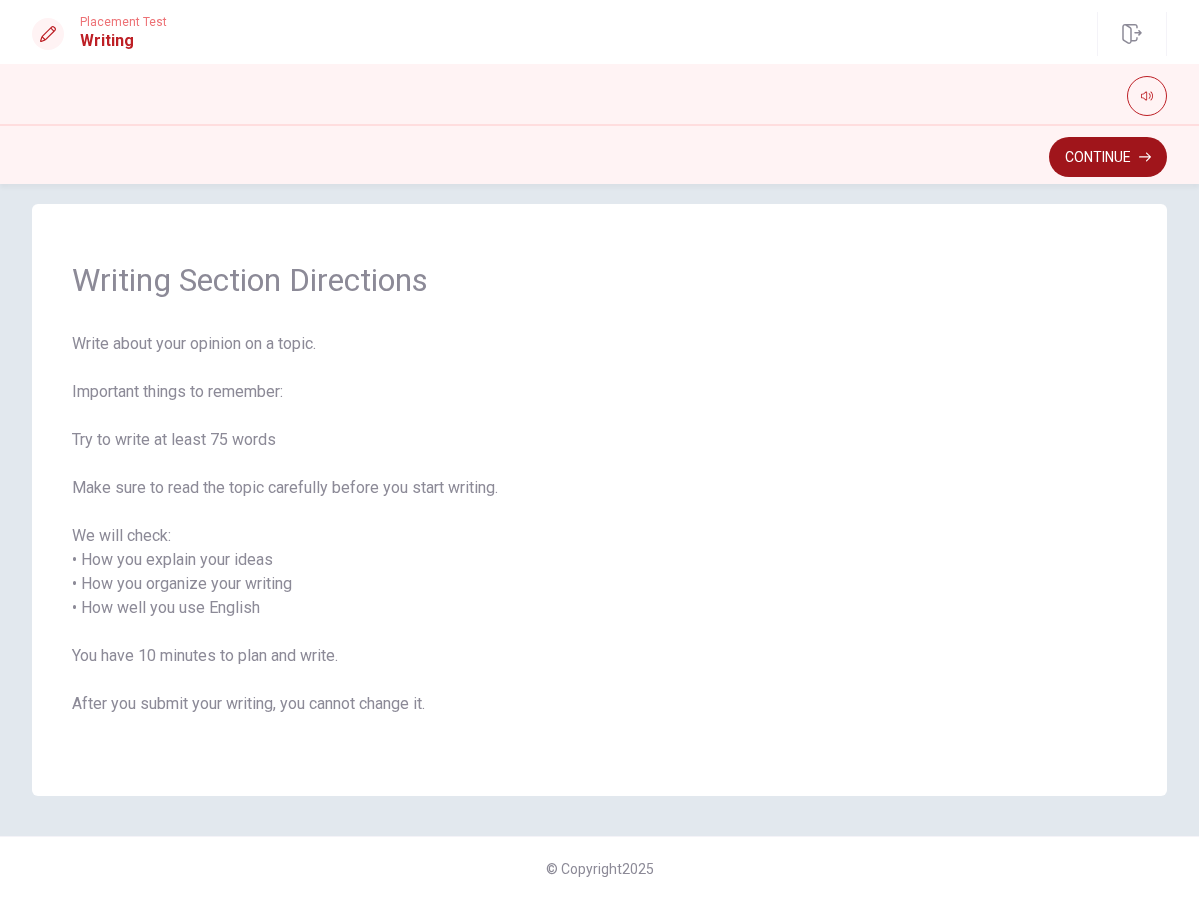 click on "Continue" at bounding box center [1108, 157] 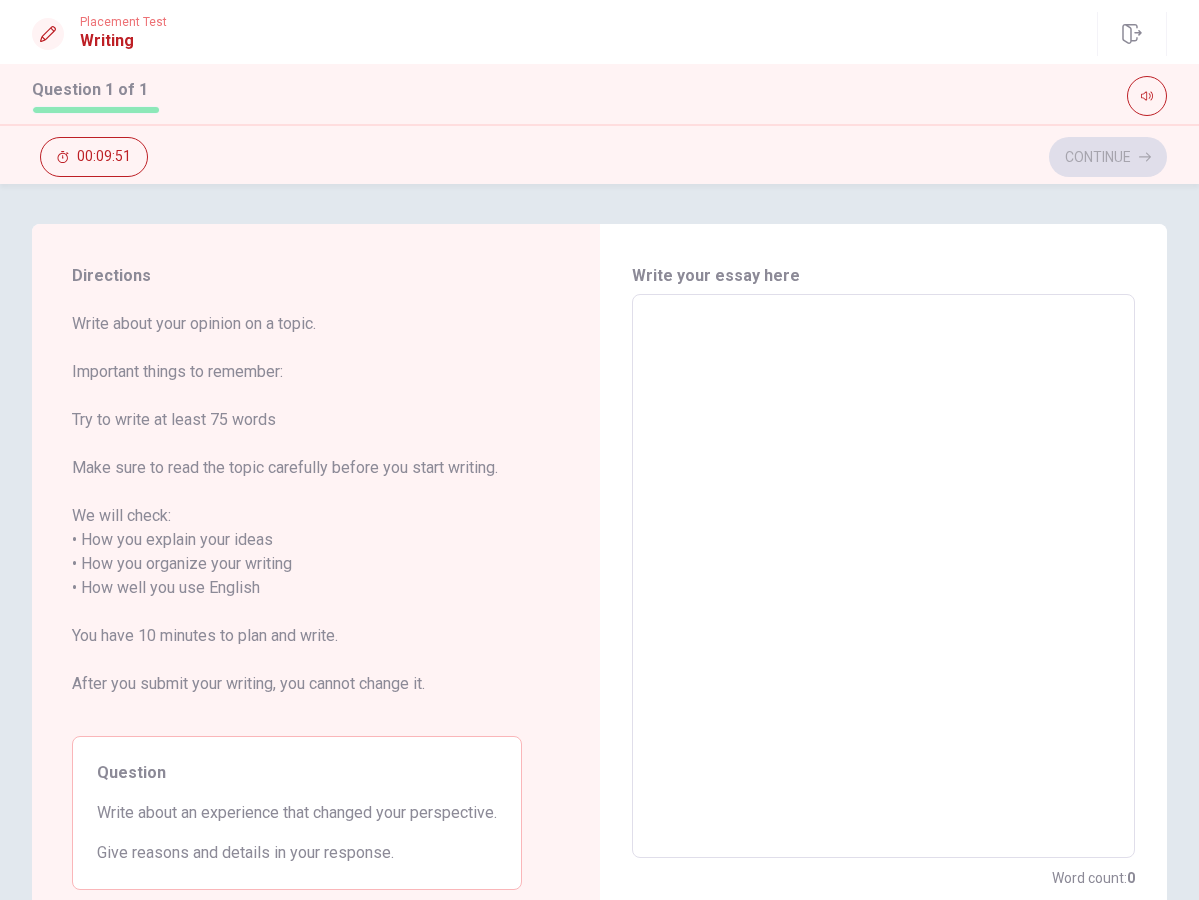 scroll, scrollTop: 0, scrollLeft: 0, axis: both 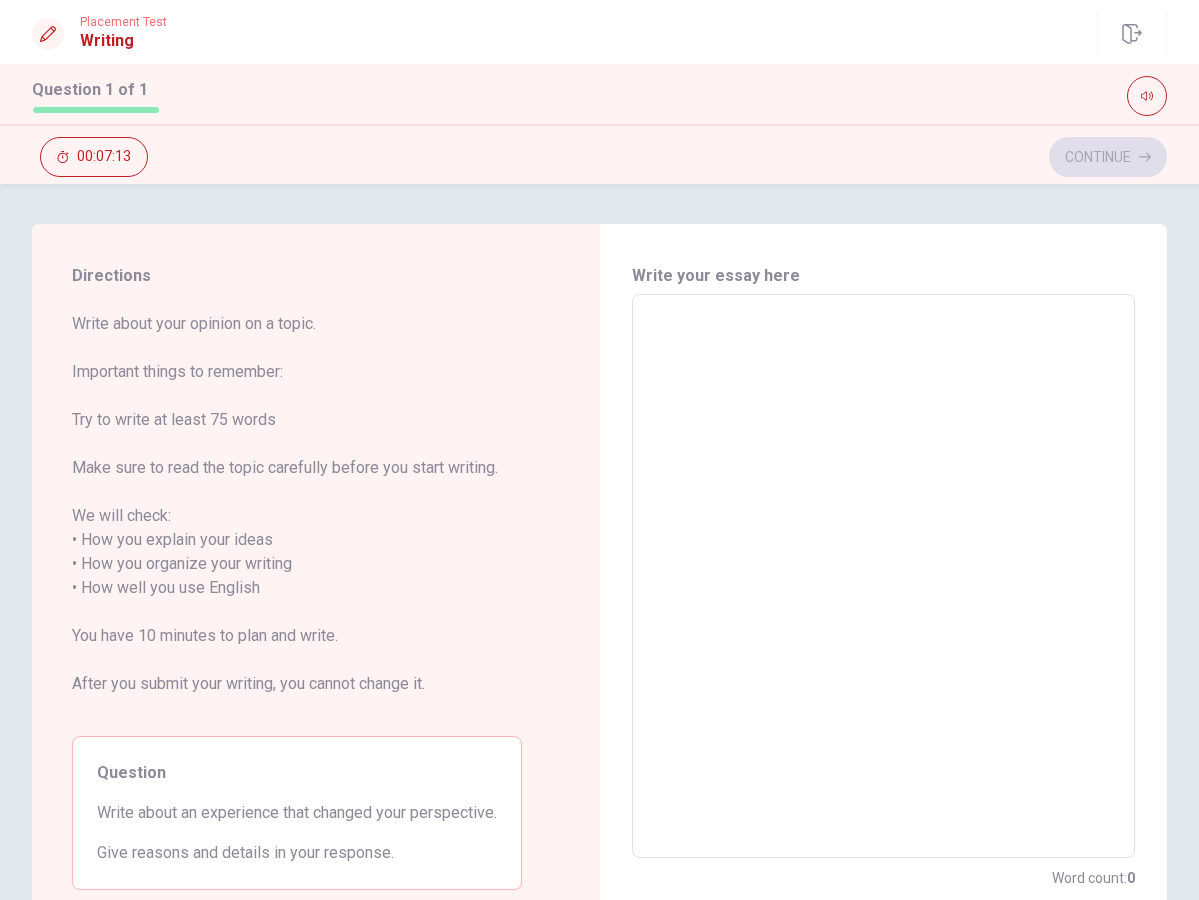 type on "A" 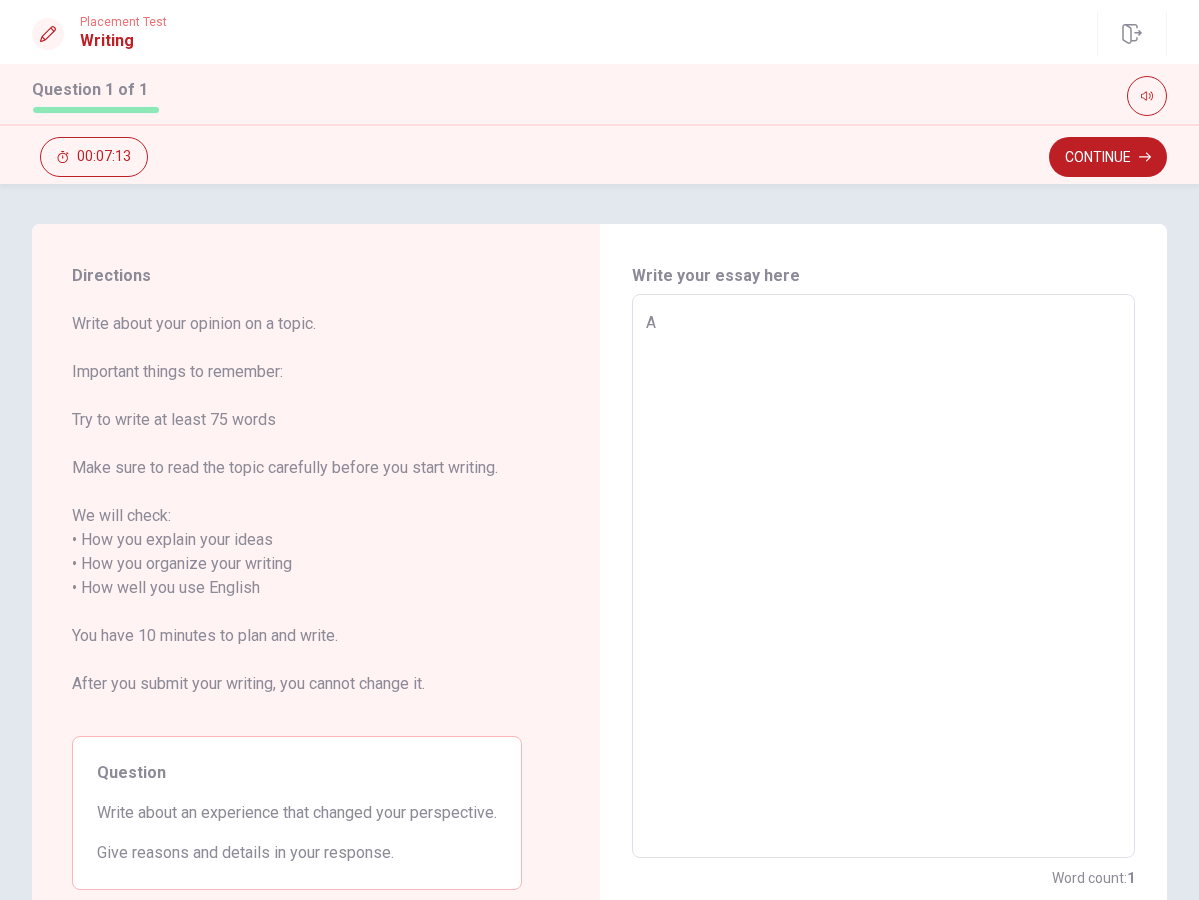 type on "x" 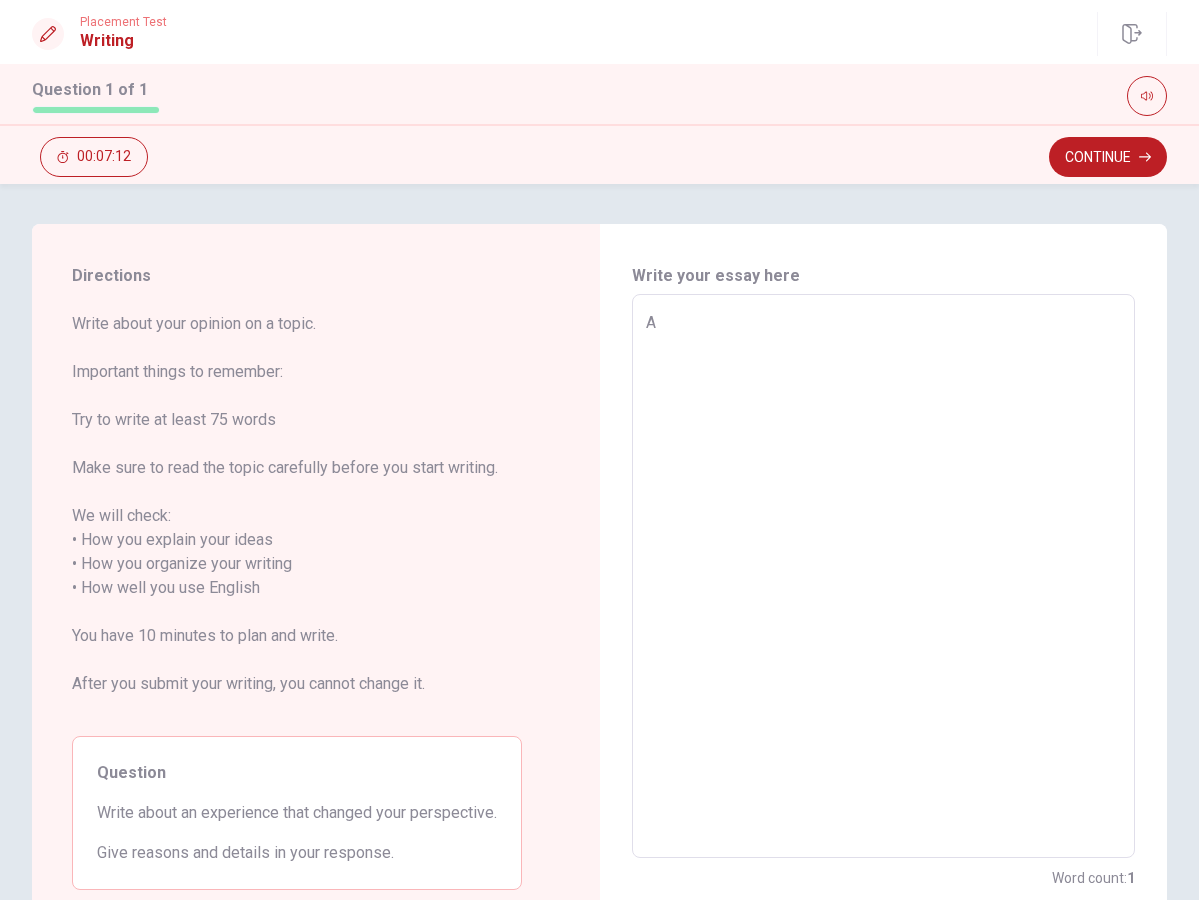 type on "An" 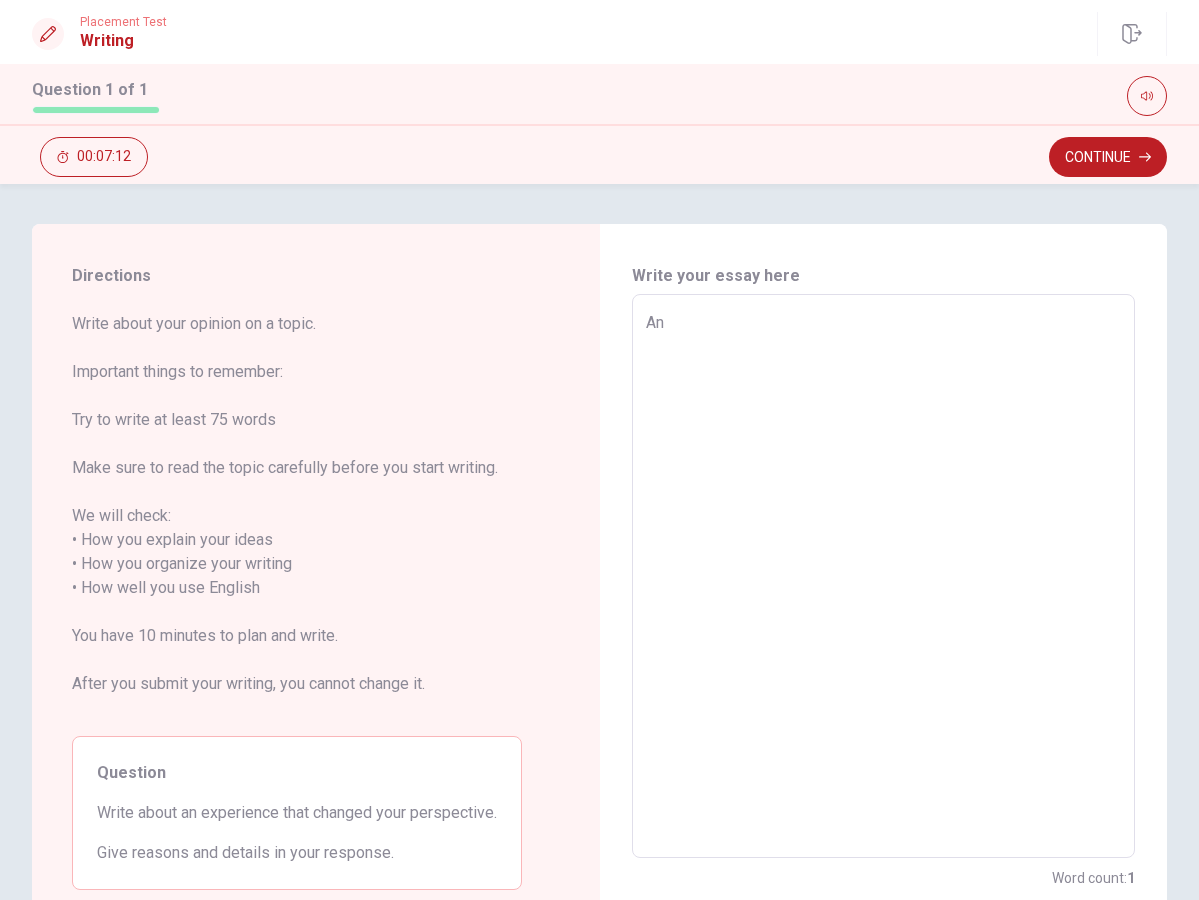 type on "An" 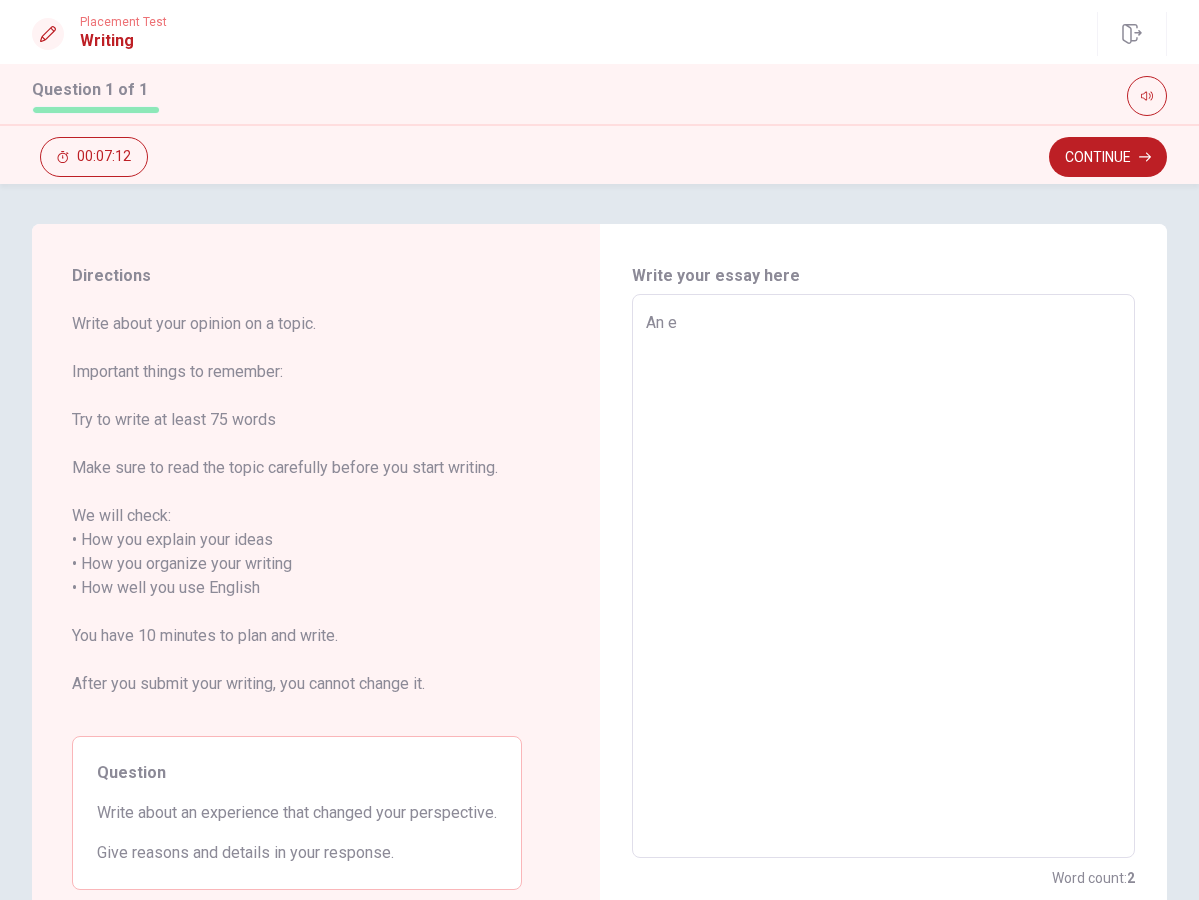 type on "x" 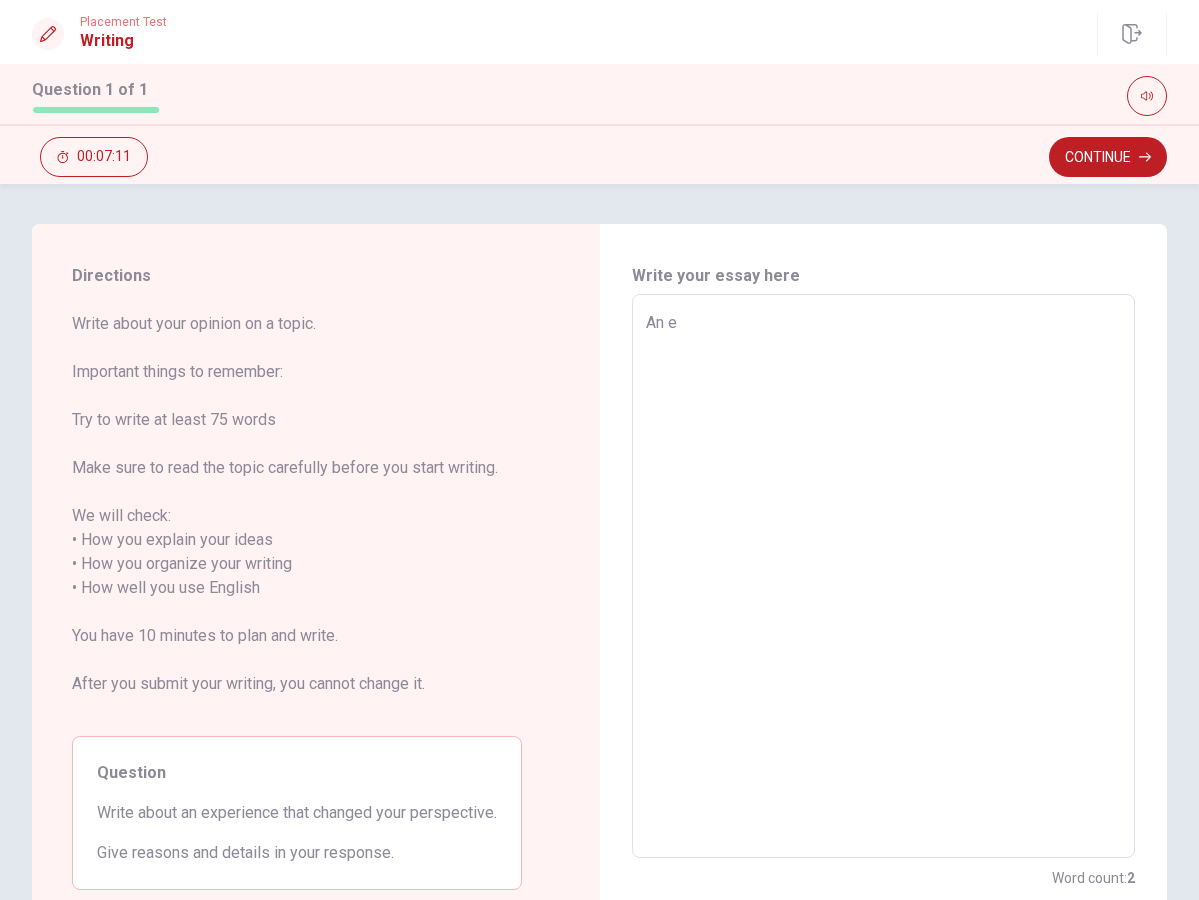 type on "An ex" 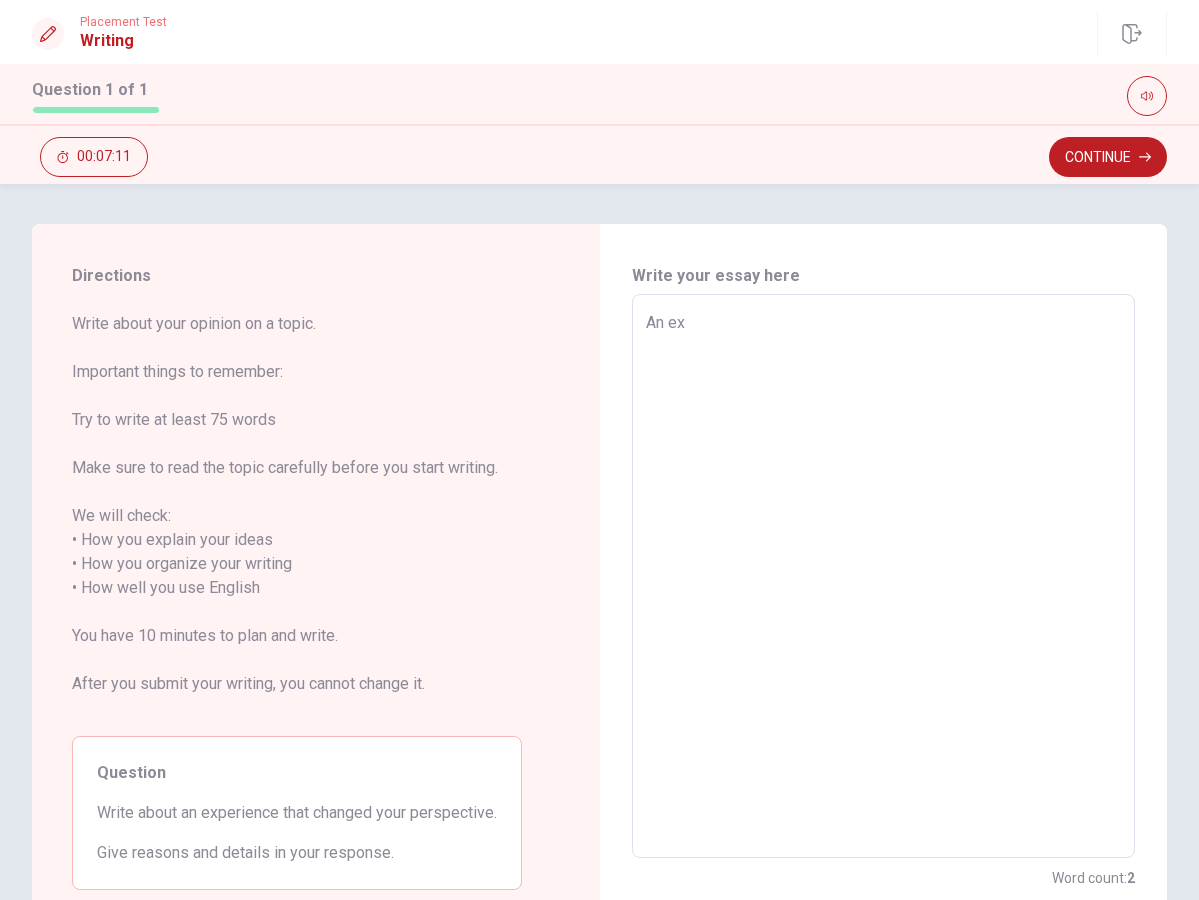 type on "x" 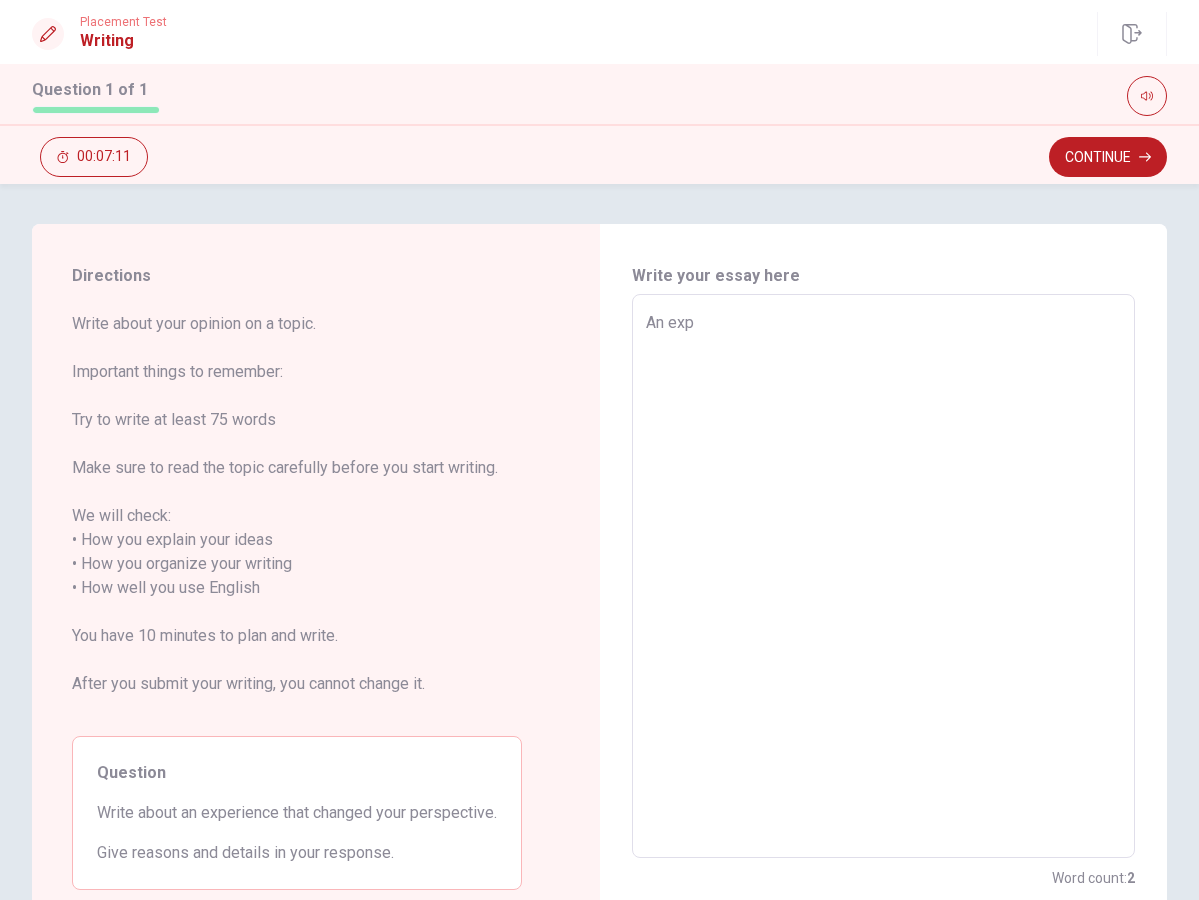 type on "x" 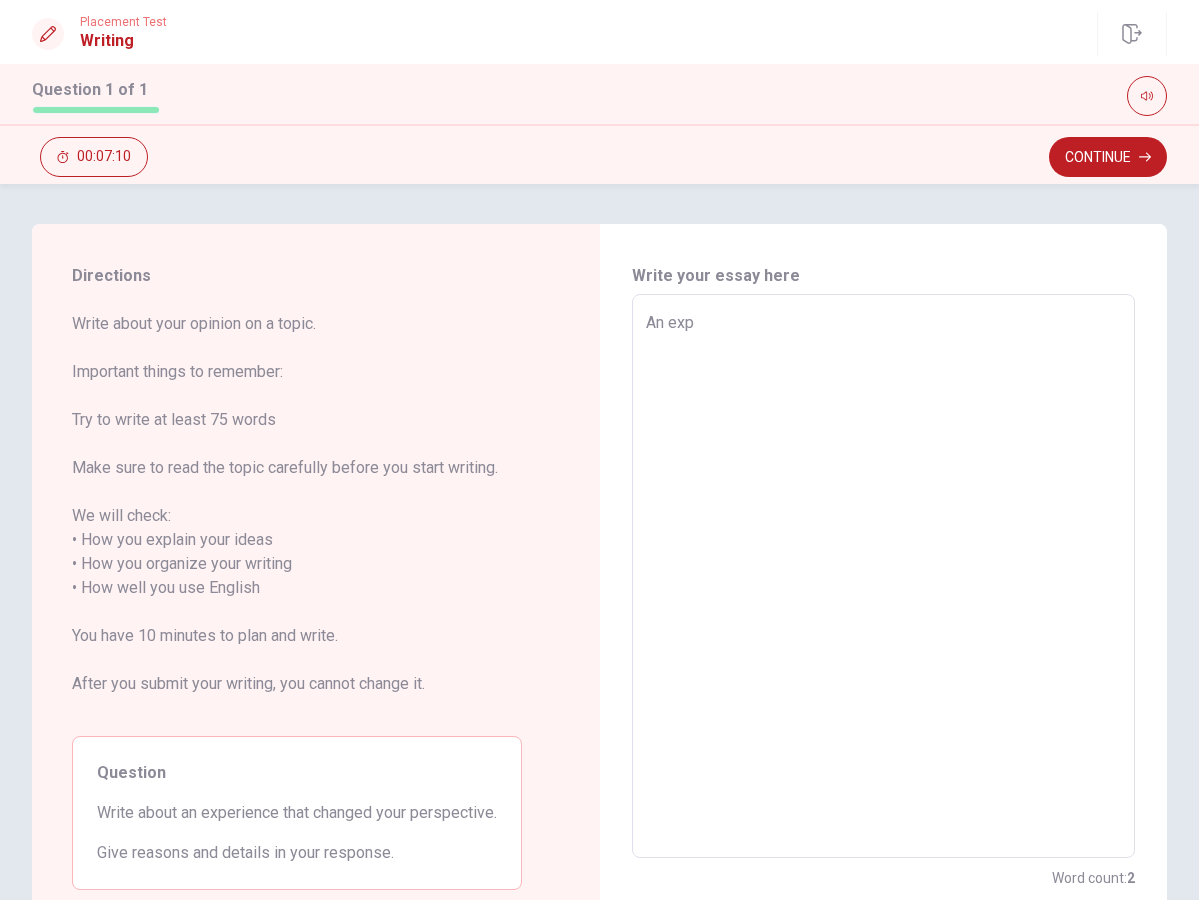 type on "An expe" 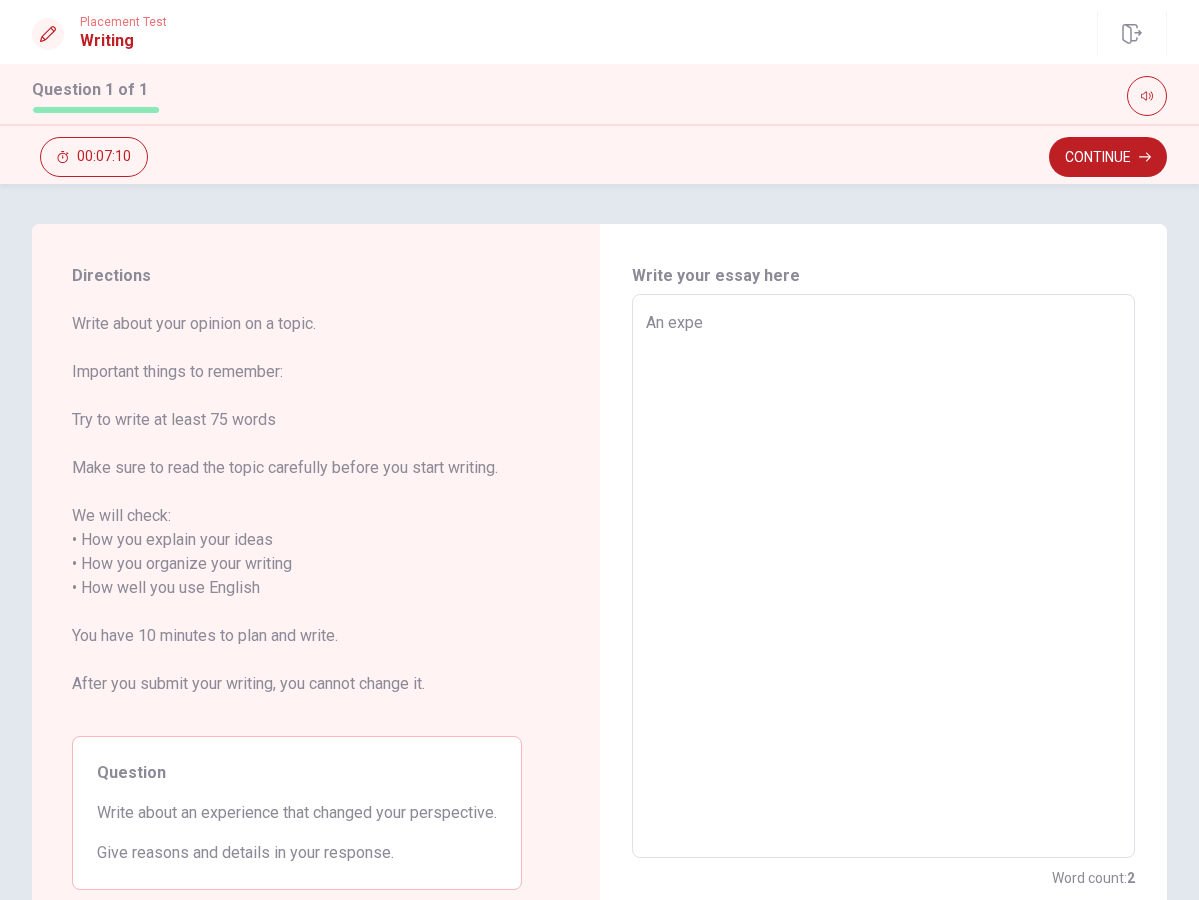 type on "x" 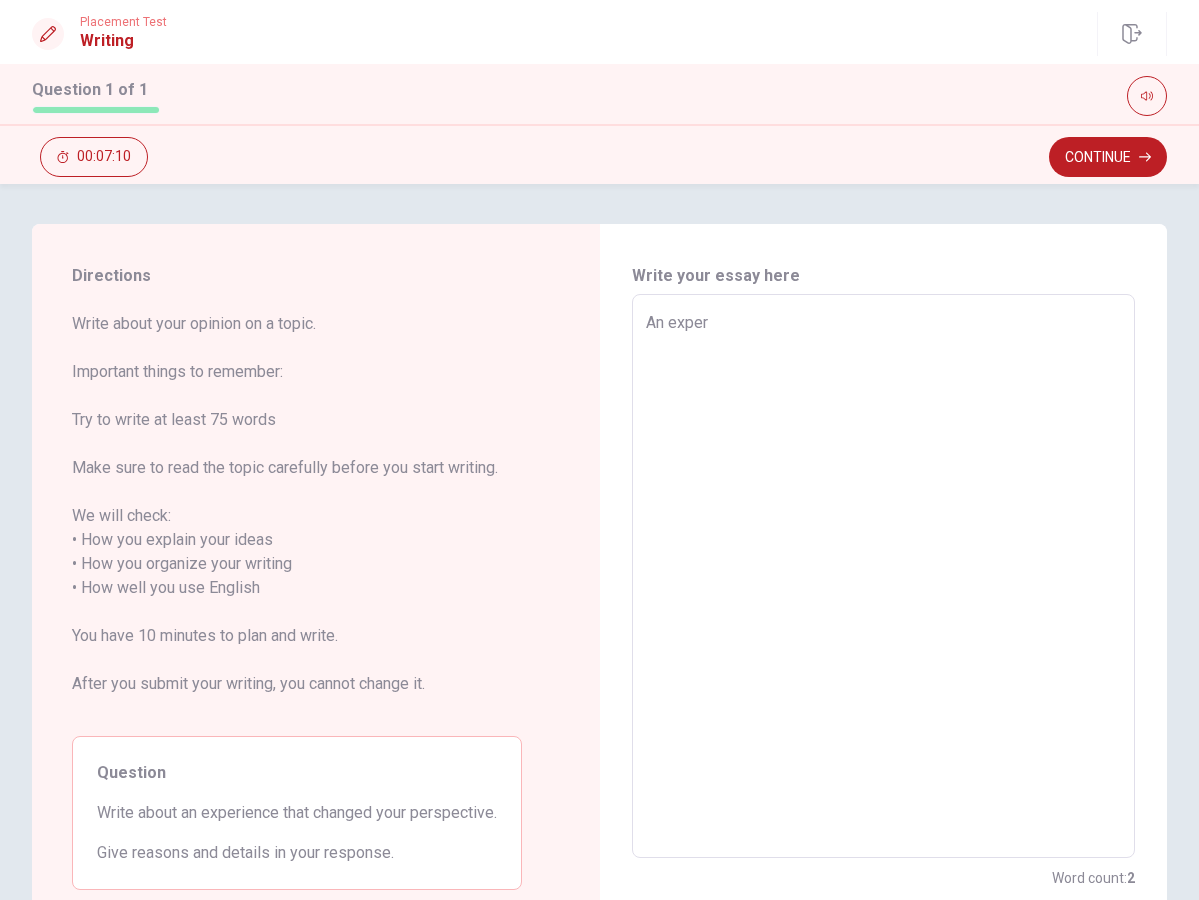 type on "x" 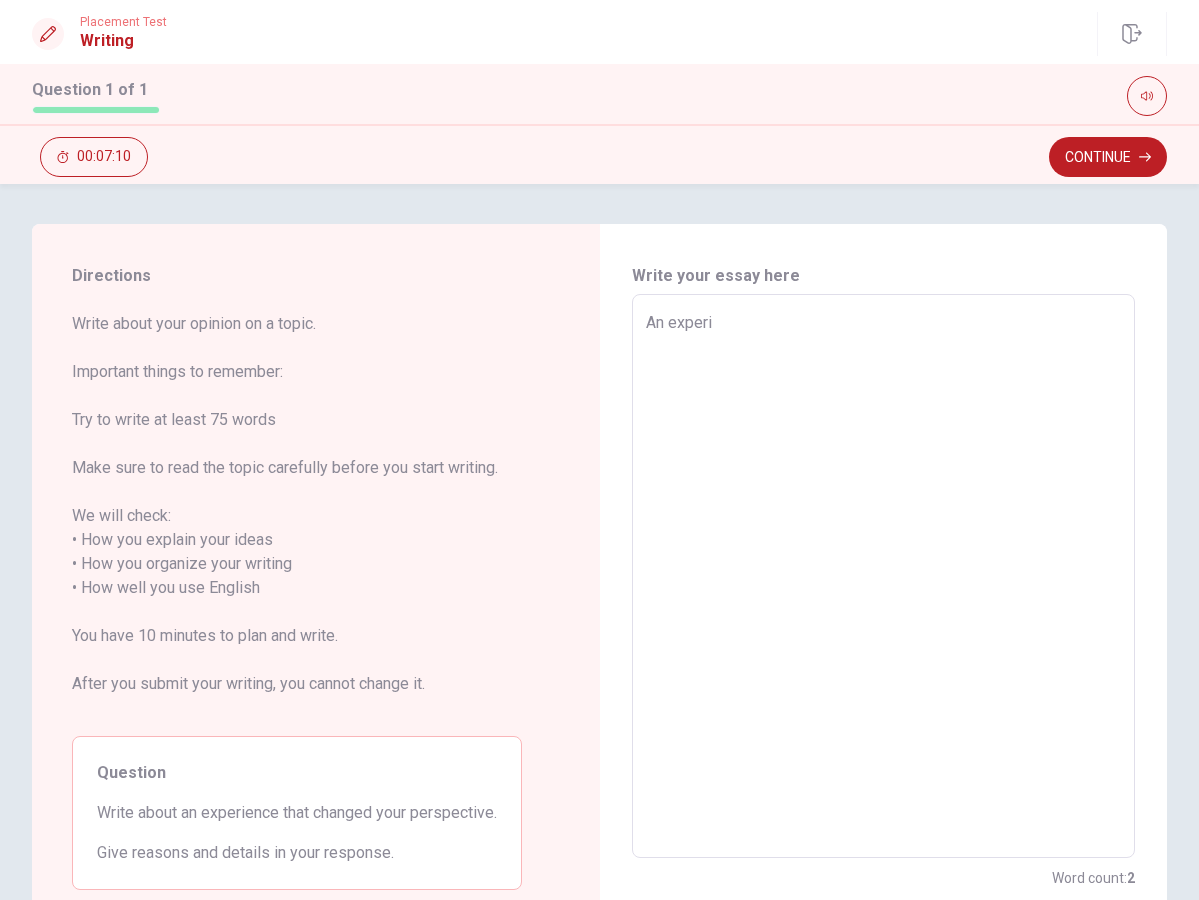 type on "x" 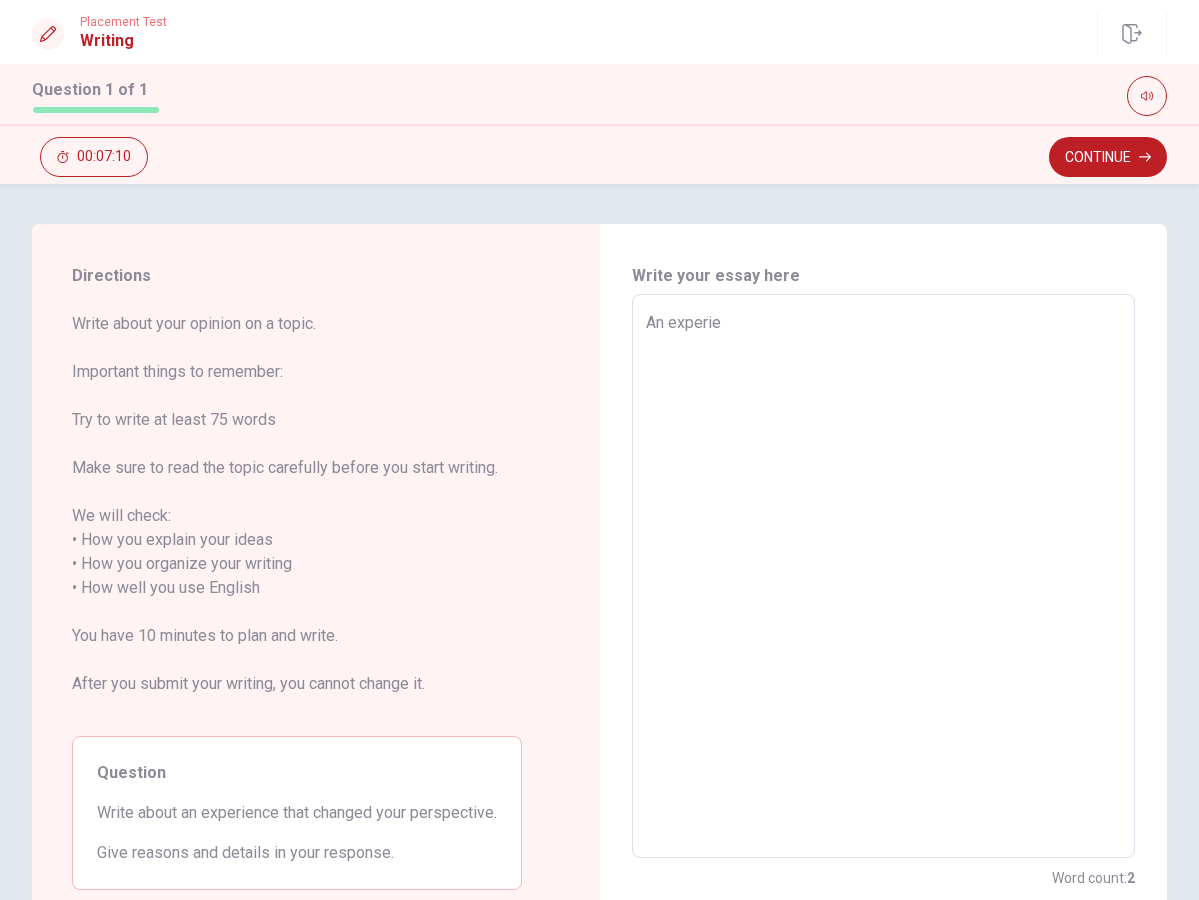 type on "An experien" 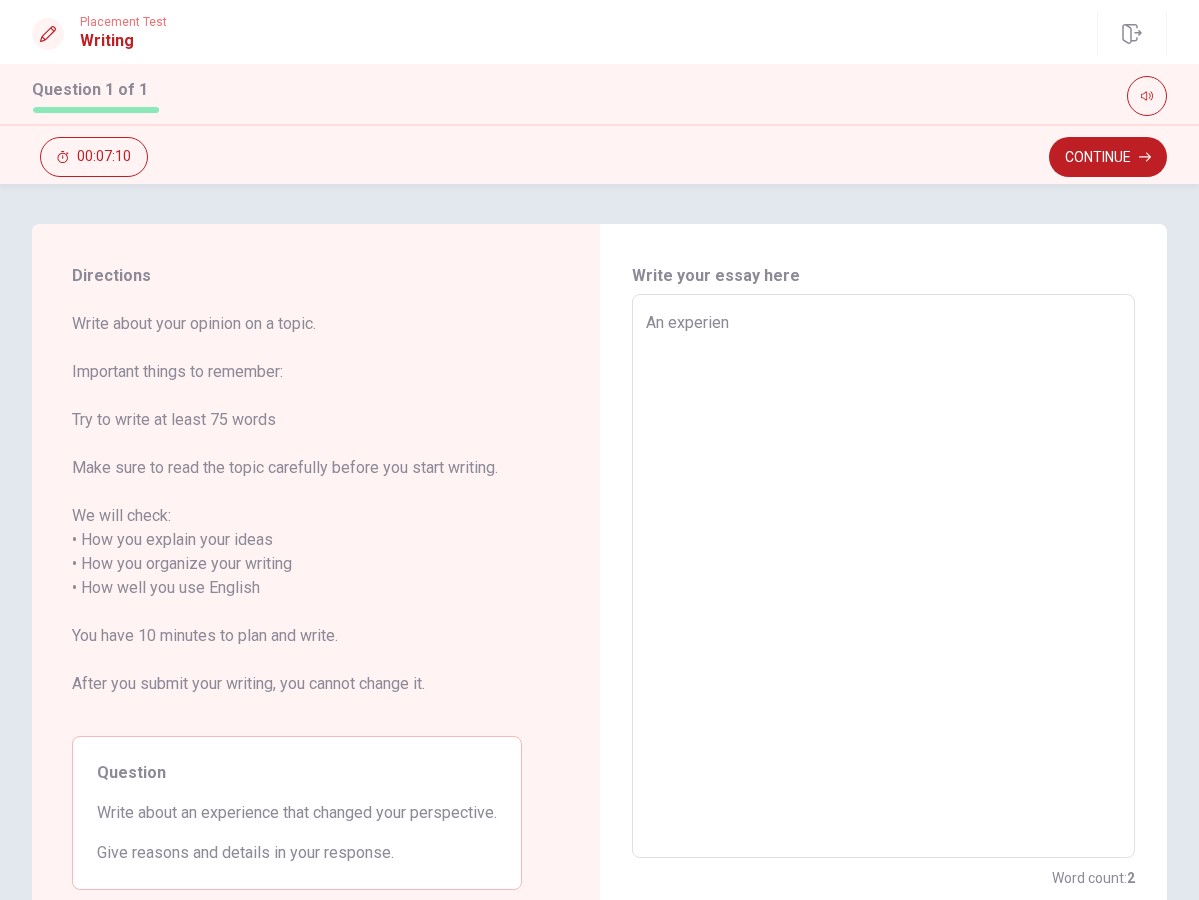 type on "x" 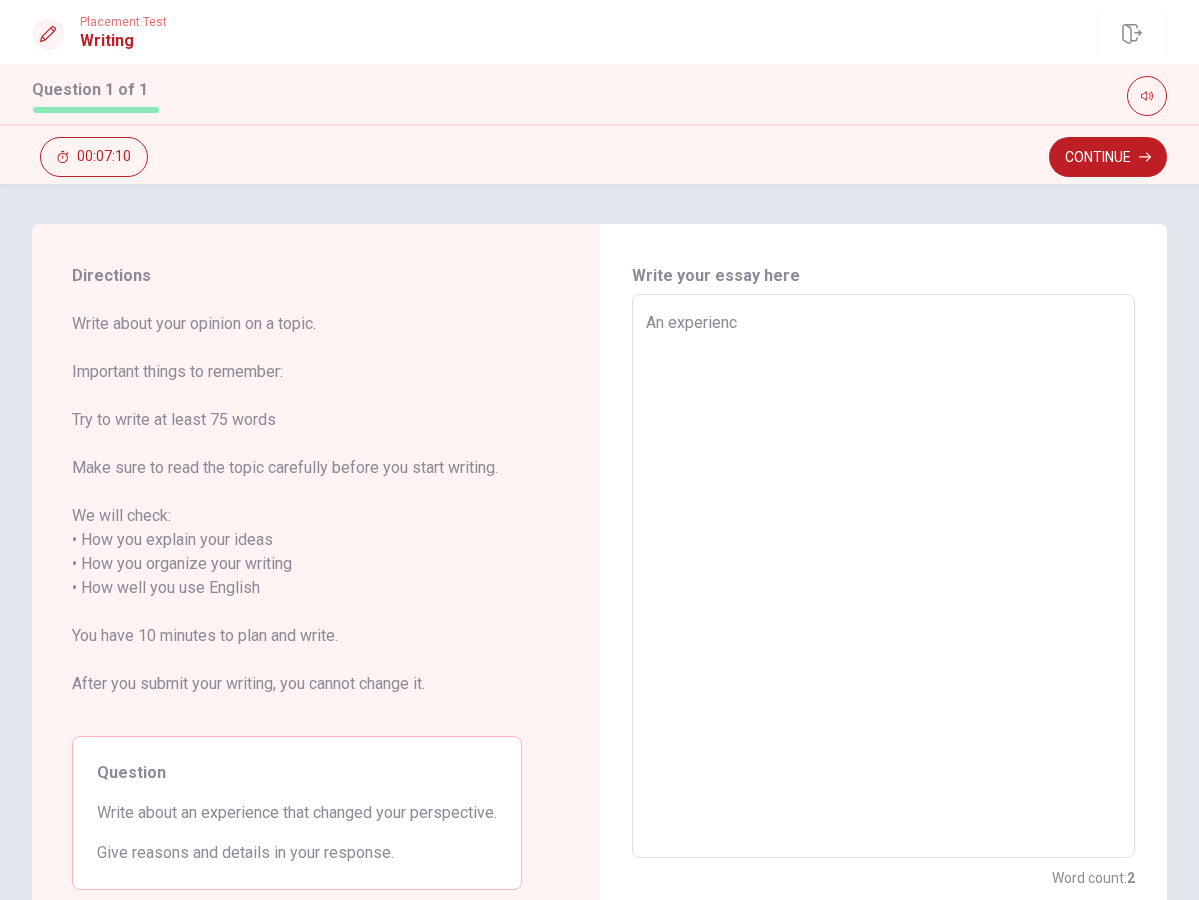 type on "x" 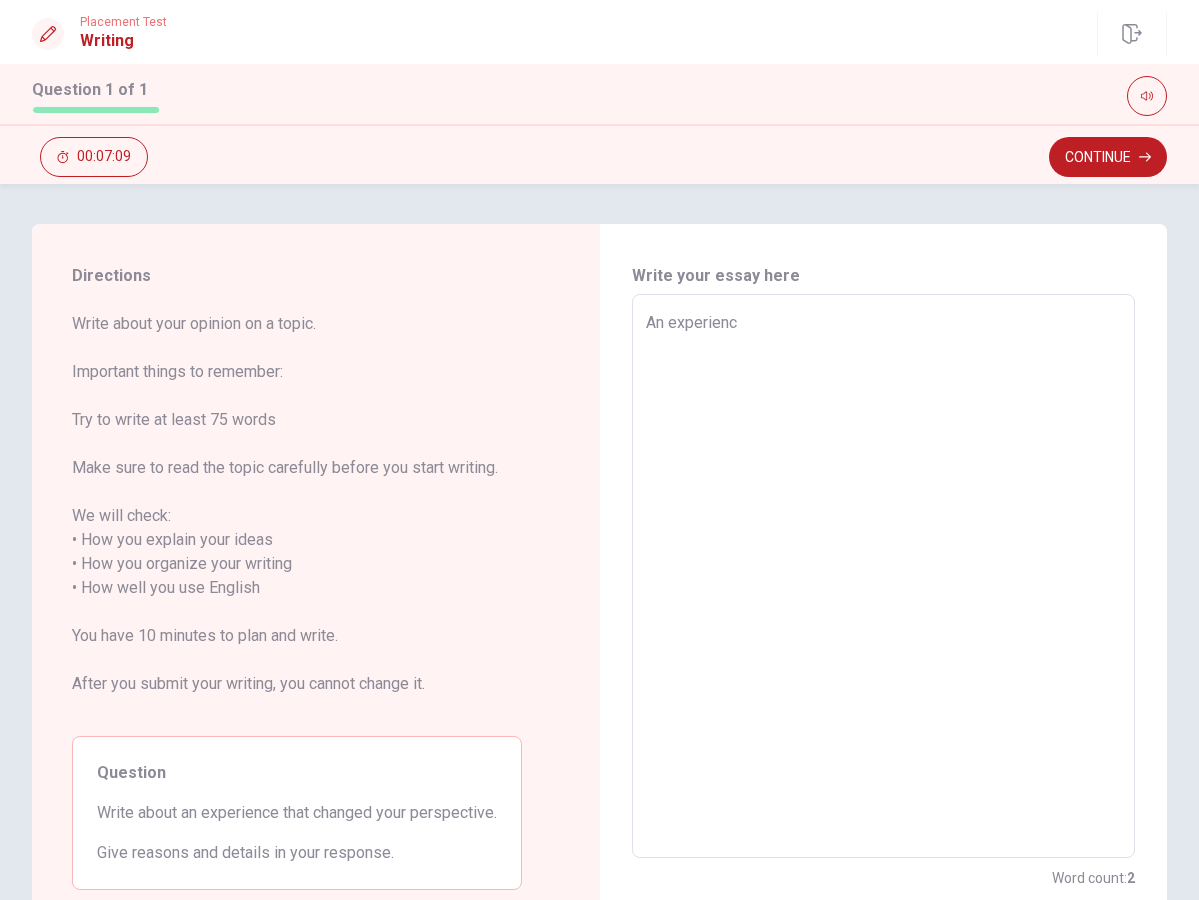 type on "An experience" 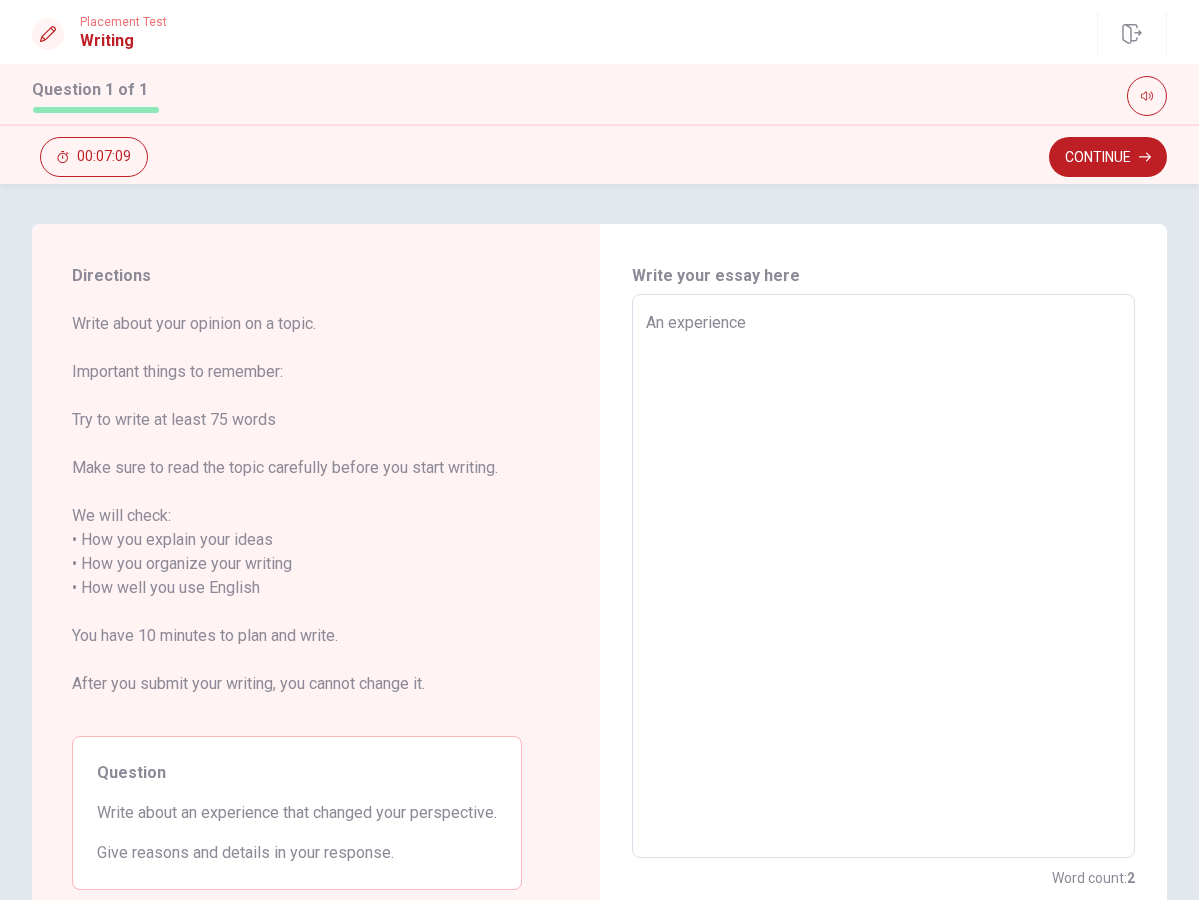 type on "x" 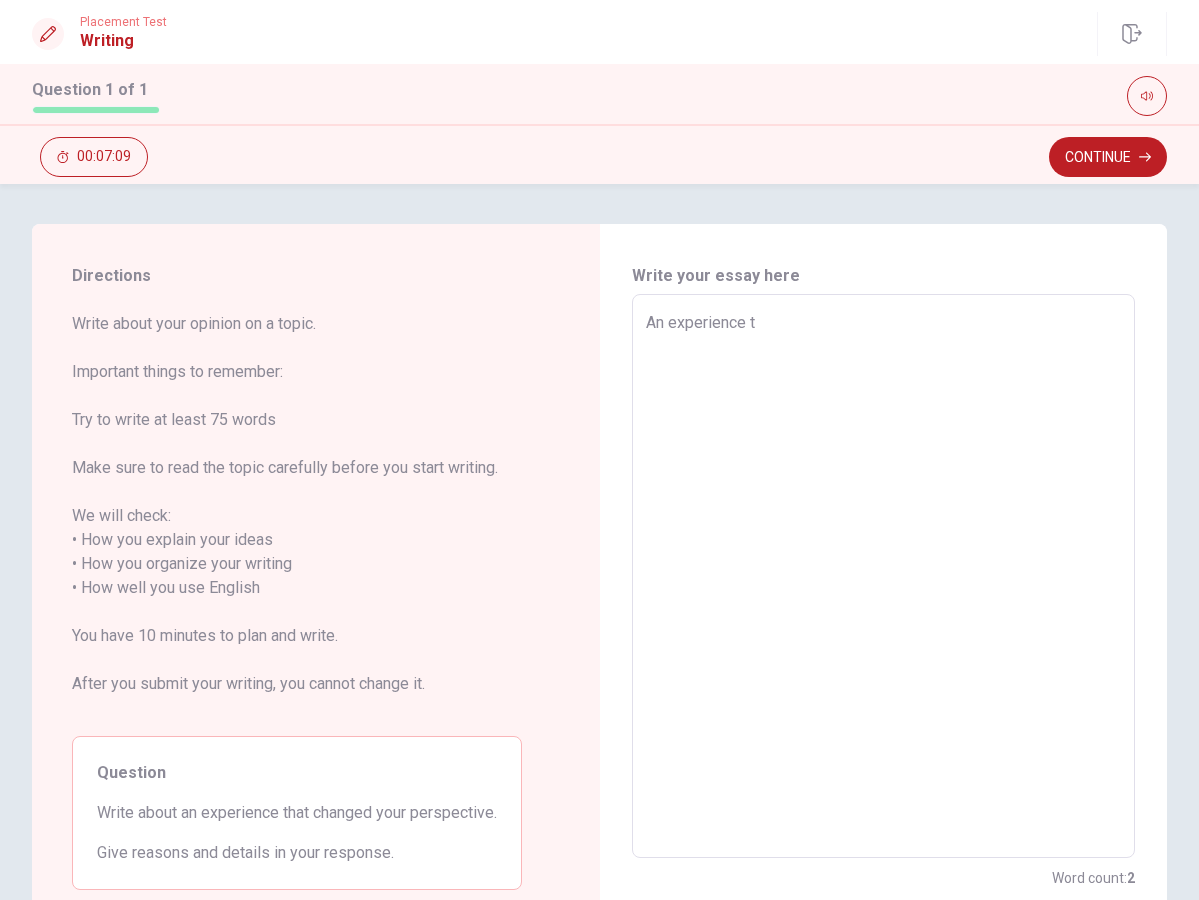 type on "An experience th" 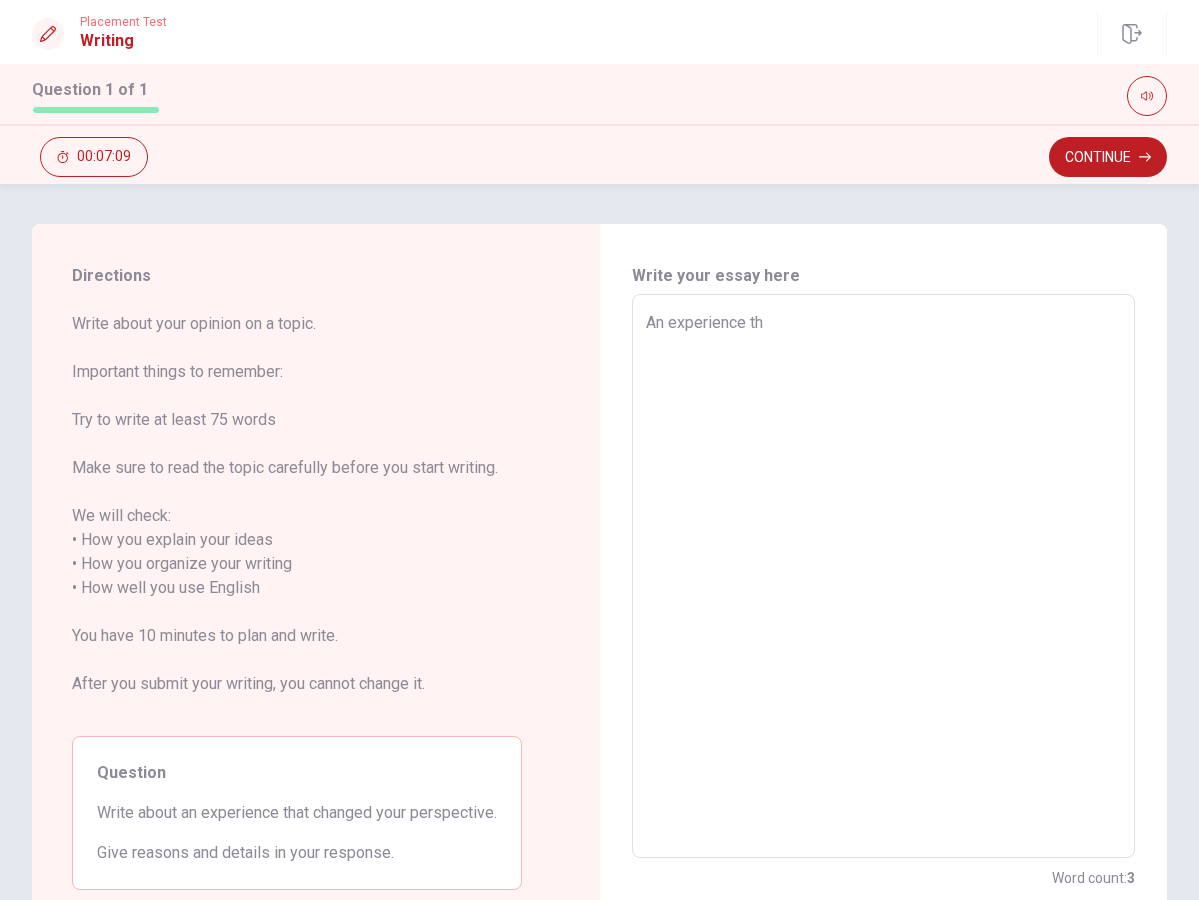 type on "x" 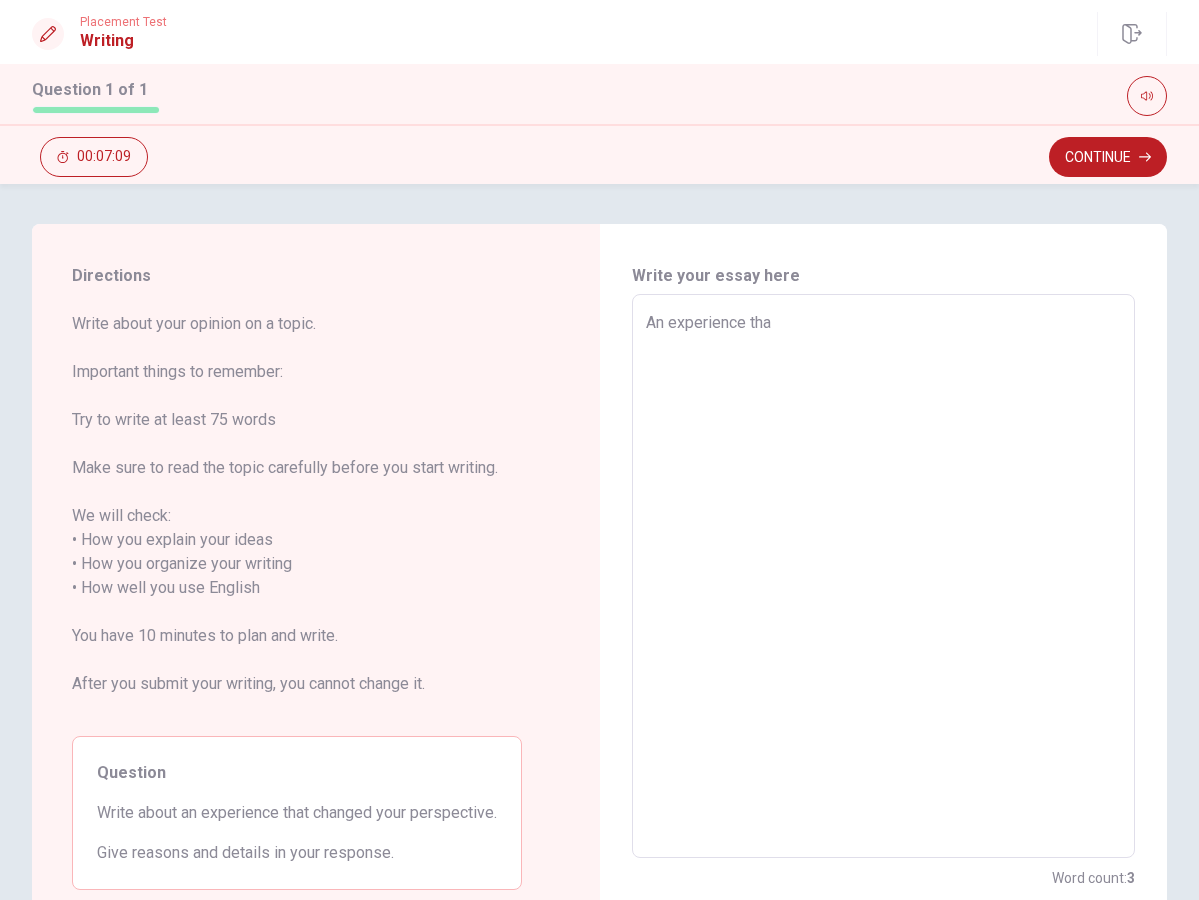 type on "x" 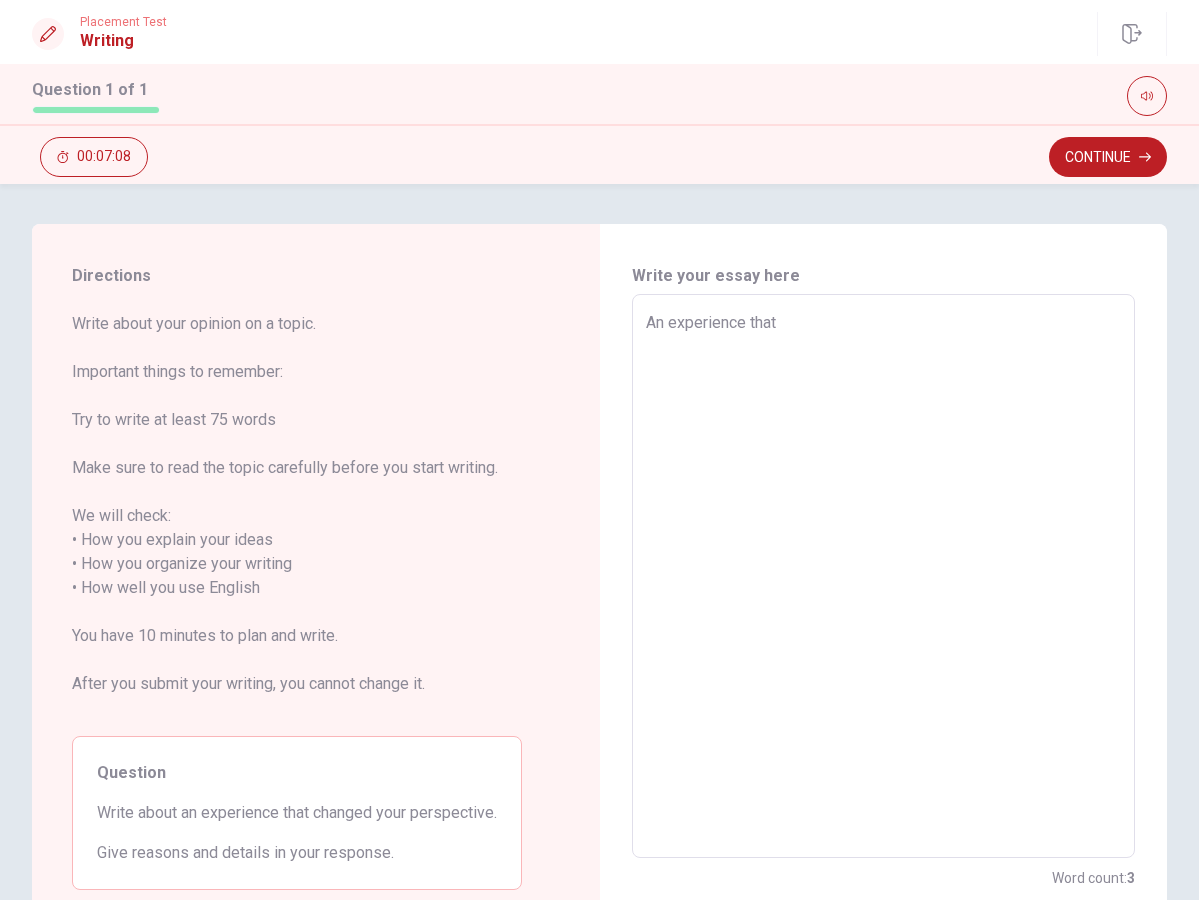 type on "An experience that" 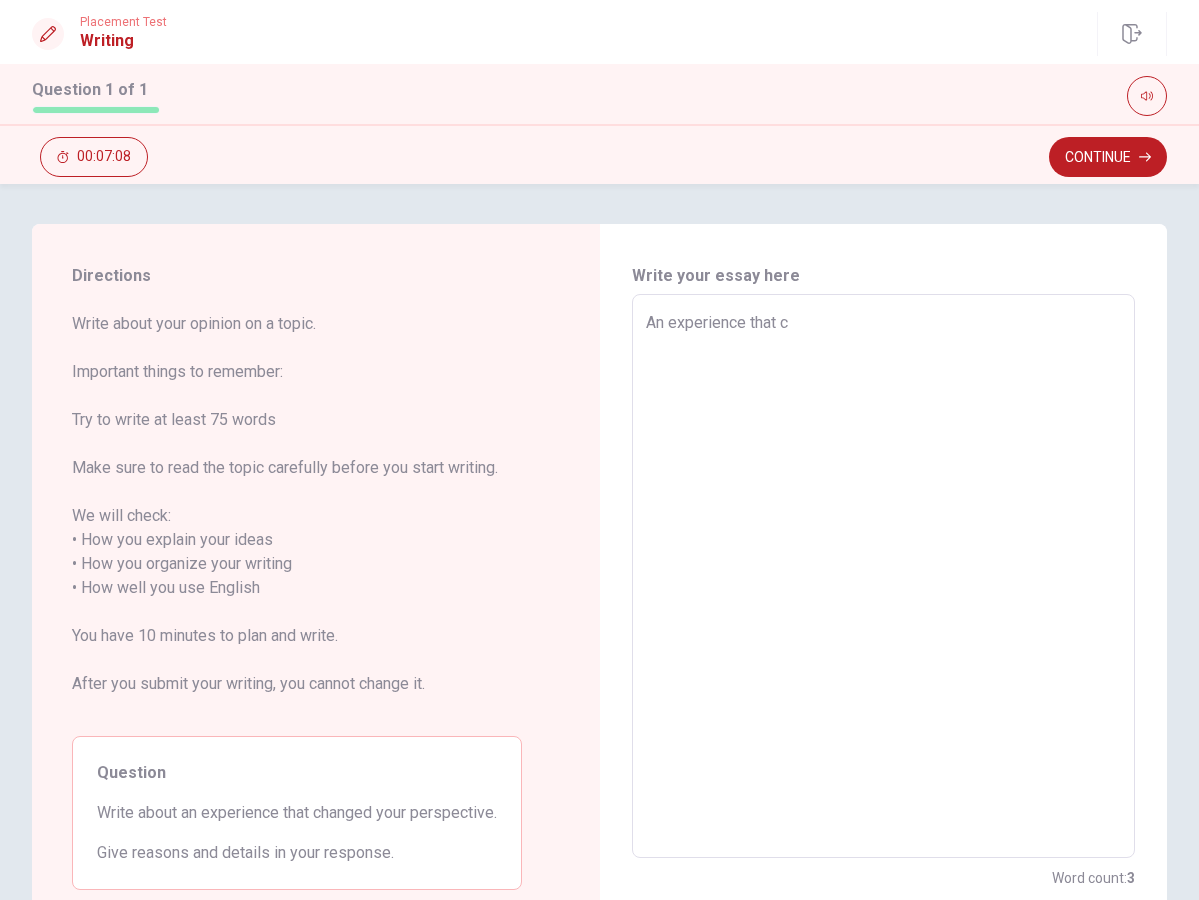 type on "x" 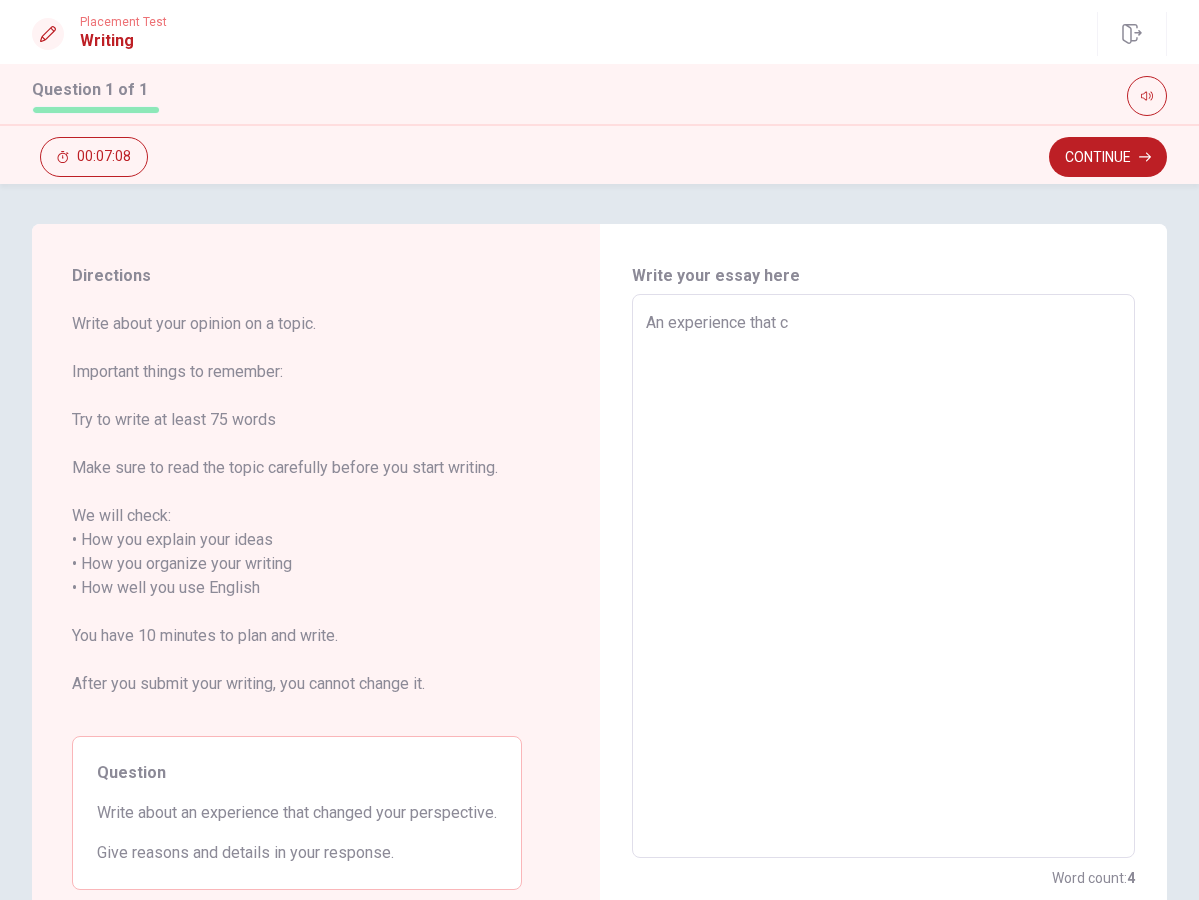 type on "An experience that ch" 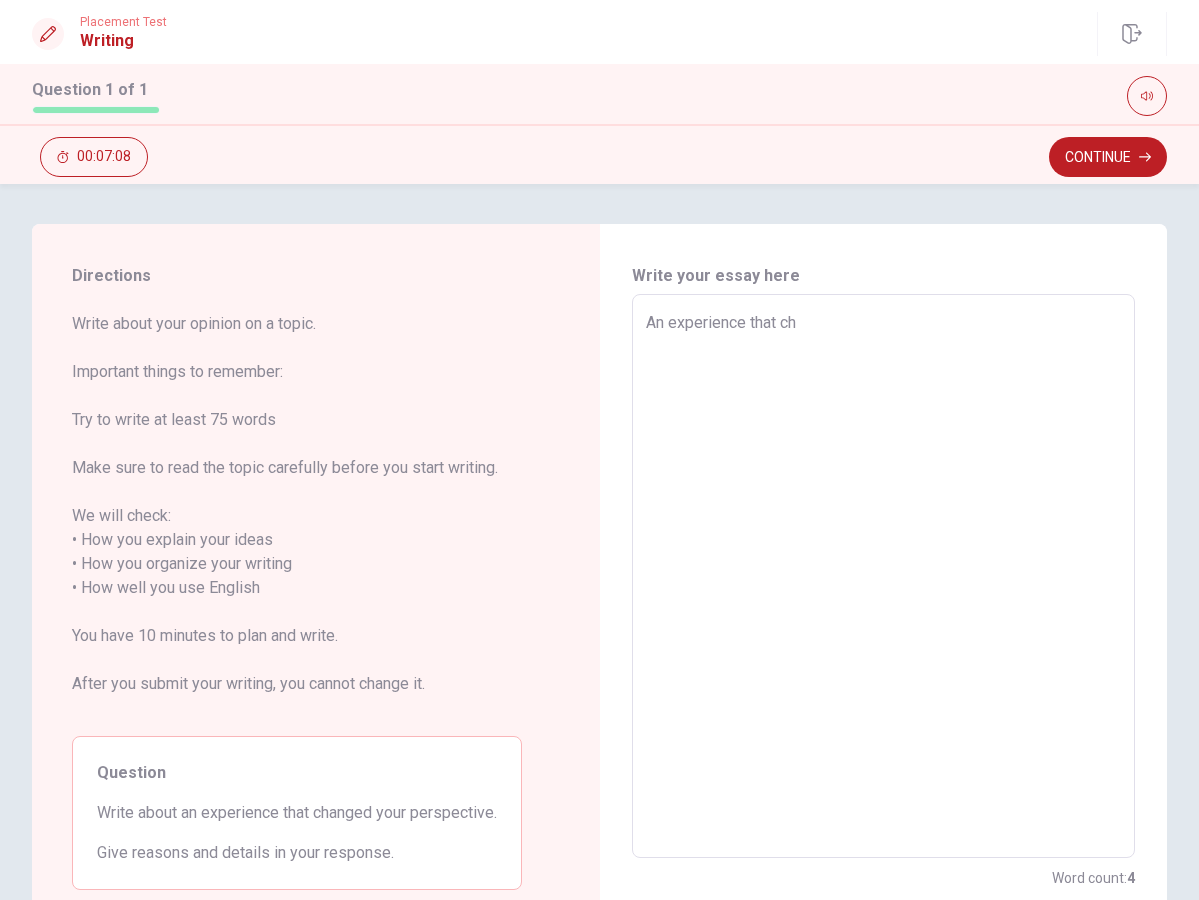 type on "An experience that cha" 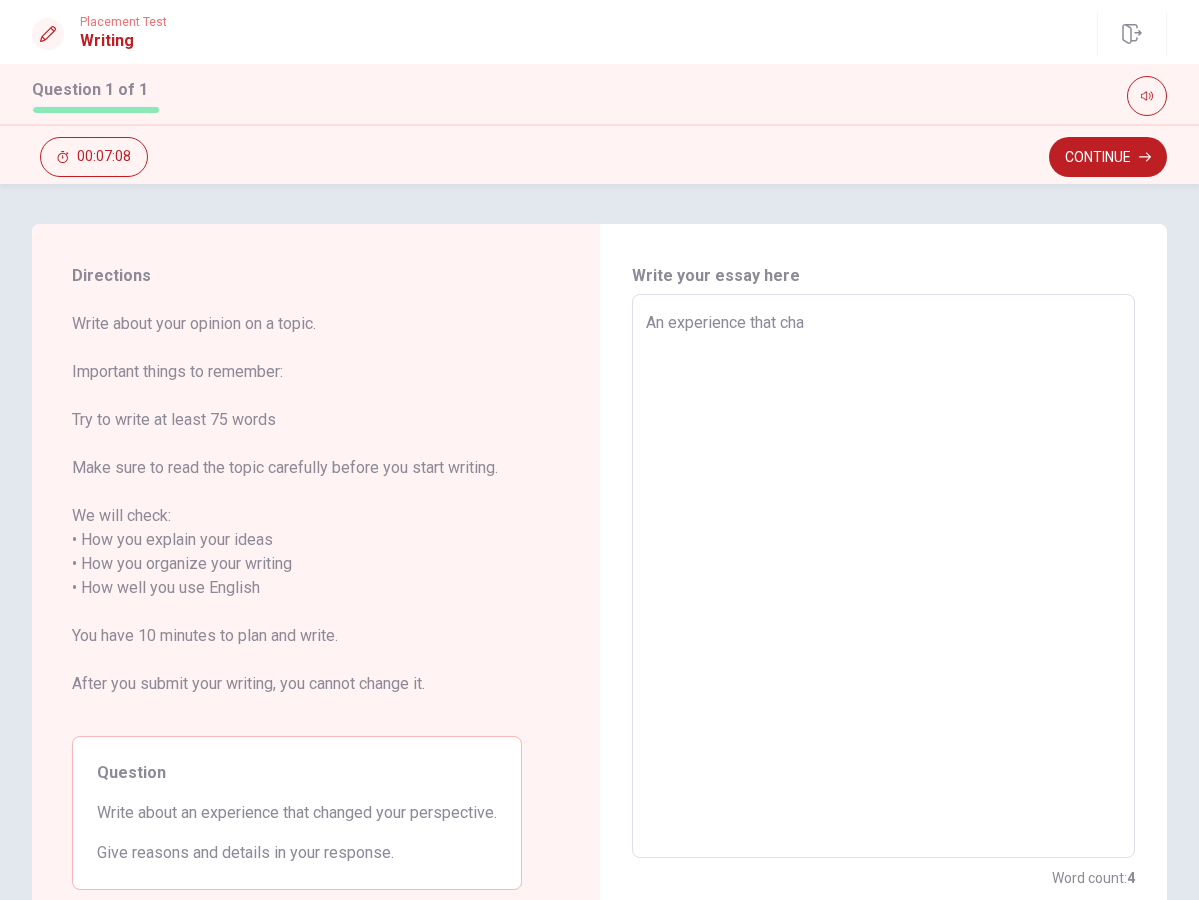 type on "x" 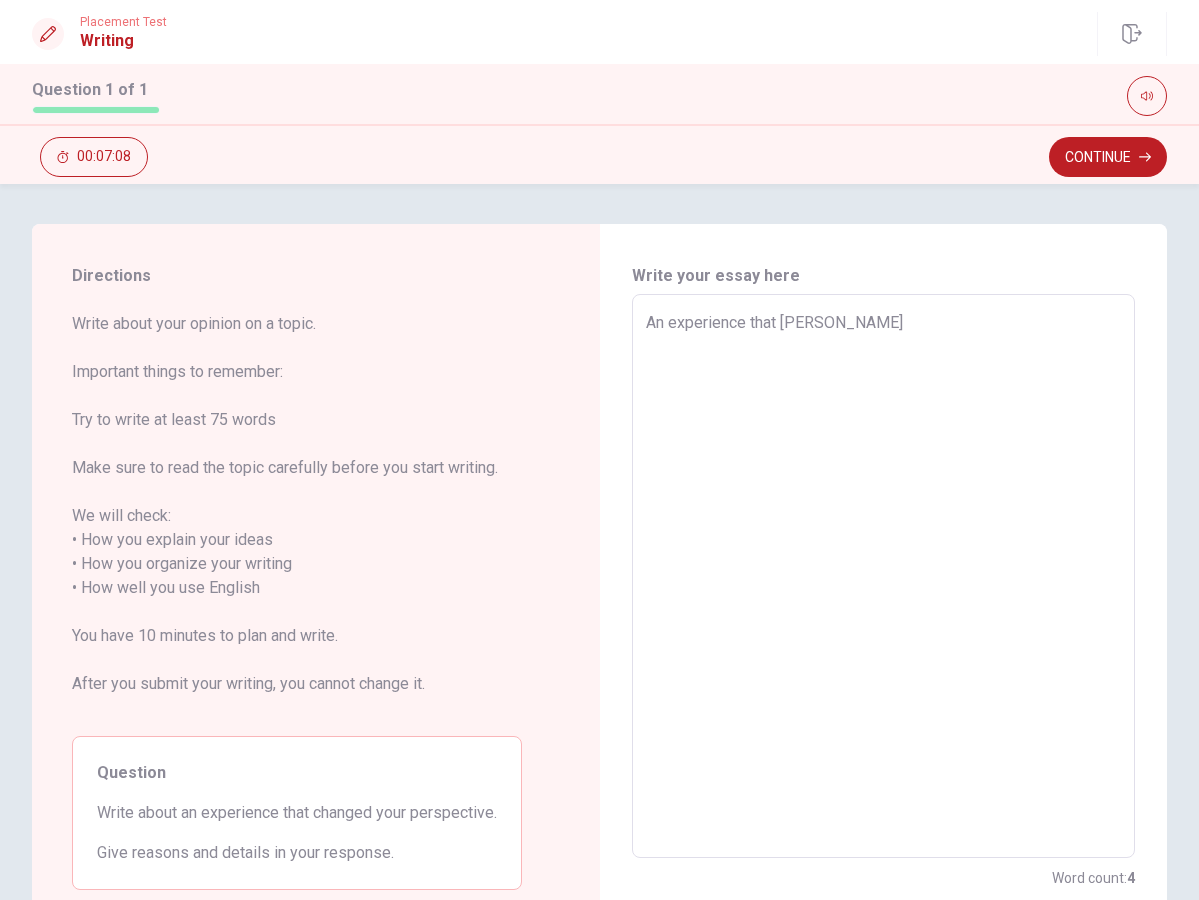 type on "x" 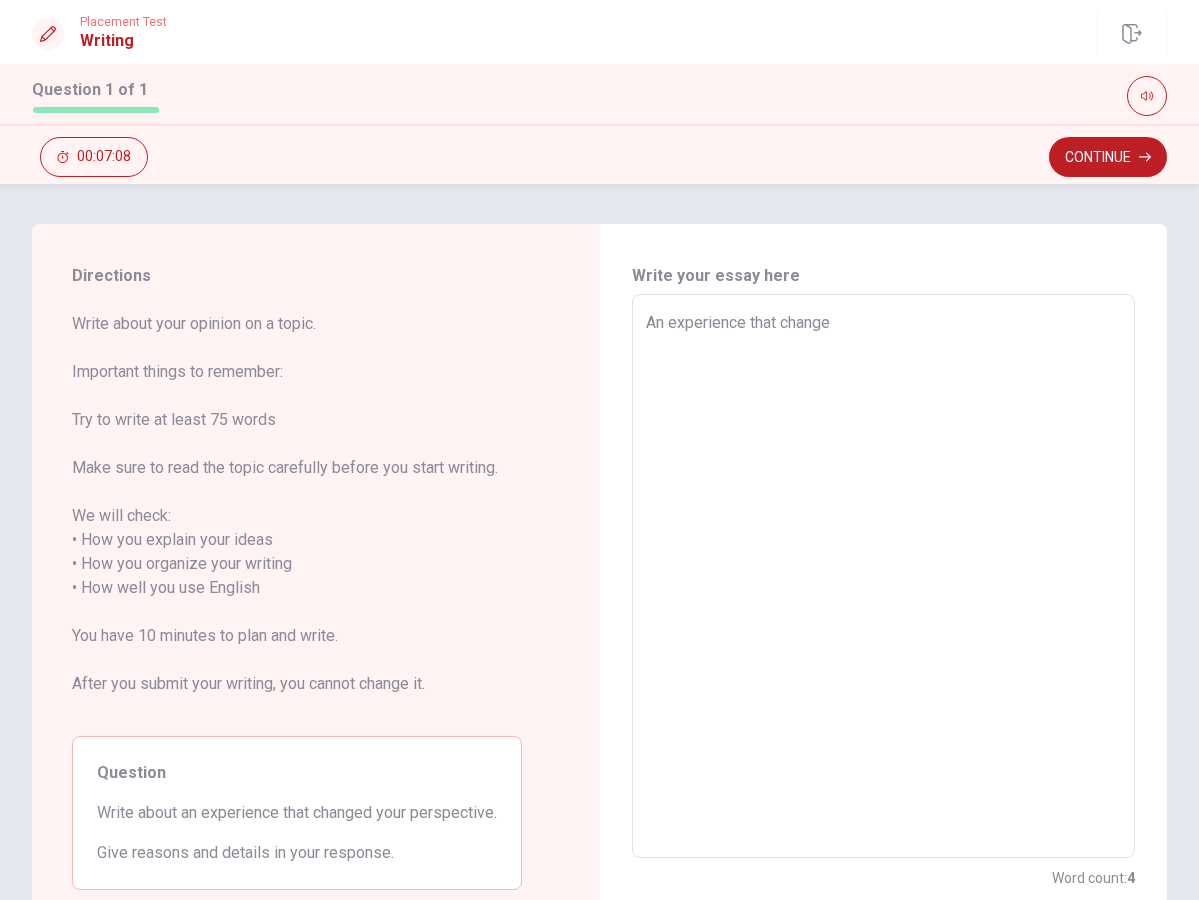 type on "x" 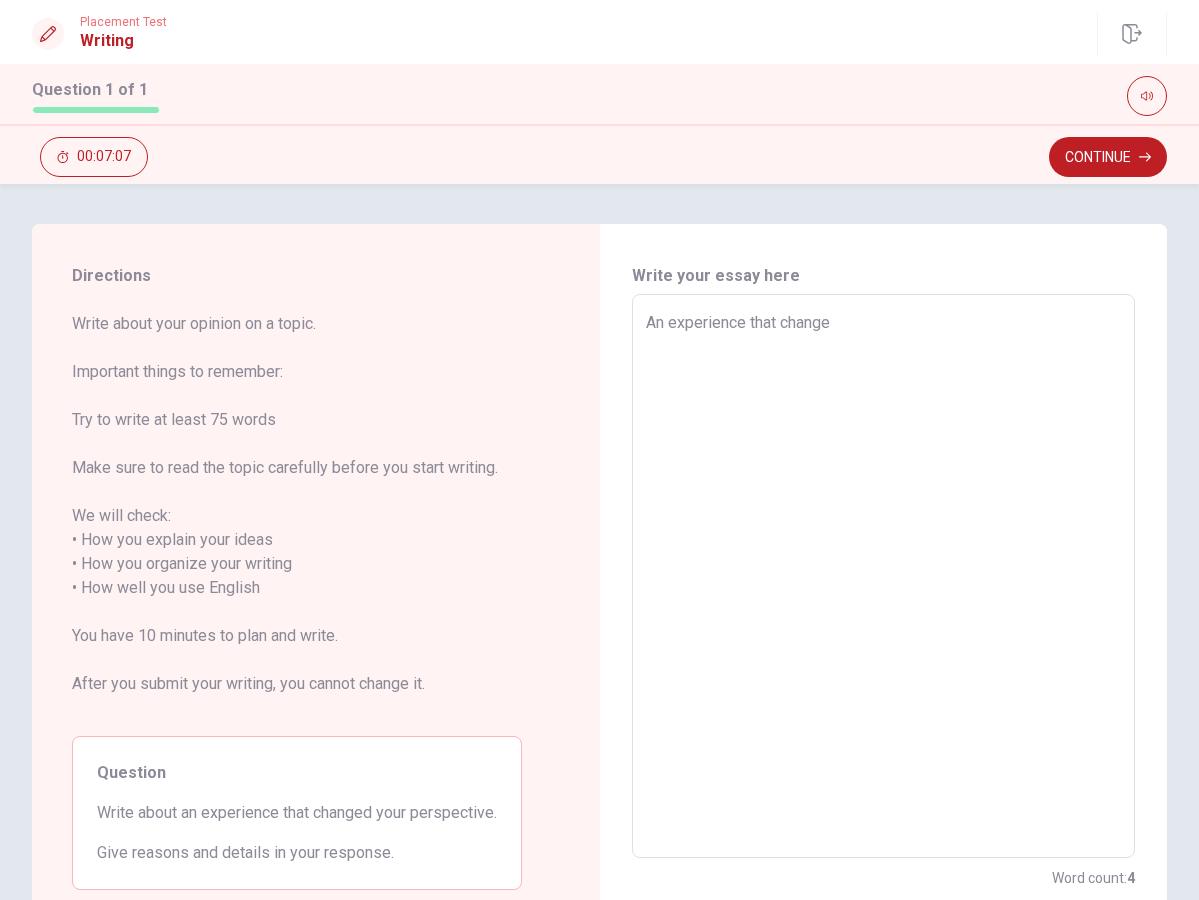 type on "An experience that changed" 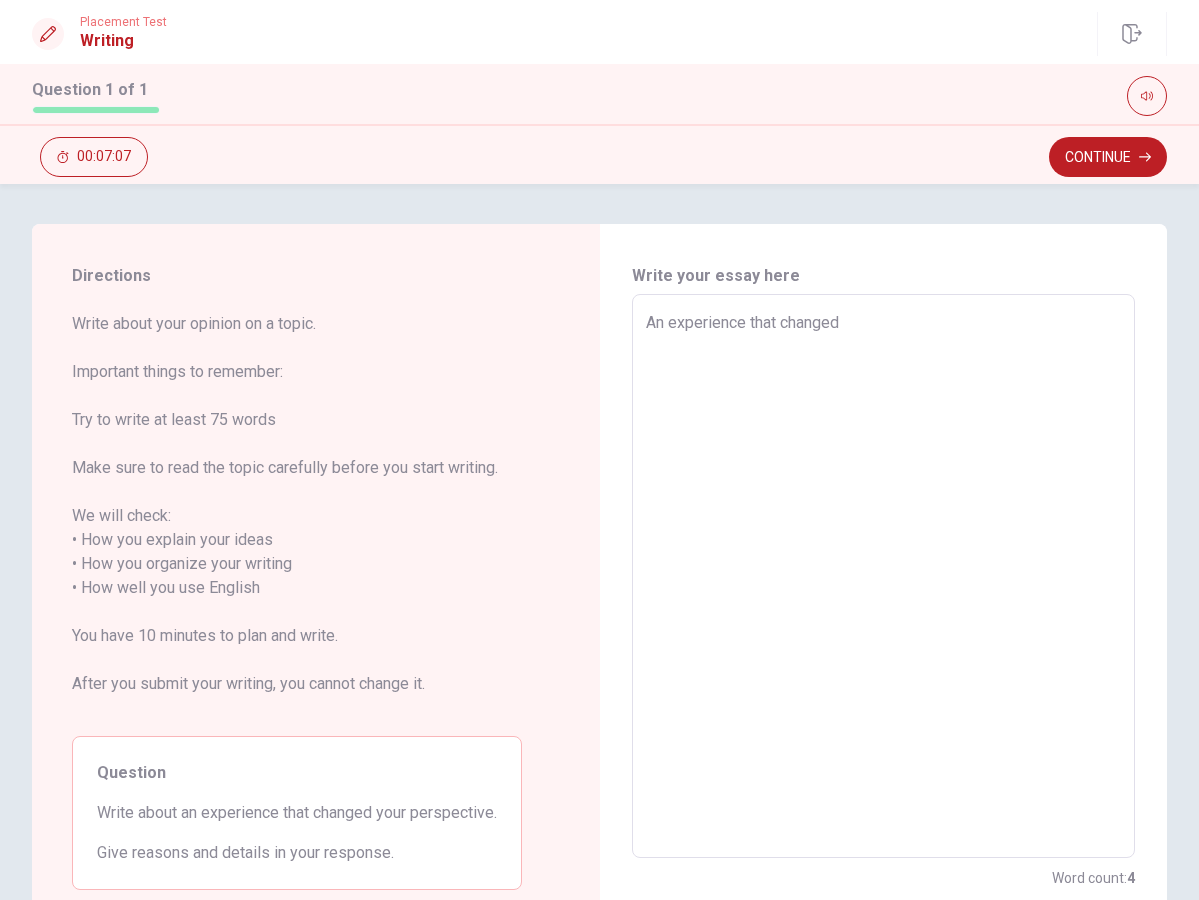 type on "x" 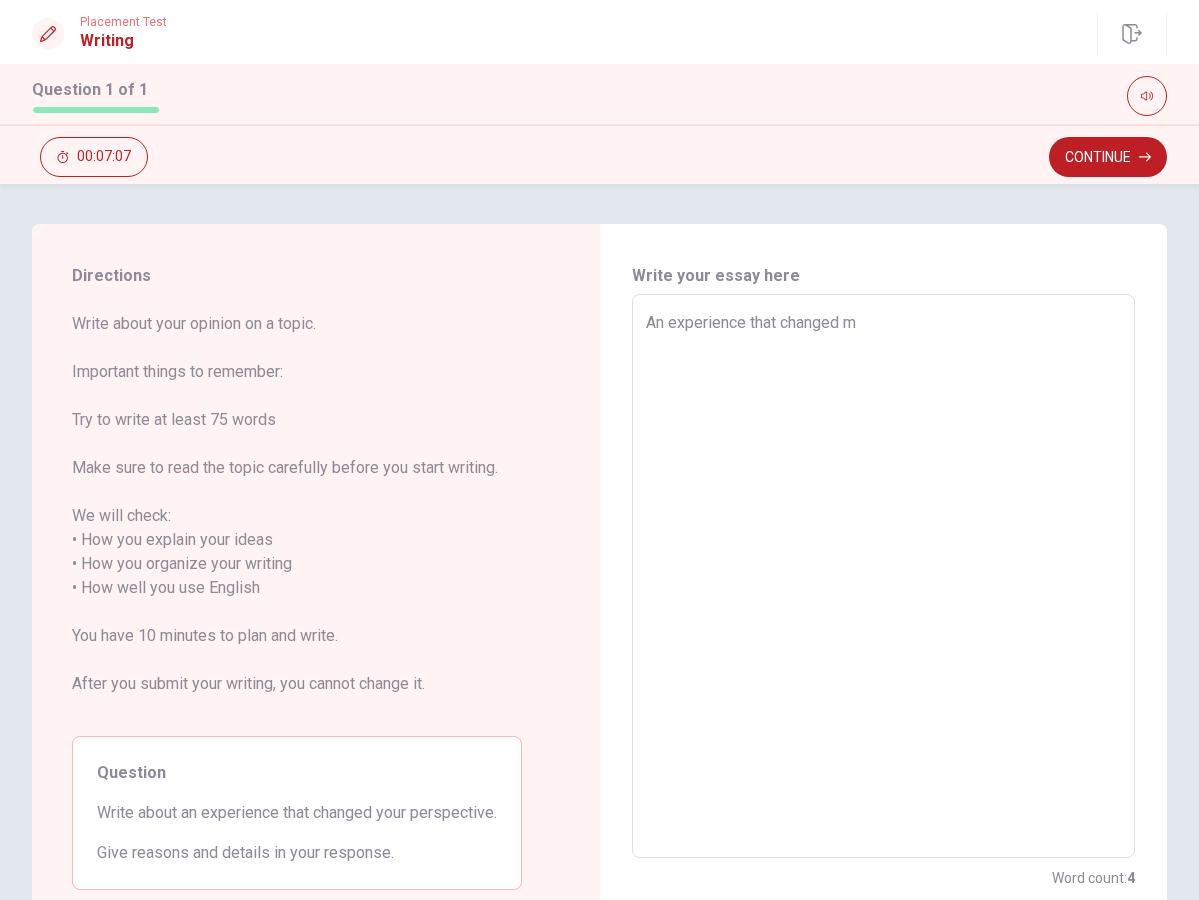 type on "x" 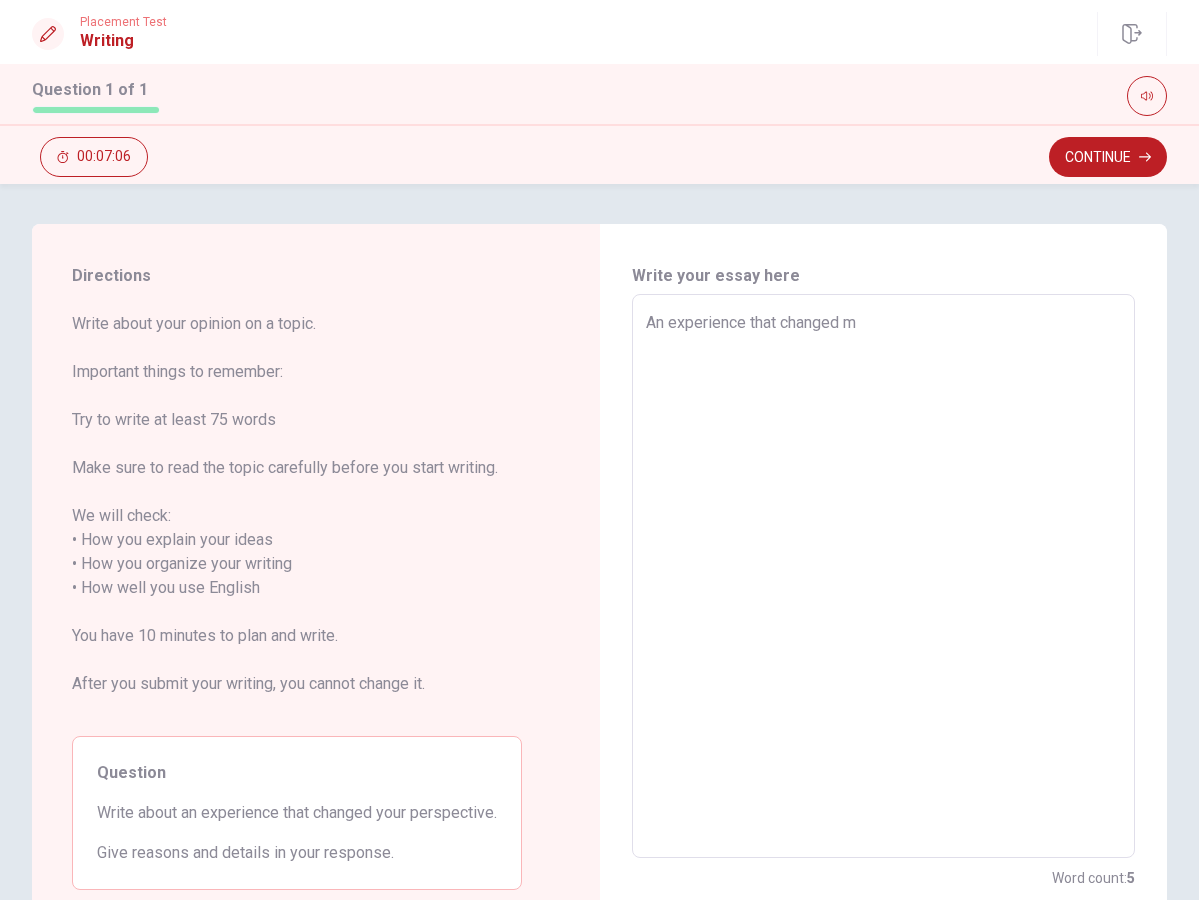 type on "An experience that changed my" 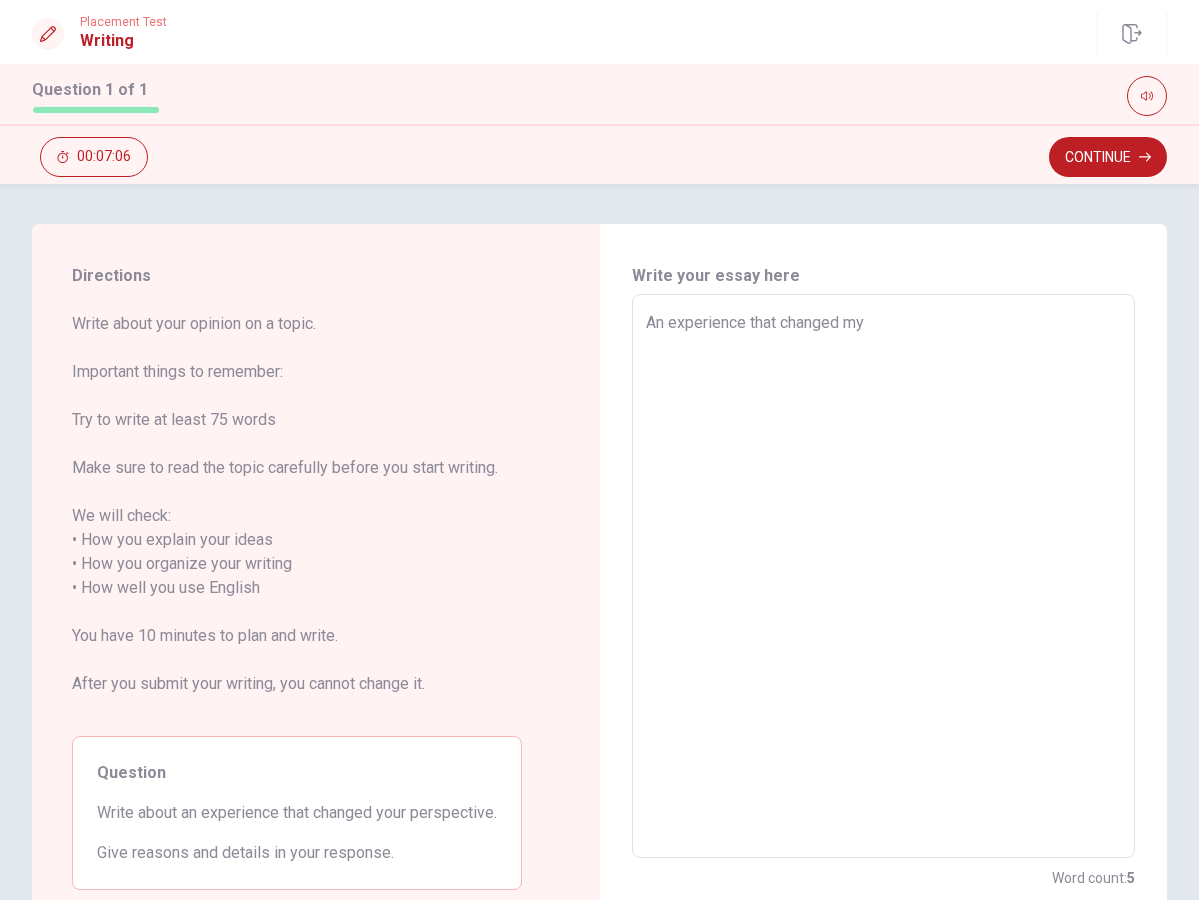 type on "x" 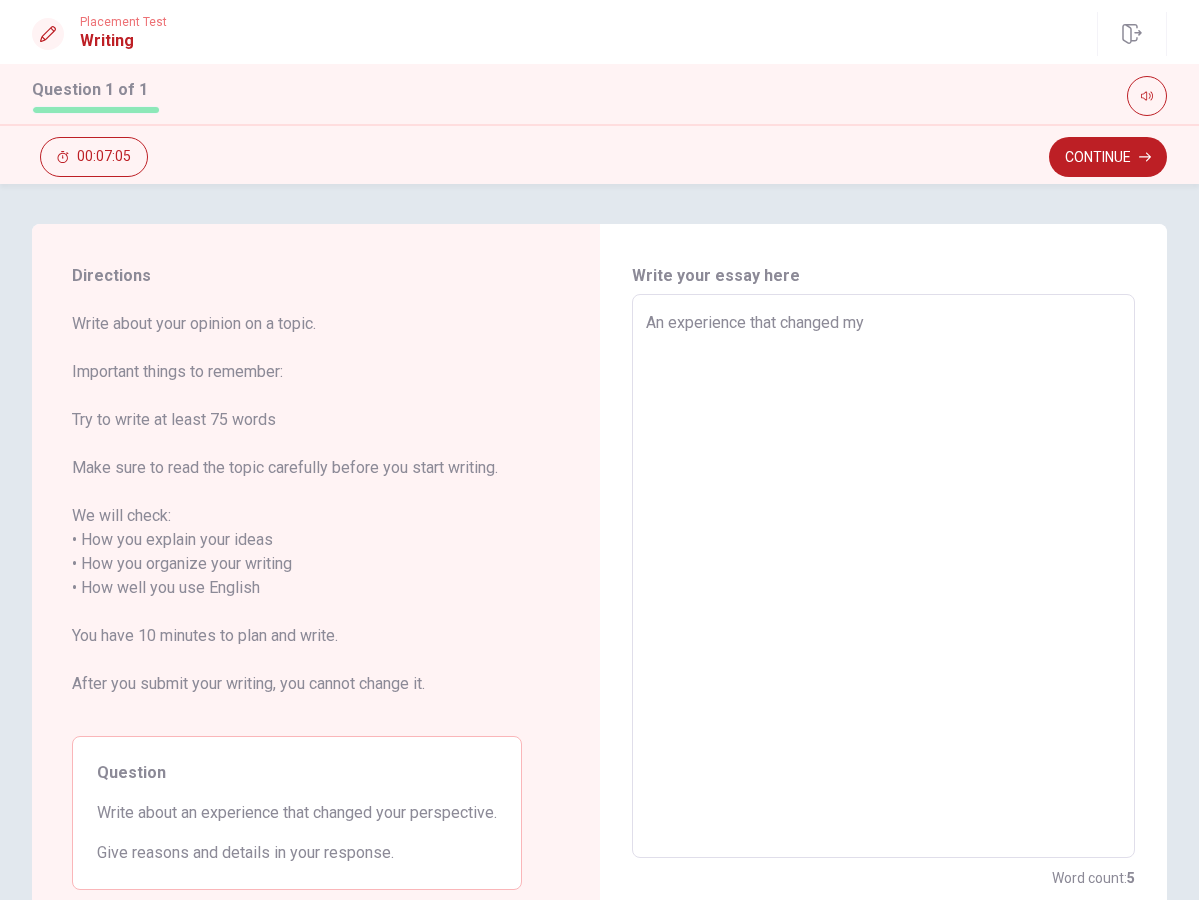 type on "An experience that changed my p" 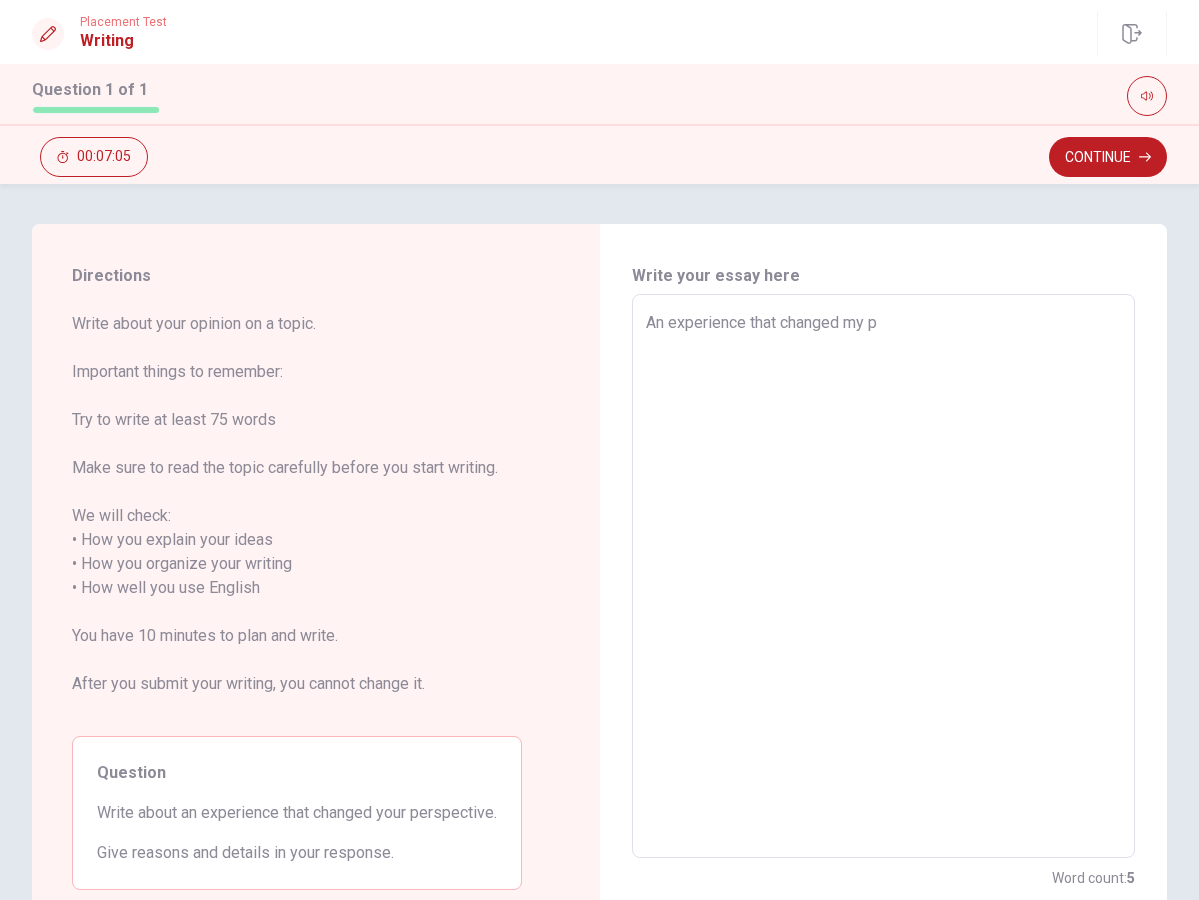 type on "x" 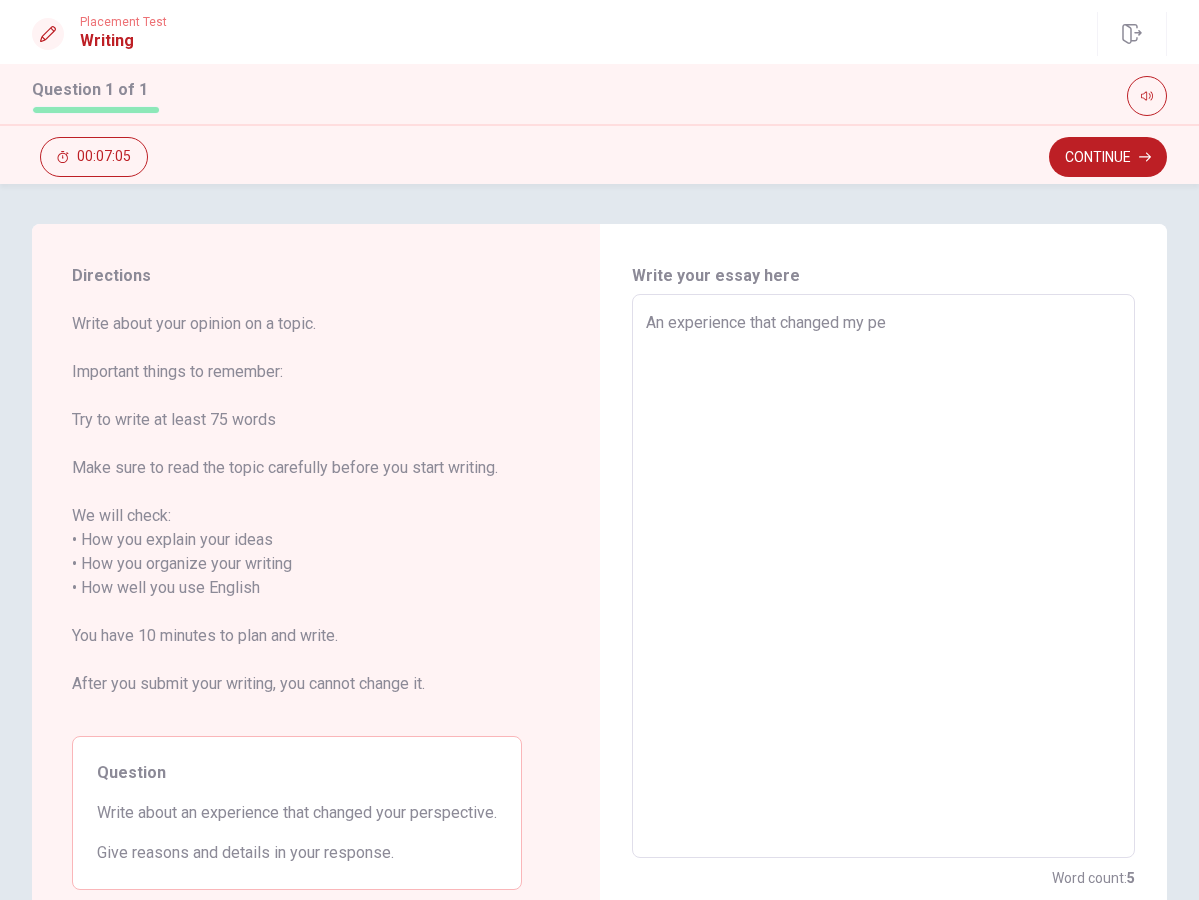 type on "x" 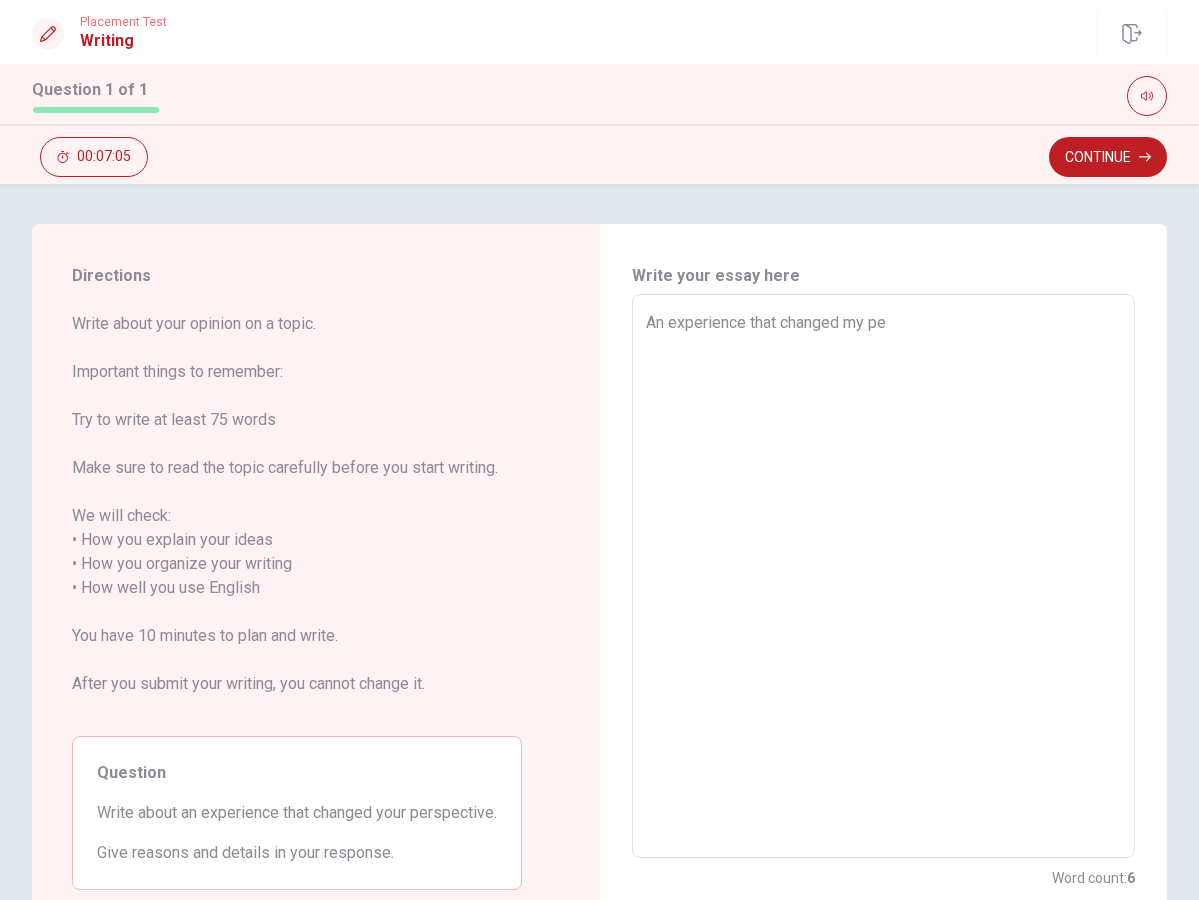 type on "An experience that changed my per" 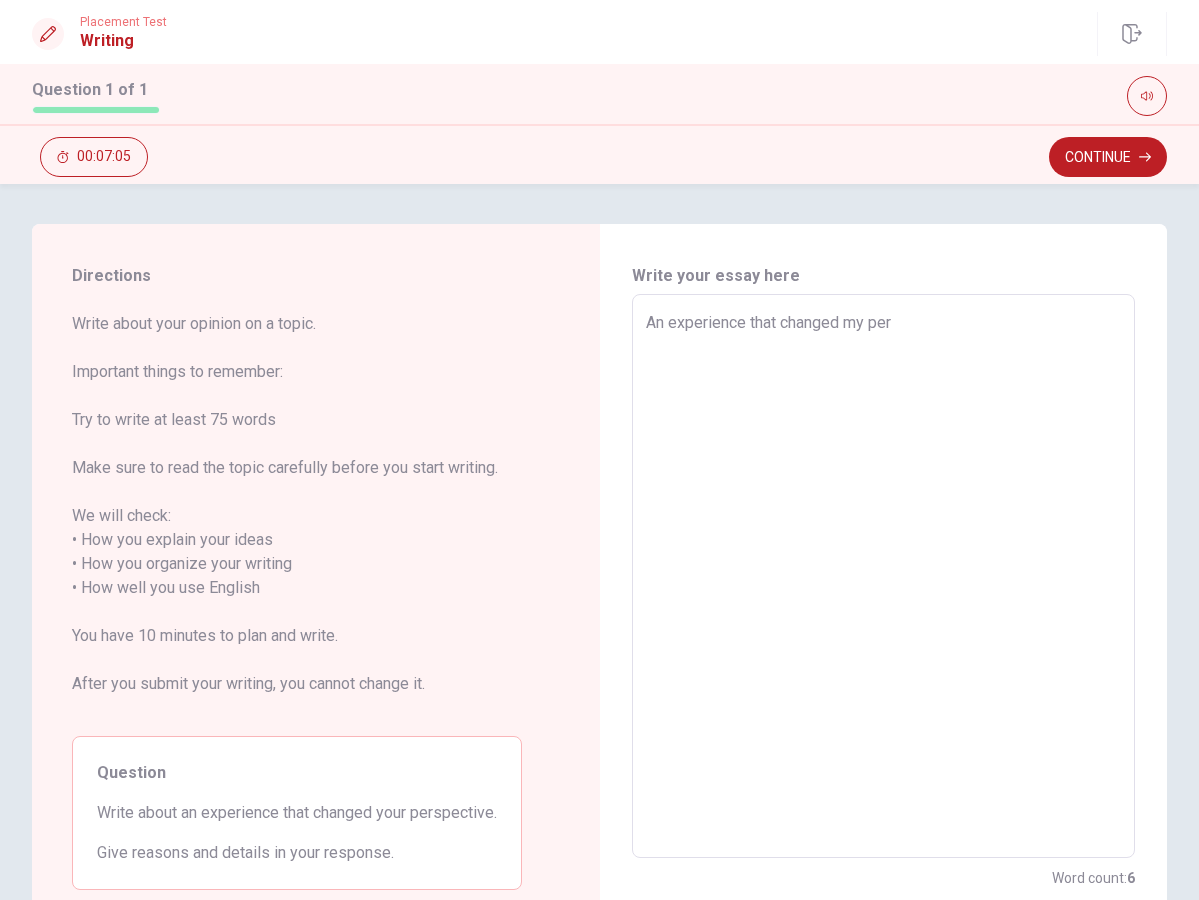 type on "x" 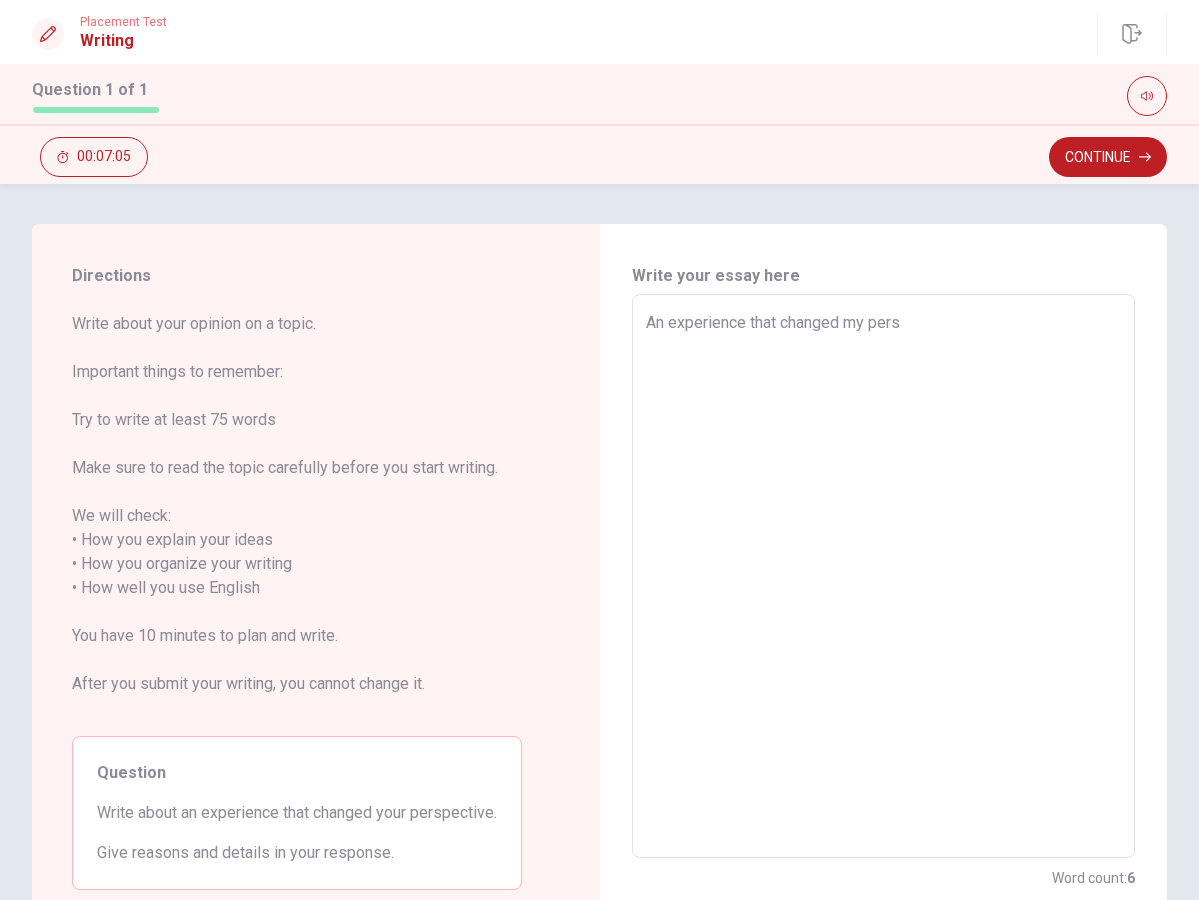 type on "An experience that changed my persp" 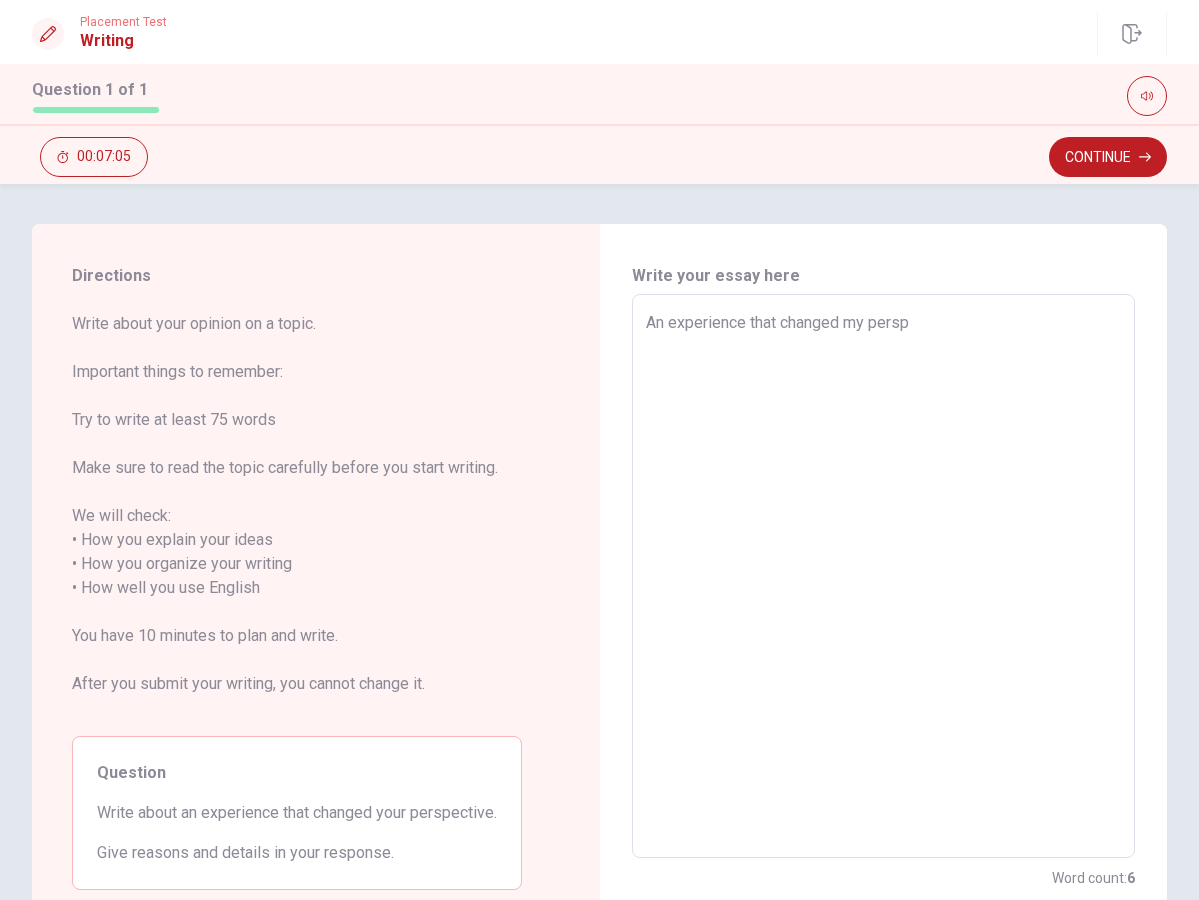 type on "x" 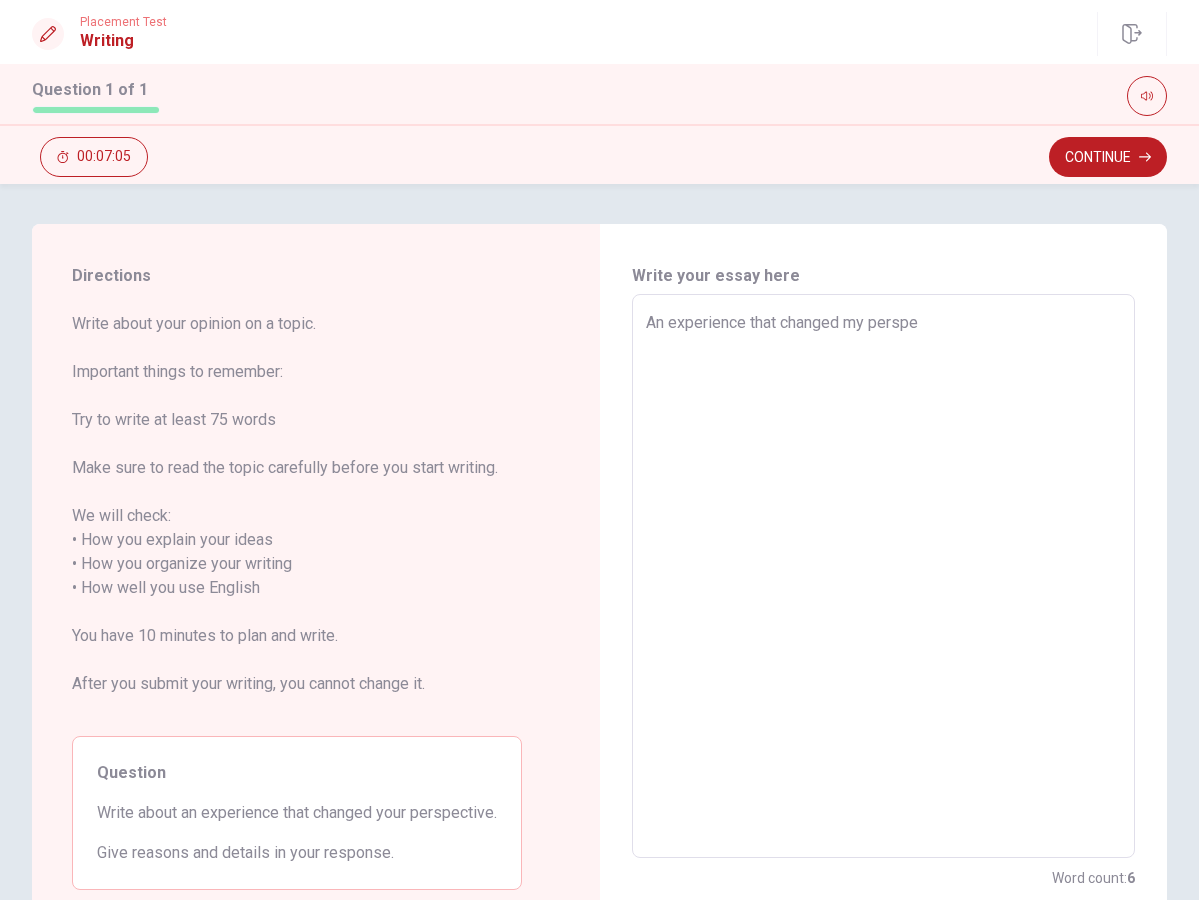 type on "x" 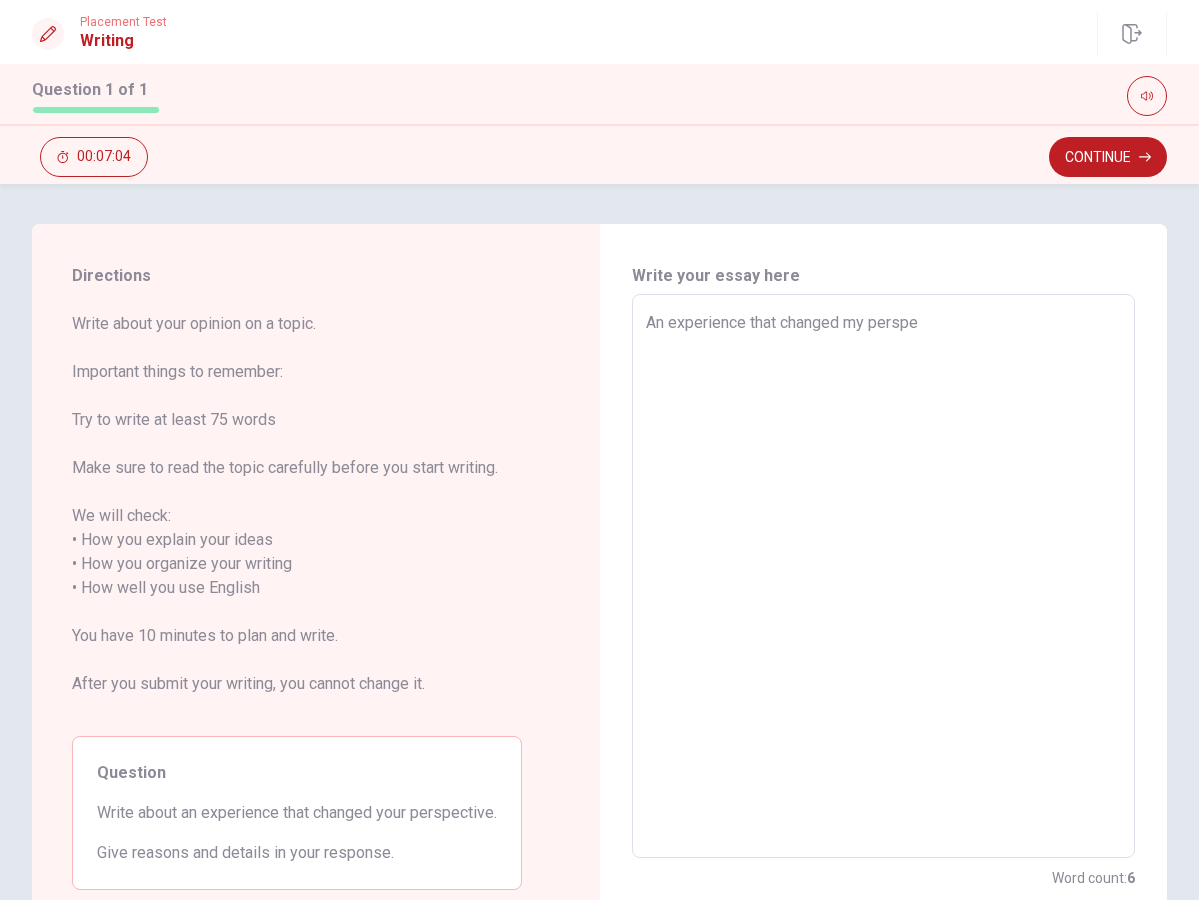 type on "An experience that changed my perspec" 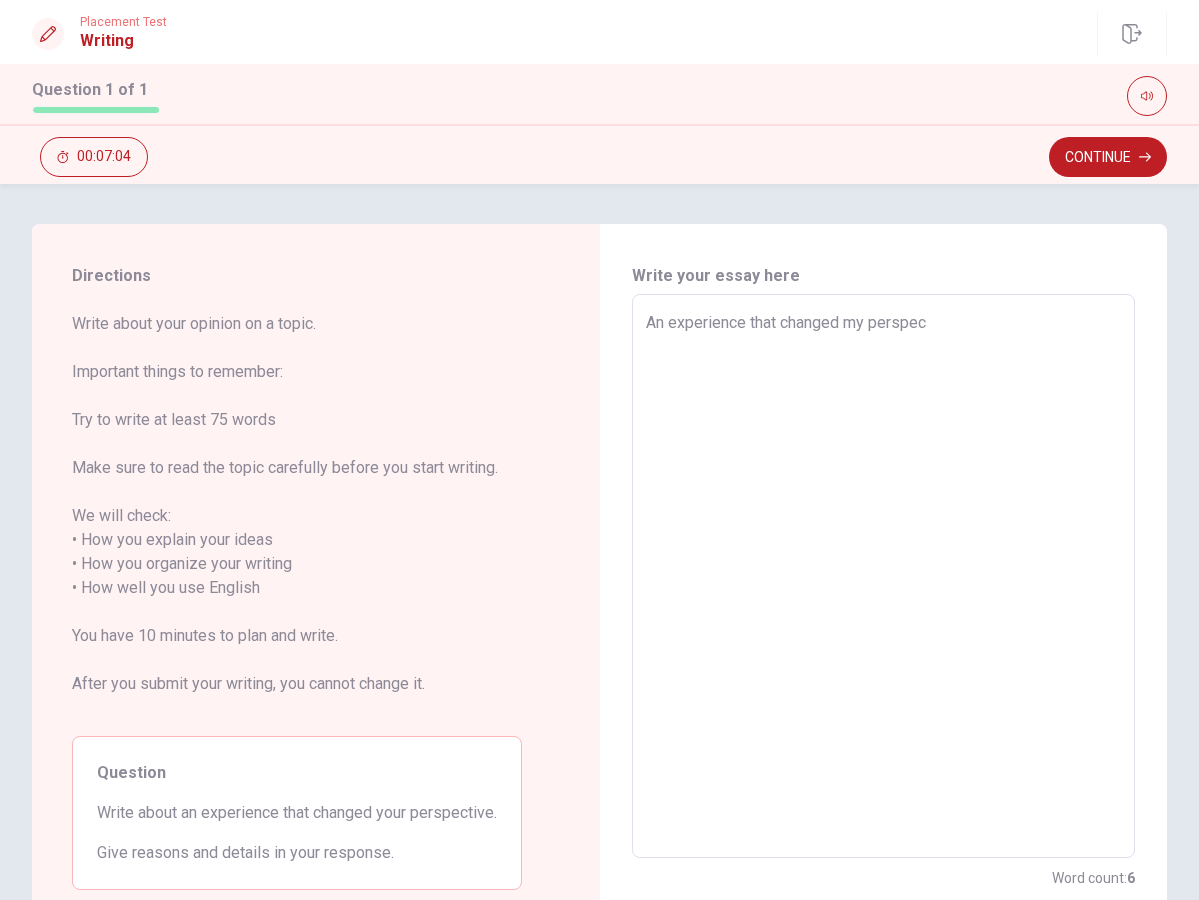 type on "x" 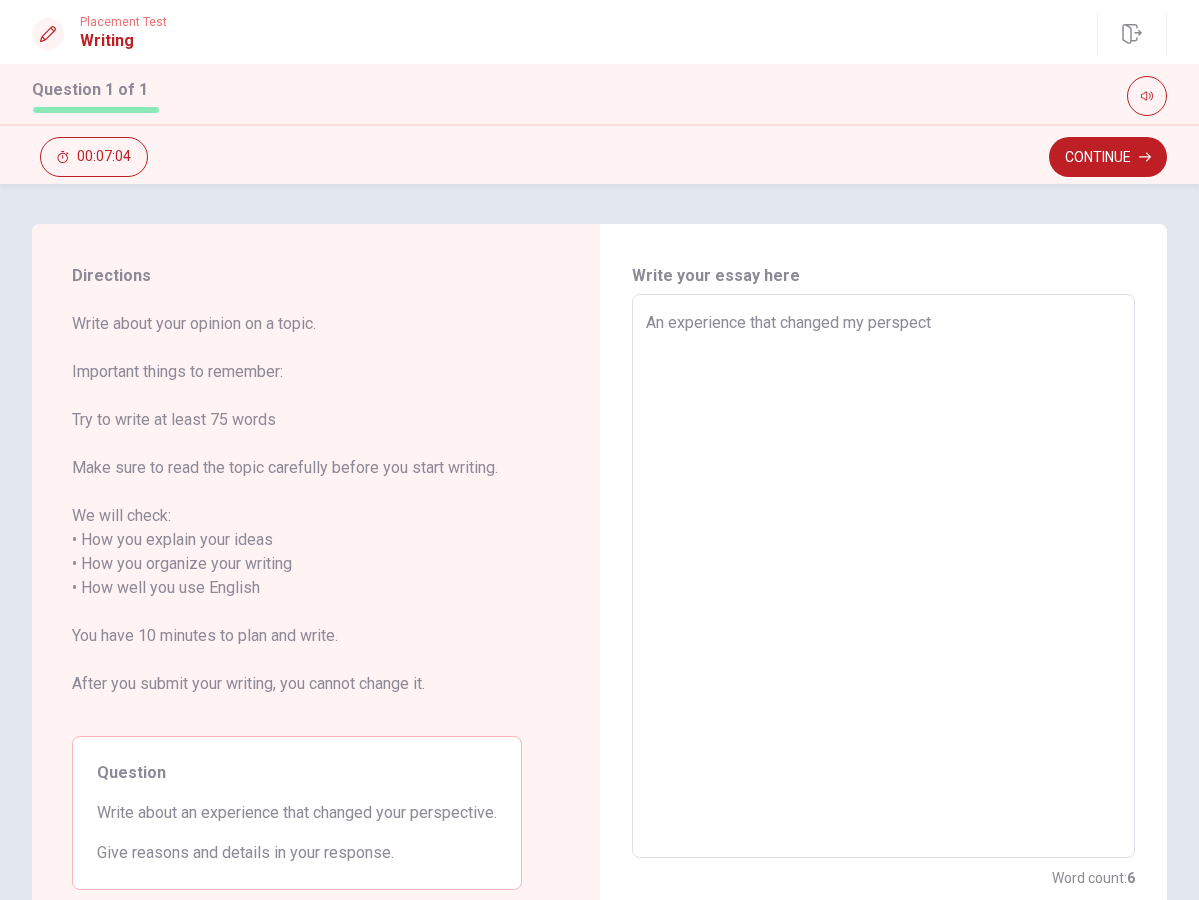 type on "x" 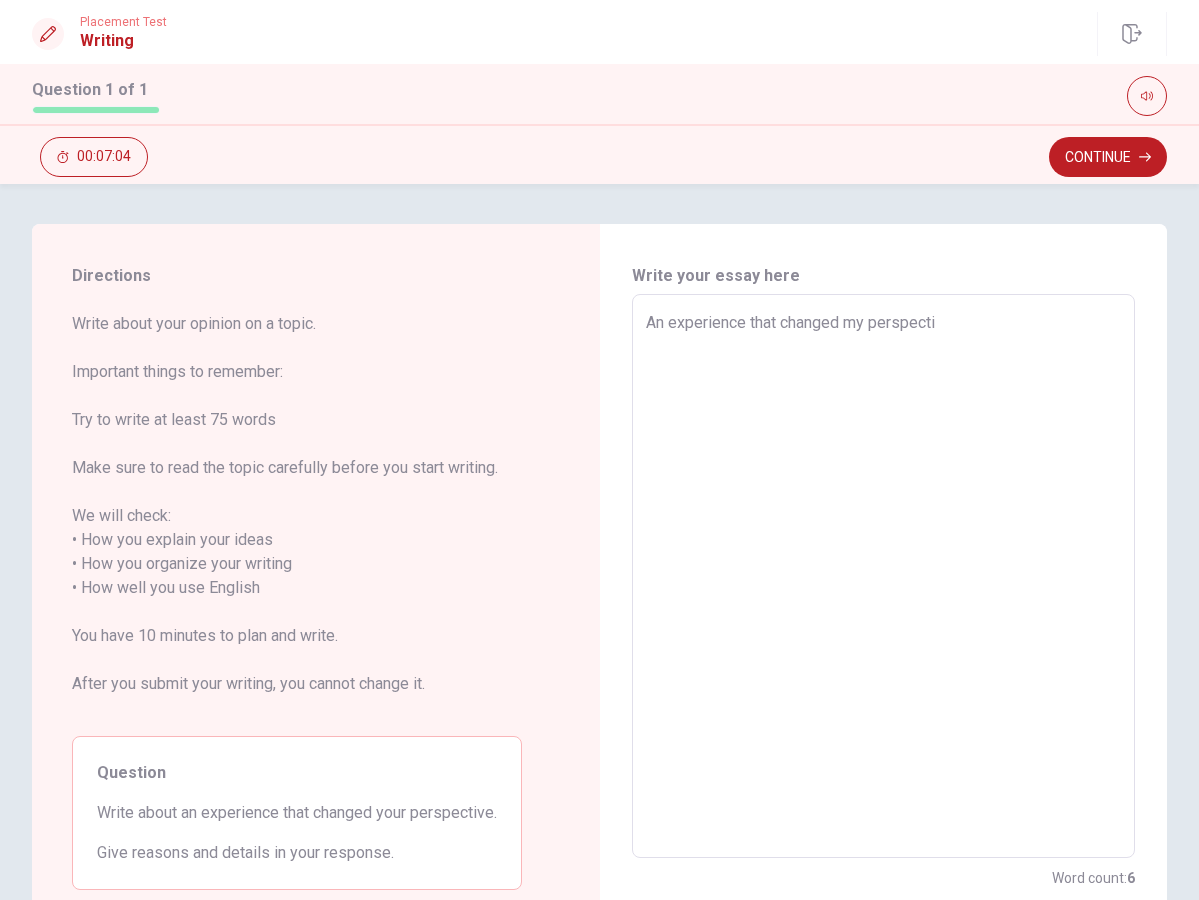 type on "x" 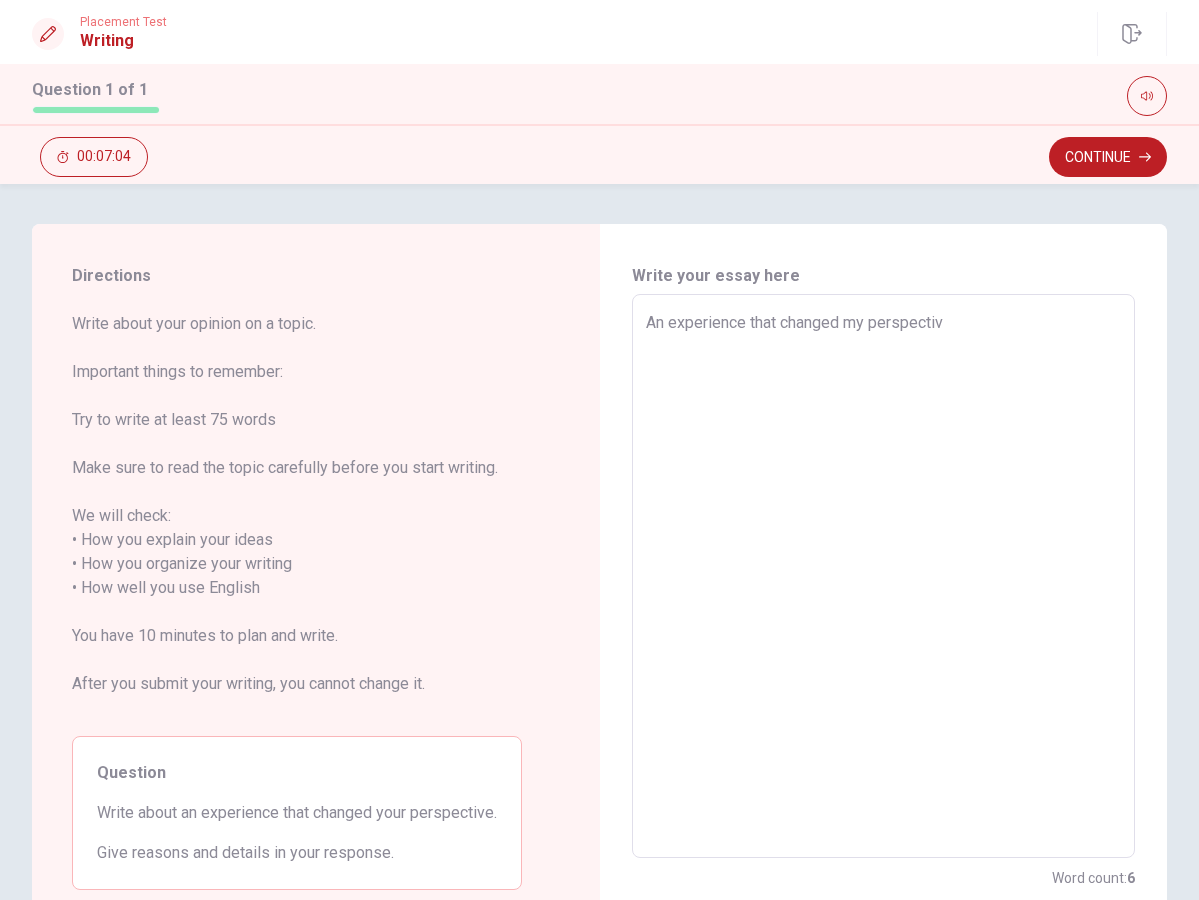 type on "x" 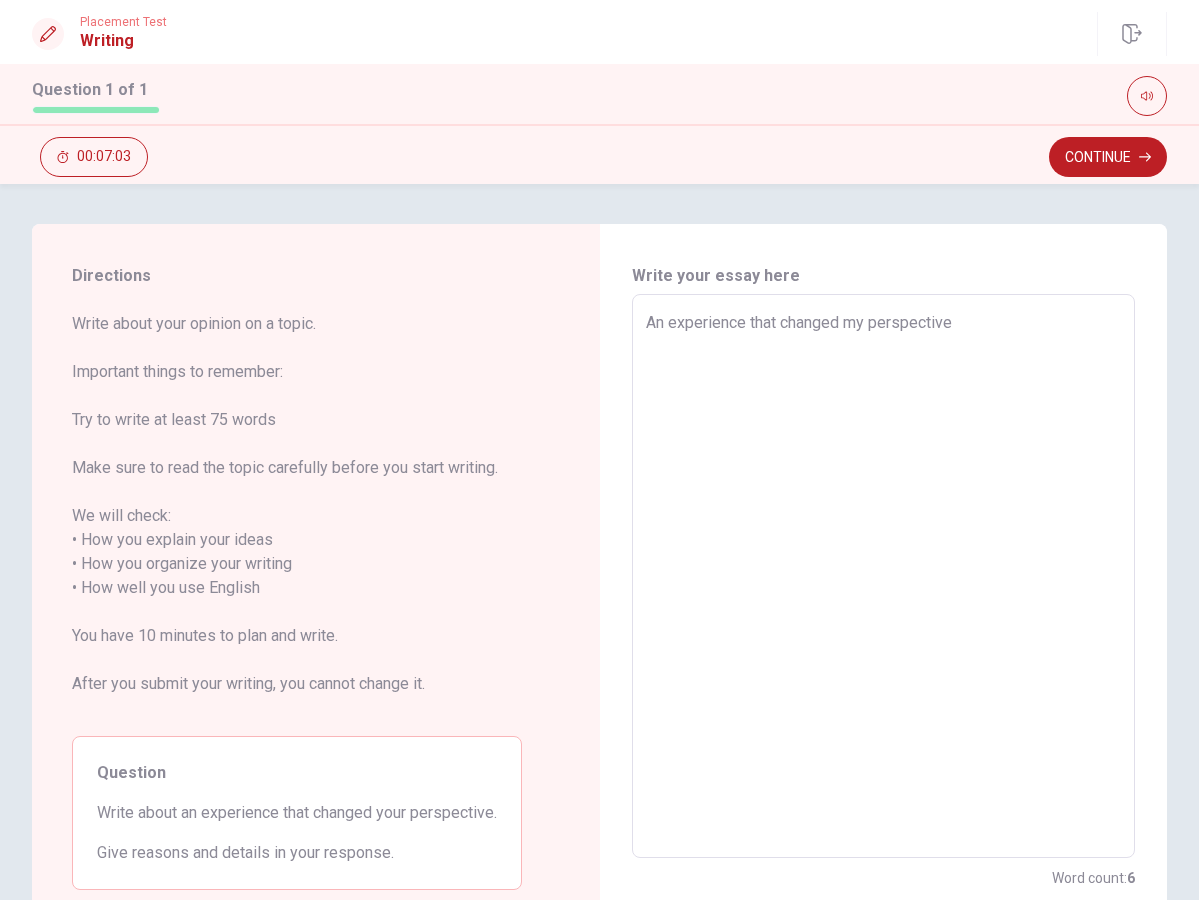 type on "An experience that changed my perspective" 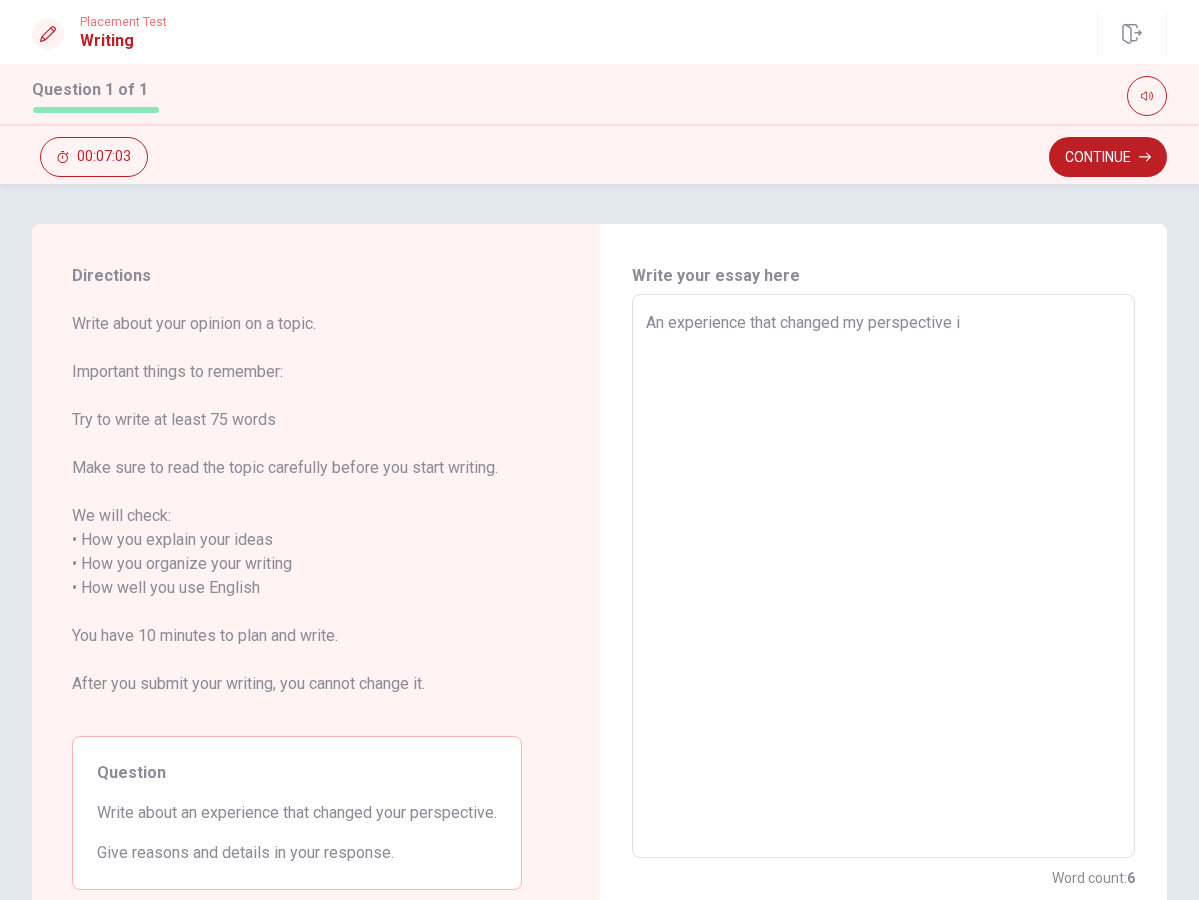 type on "x" 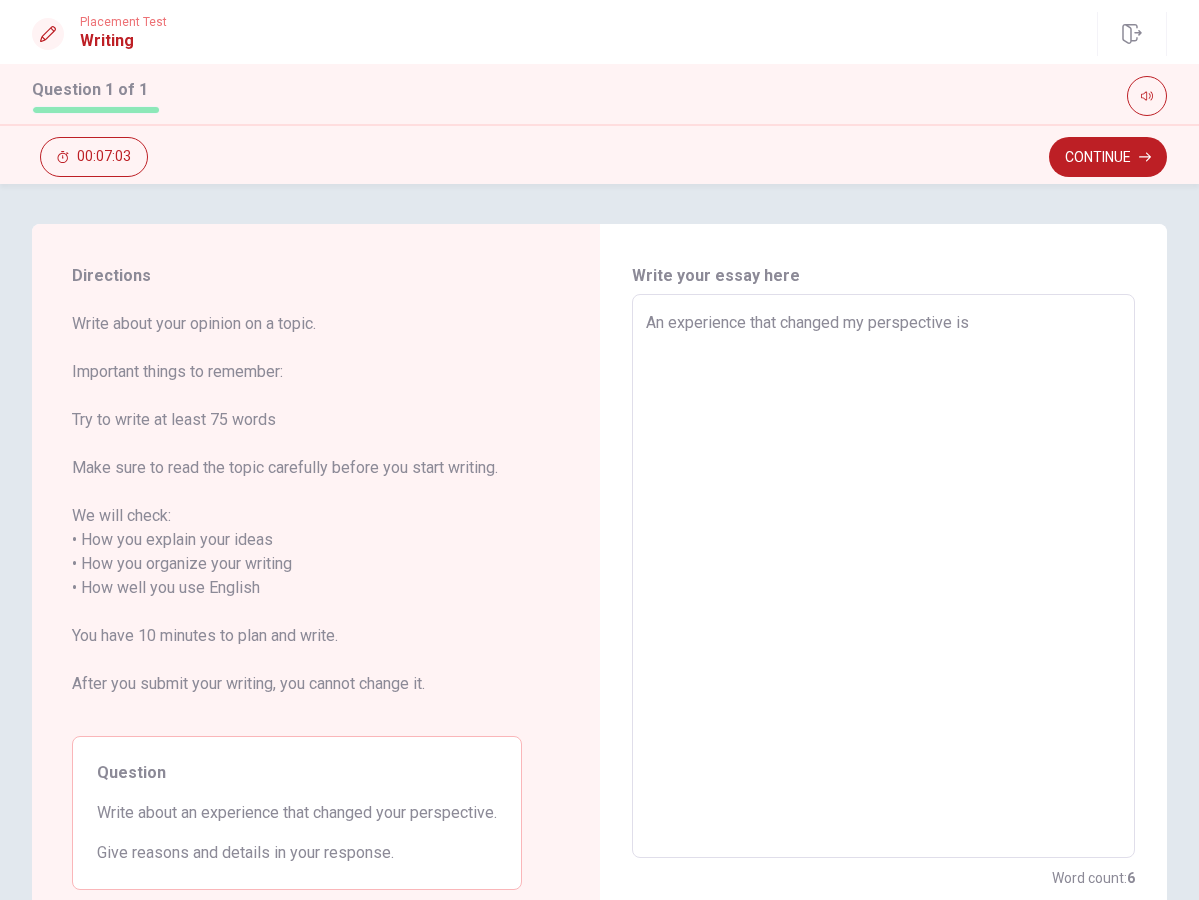 type on "x" 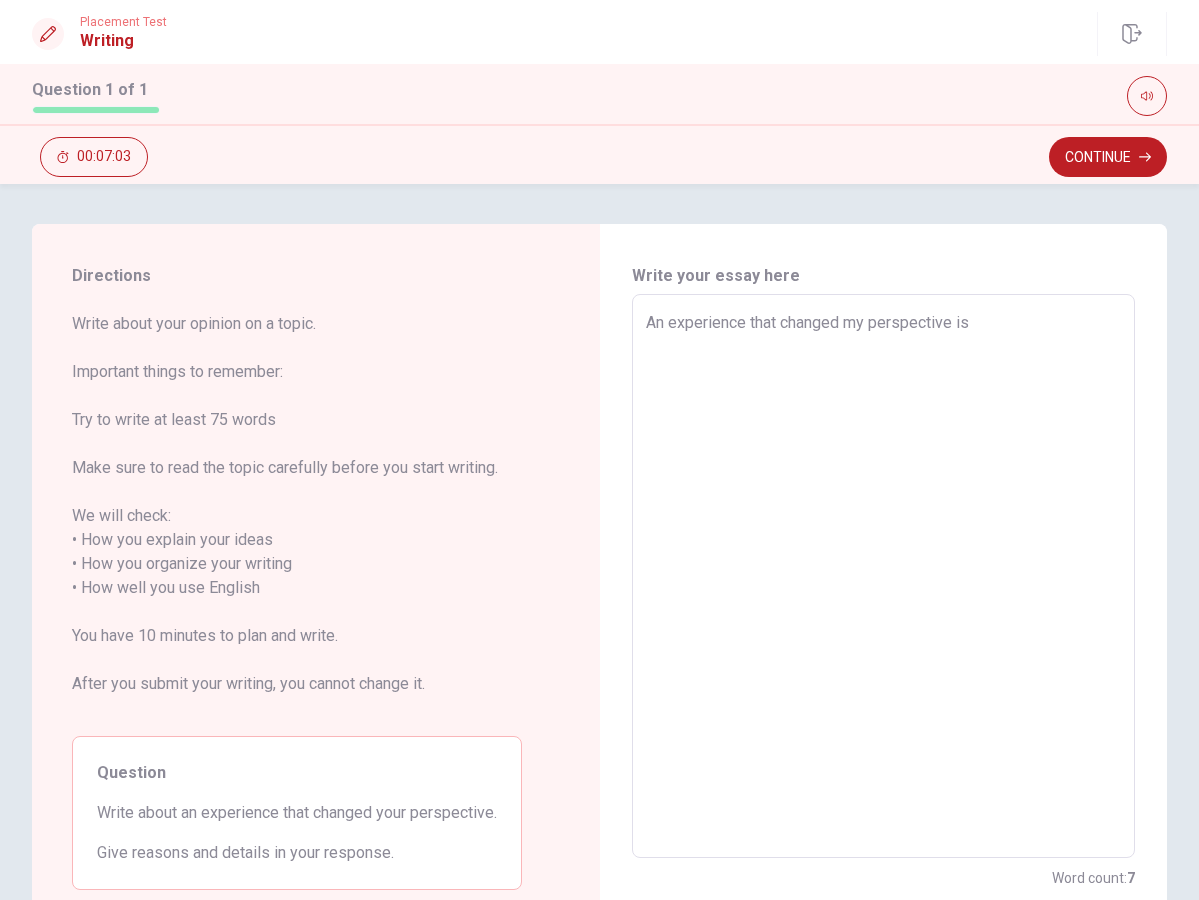 type on "An experience that changed my perspective is" 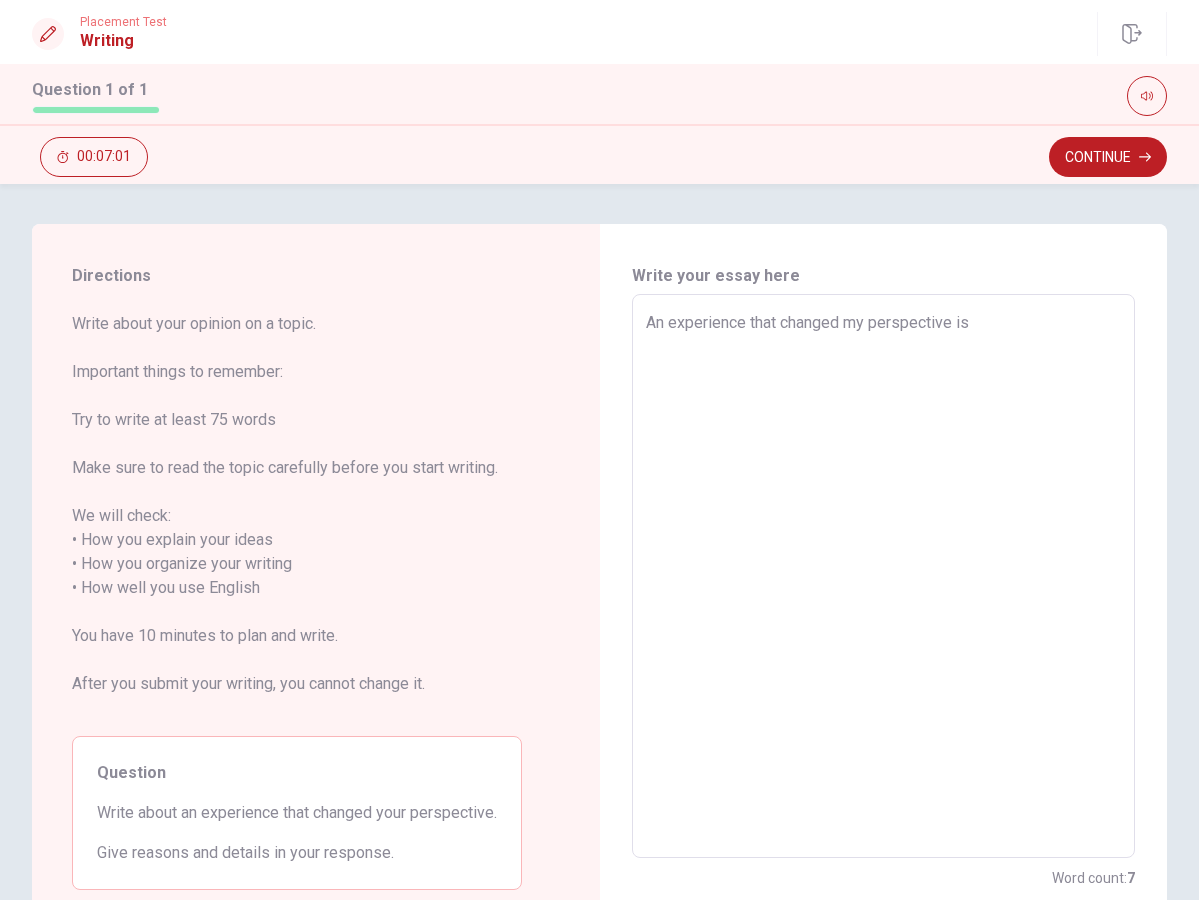 type on "x" 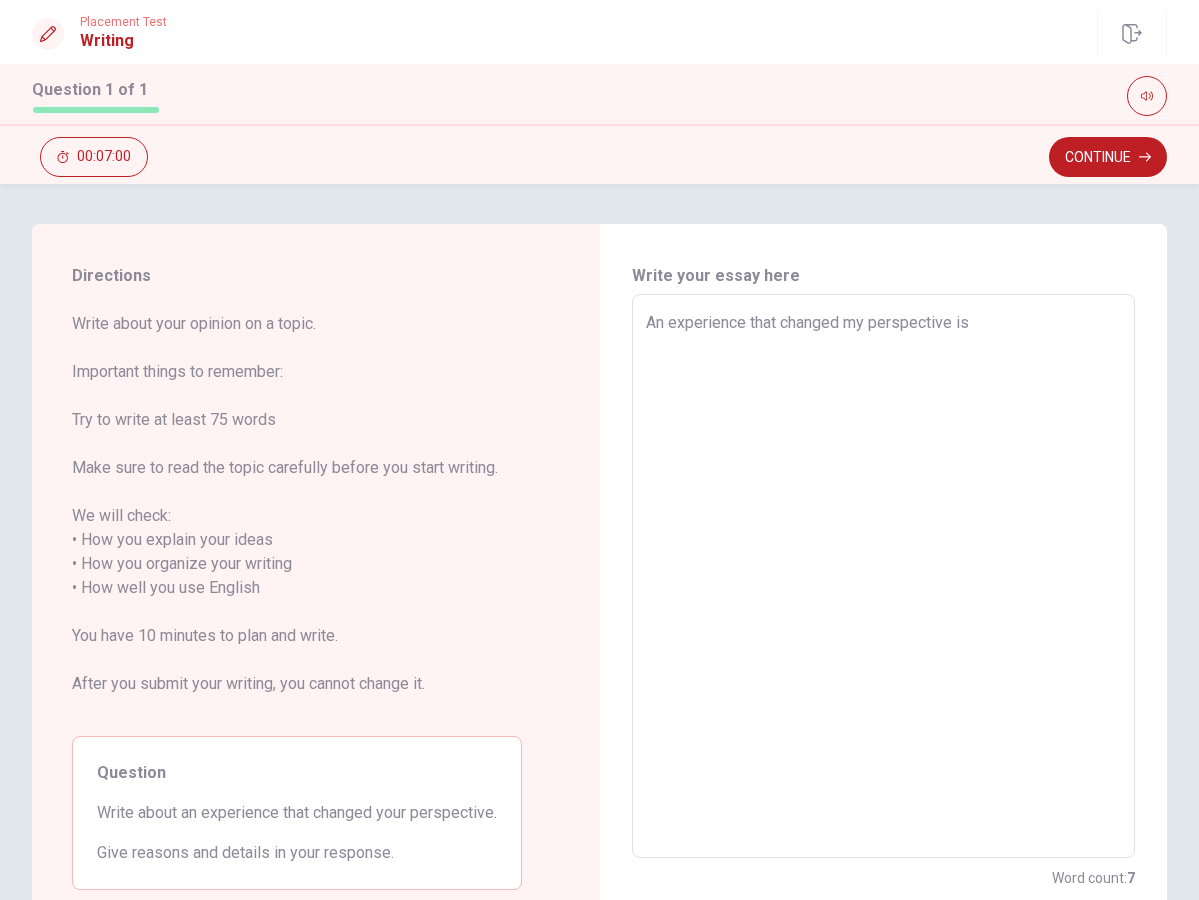 type on "An experience that changed my perspective is b" 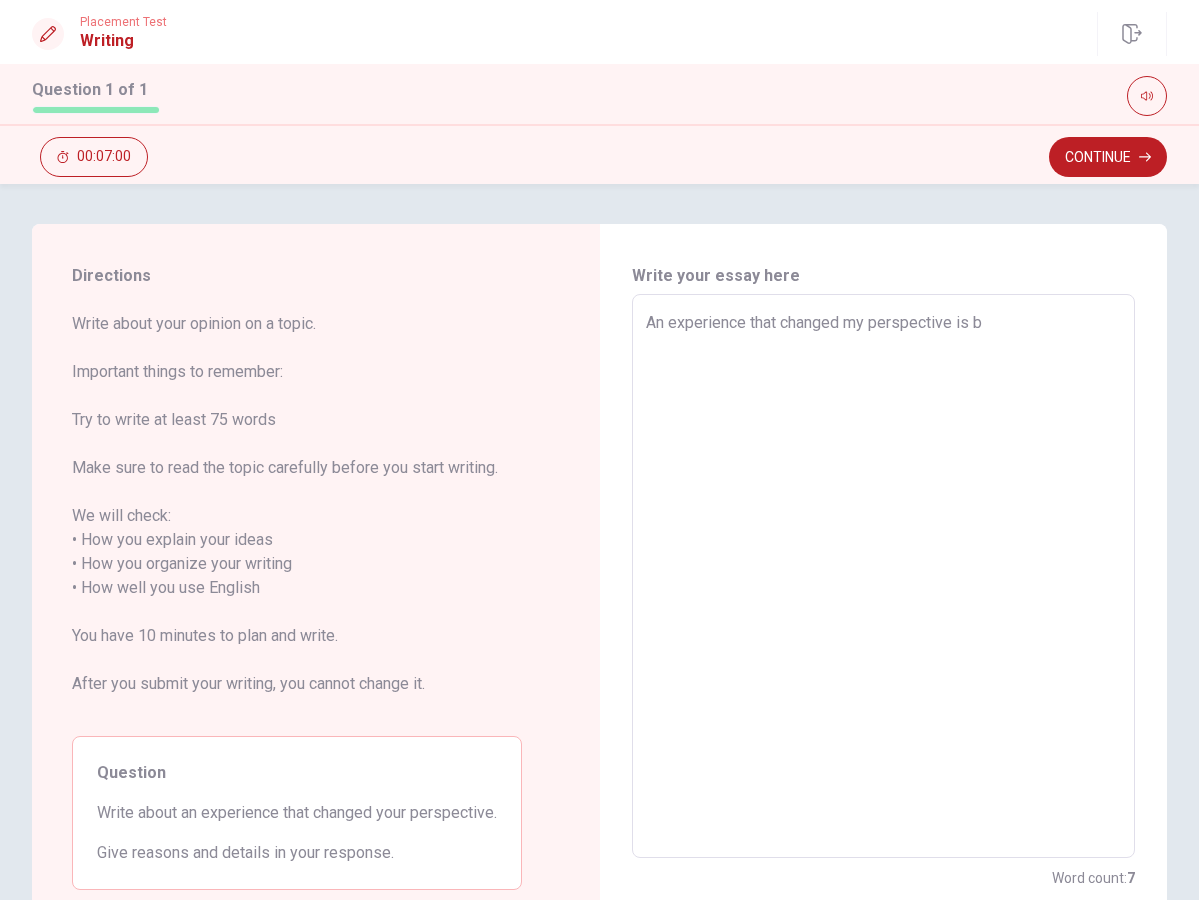 type on "x" 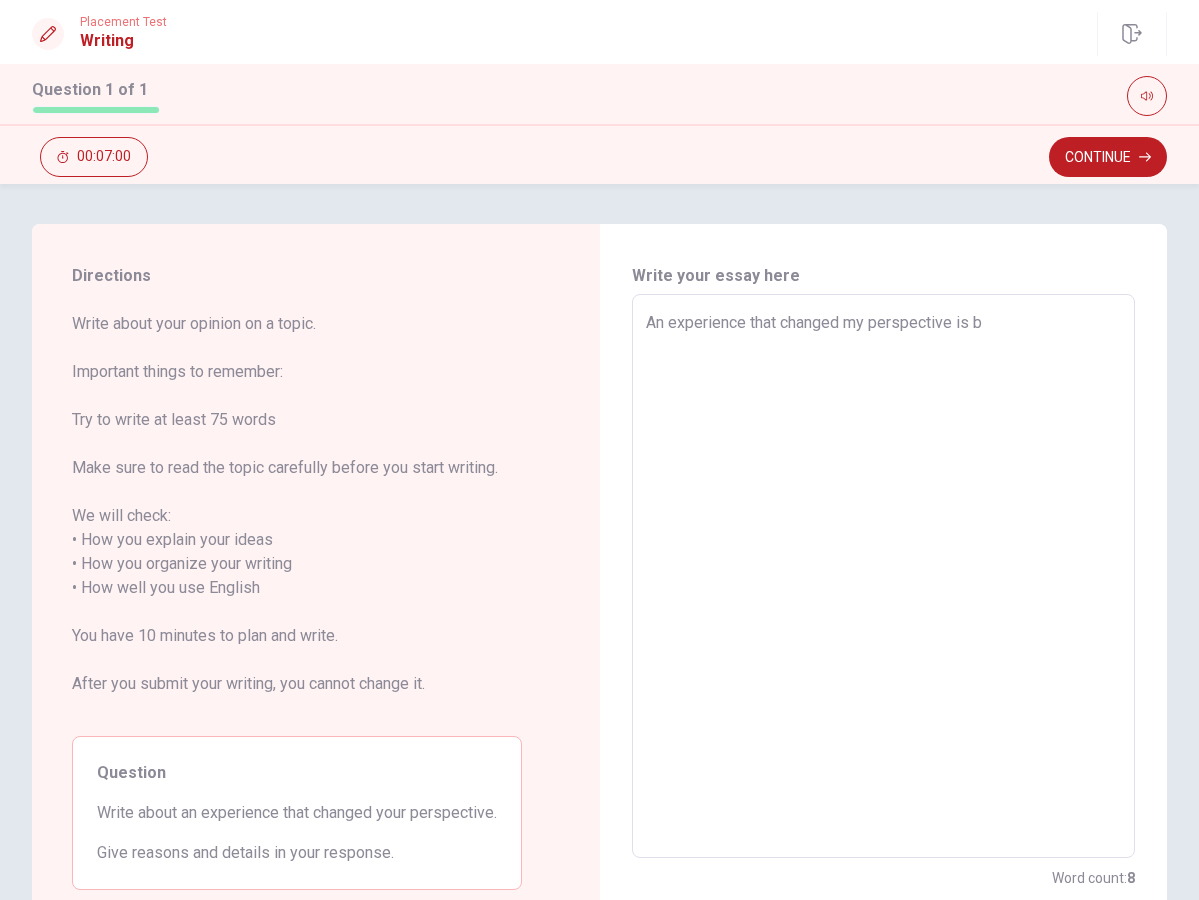 type on "An experience that changed my perspective is ba" 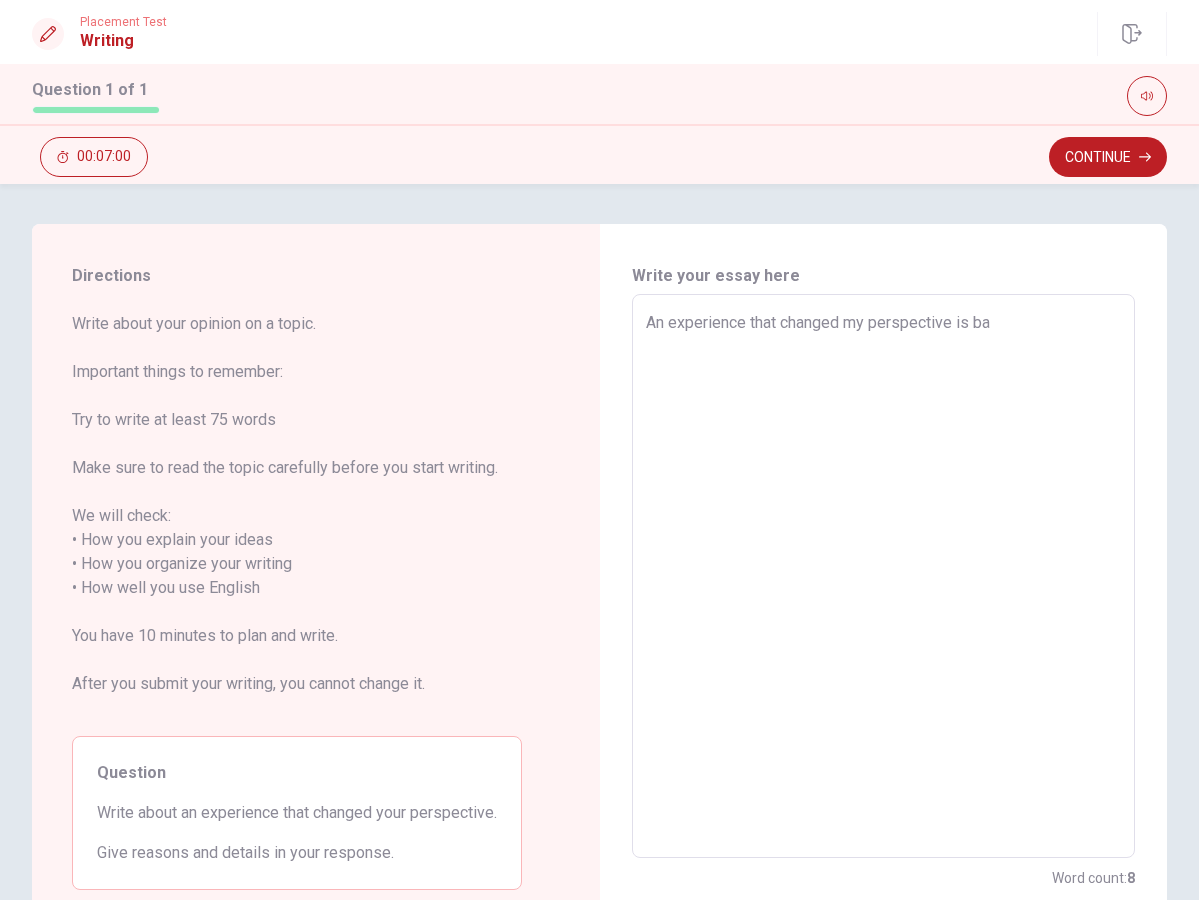 type on "x" 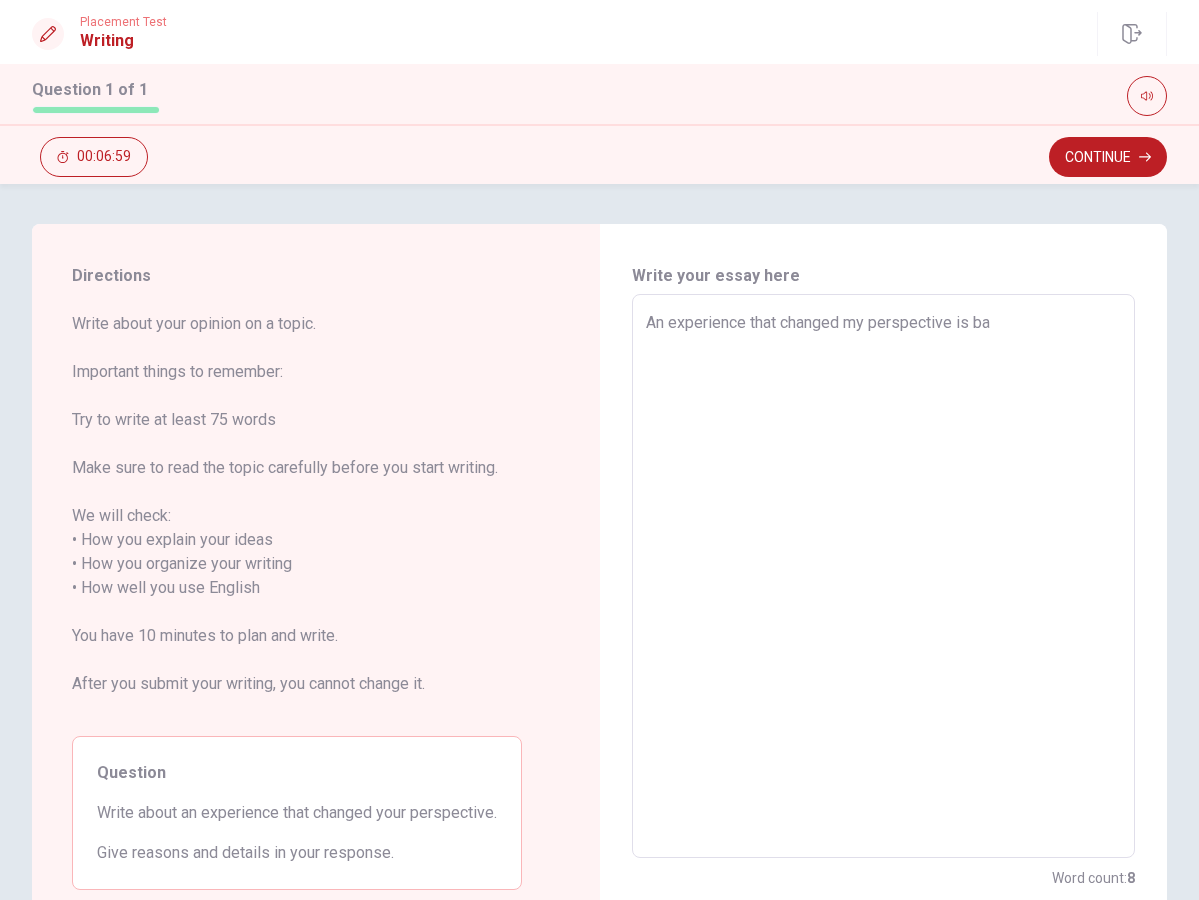 type on "An experience that changed my perspective is bas" 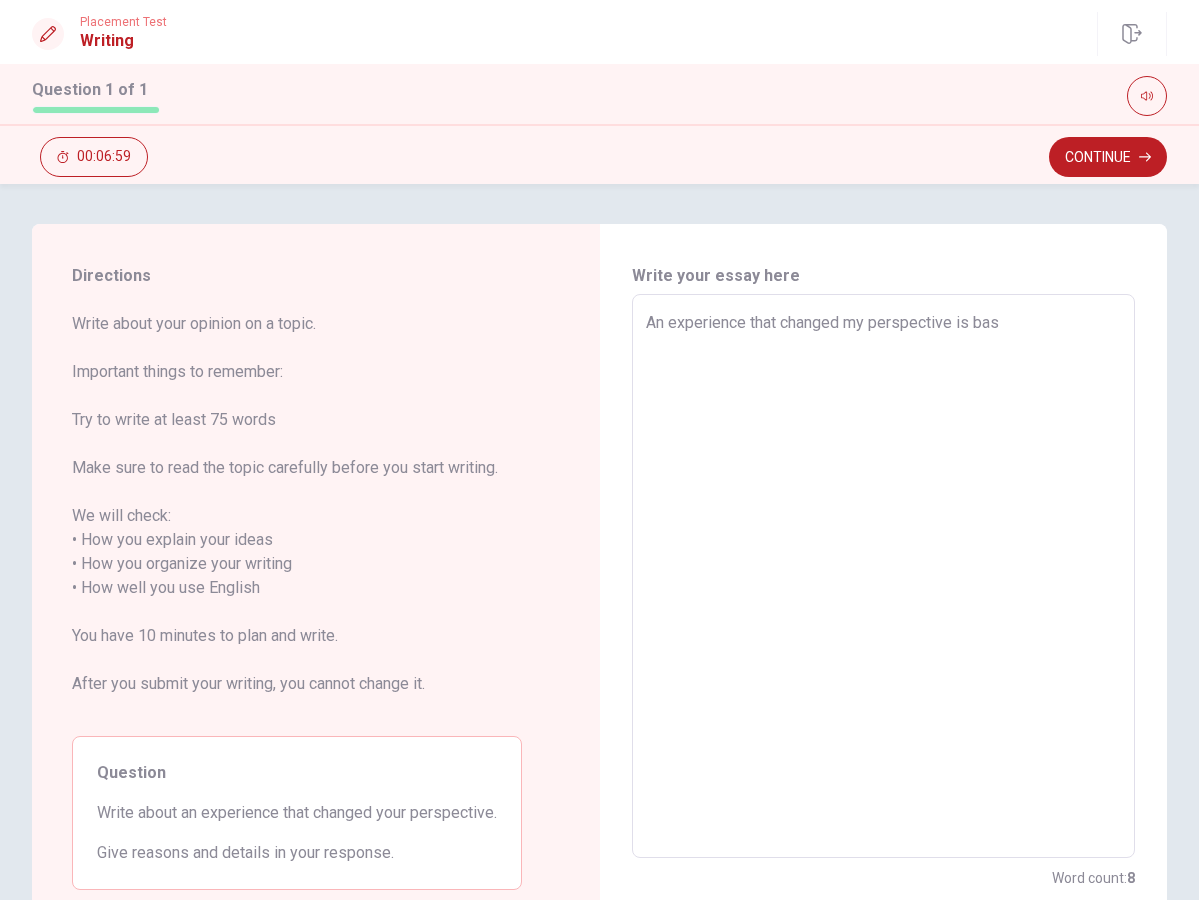 type on "x" 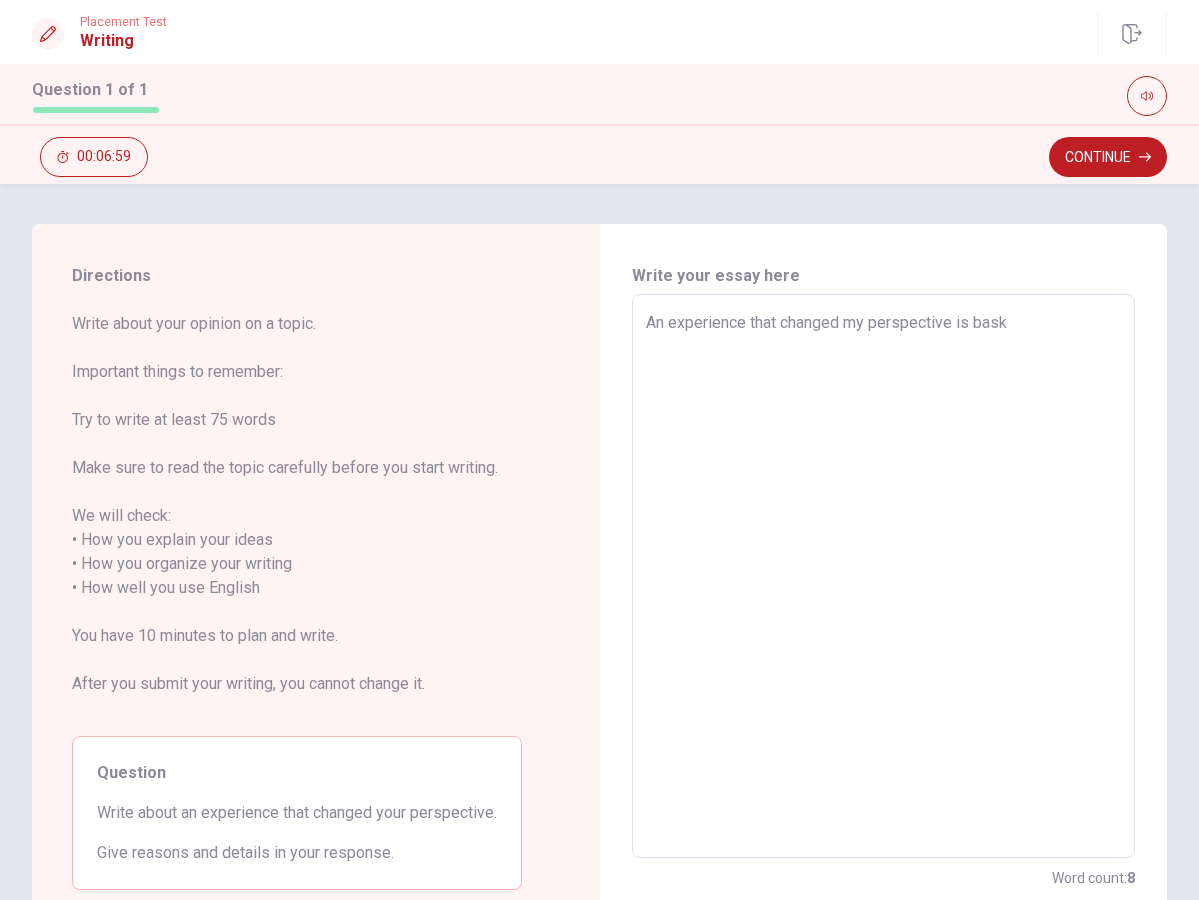 type on "An experience that changed my perspective is baske" 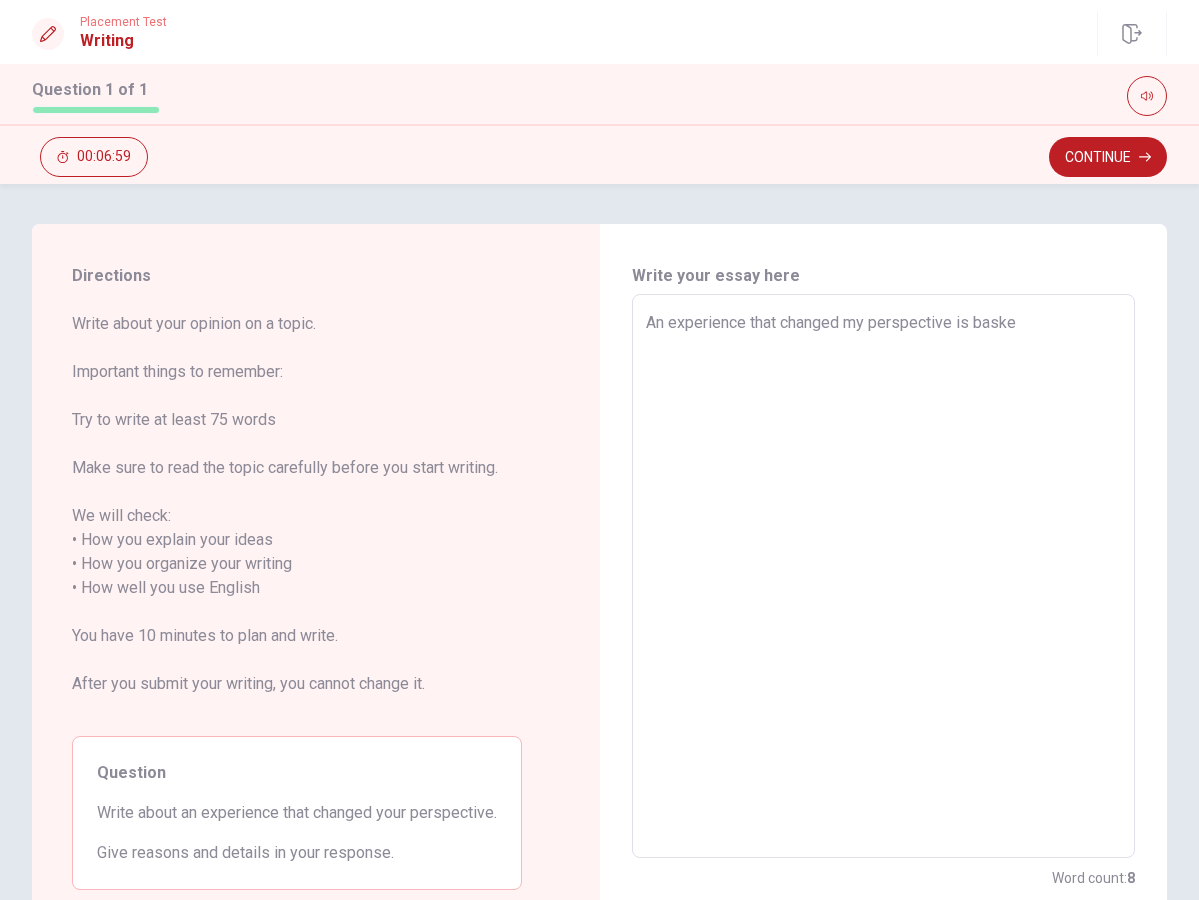 type on "x" 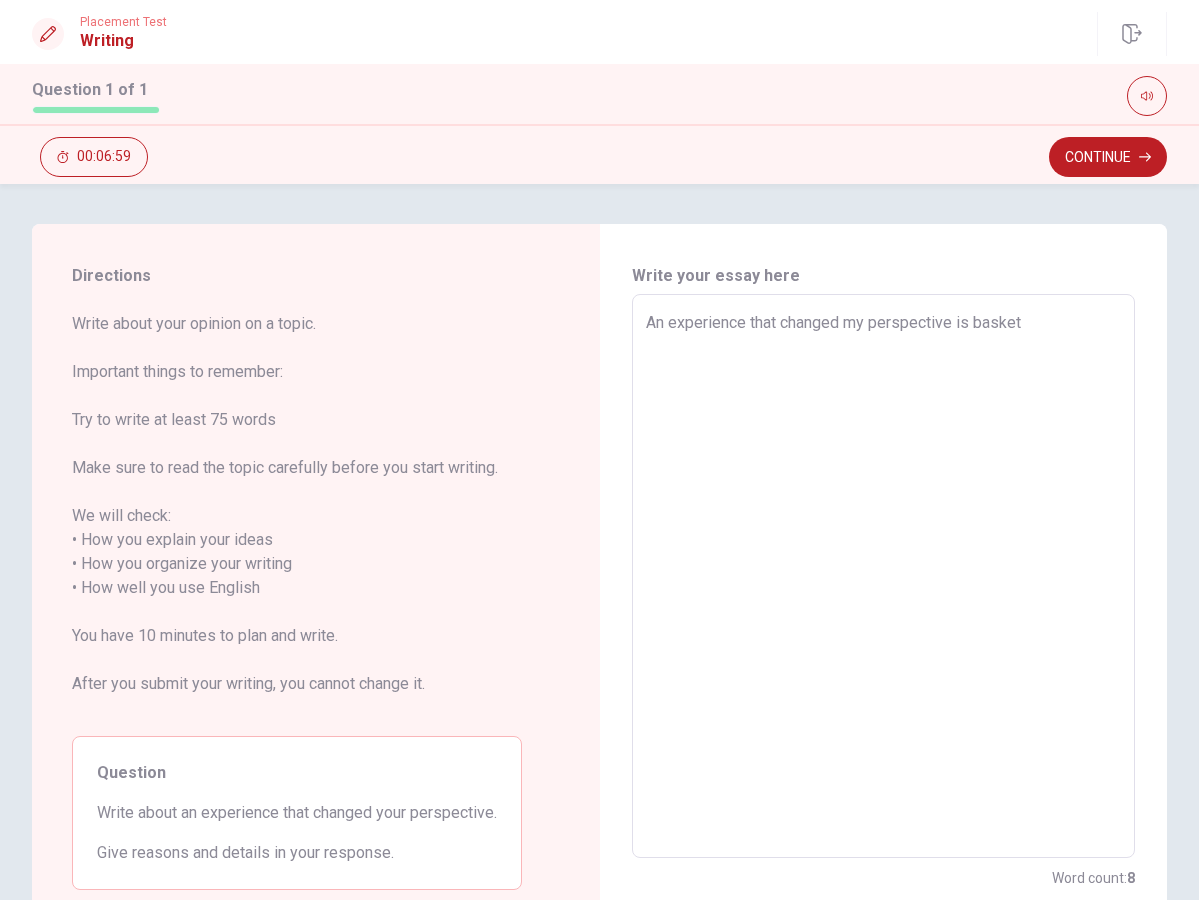 type on "x" 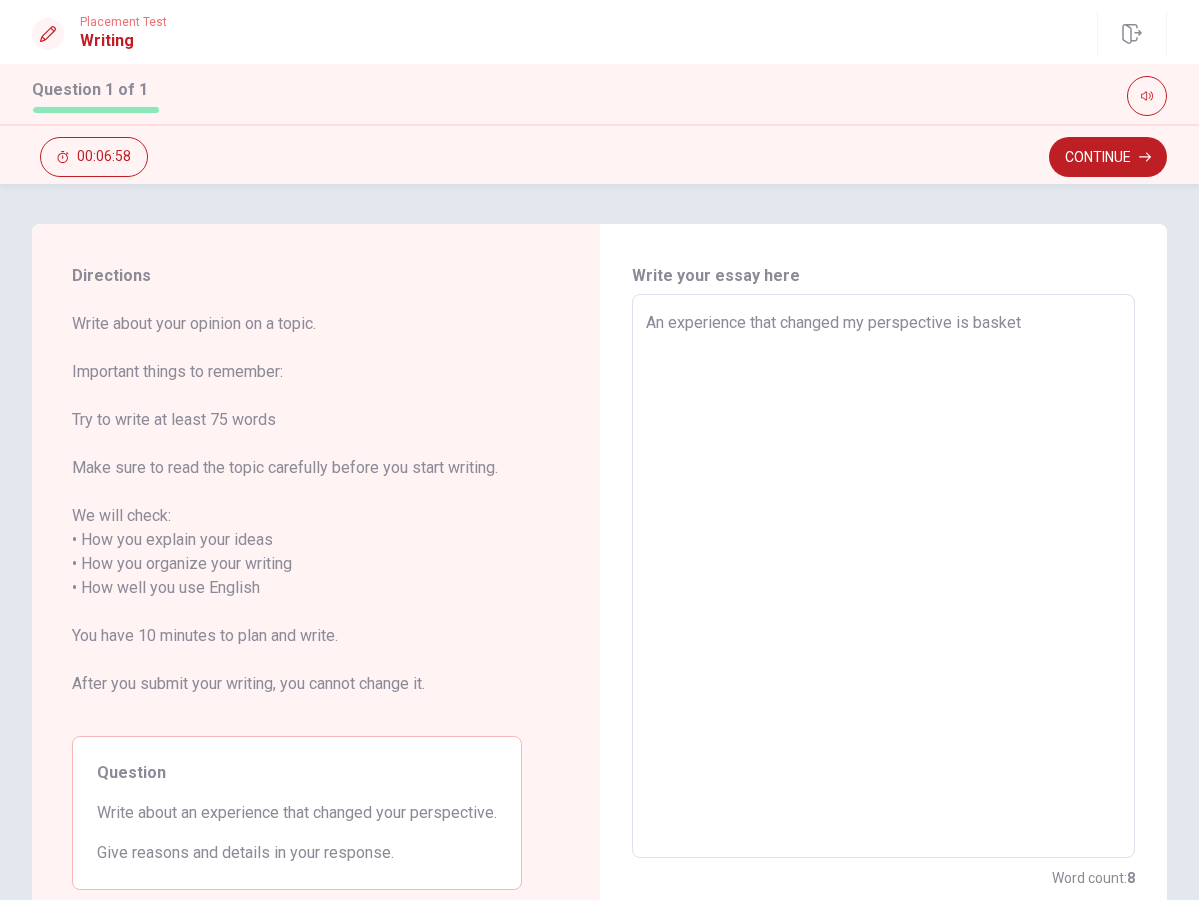 type on "An experience that changed my perspective is basketb" 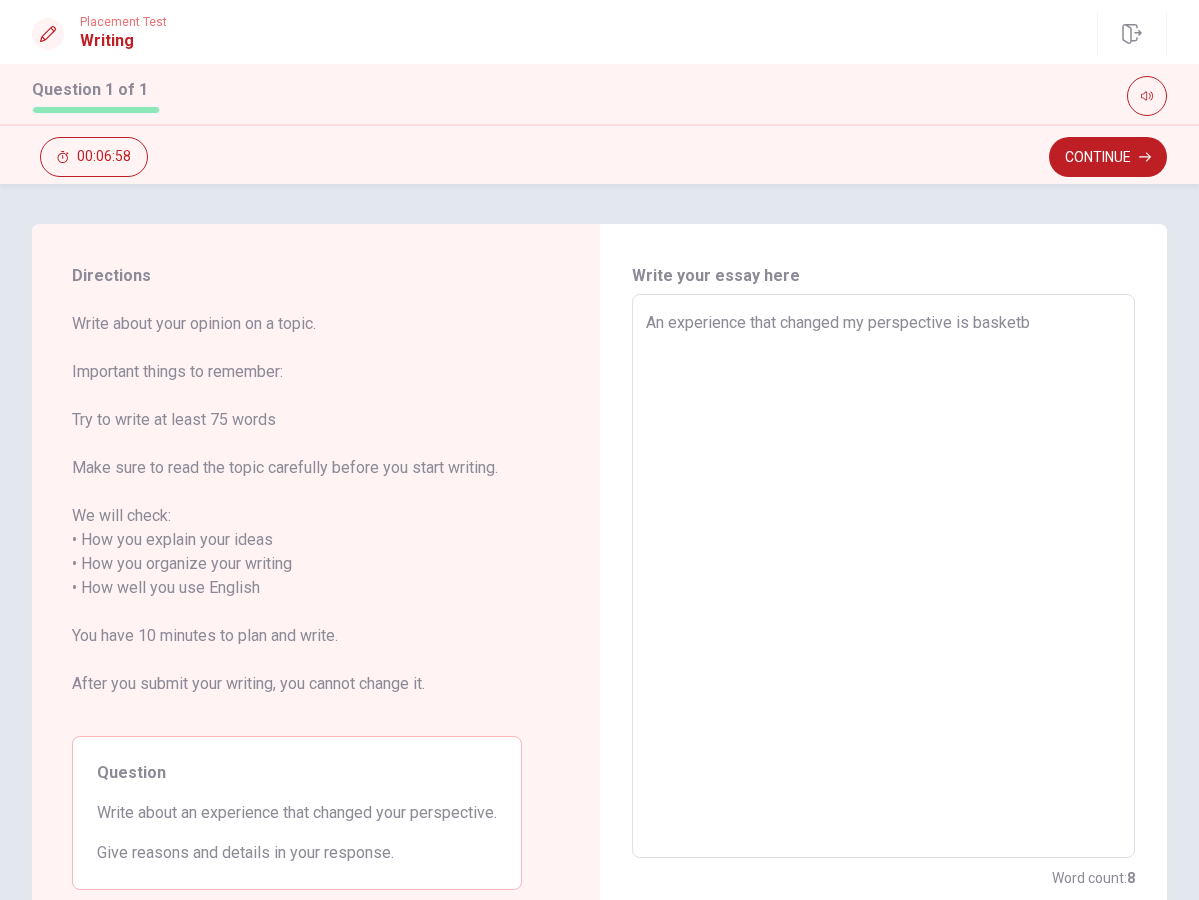 type on "x" 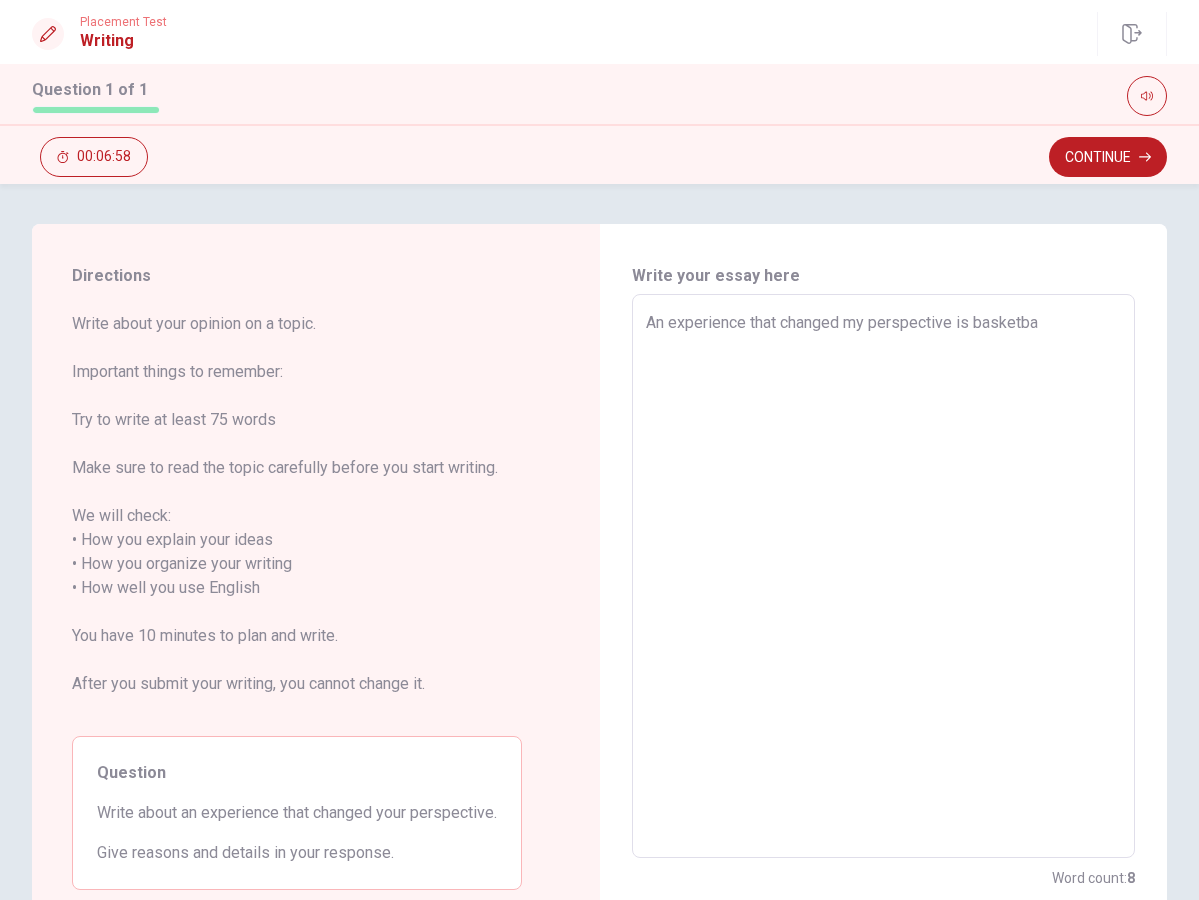 type on "x" 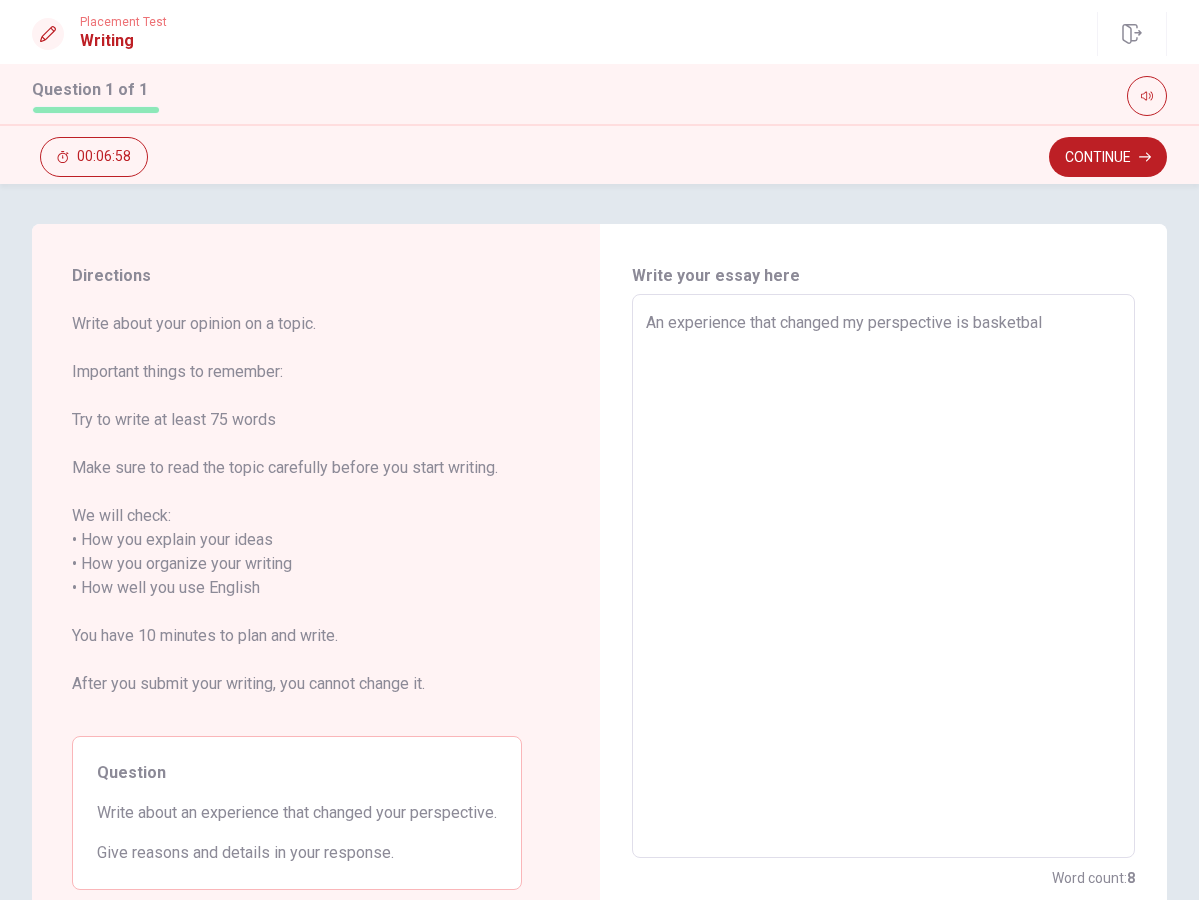 type on "x" 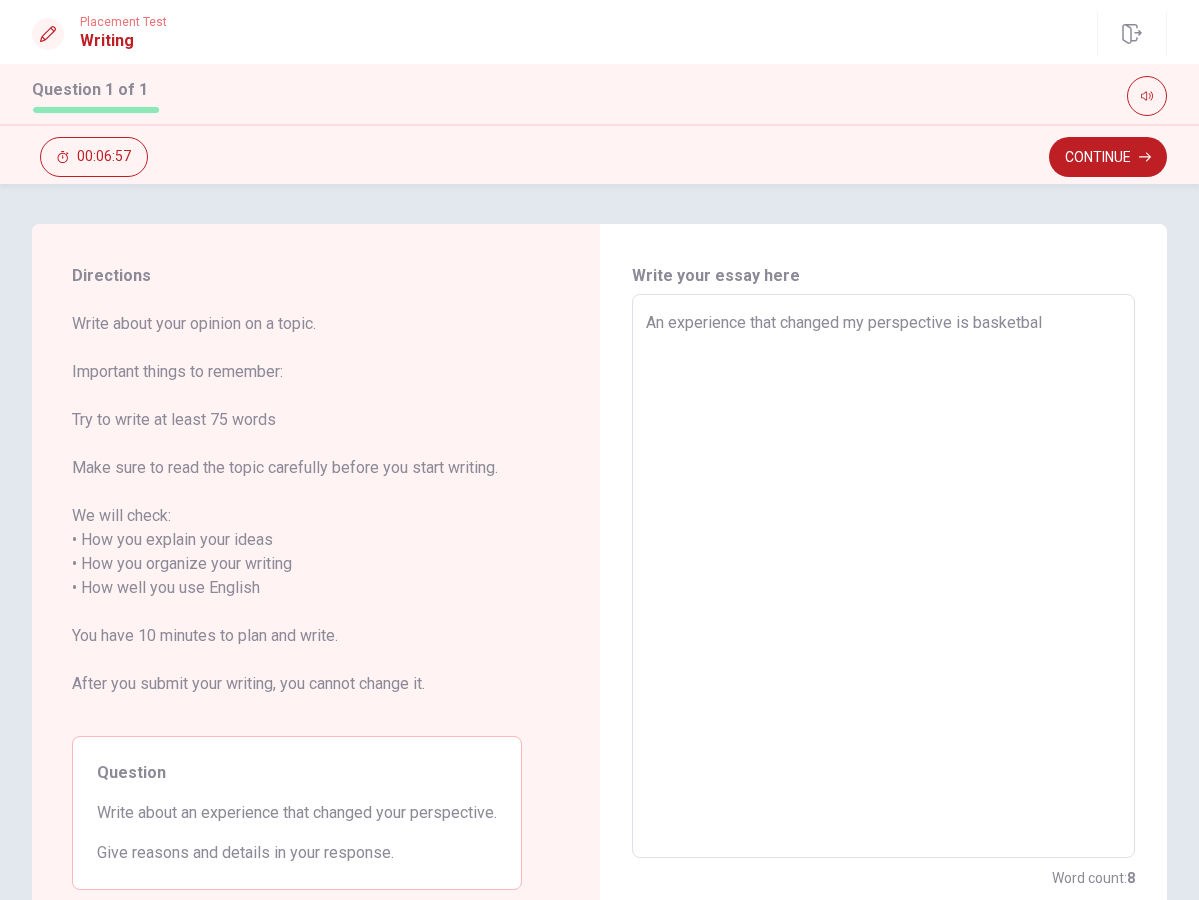 type on "An experience that changed my perspective is basketball" 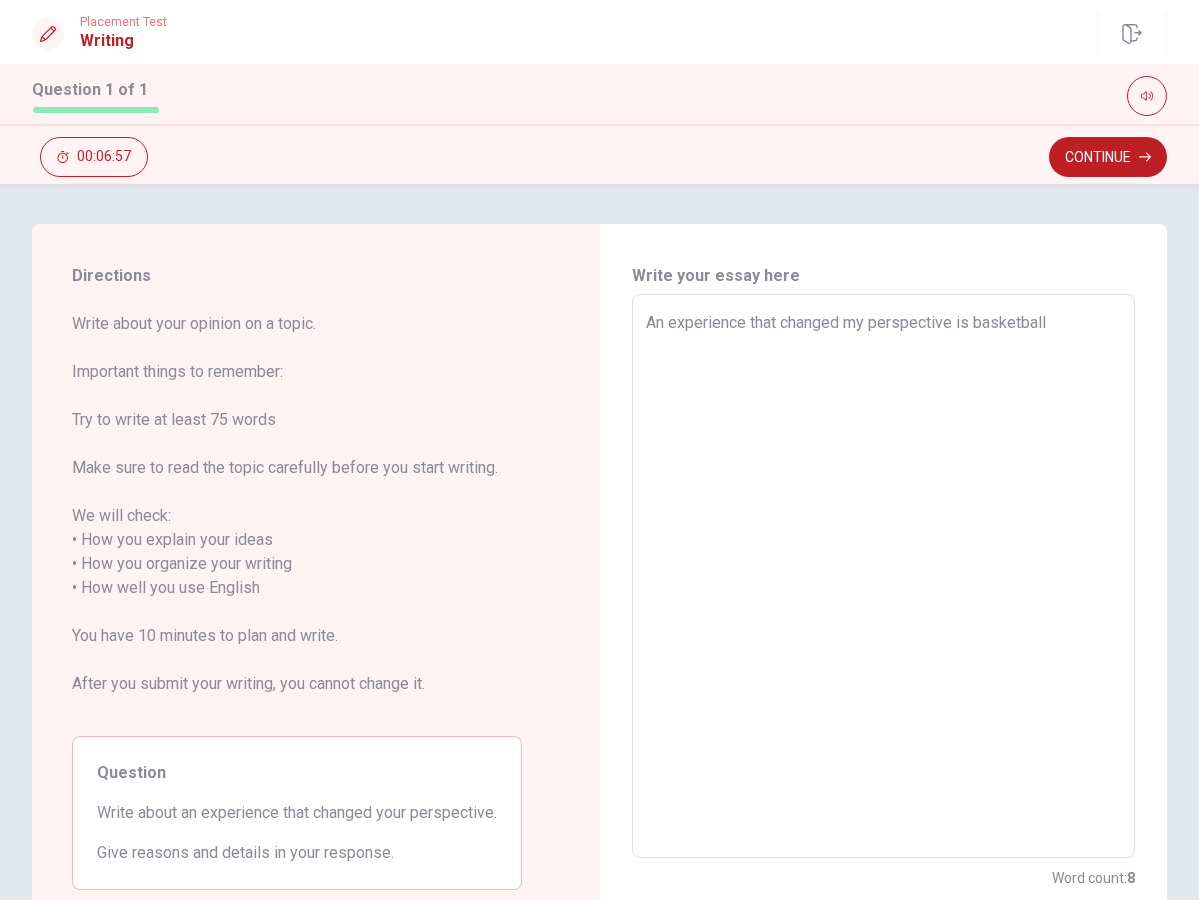 type on "x" 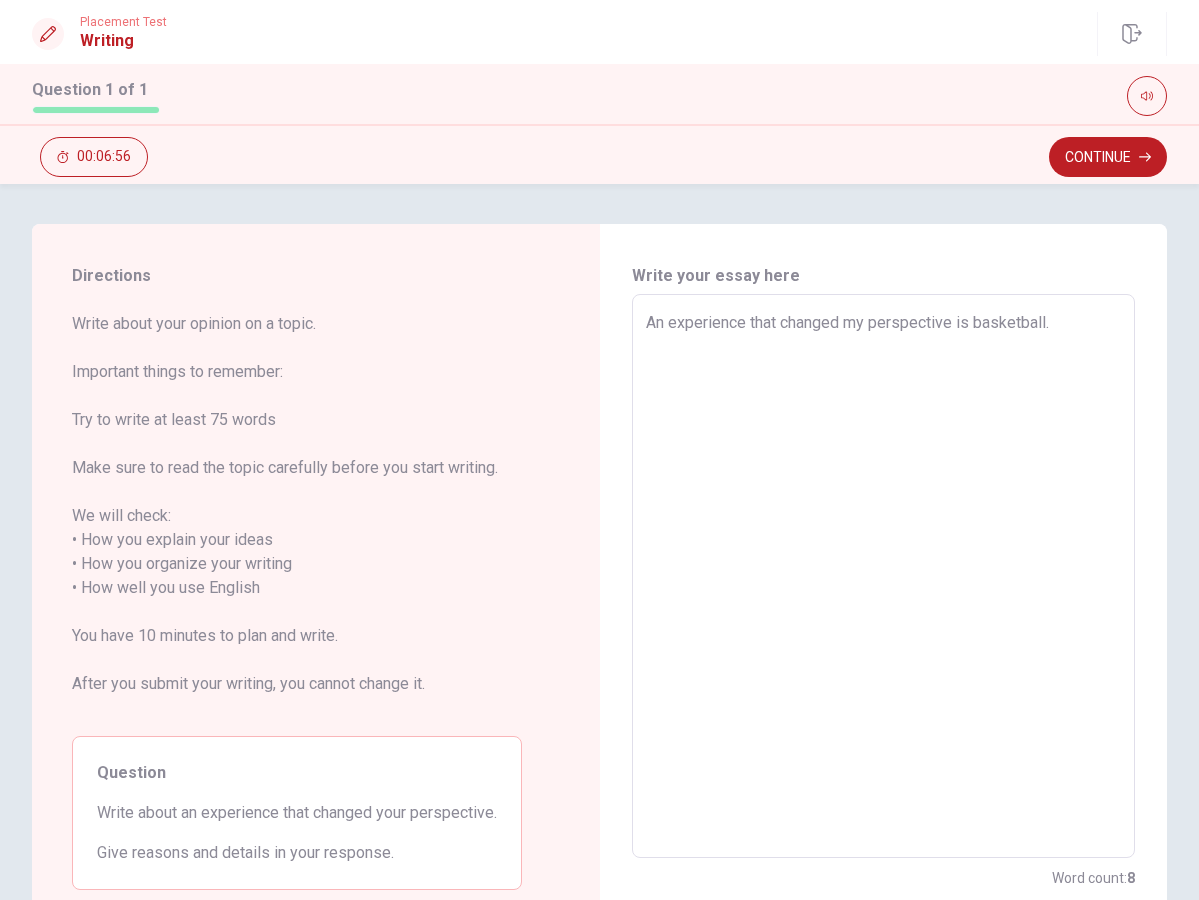 type on "x" 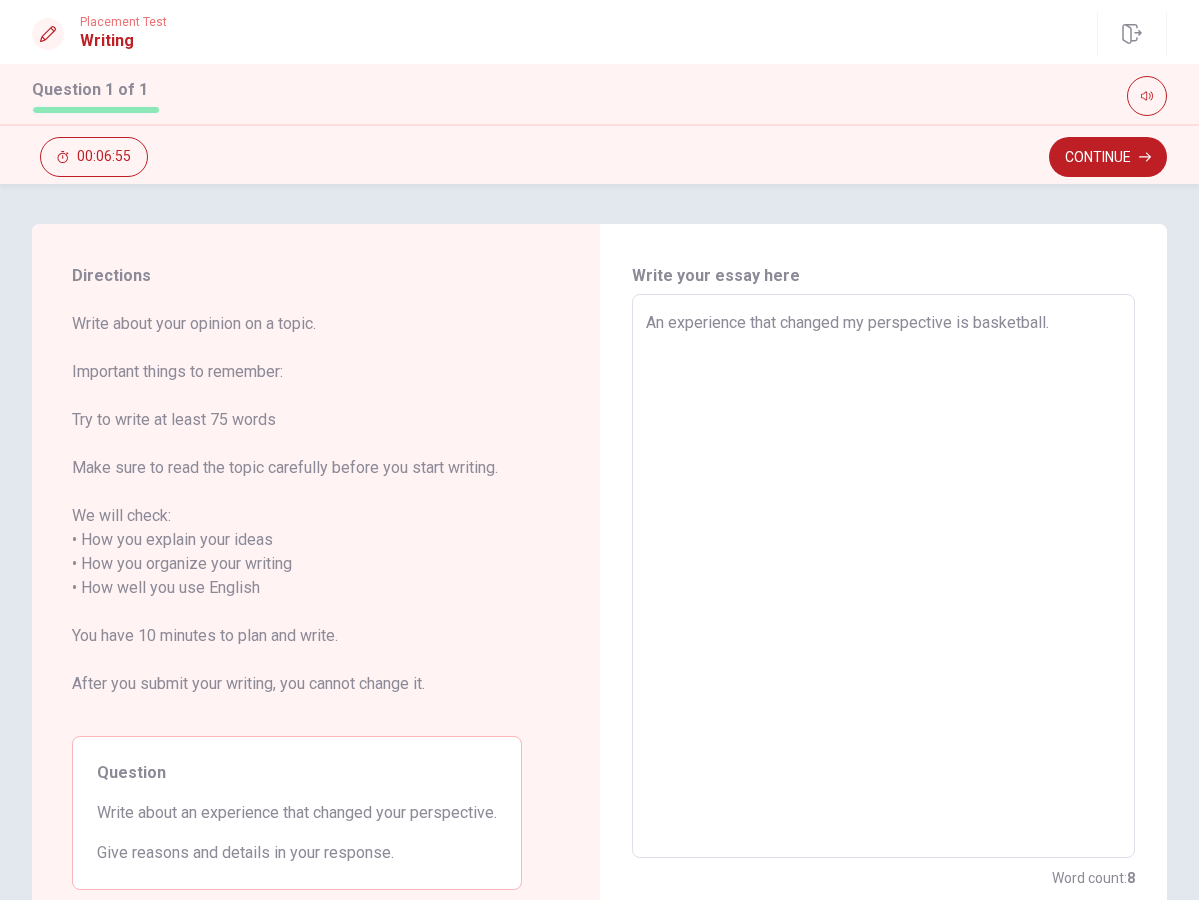type on "An experience that changed my perspective is basketball." 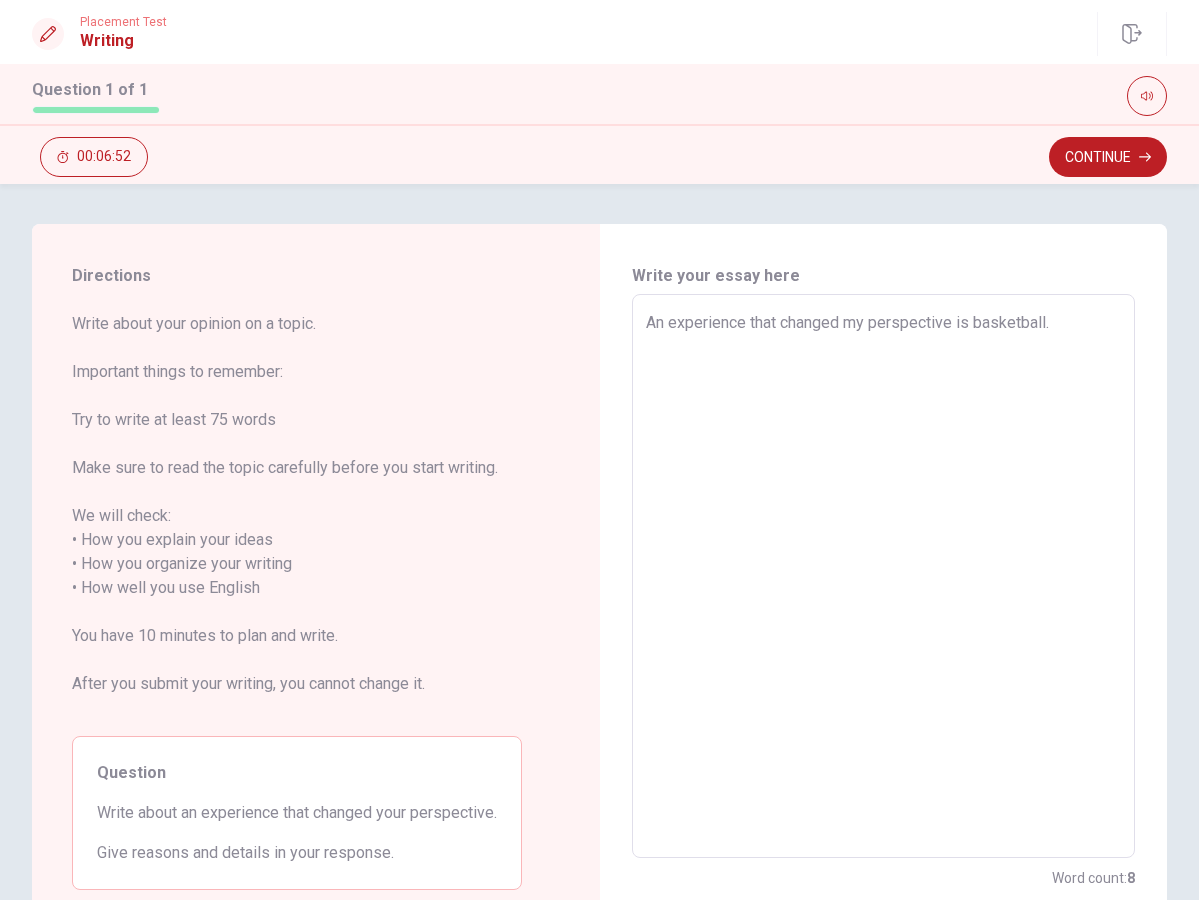 type on "x" 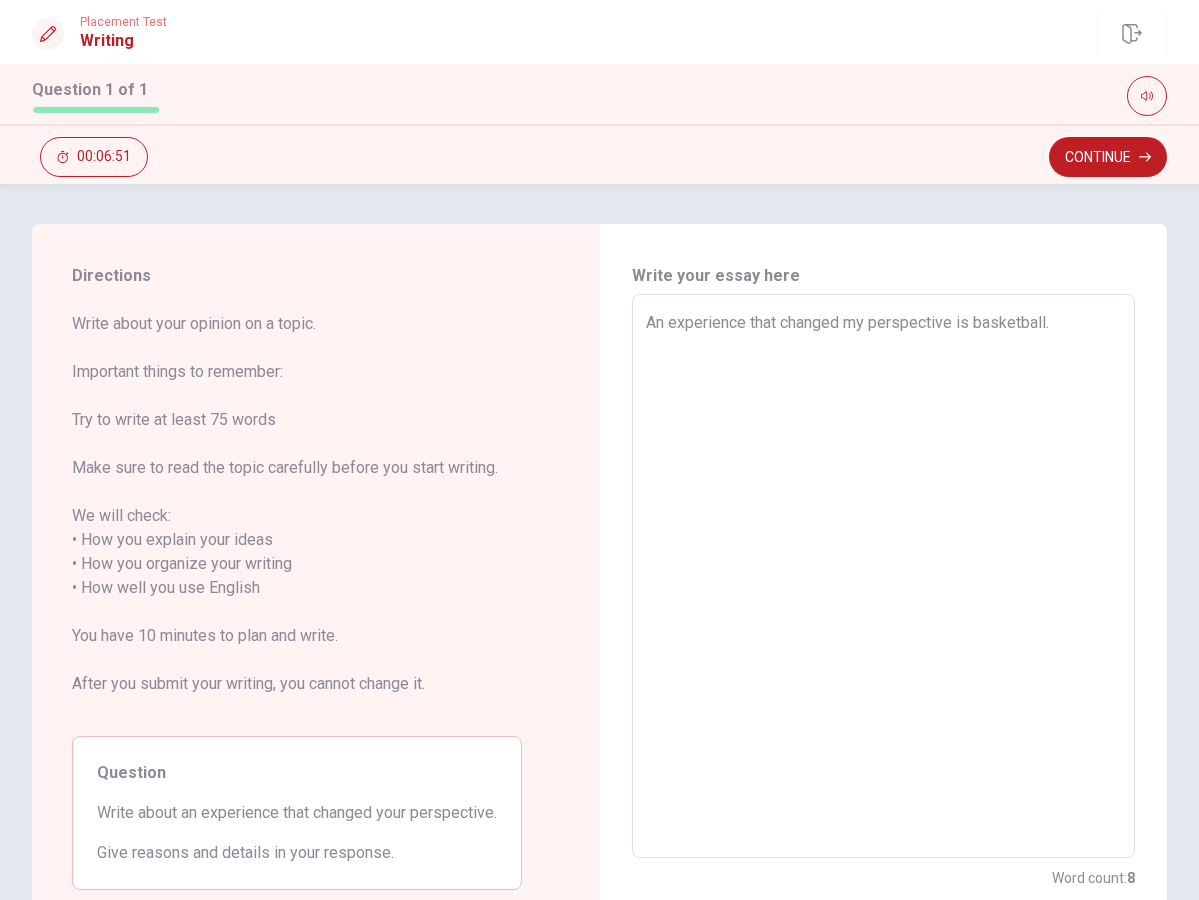 type on "An experience that changed my perspective is basketball. I" 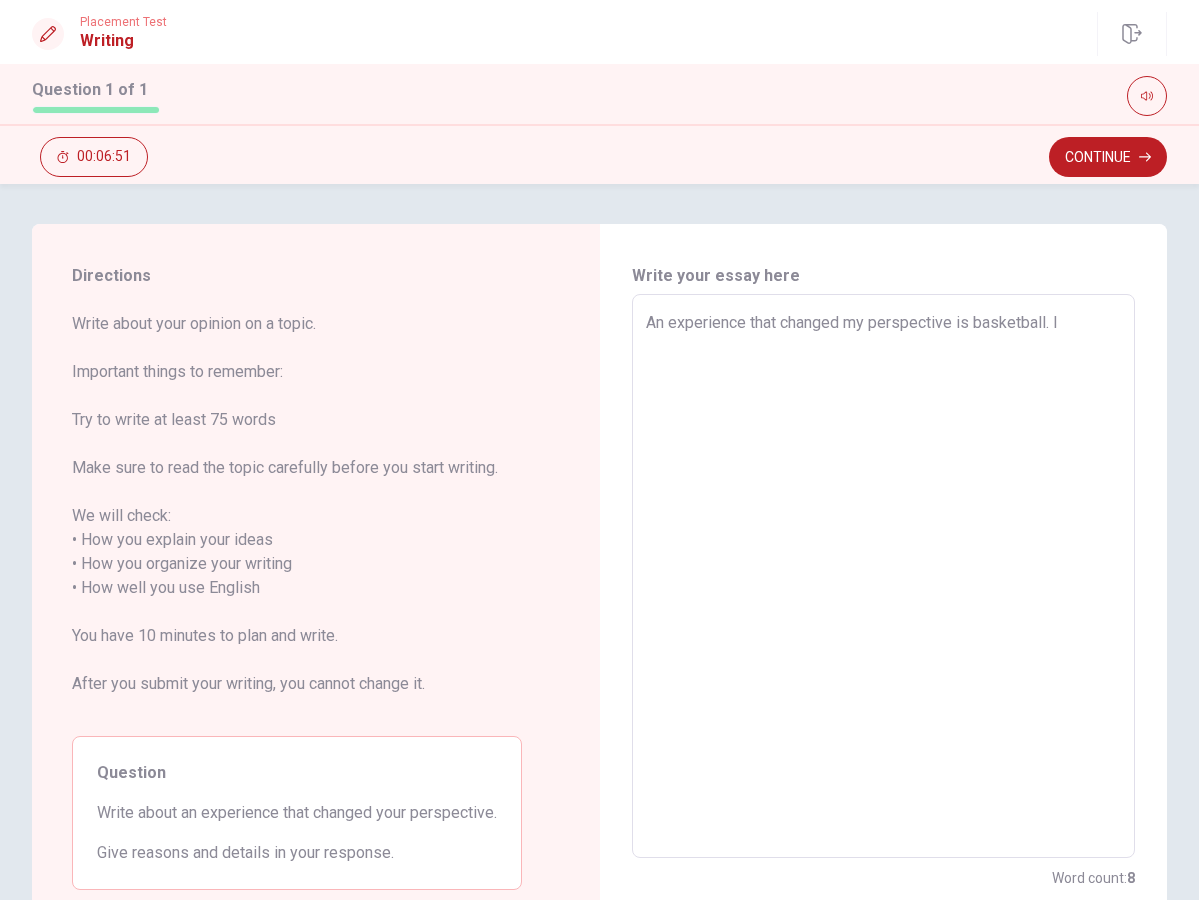 type on "x" 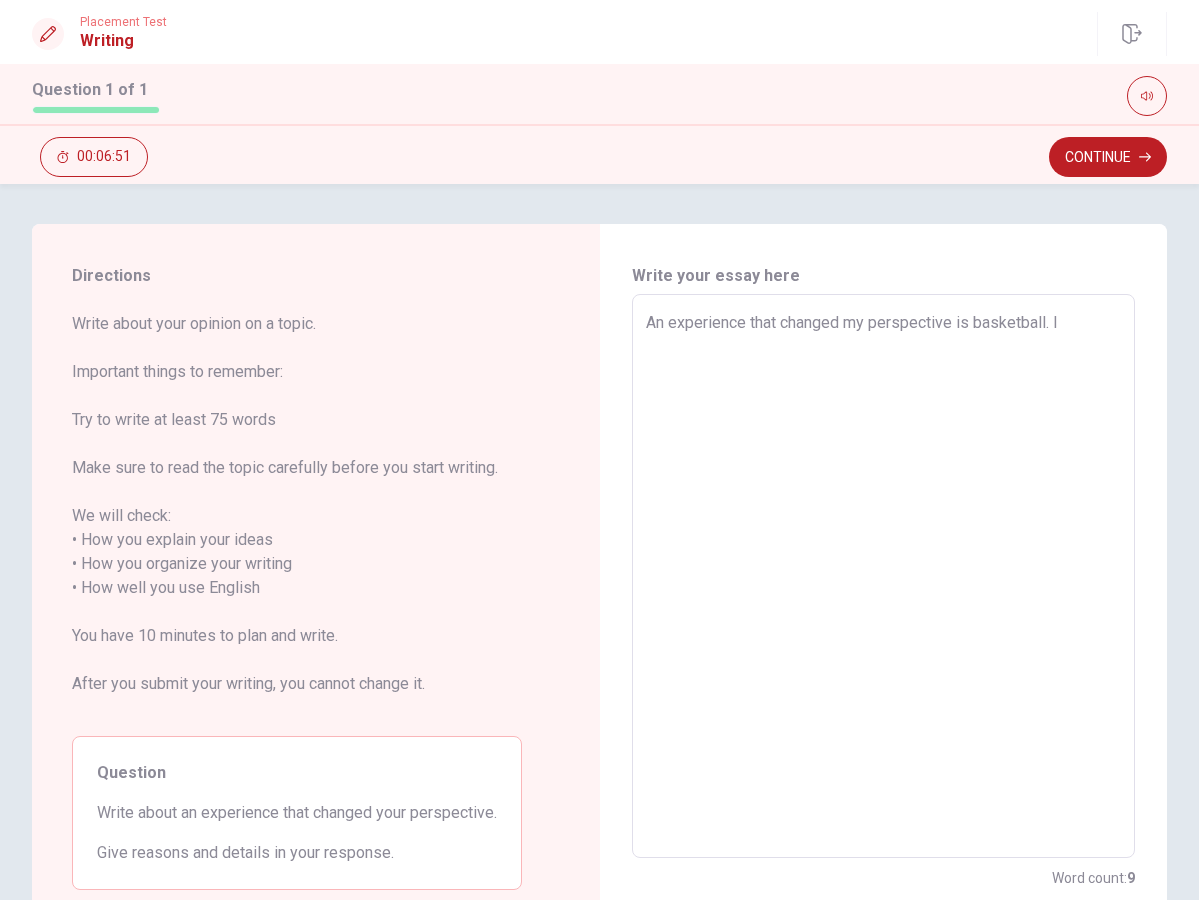 type on "An experience that changed my perspective is basketball. In" 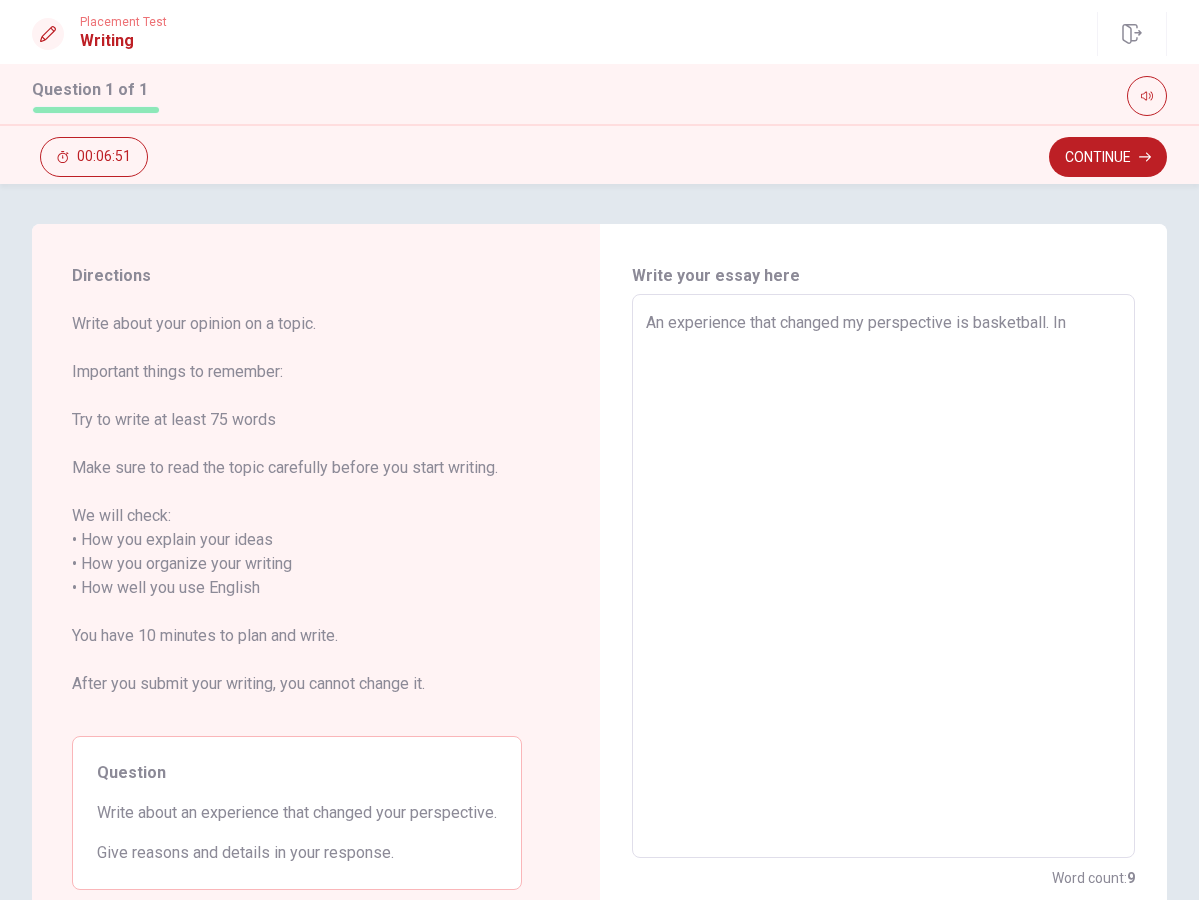 type on "x" 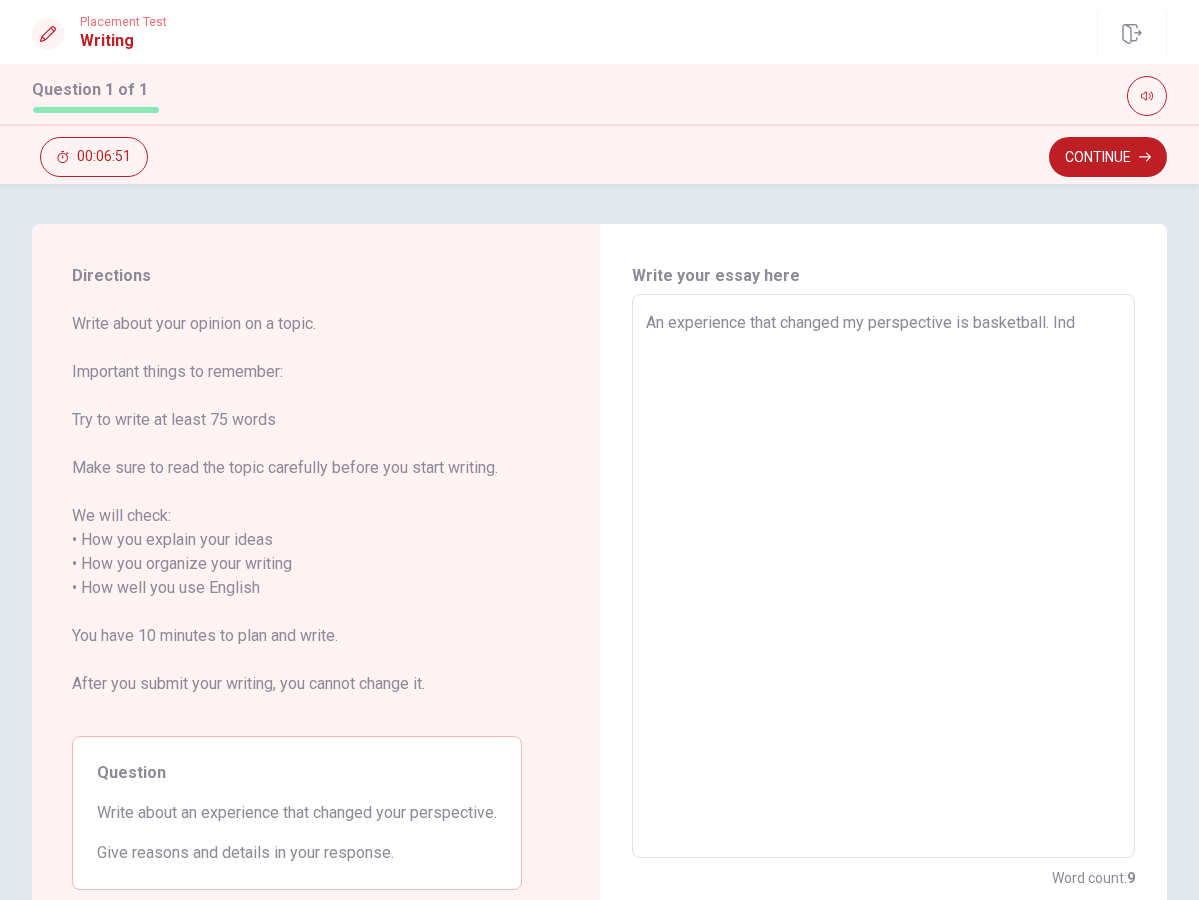 type on "x" 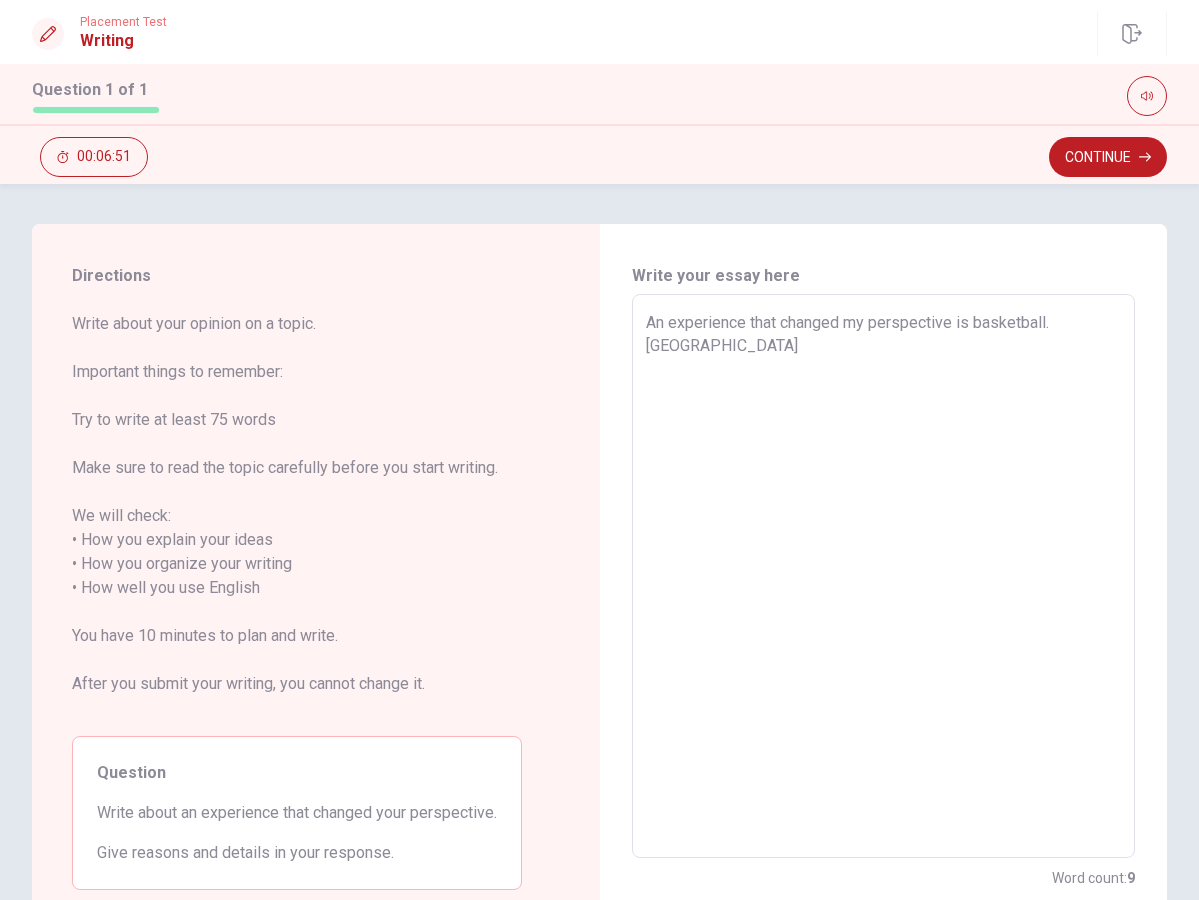 type on "x" 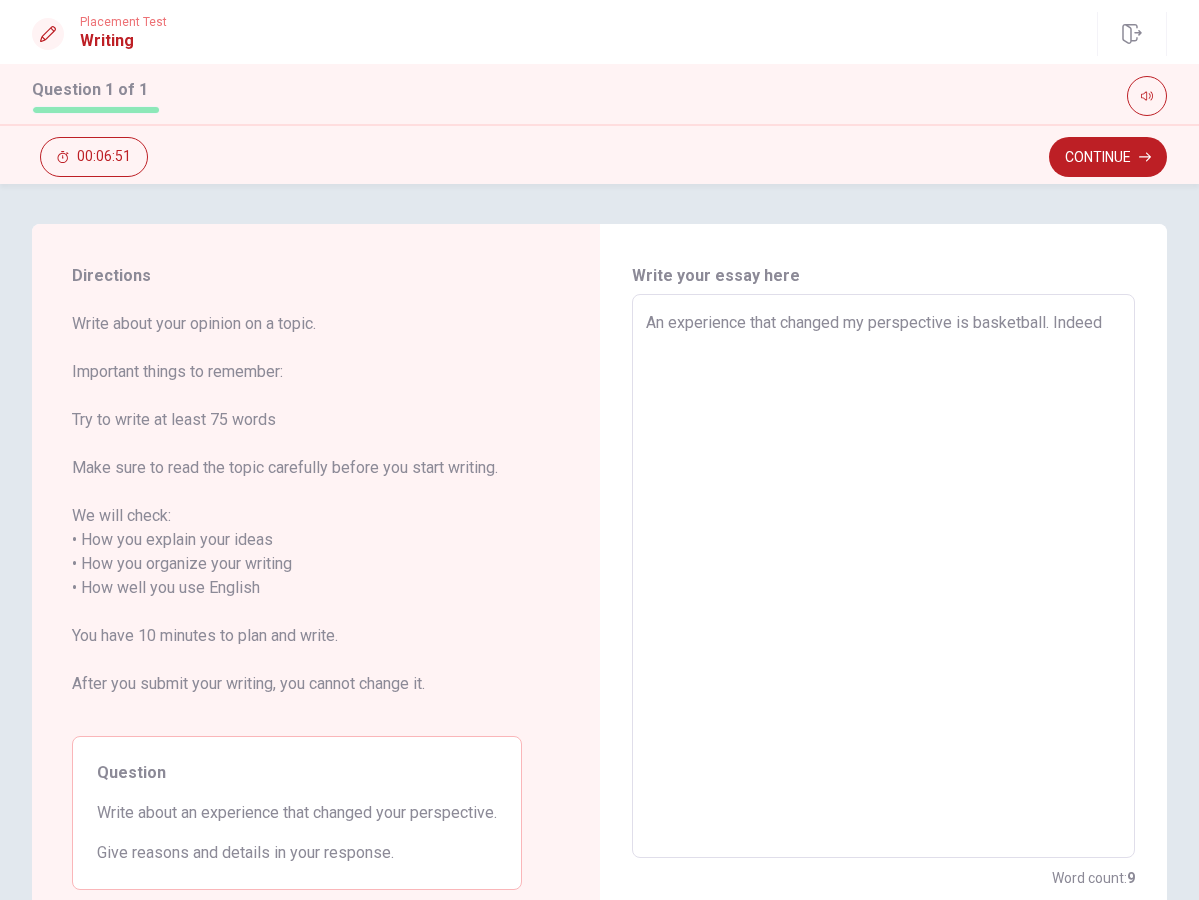 type on "x" 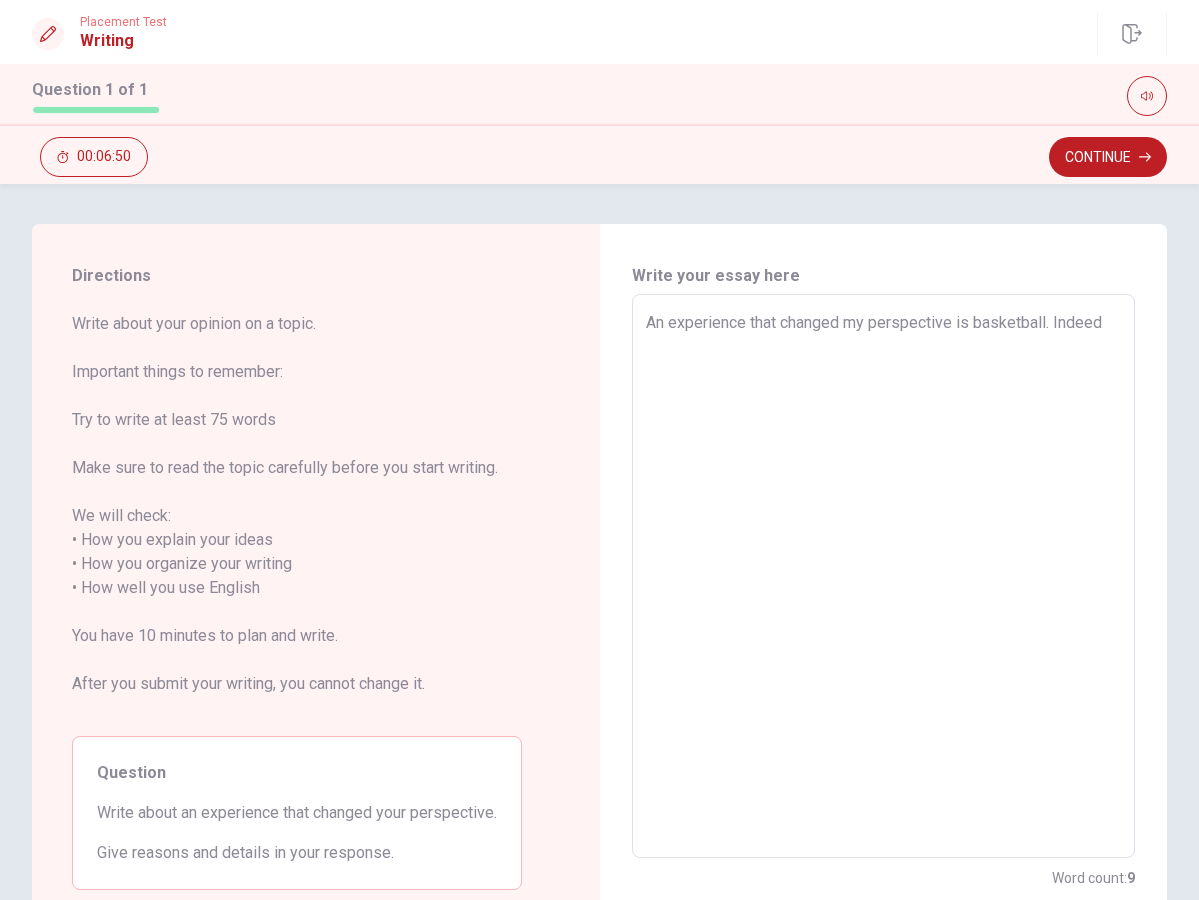 type on "An experience that changed my perspective is basketball. Indeed," 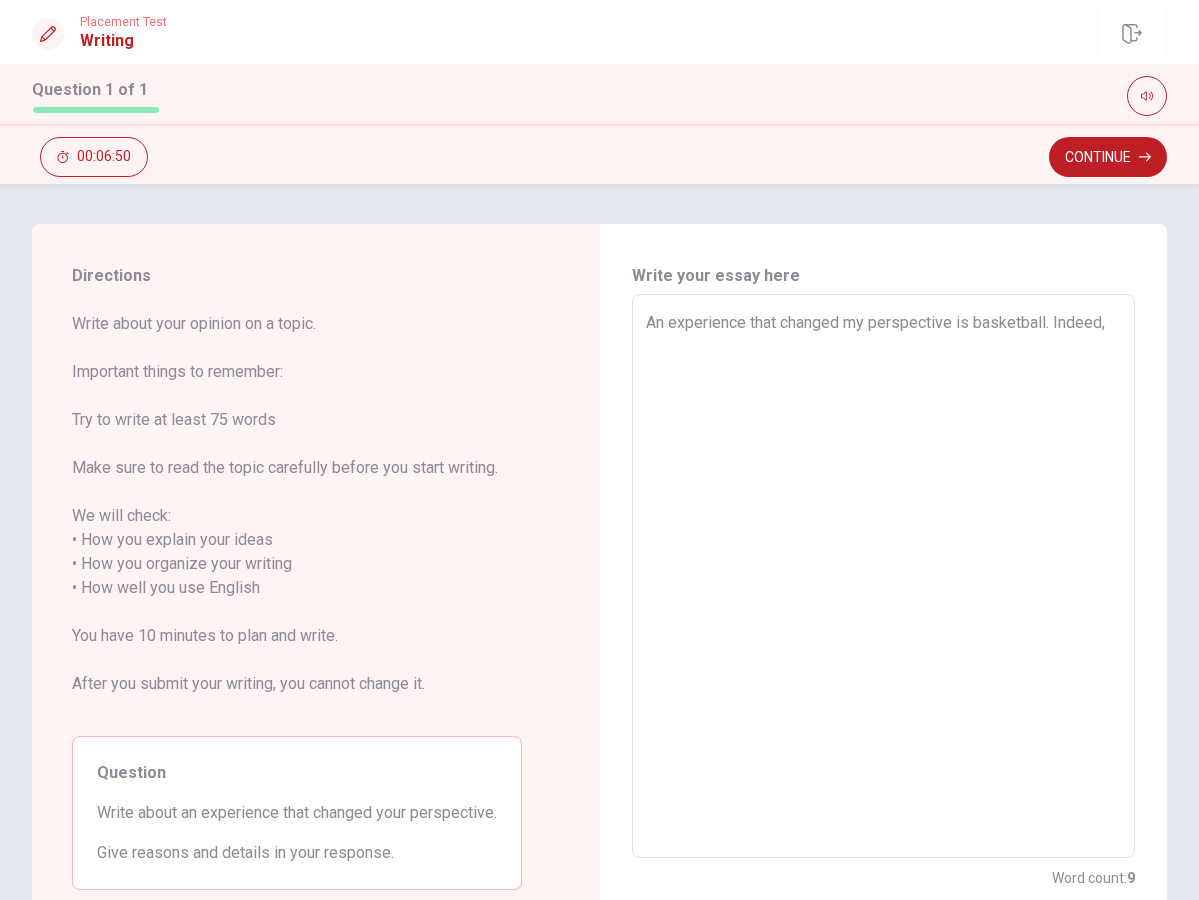 type on "x" 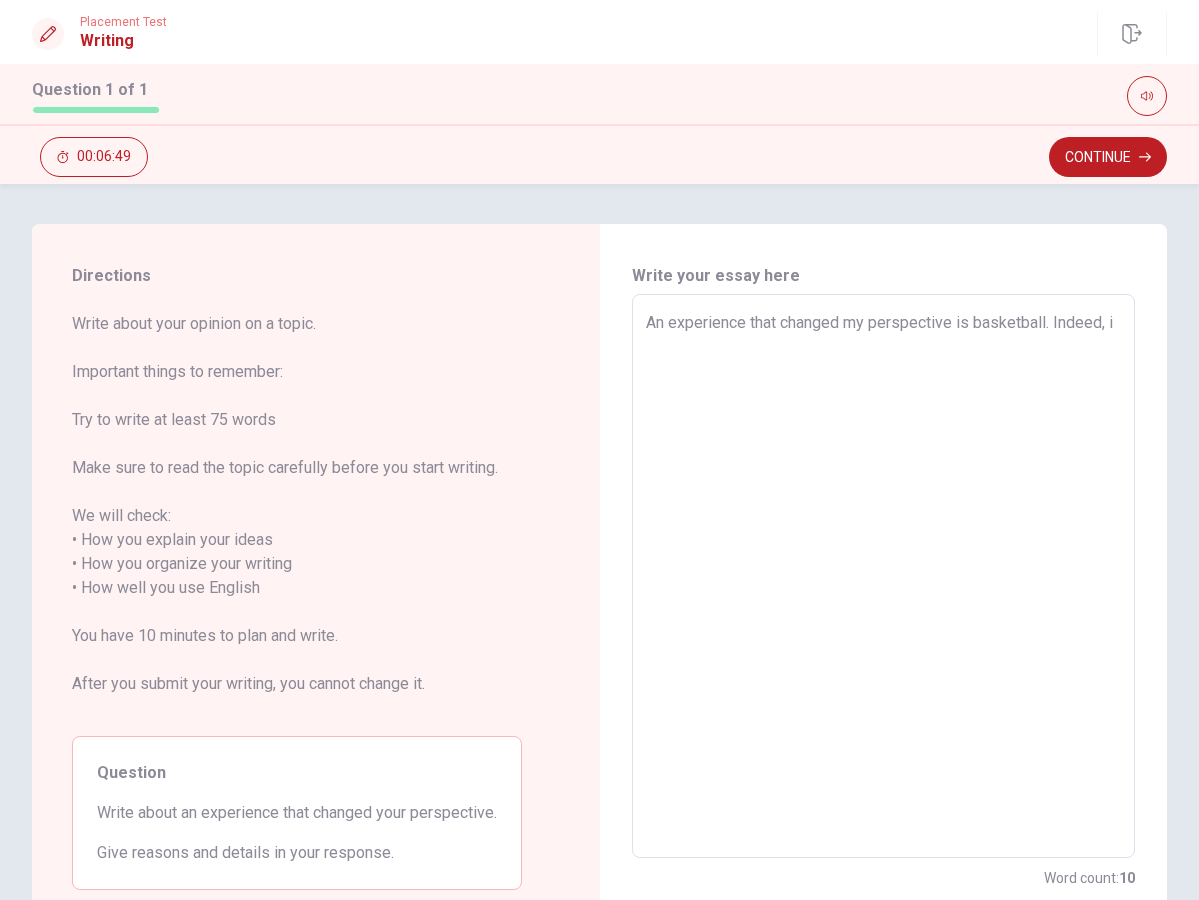 type on "x" 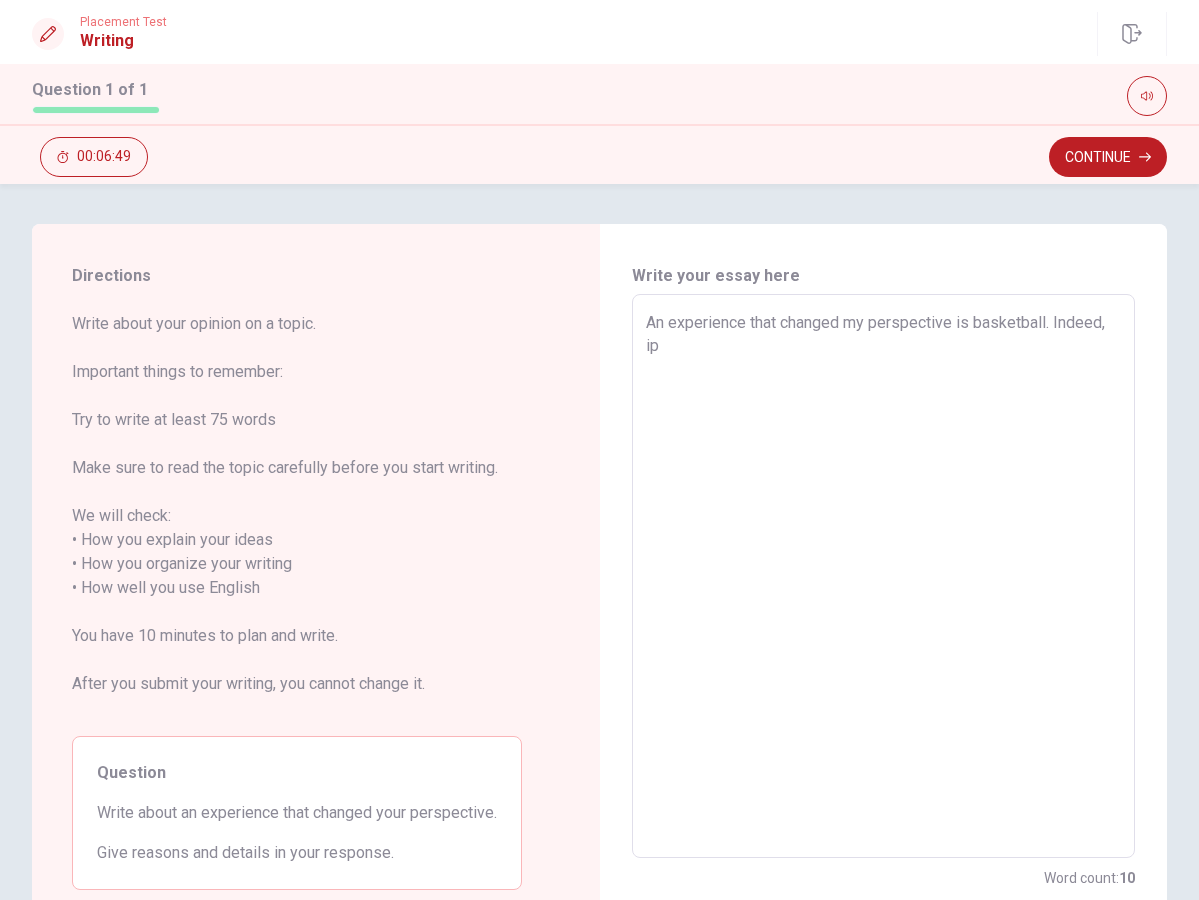 type on "x" 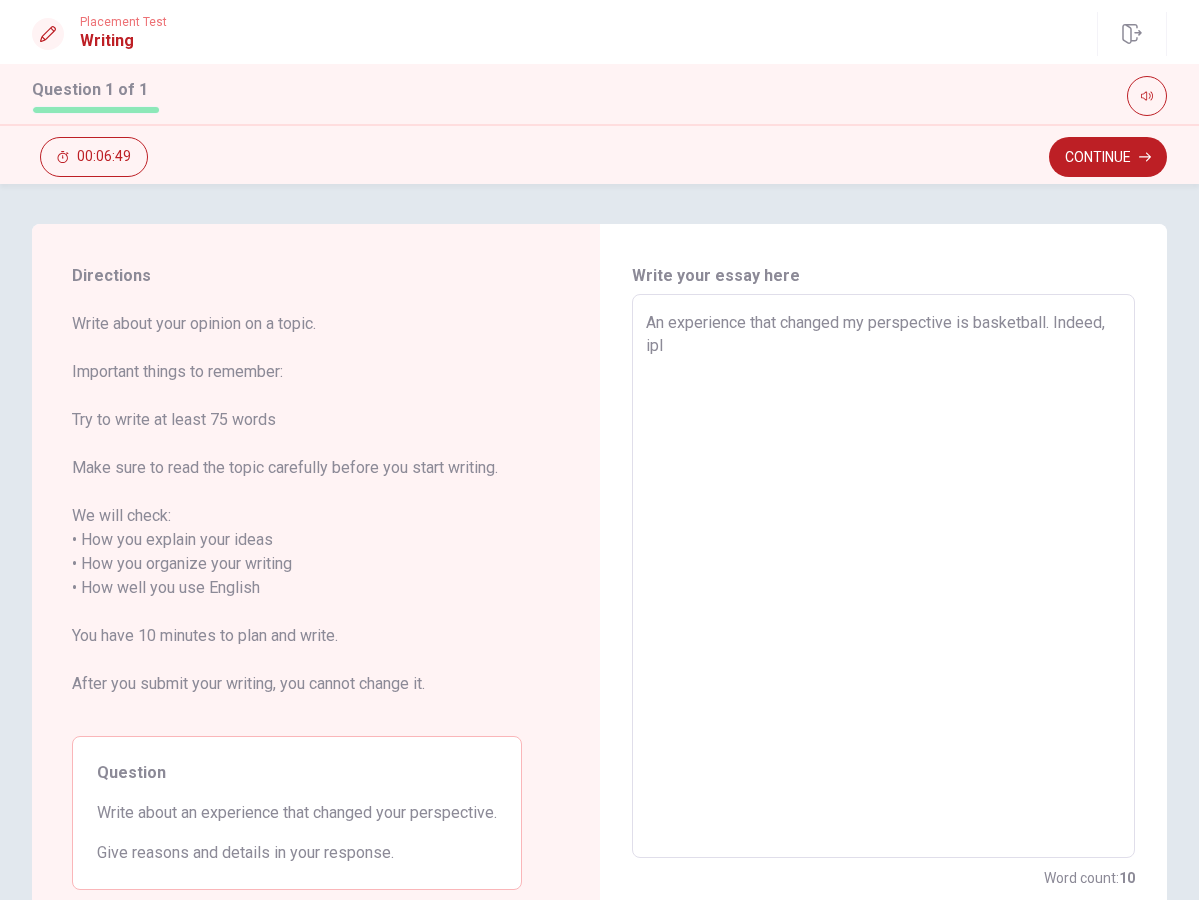 type on "x" 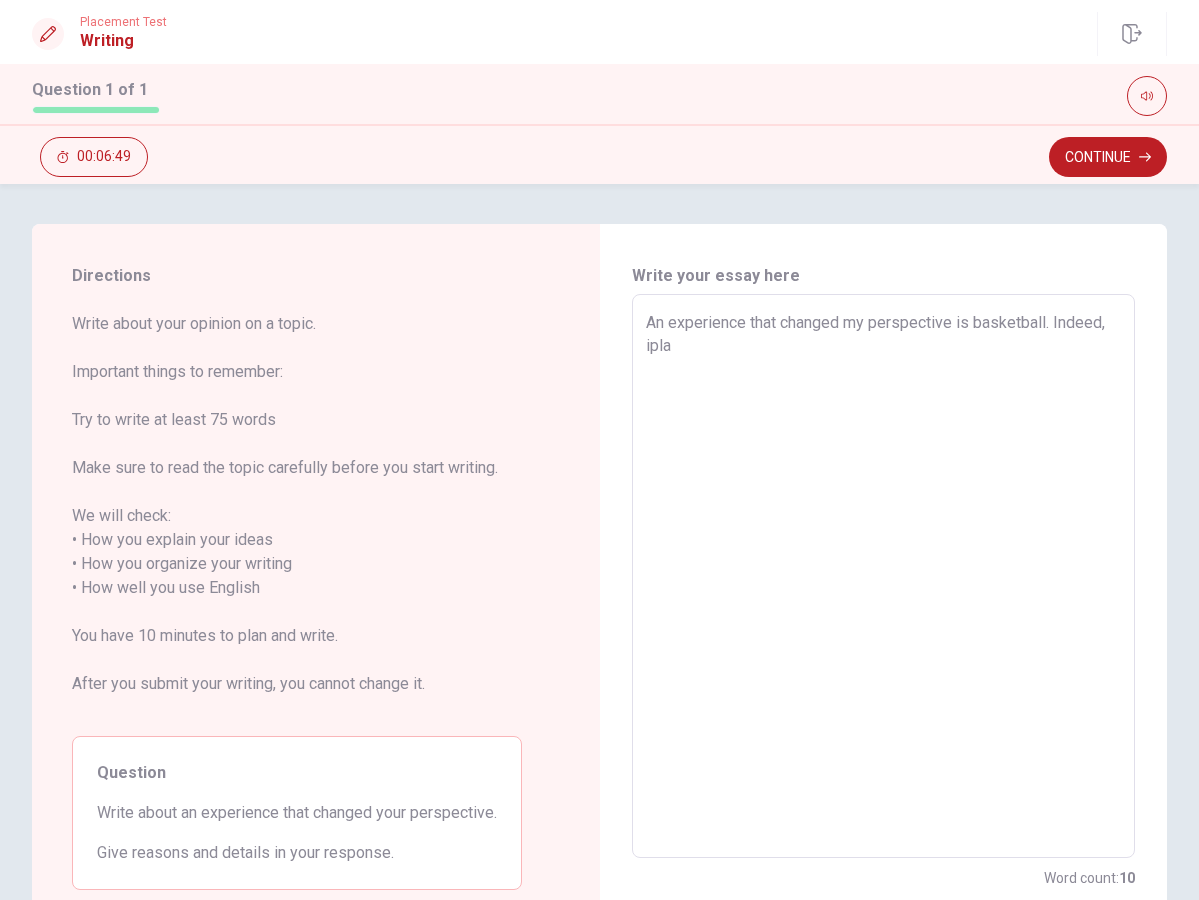 type on "x" 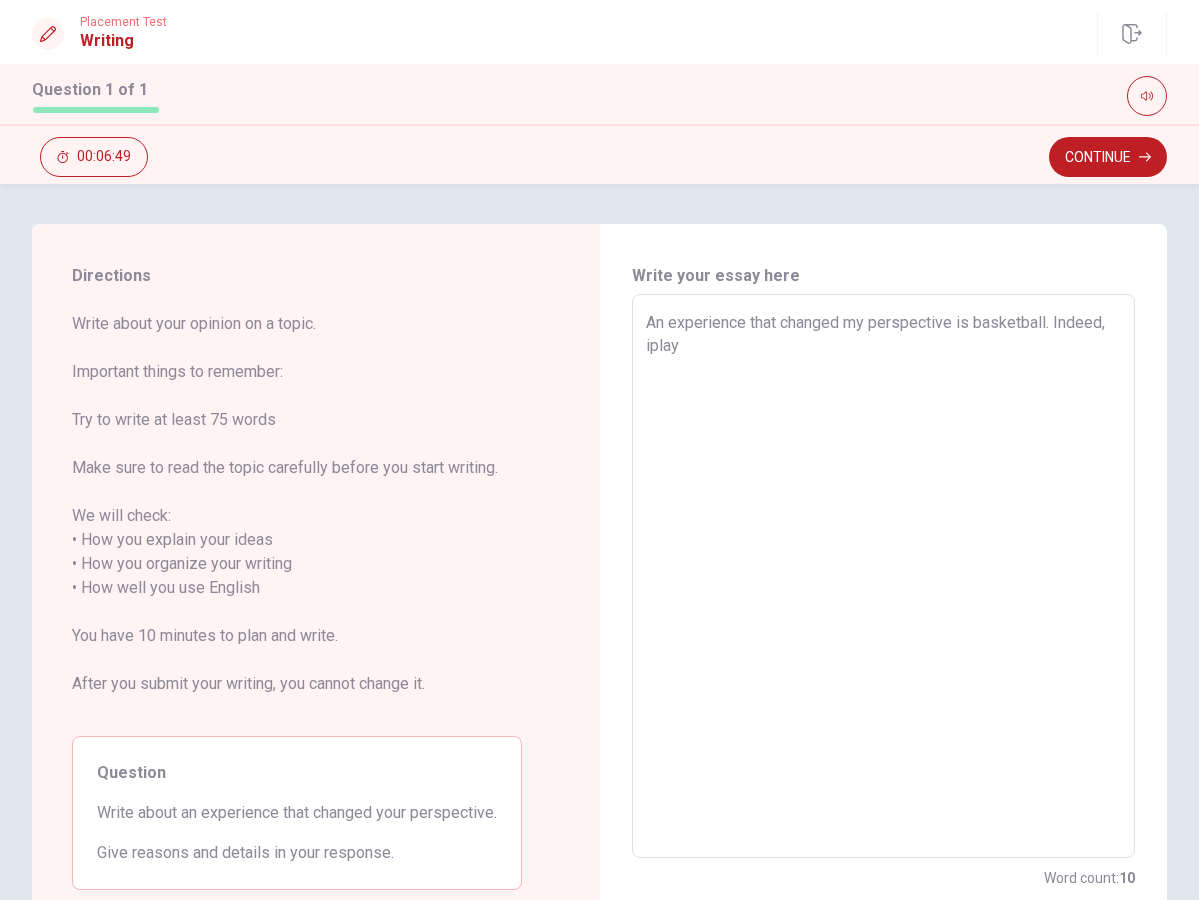 type on "x" 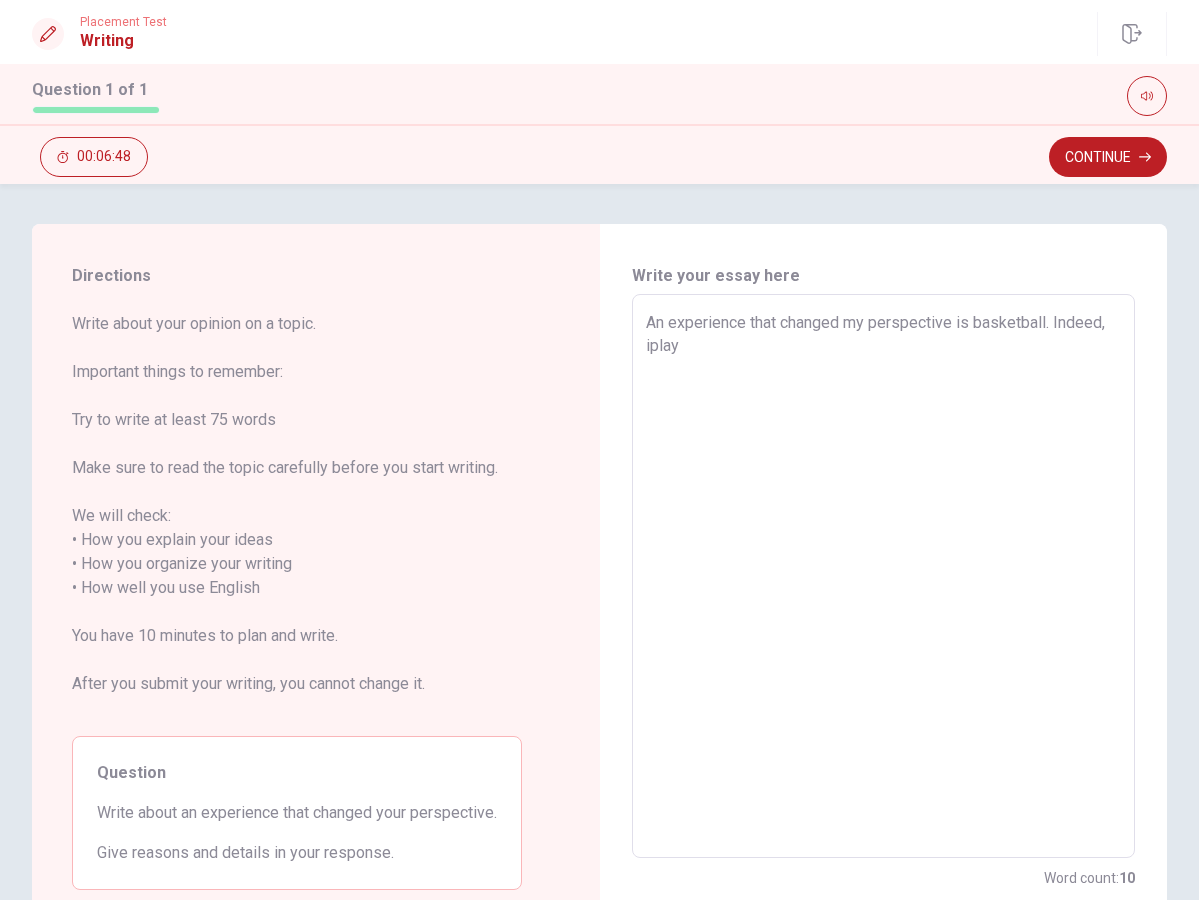 type on "An experience that changed my perspective is basketball. Indeed, iplayd" 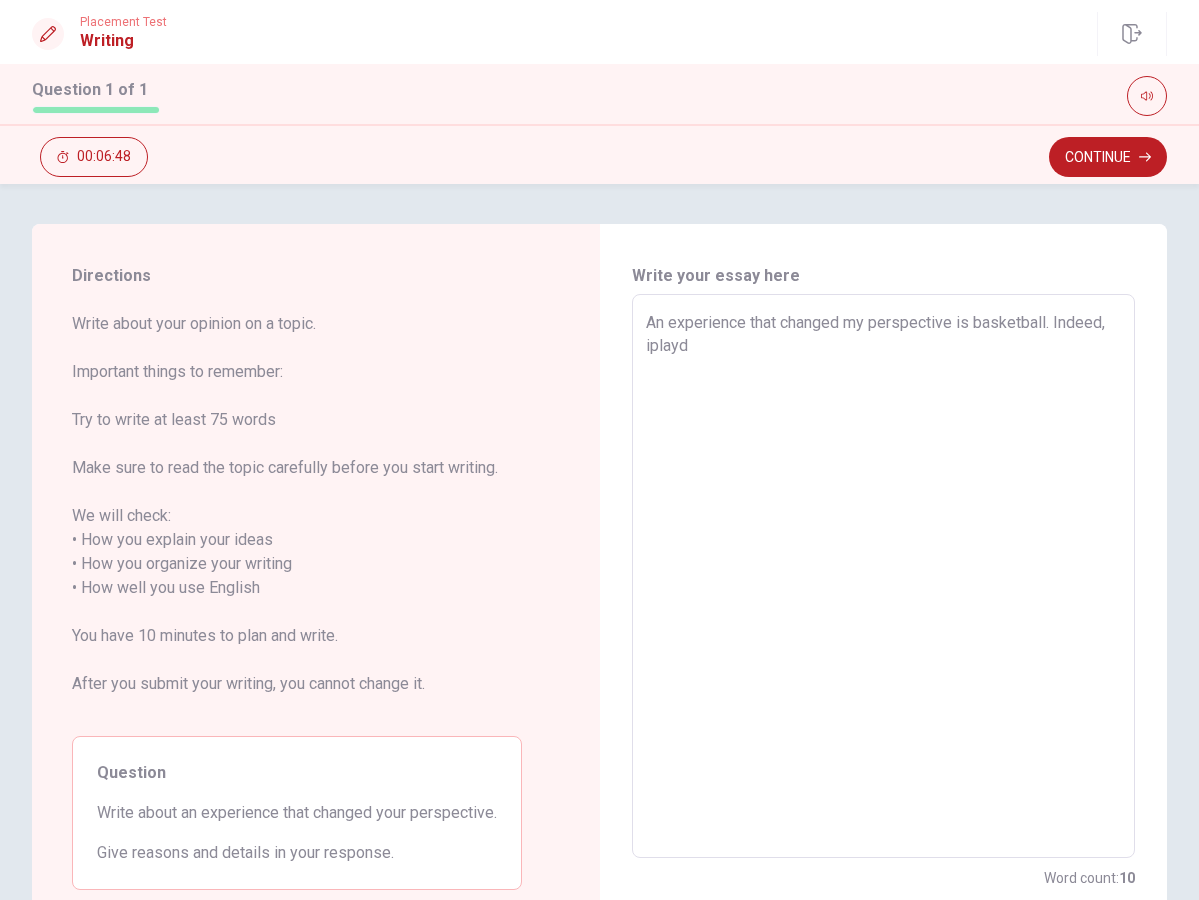 type on "x" 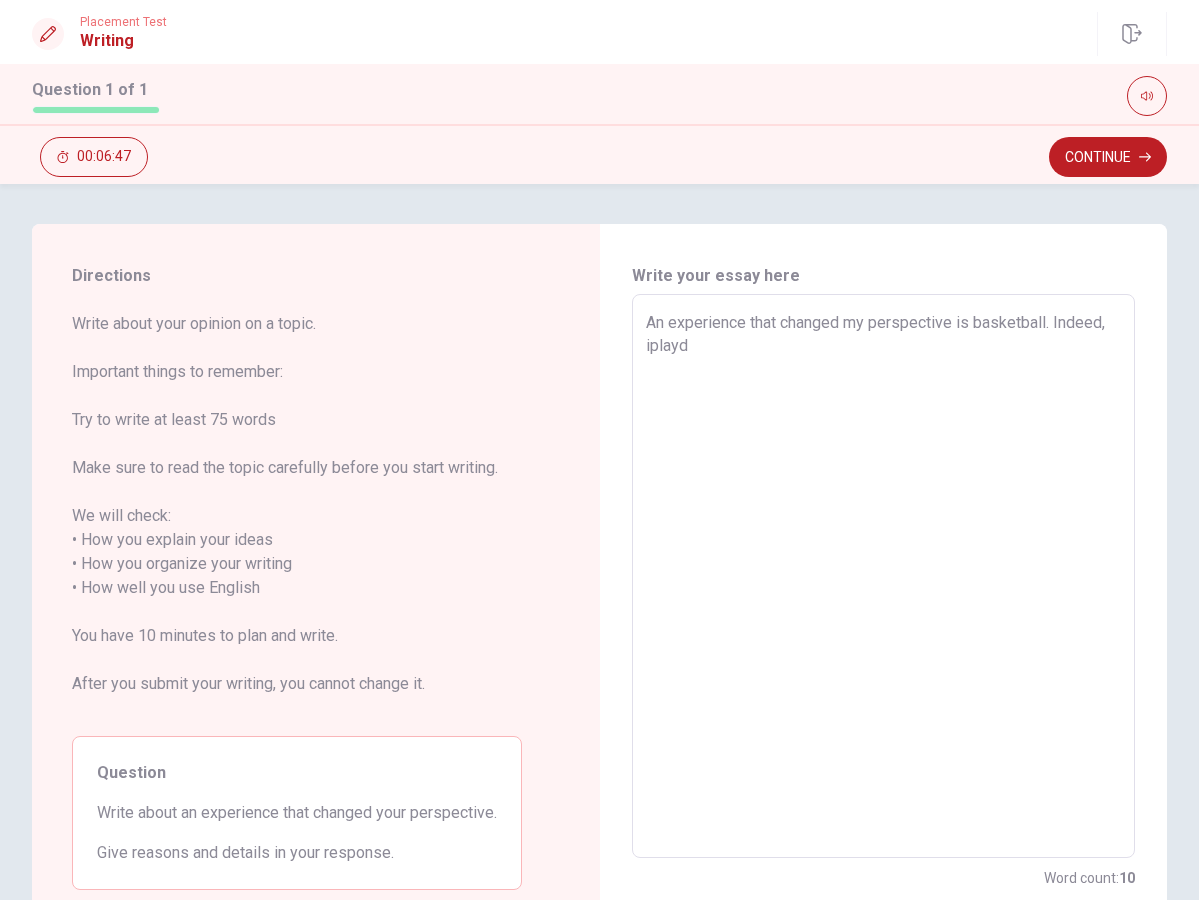 type on "An experience that changed my perspective is basketball. Indeed, iplayd b" 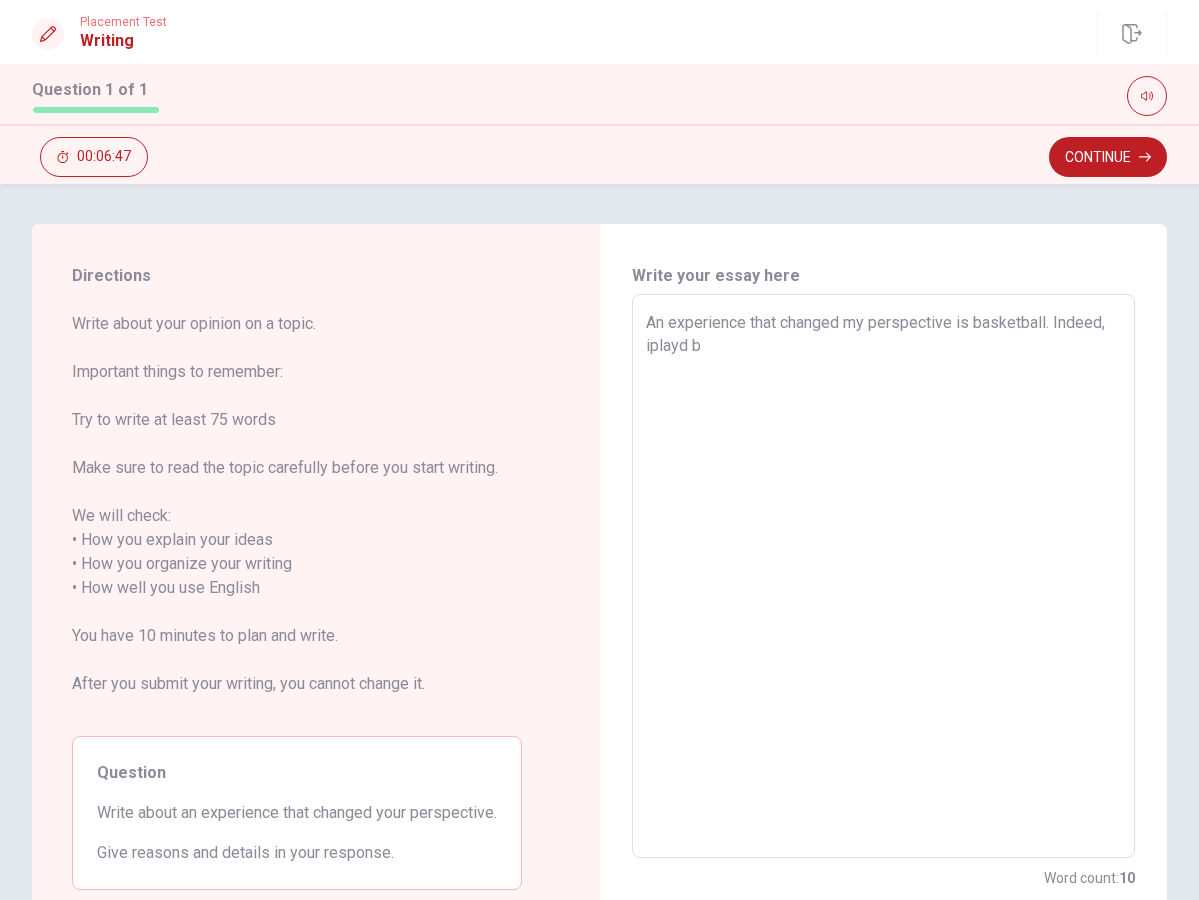 type on "x" 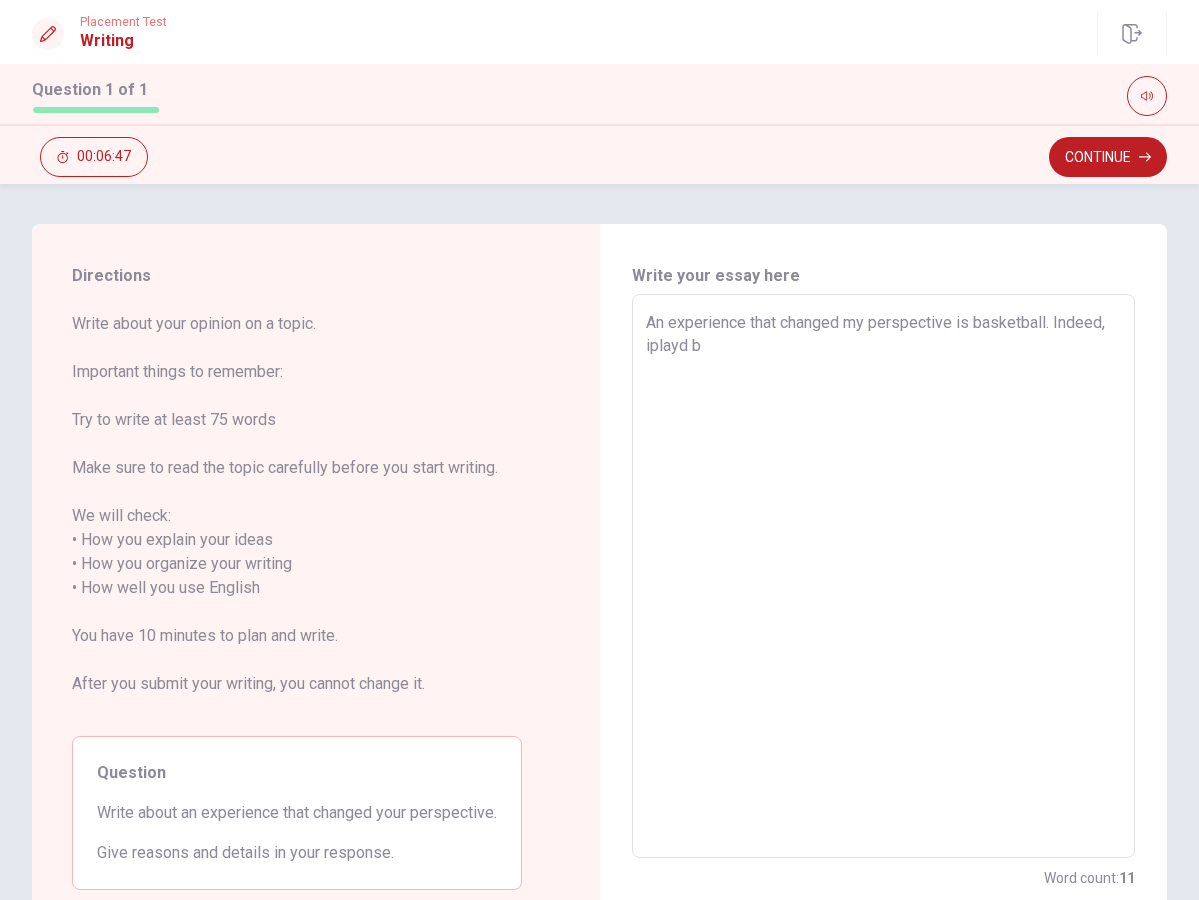 type on "An experience that changed my perspective is basketball. Indeed, iplayd ba" 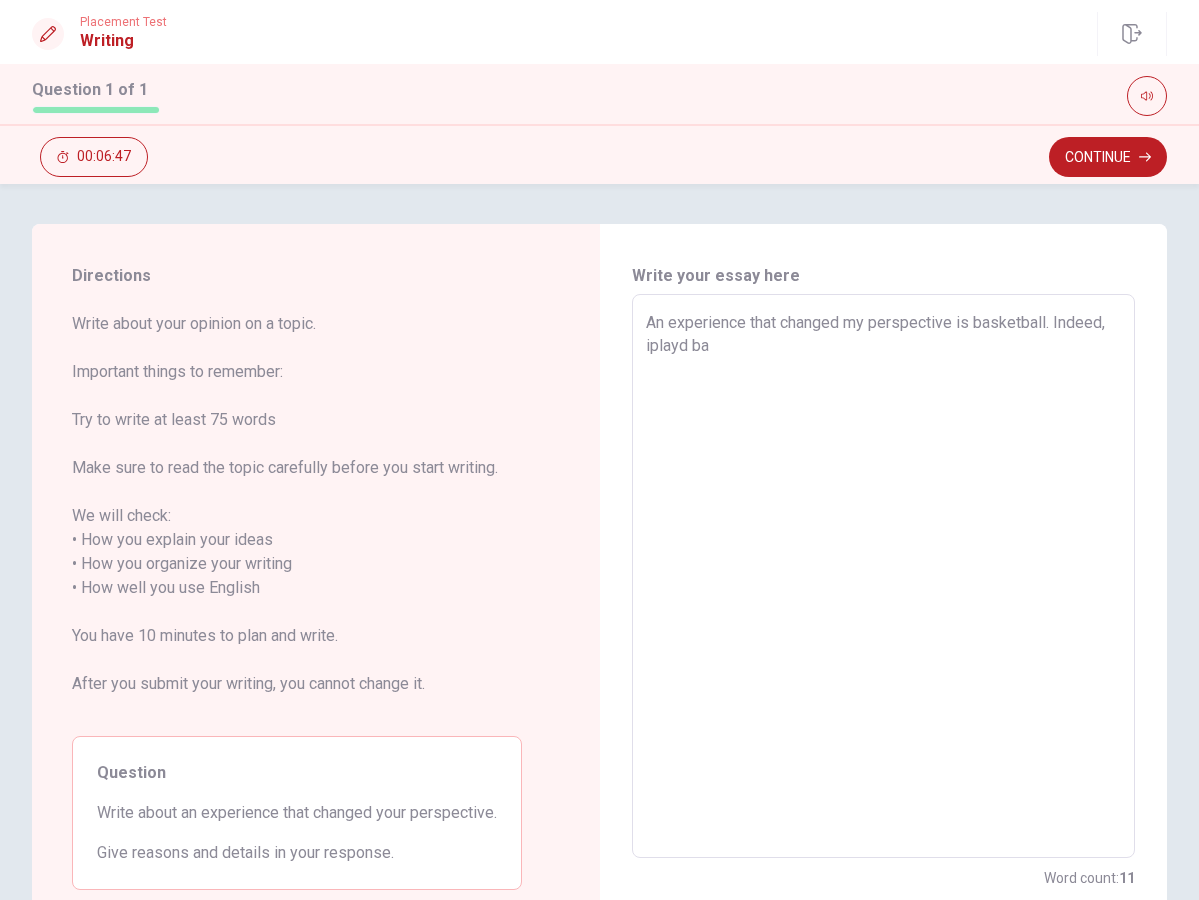 type on "x" 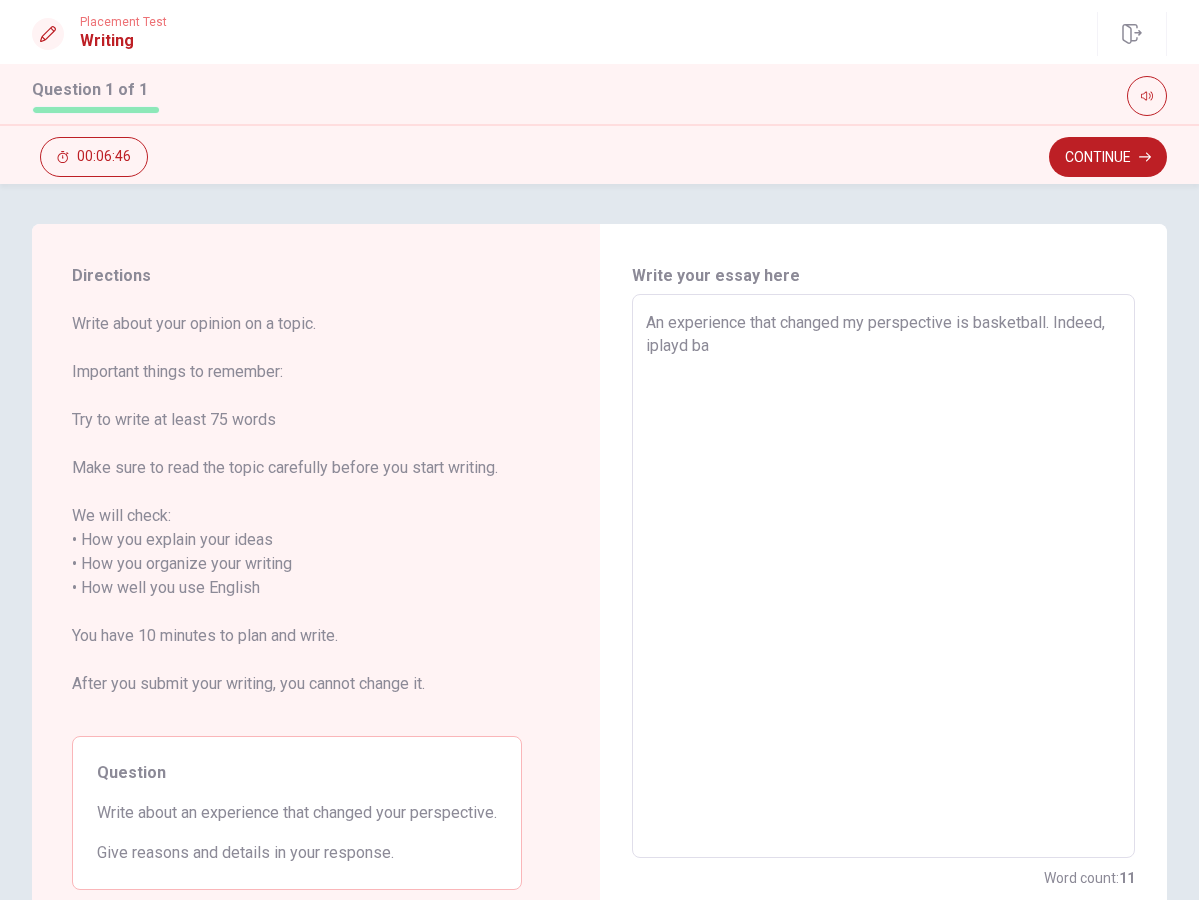 type on "An experience that changed my perspective is basketball. Indeed, iplayd b" 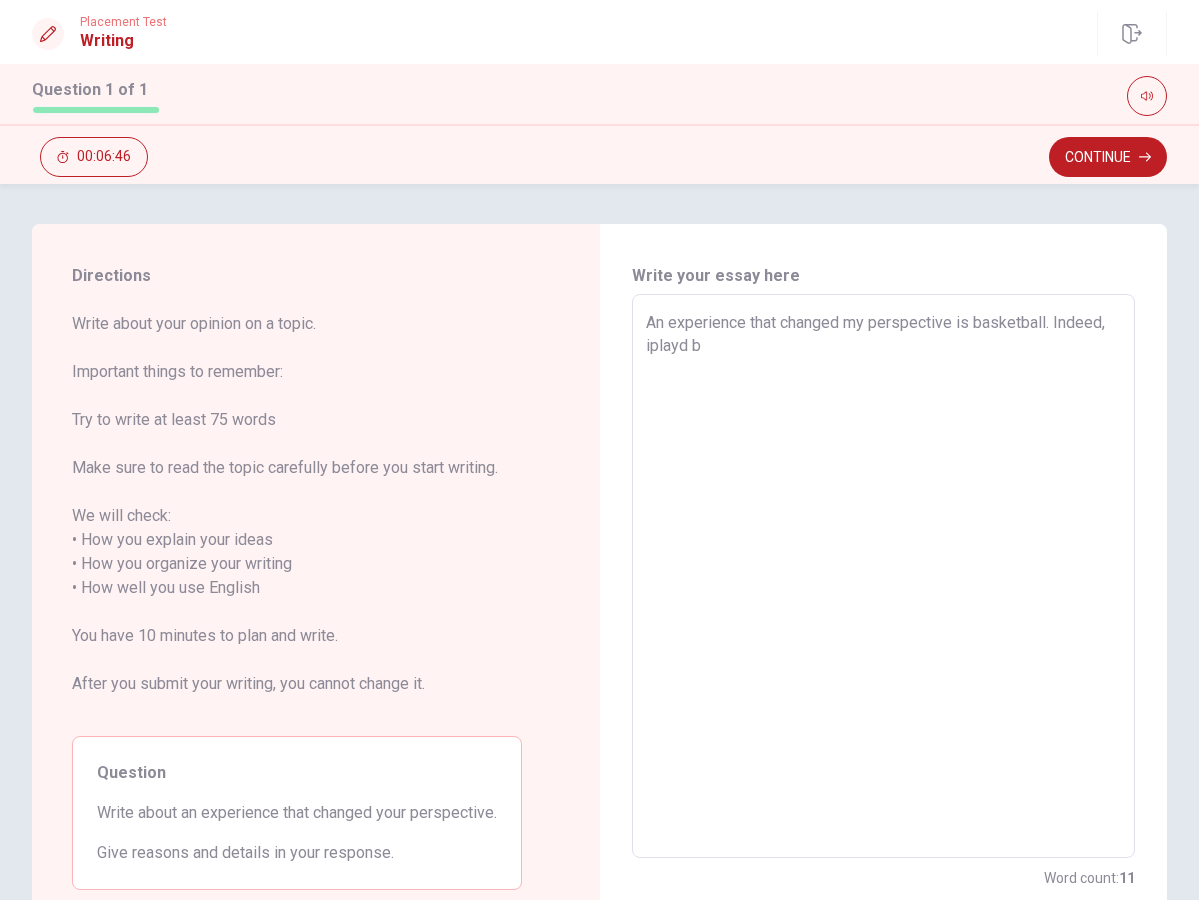 type on "x" 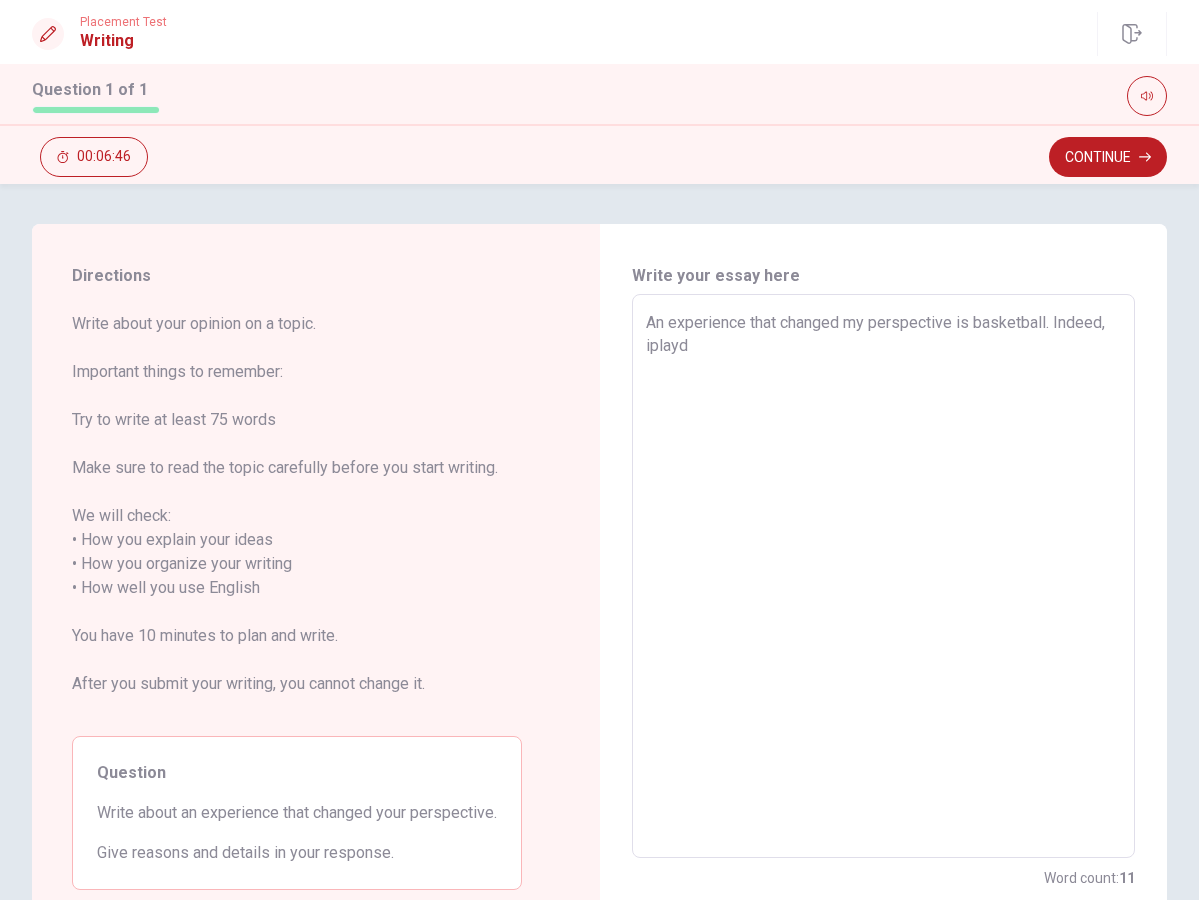 type on "x" 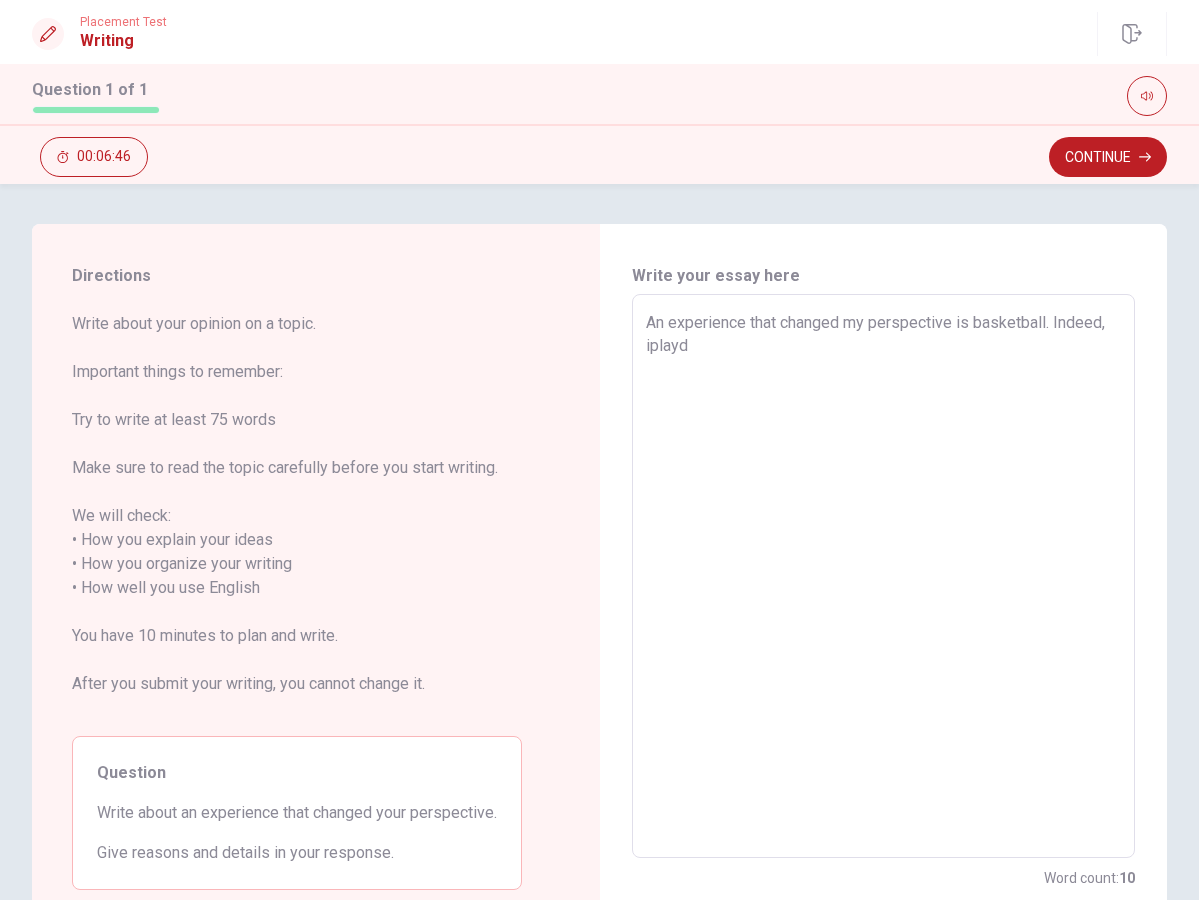 type on "An experience that changed my perspective is basketball. Indeed, iplayd" 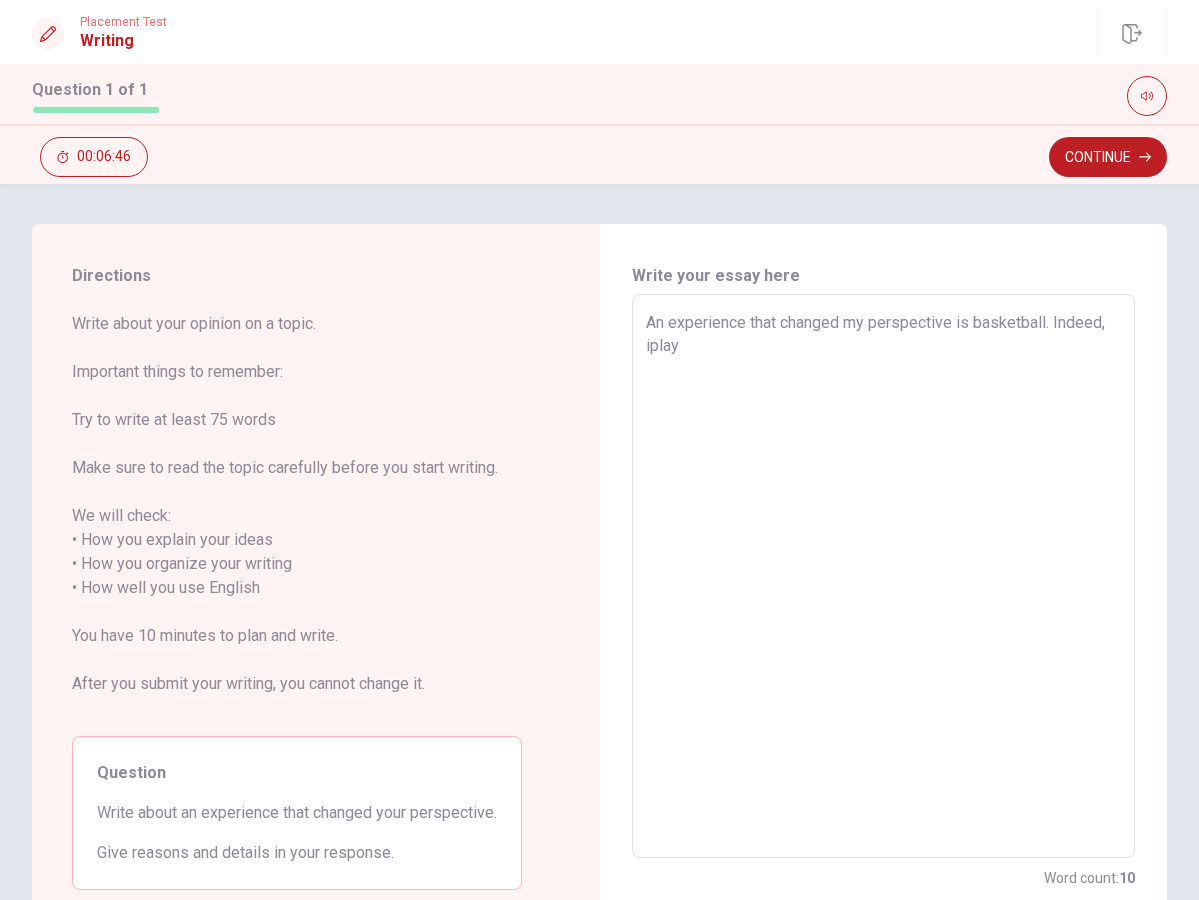 type on "x" 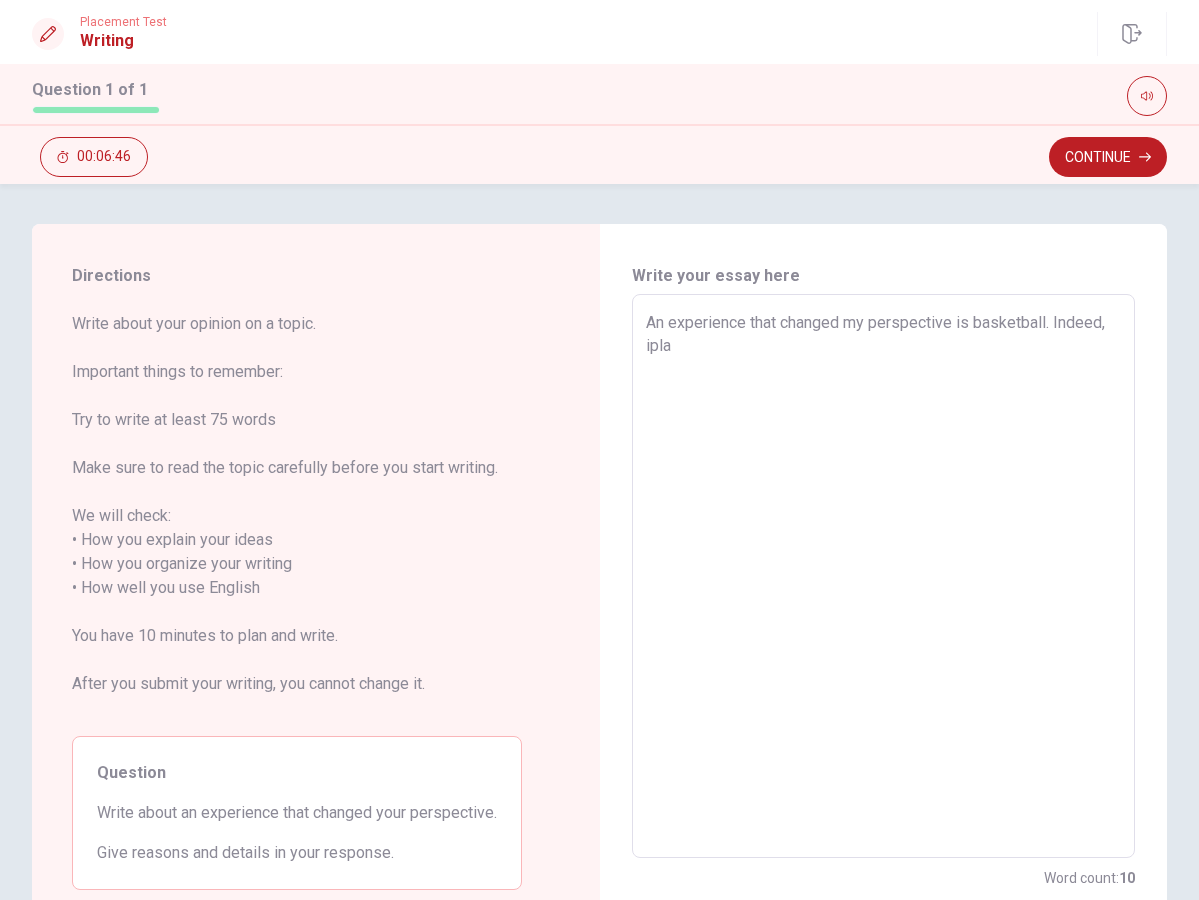 type on "x" 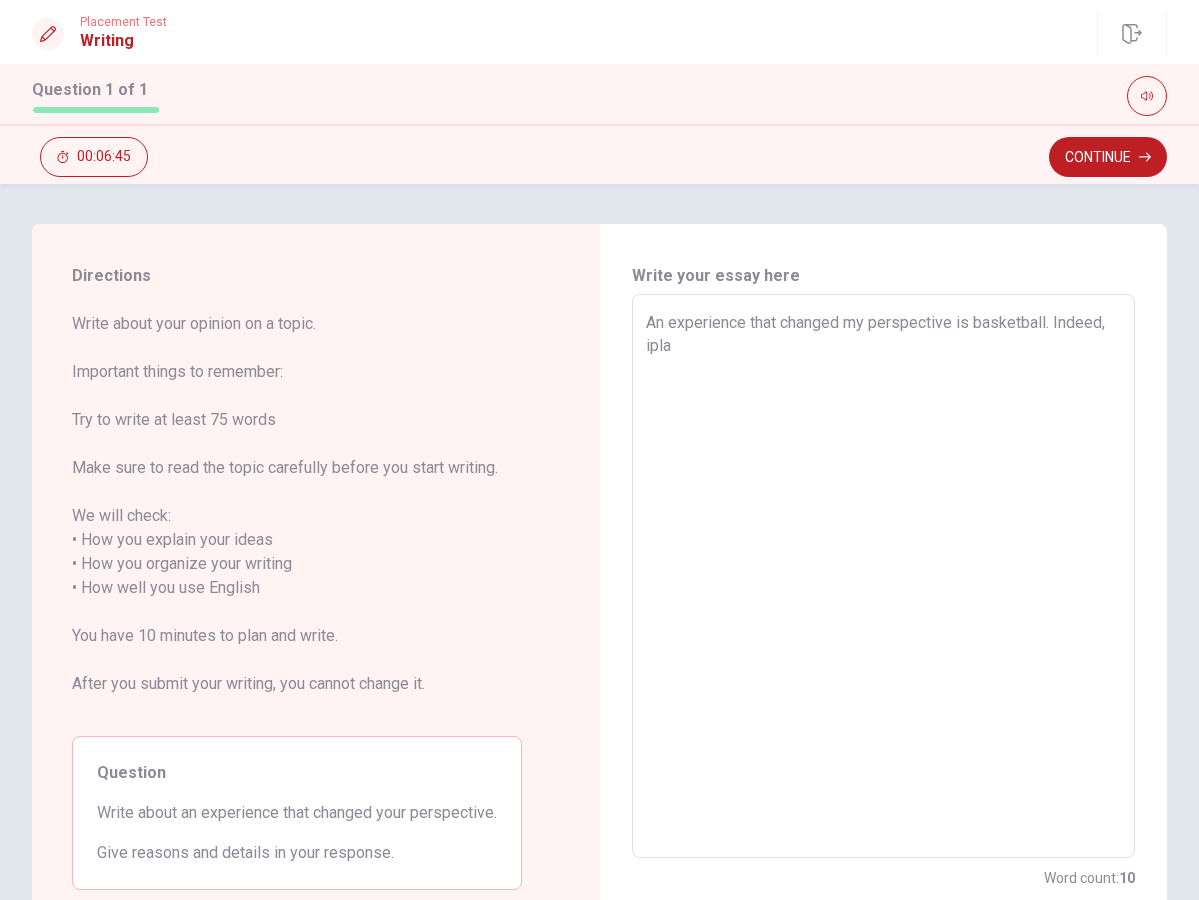 type on "An experience that changed my perspective is basketball. Indeed, ipl" 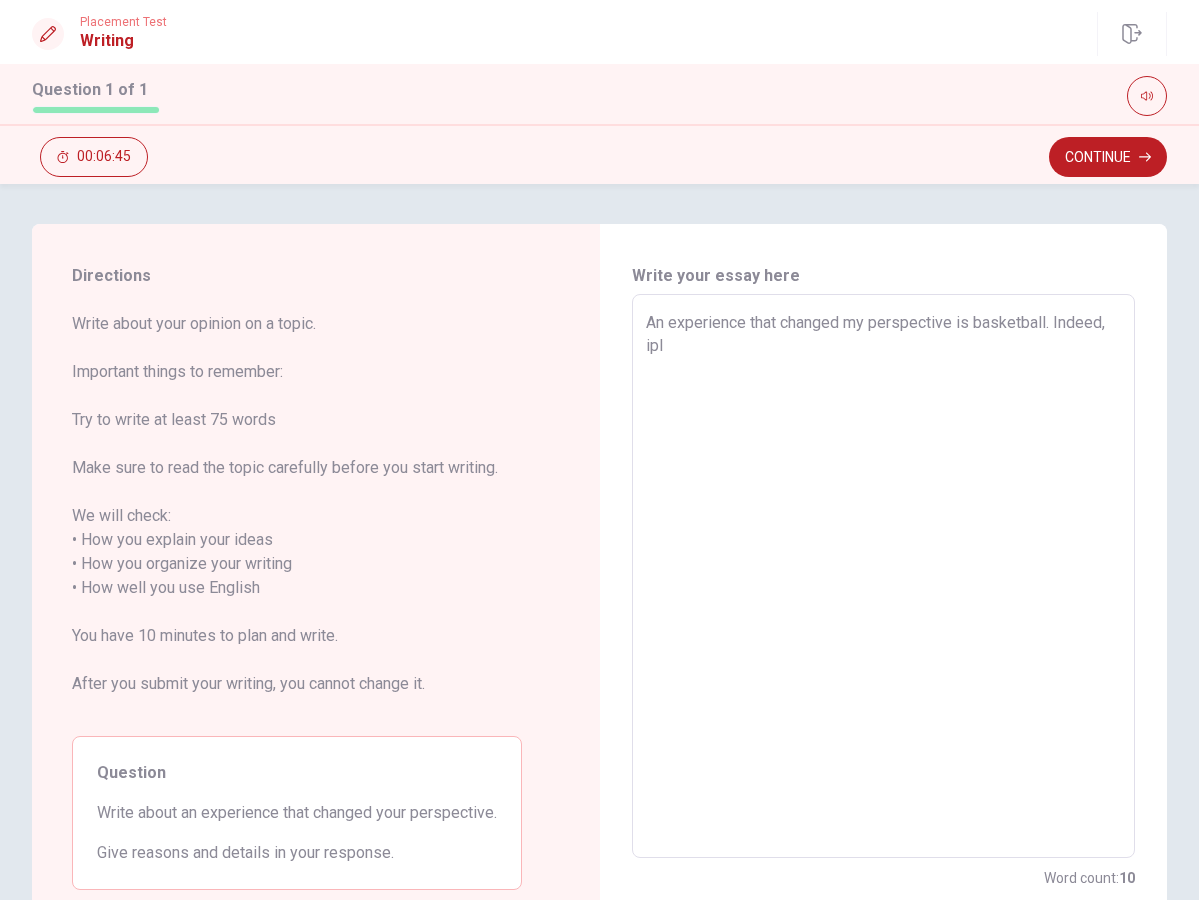 type on "x" 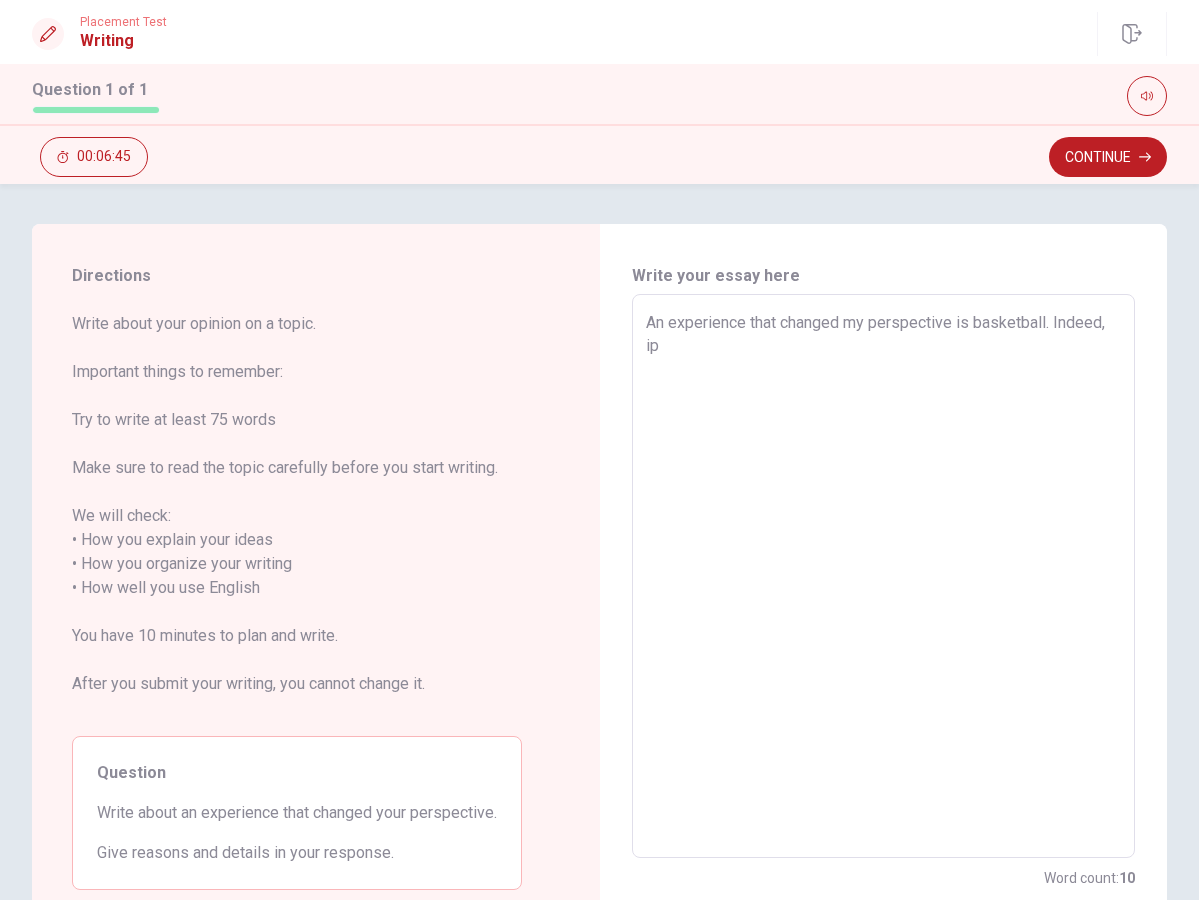 type on "x" 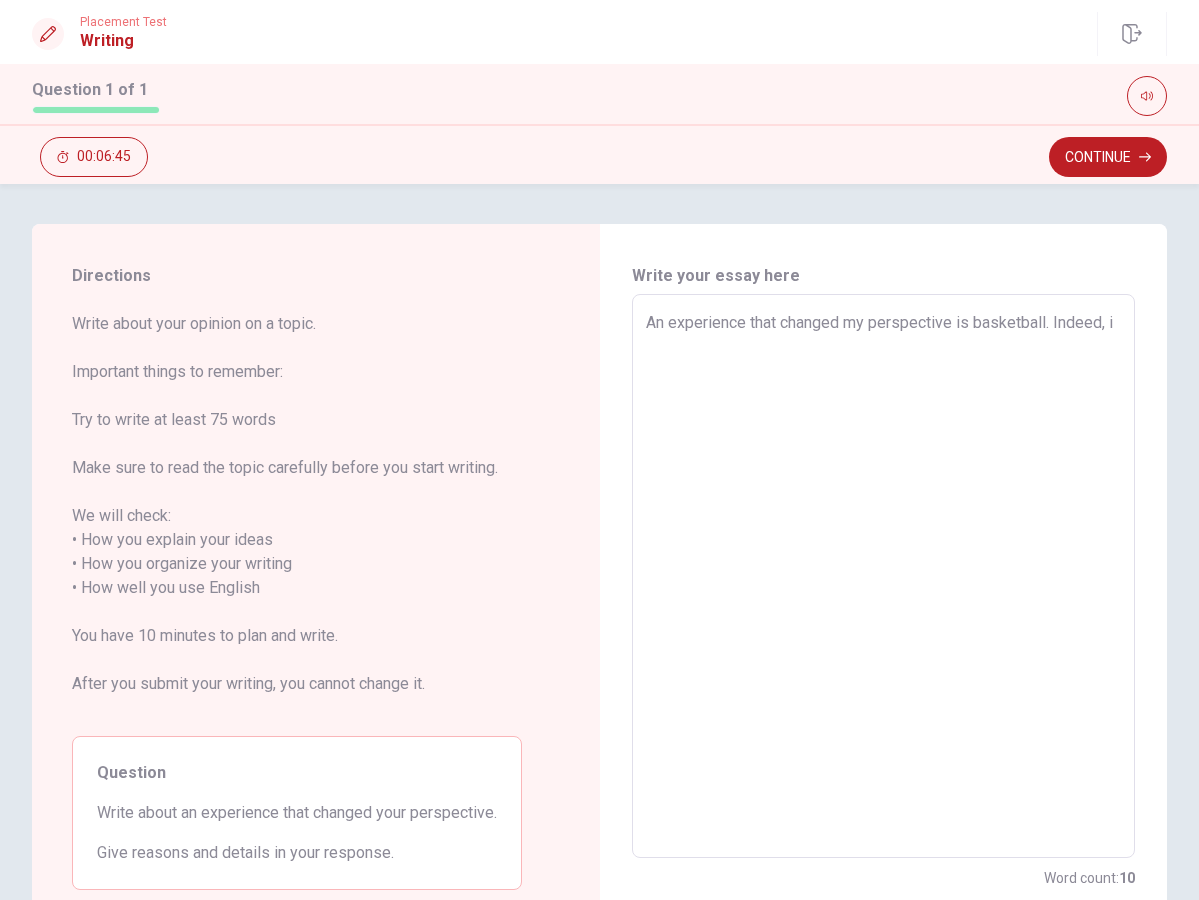 type on "x" 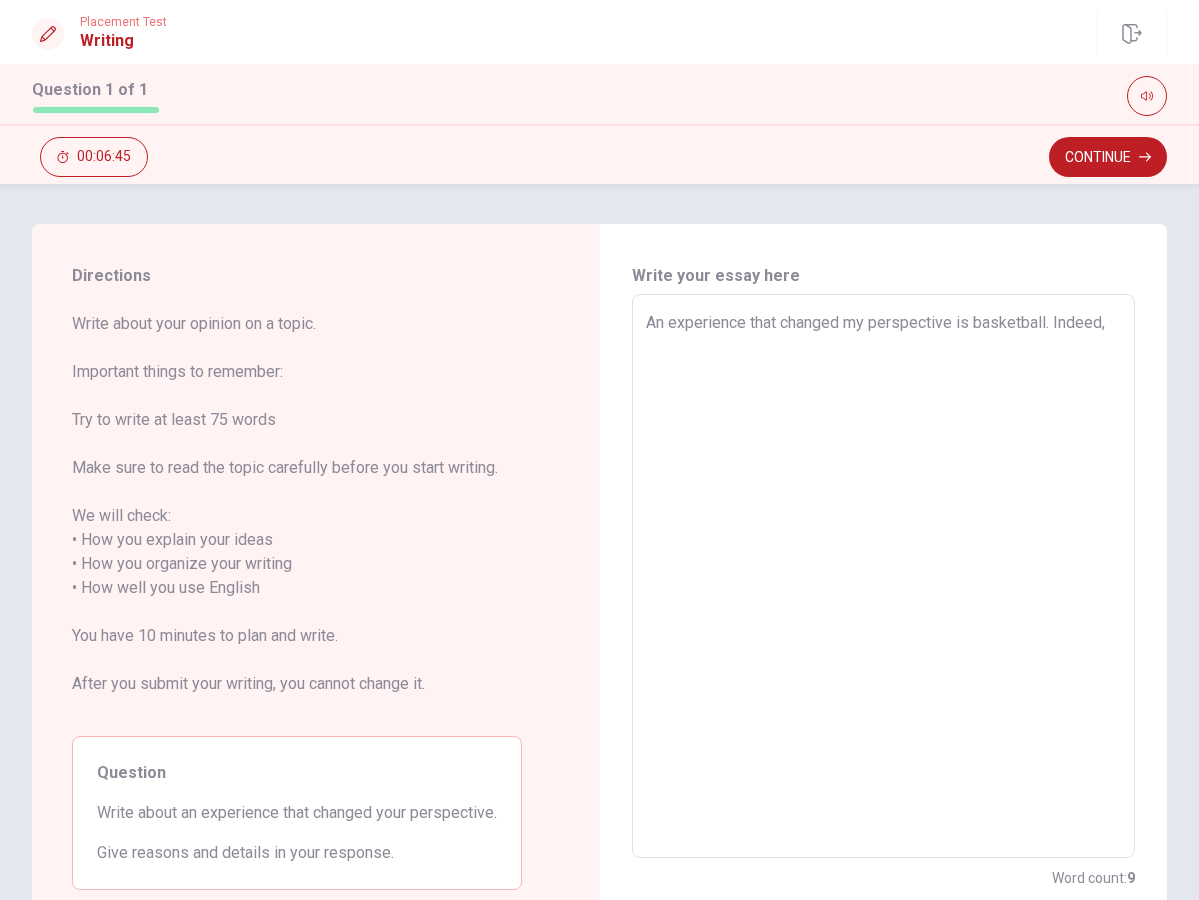 type on "x" 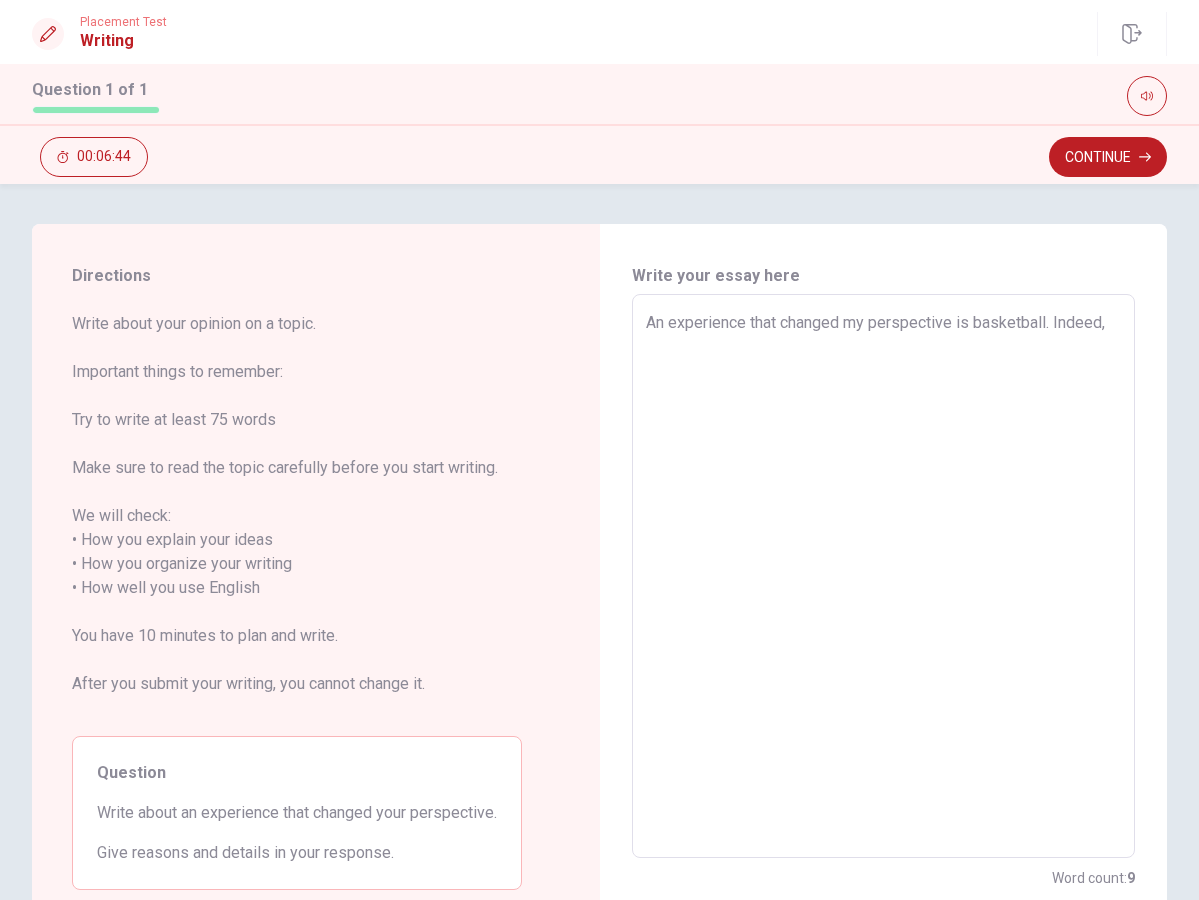 type on "An experience that changed my perspective is basketball. Indeed, I" 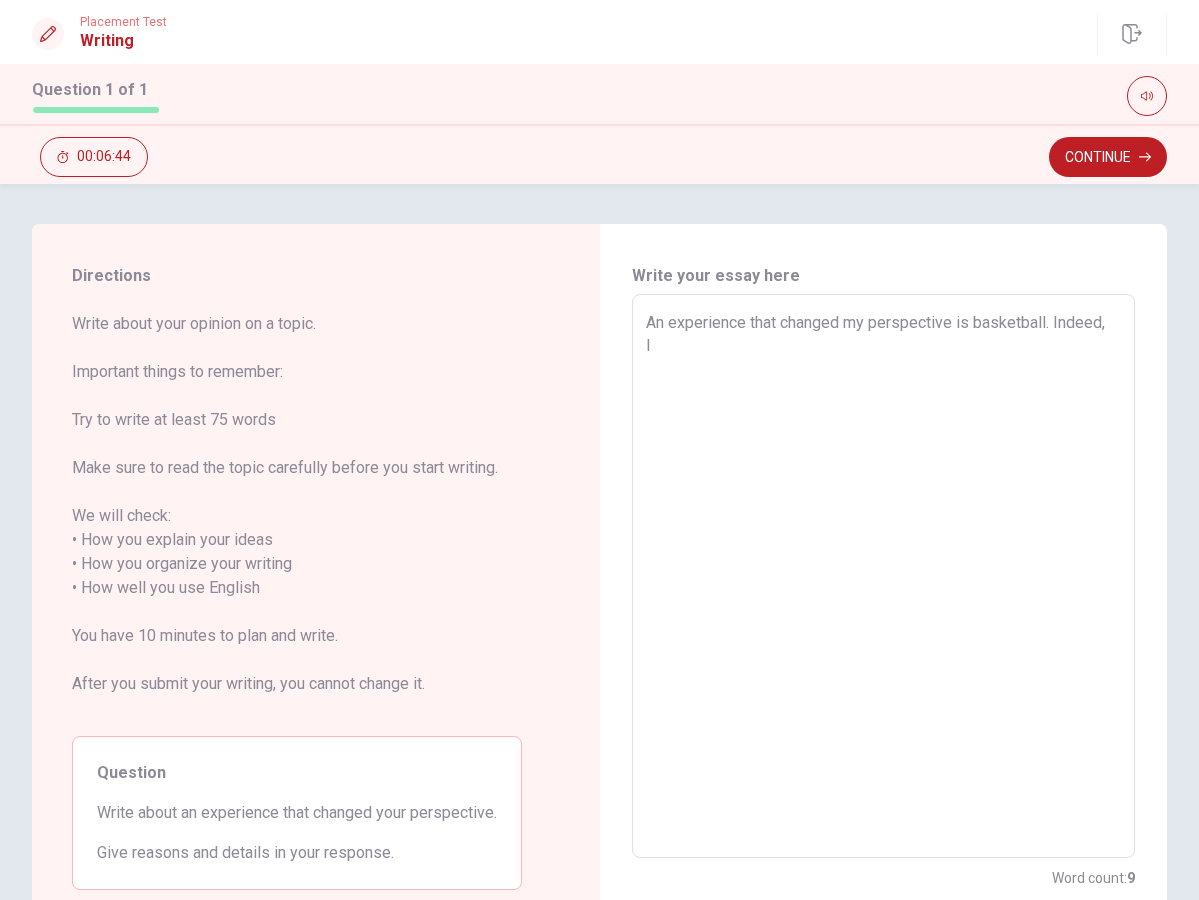 type on "x" 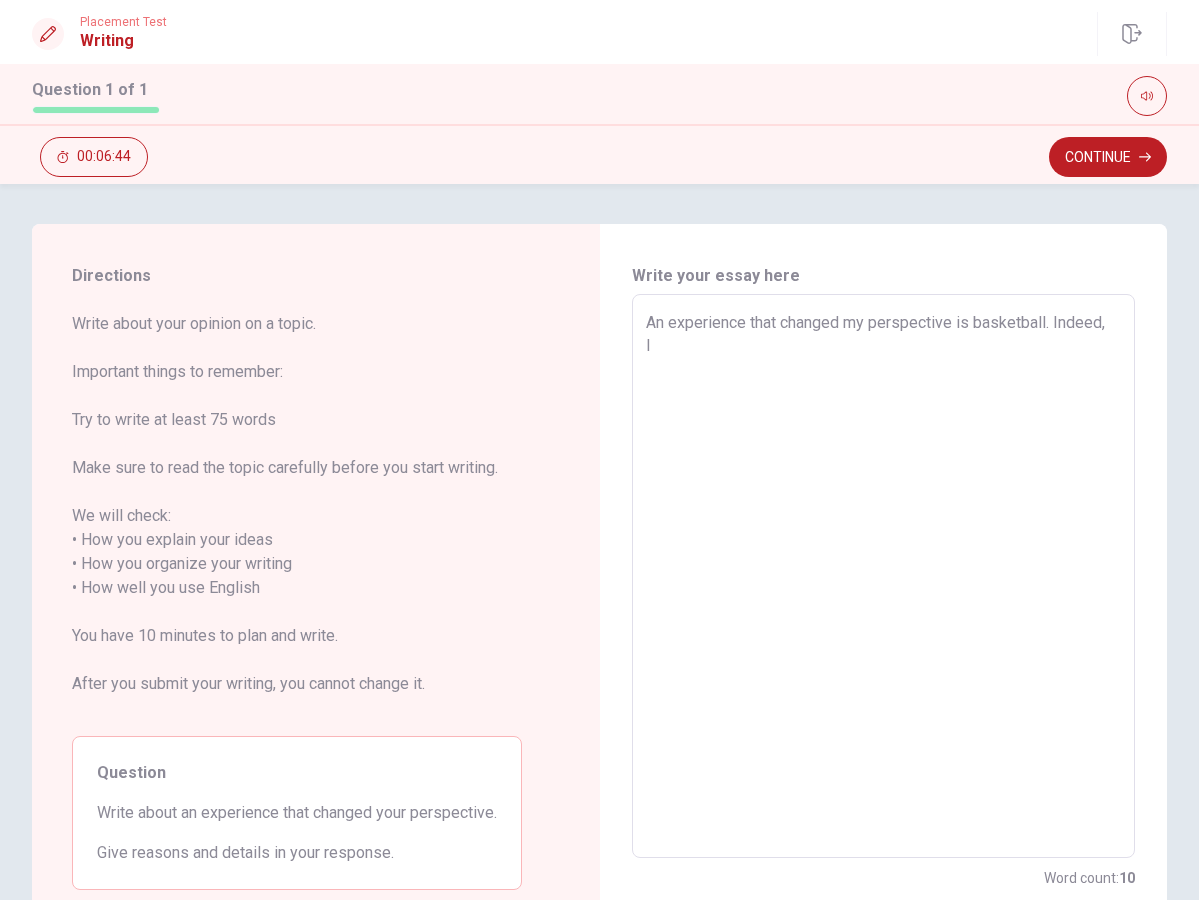 type on "An experience that changed my perspective is basketball. Indeed, I" 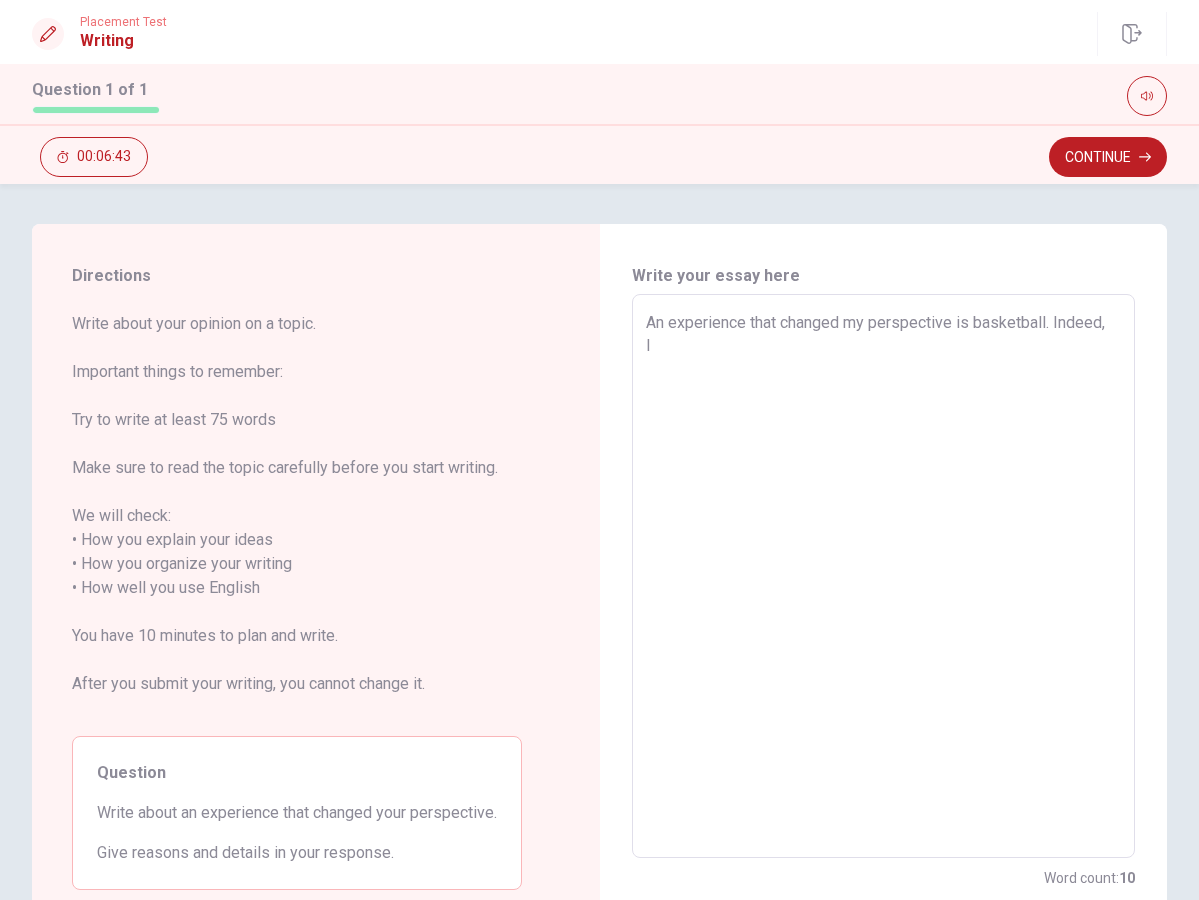 type on "An experience that changed my perspective is basketball. Indeed, I p" 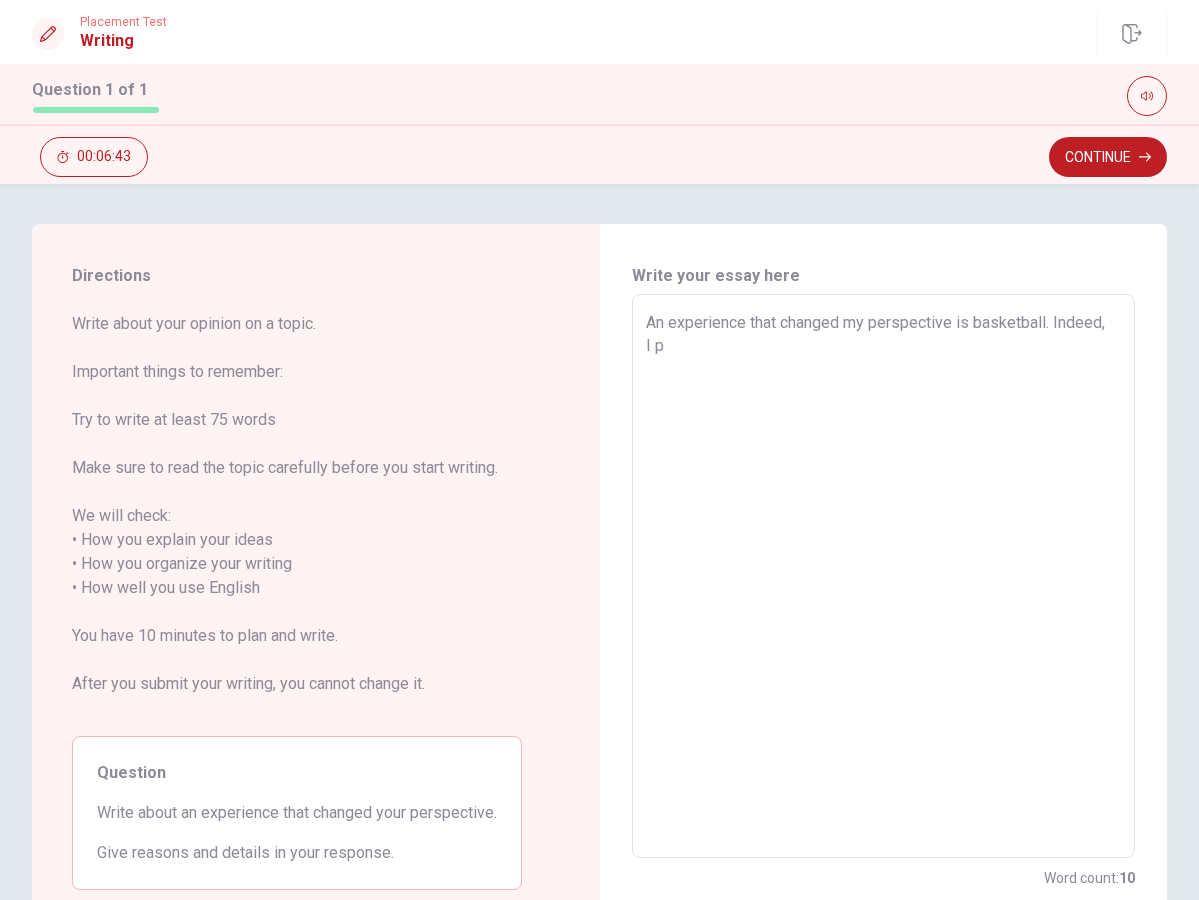 type on "x" 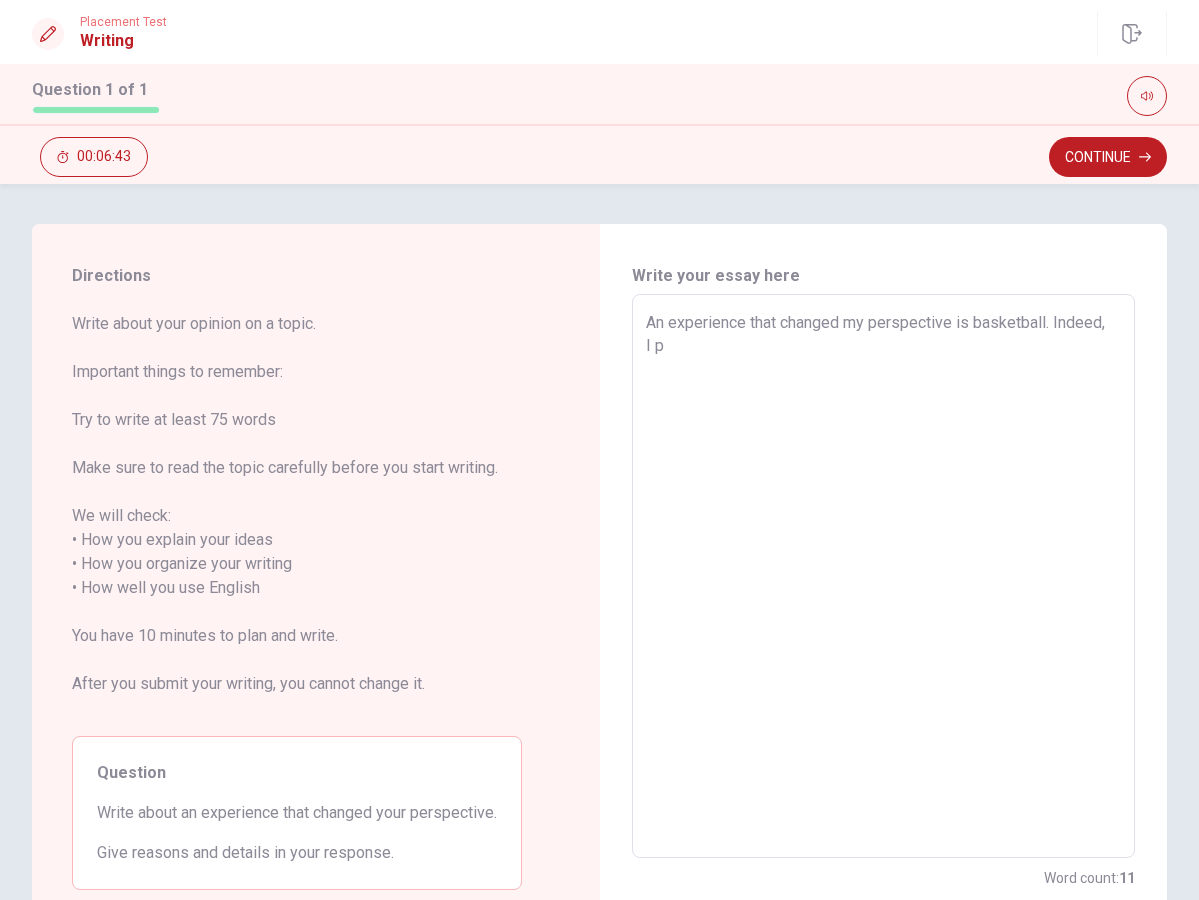 type on "An experience that changed my perspective is basketball. Indeed, I pl" 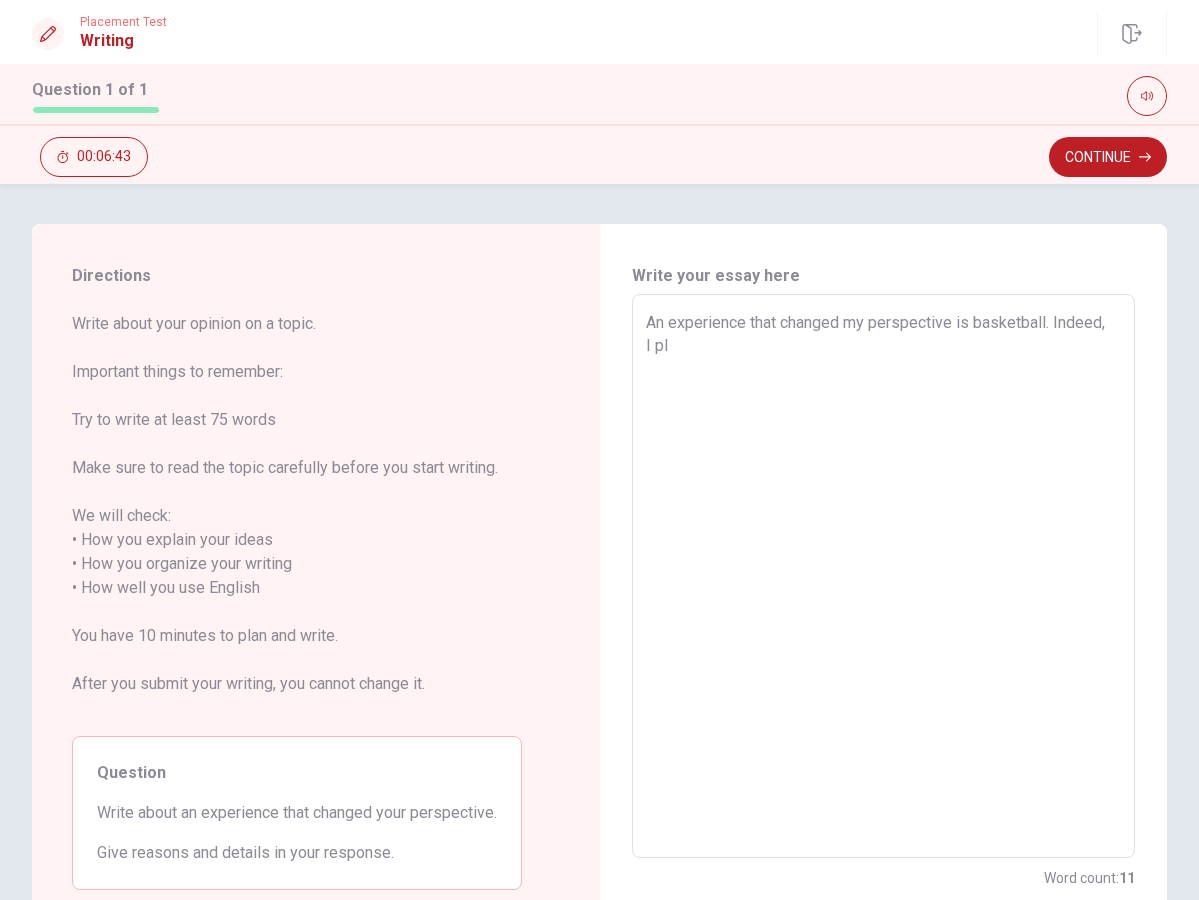 type on "An experience that changed my perspective is basketball. Indeed, I pla" 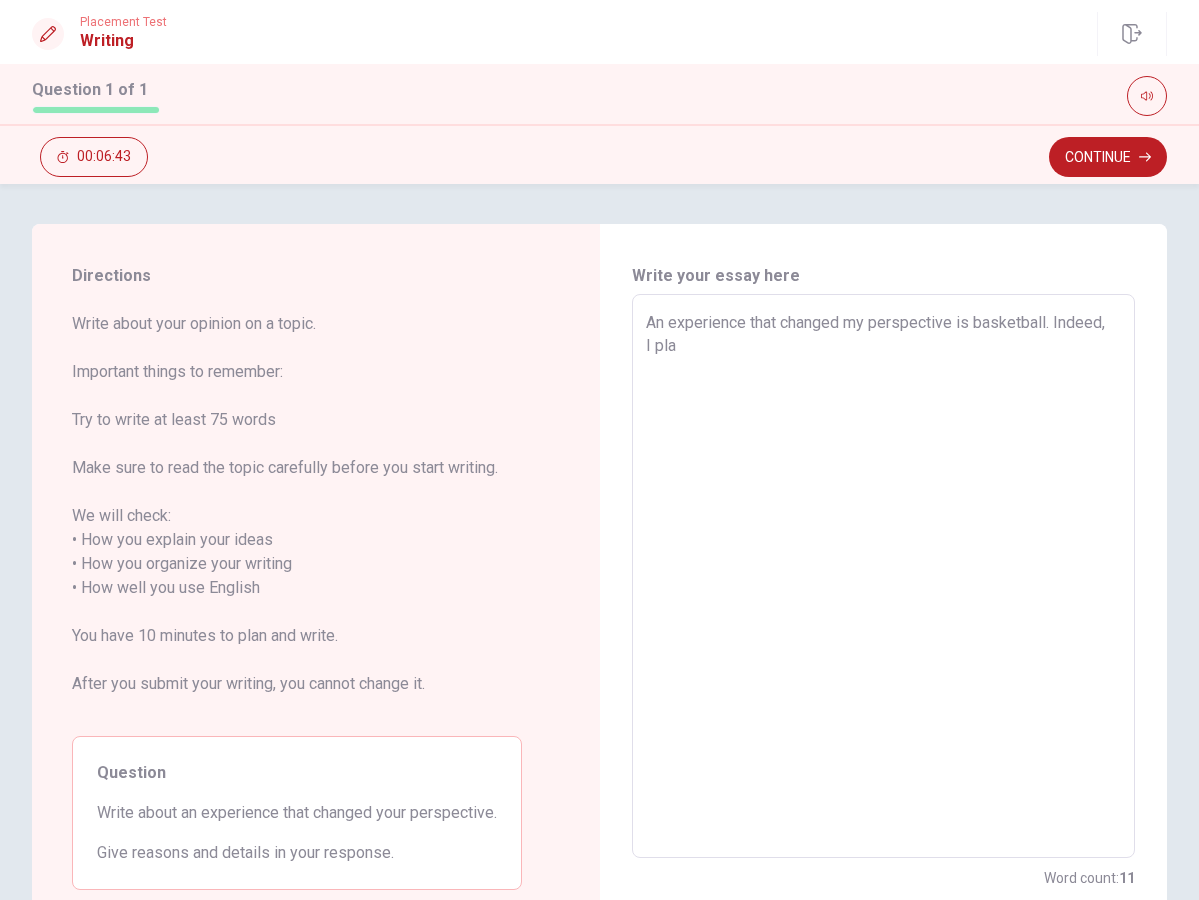type on "x" 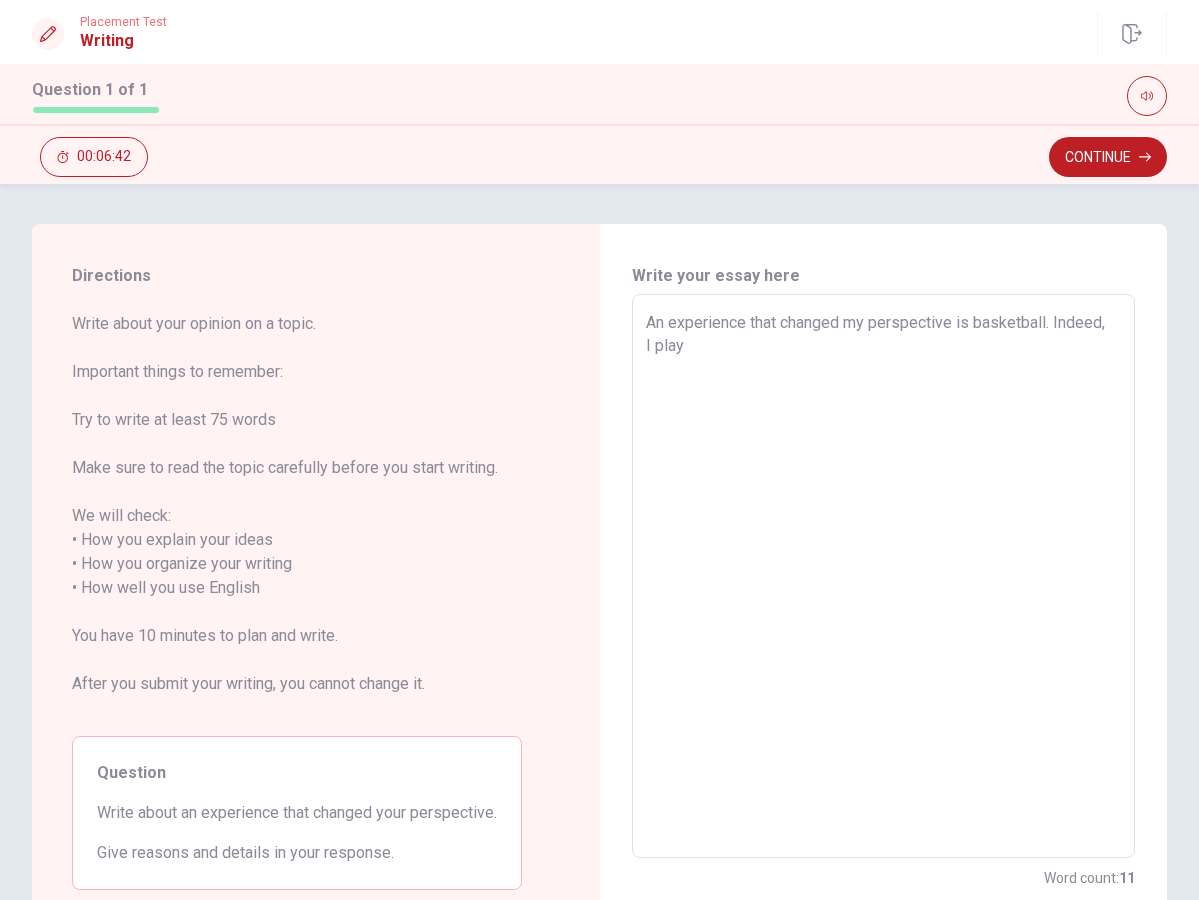 type on "x" 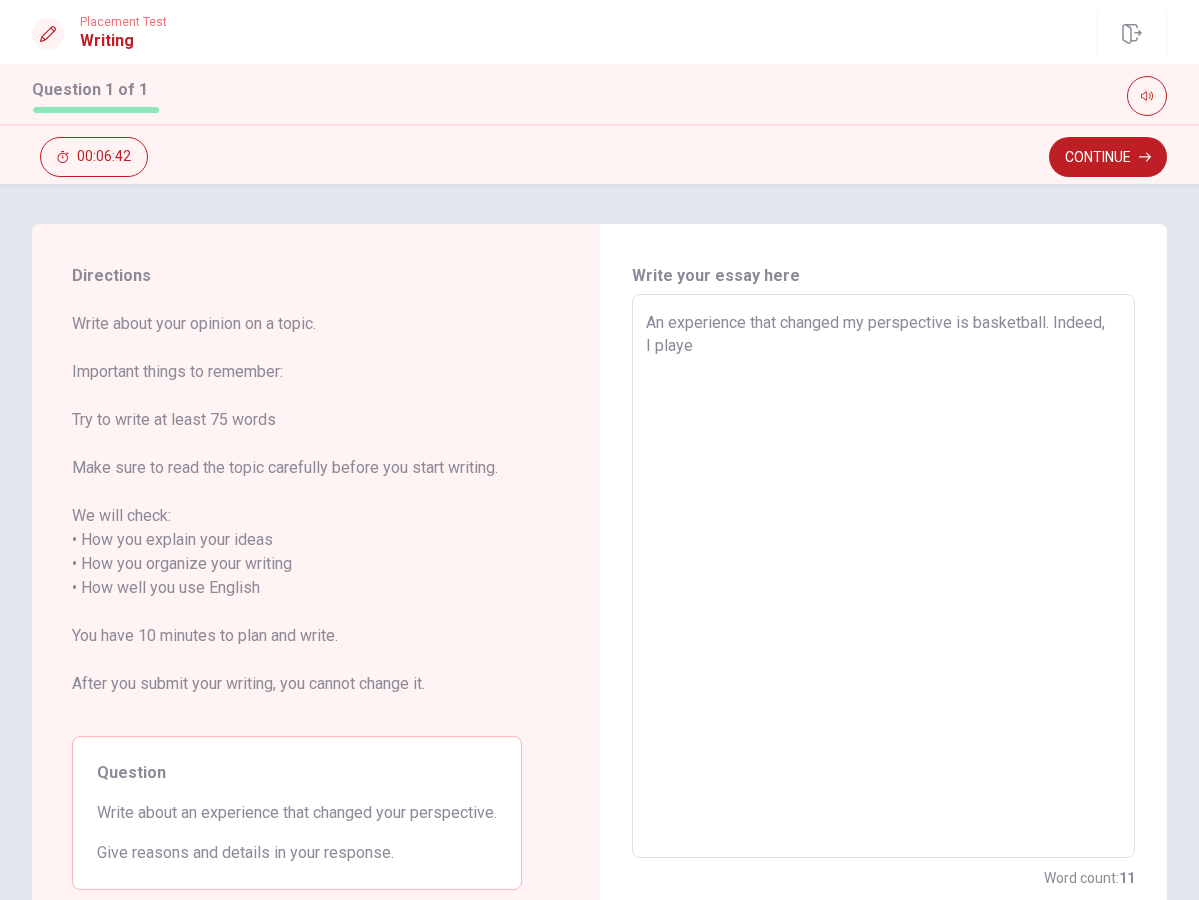 type on "x" 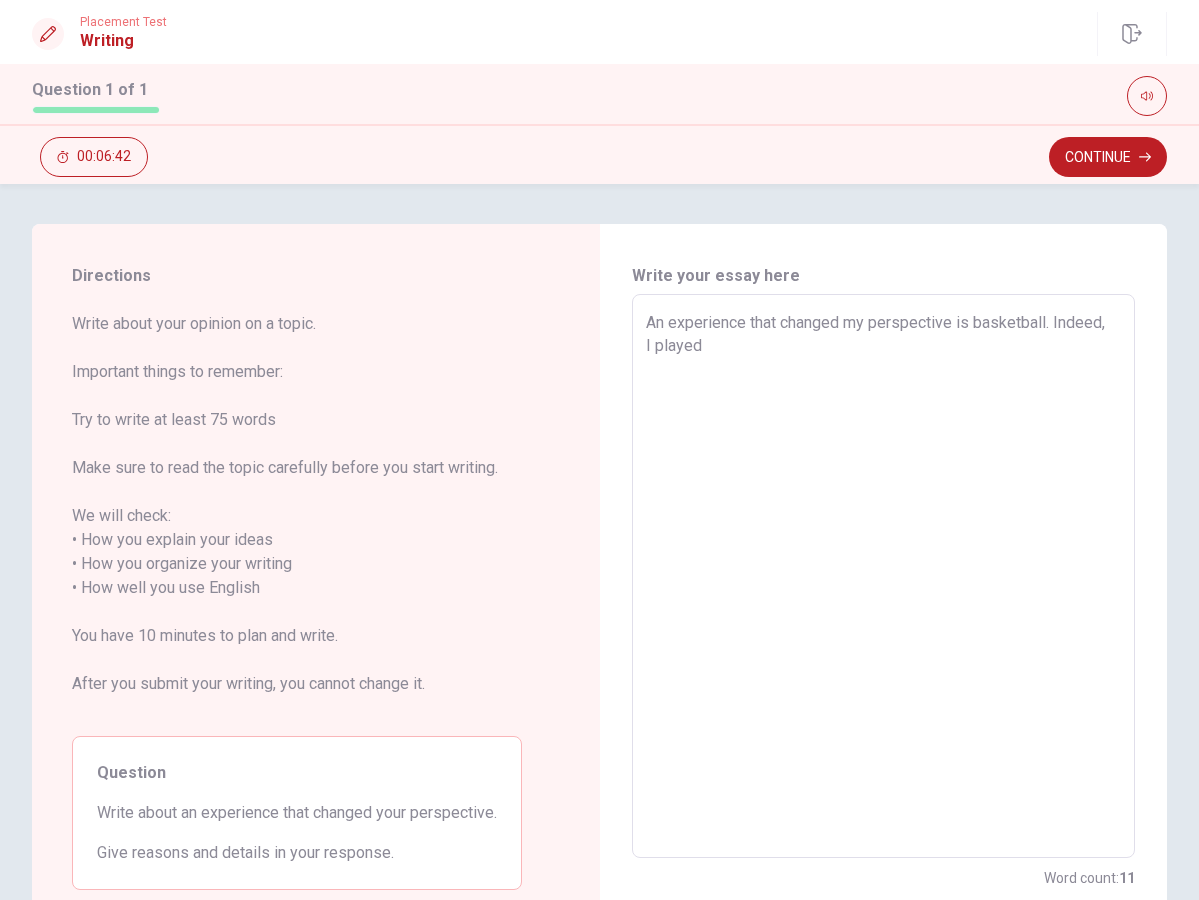 type on "An experience that changed my perspective is basketball. Indeed, I played" 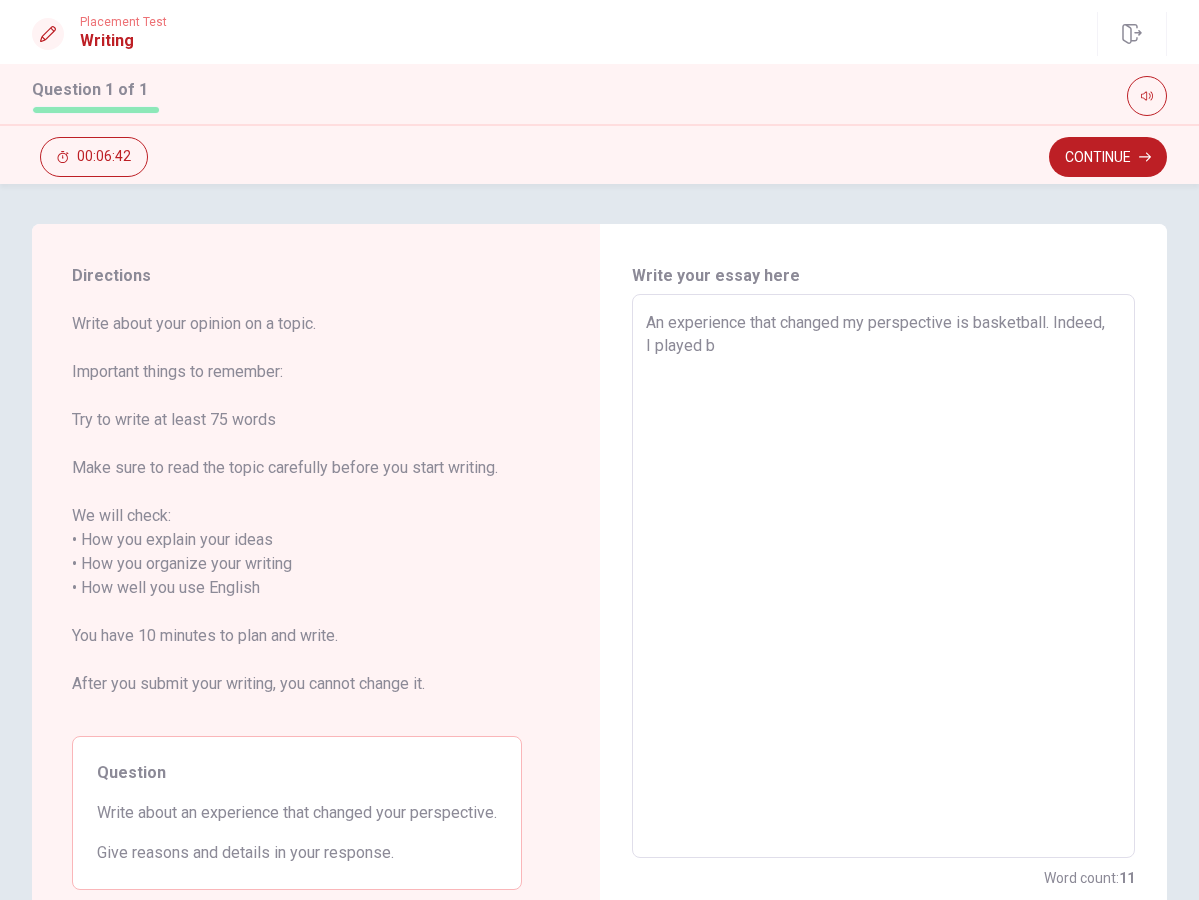 type on "An experience that changed my perspective is basketball. Indeed, I played ba" 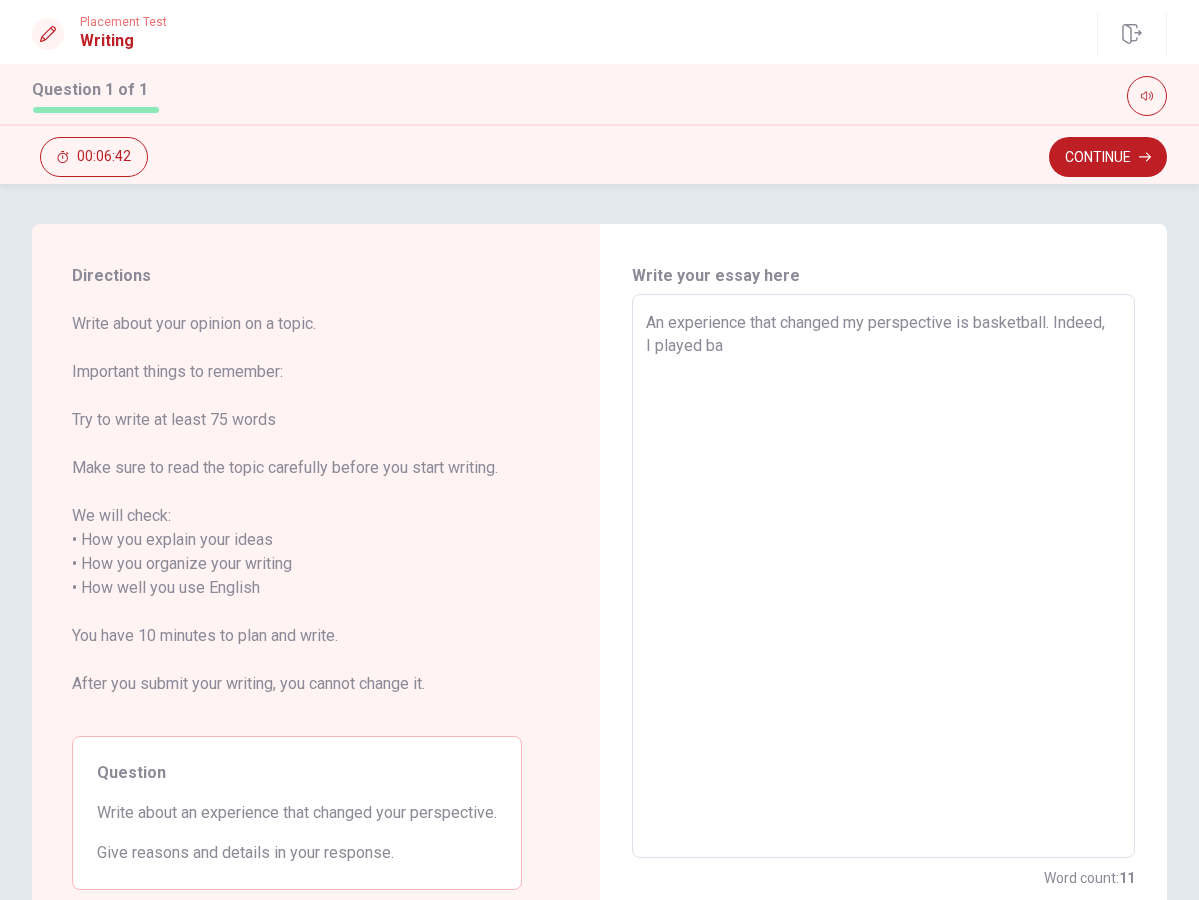 type on "x" 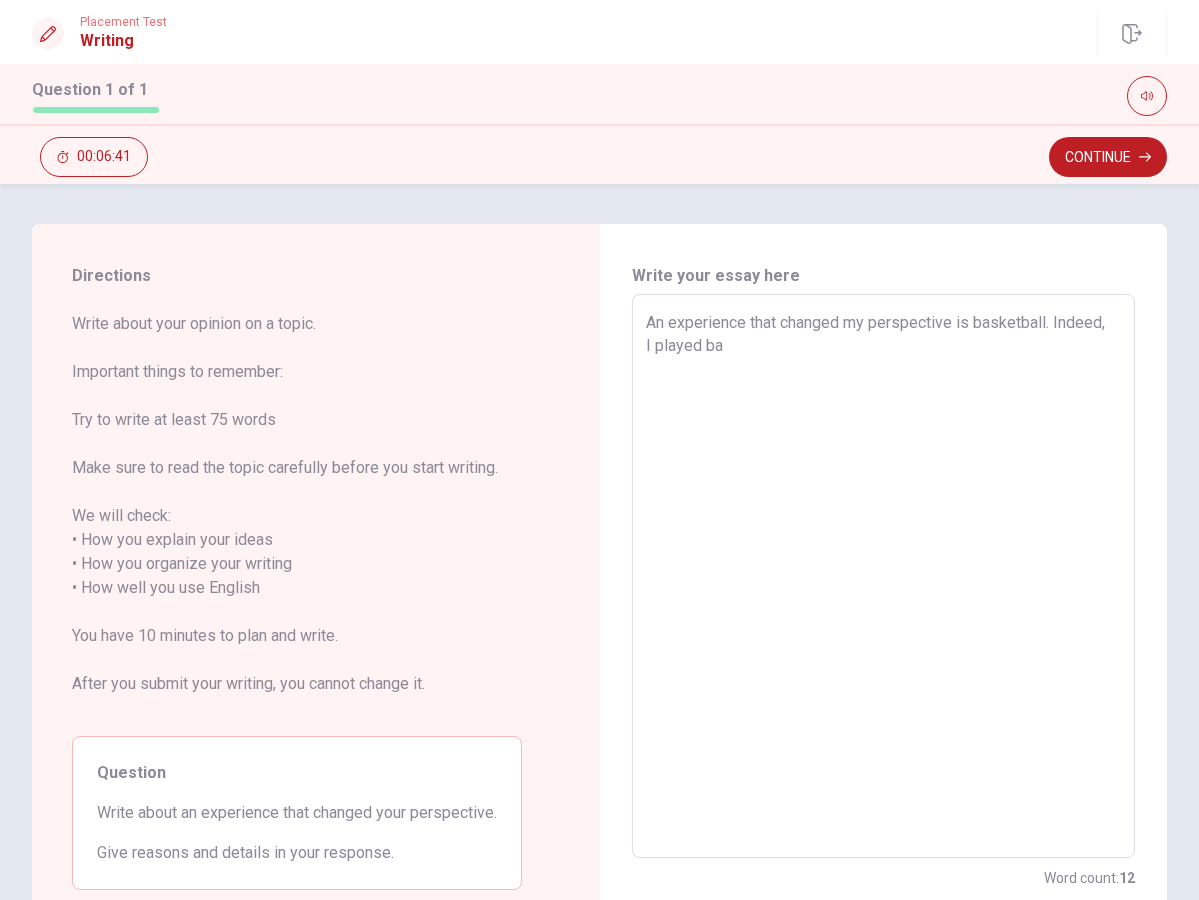 type on "An experience that changed my perspective is basketball. Indeed, I played bas" 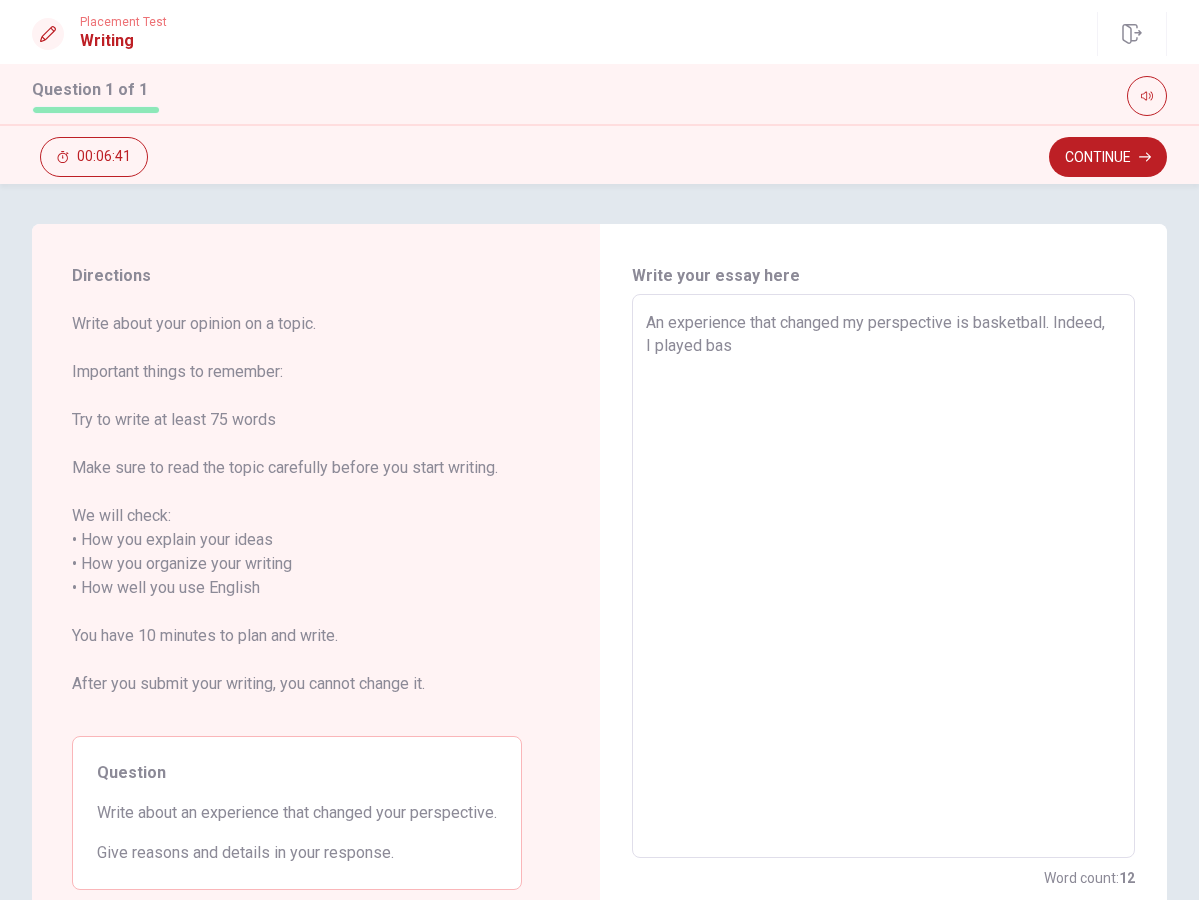 type on "x" 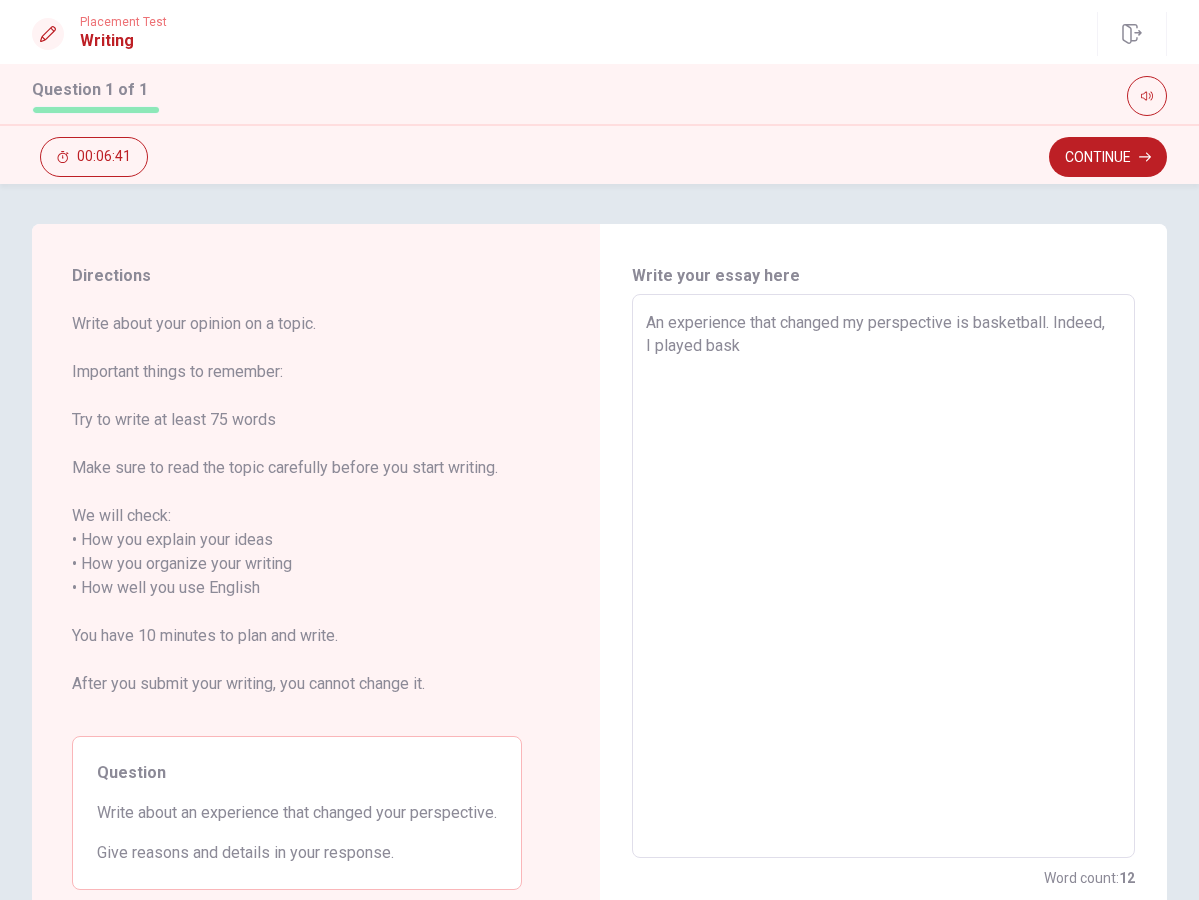 type on "x" 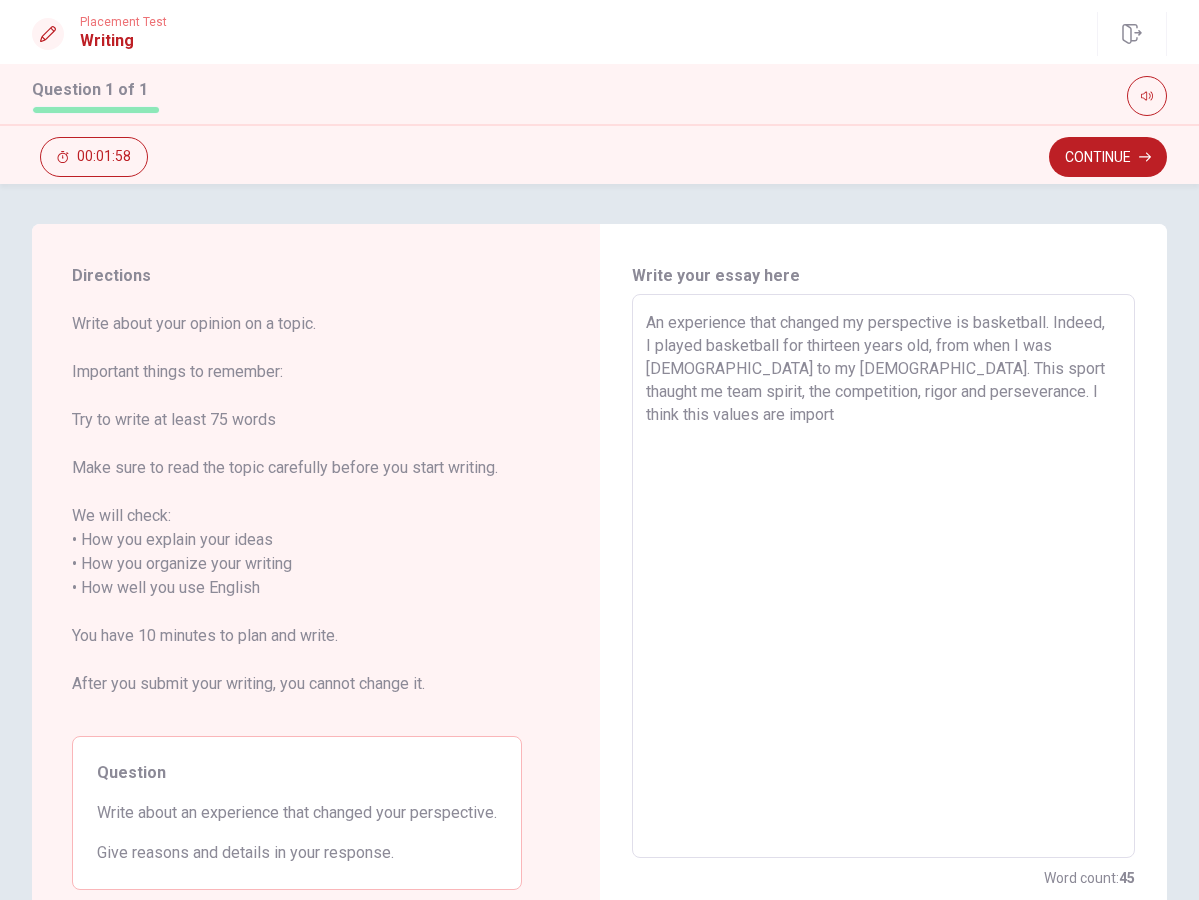 click on "Click to reconnect" at bounding box center (697, 490) 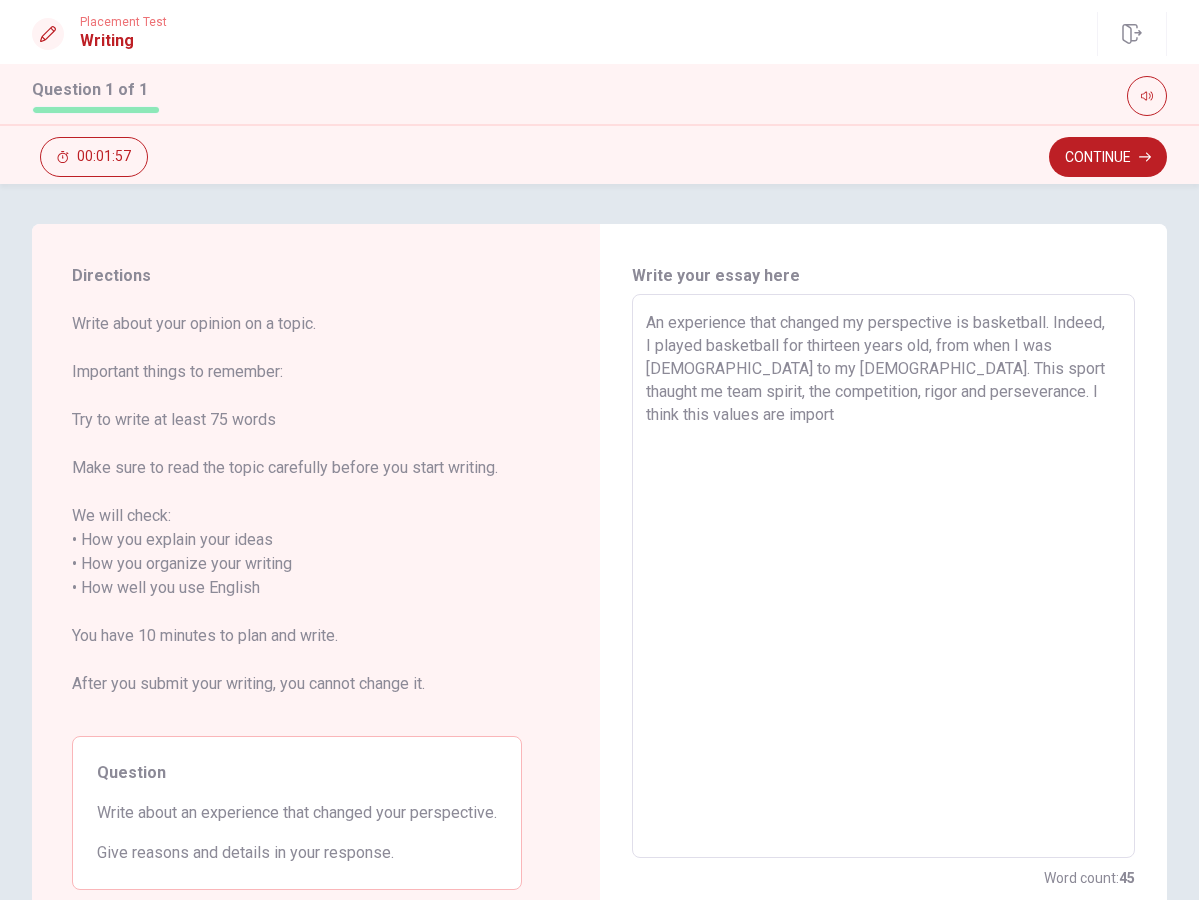 click on "Click to reconnect" at bounding box center [697, 490] 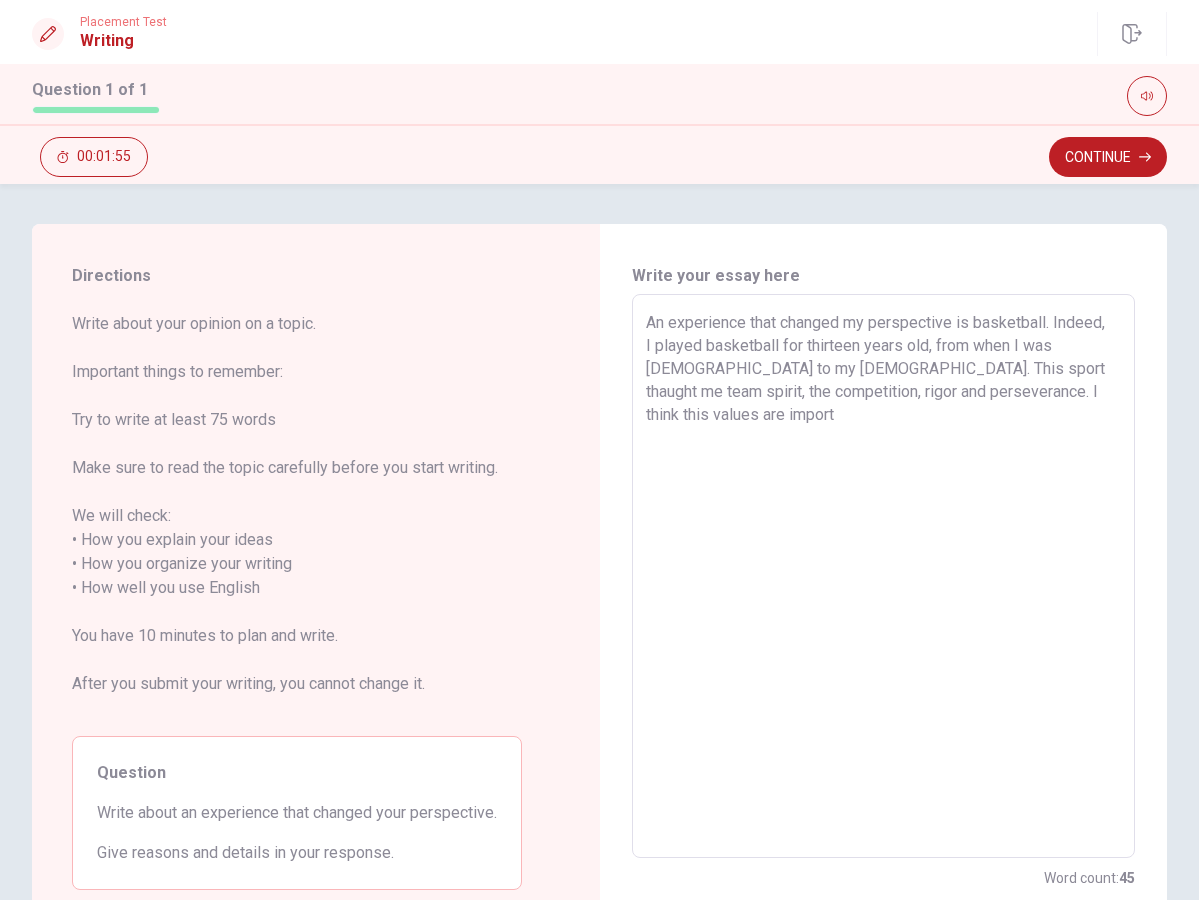 click on "Click to reconnect" at bounding box center [697, 490] 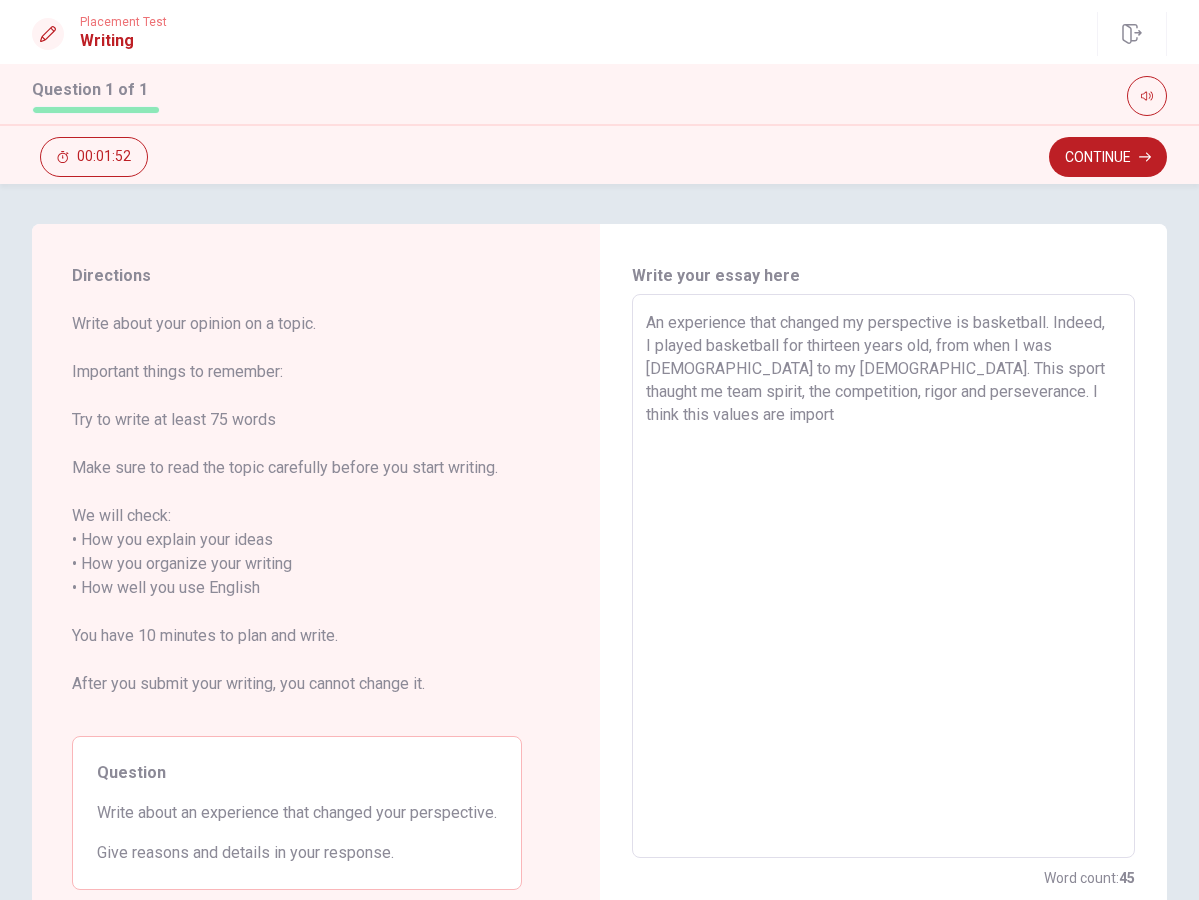 click on "An experience that changed my perspective is basketball. Indeed, I played basketball for thirteen years old, from when I was [DEMOGRAPHIC_DATA] to my [DEMOGRAPHIC_DATA]. This sport thaught me team spirit, the competition, rigor and perseverance. I think this values are import" at bounding box center (884, 576) 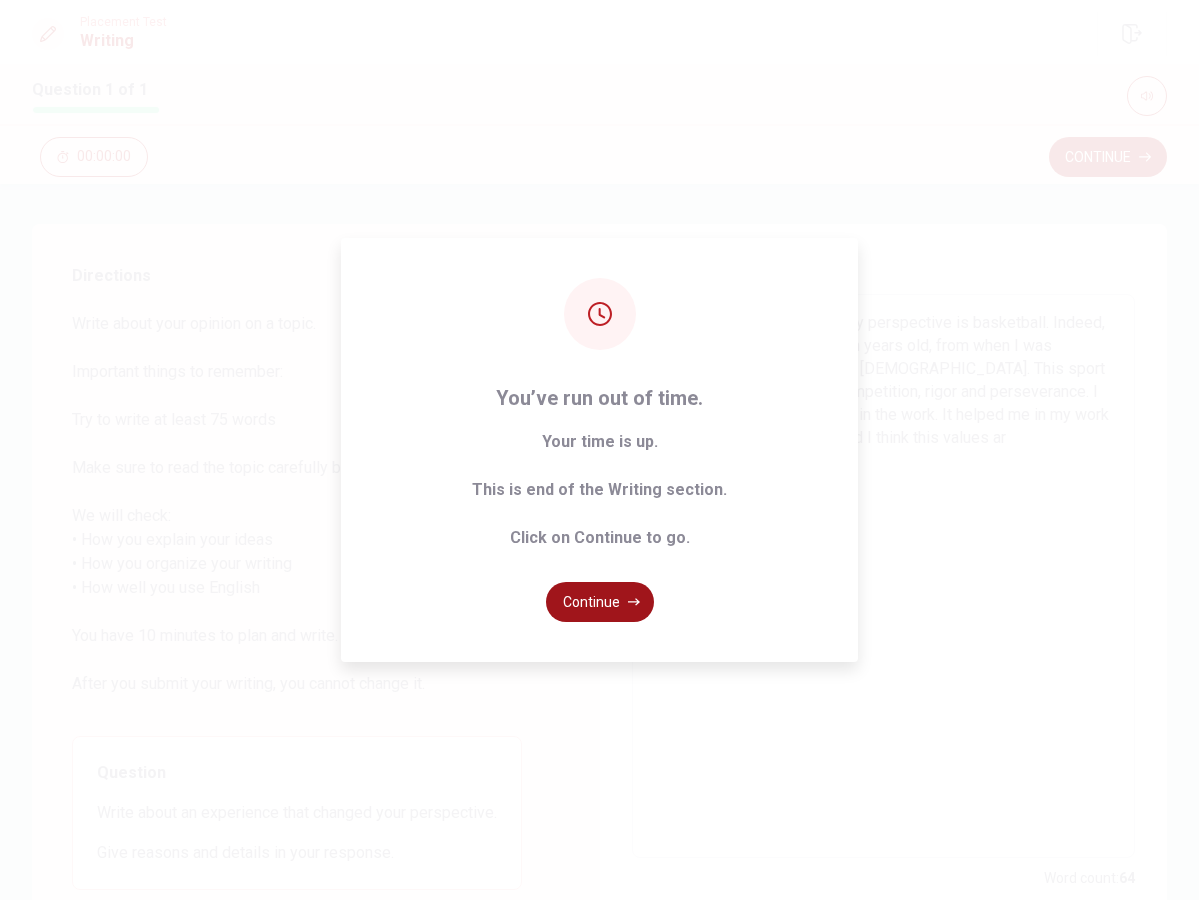 click 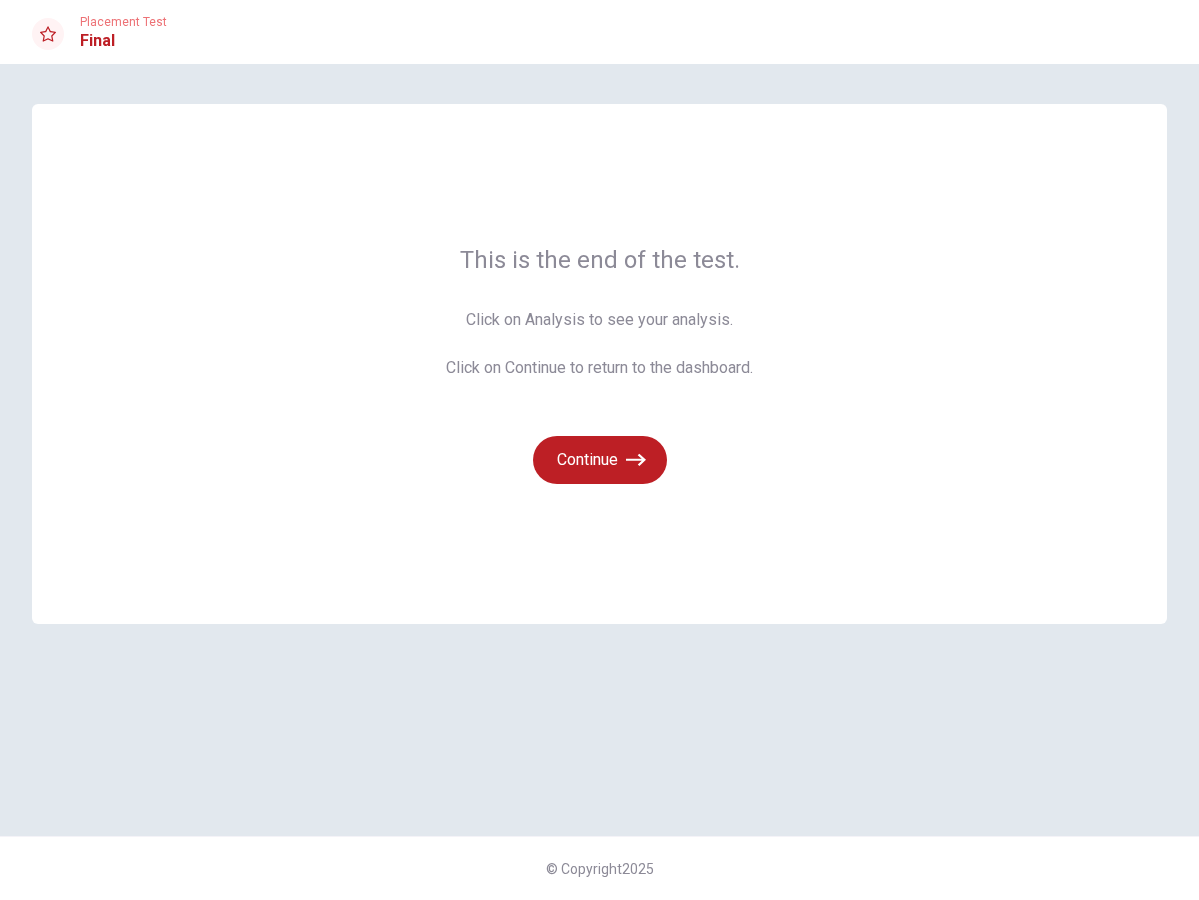 click 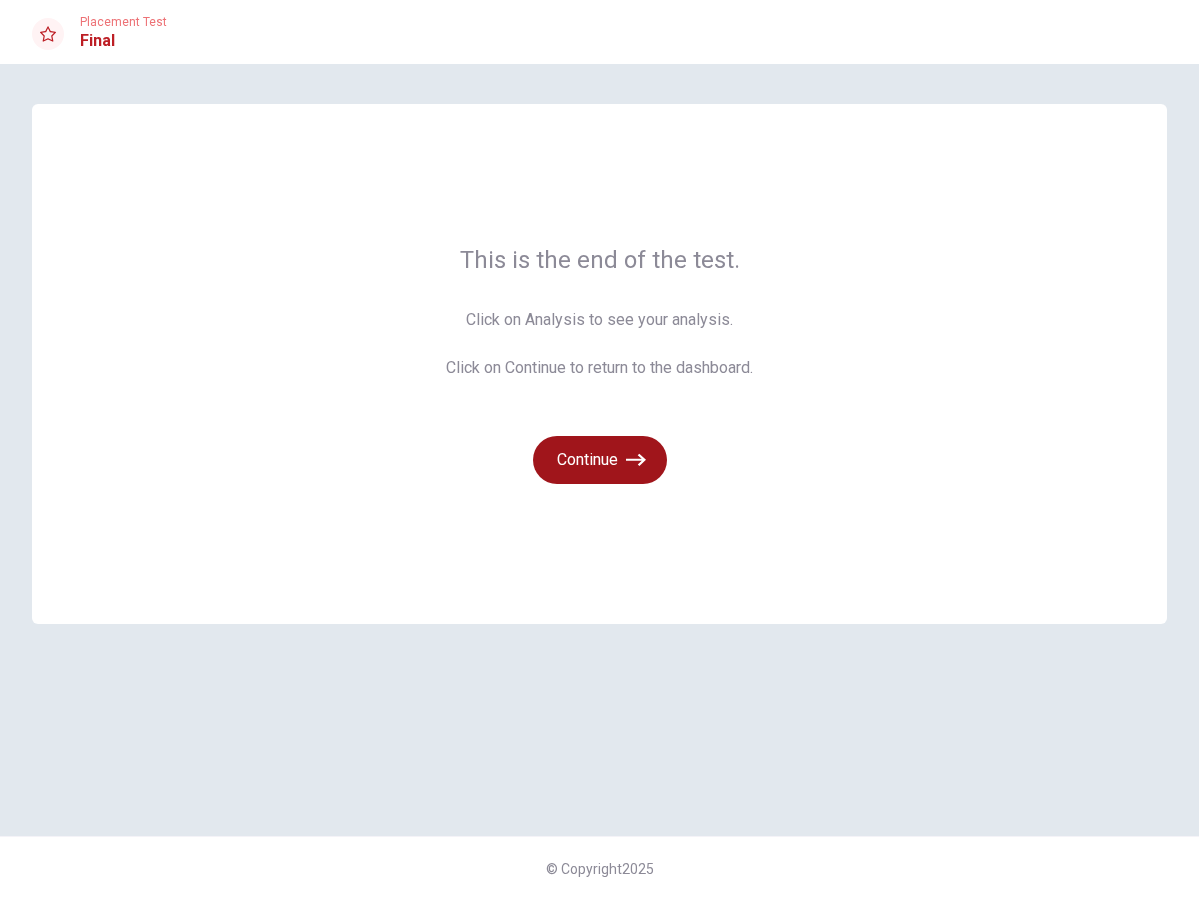 click on "Continue" at bounding box center (600, 460) 